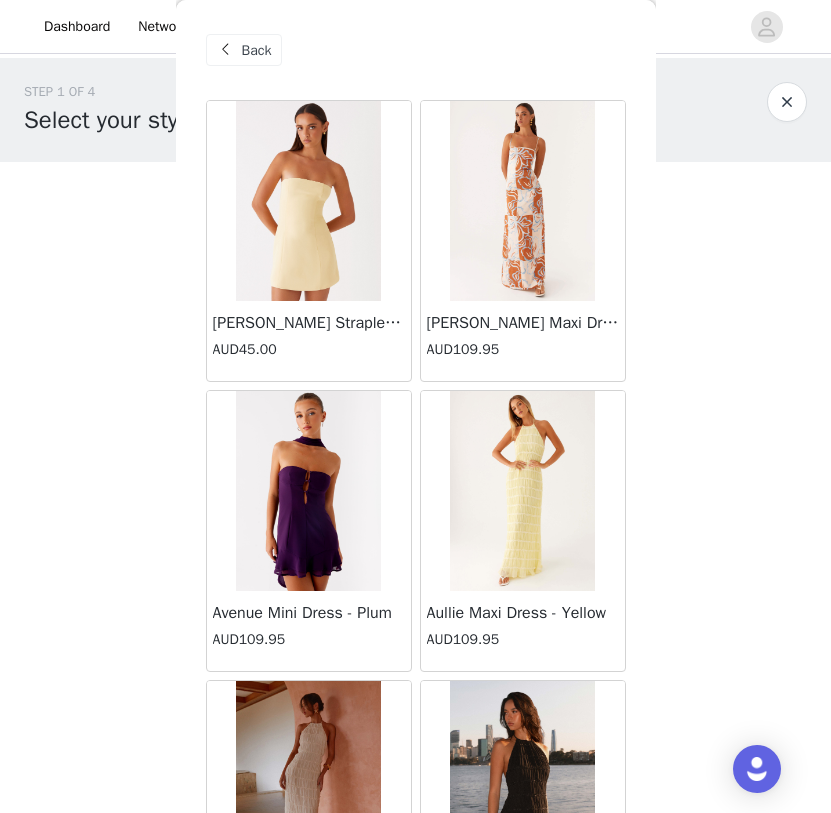 scroll, scrollTop: 0, scrollLeft: 0, axis: both 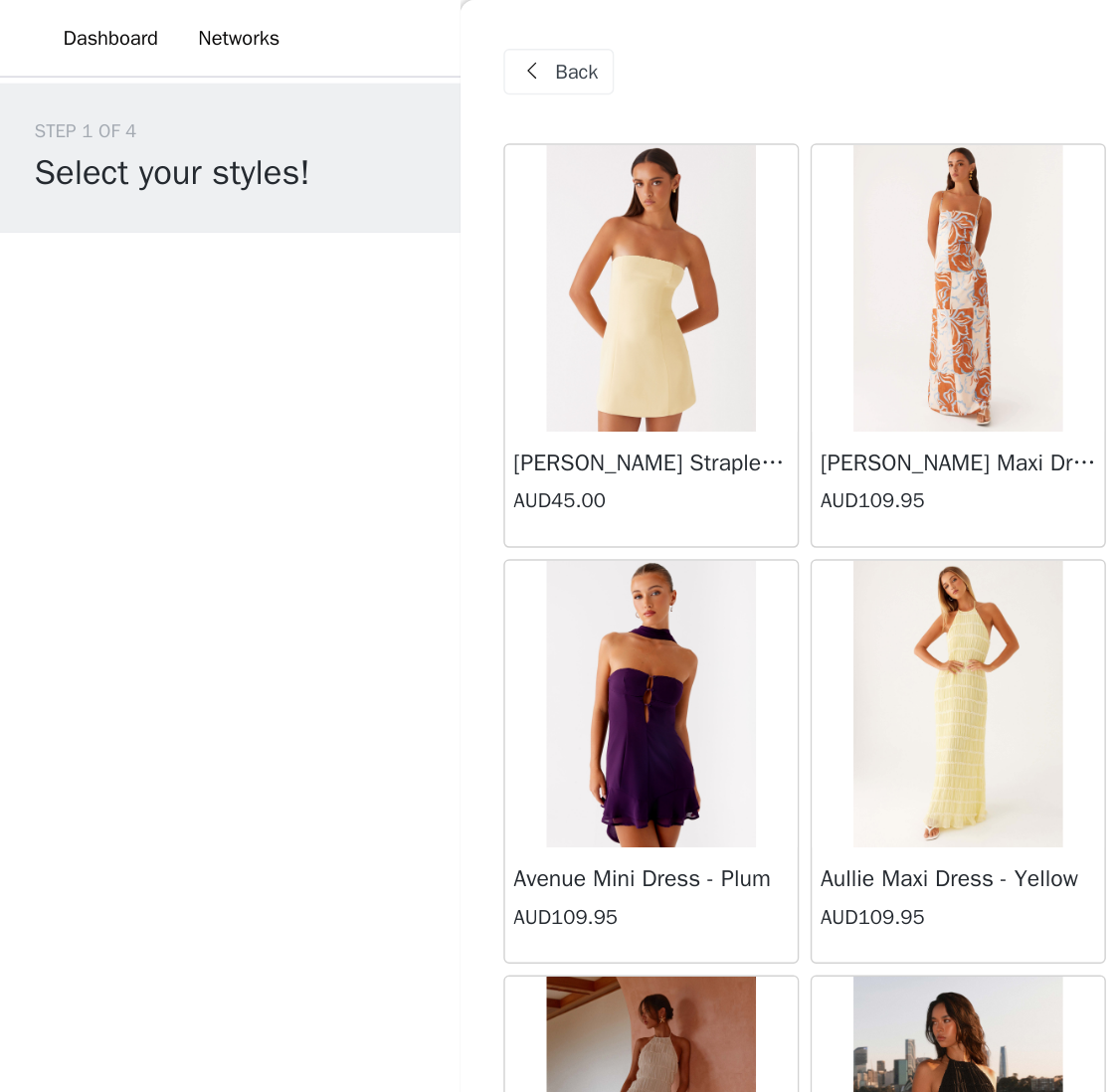click at bounding box center (369, 50) 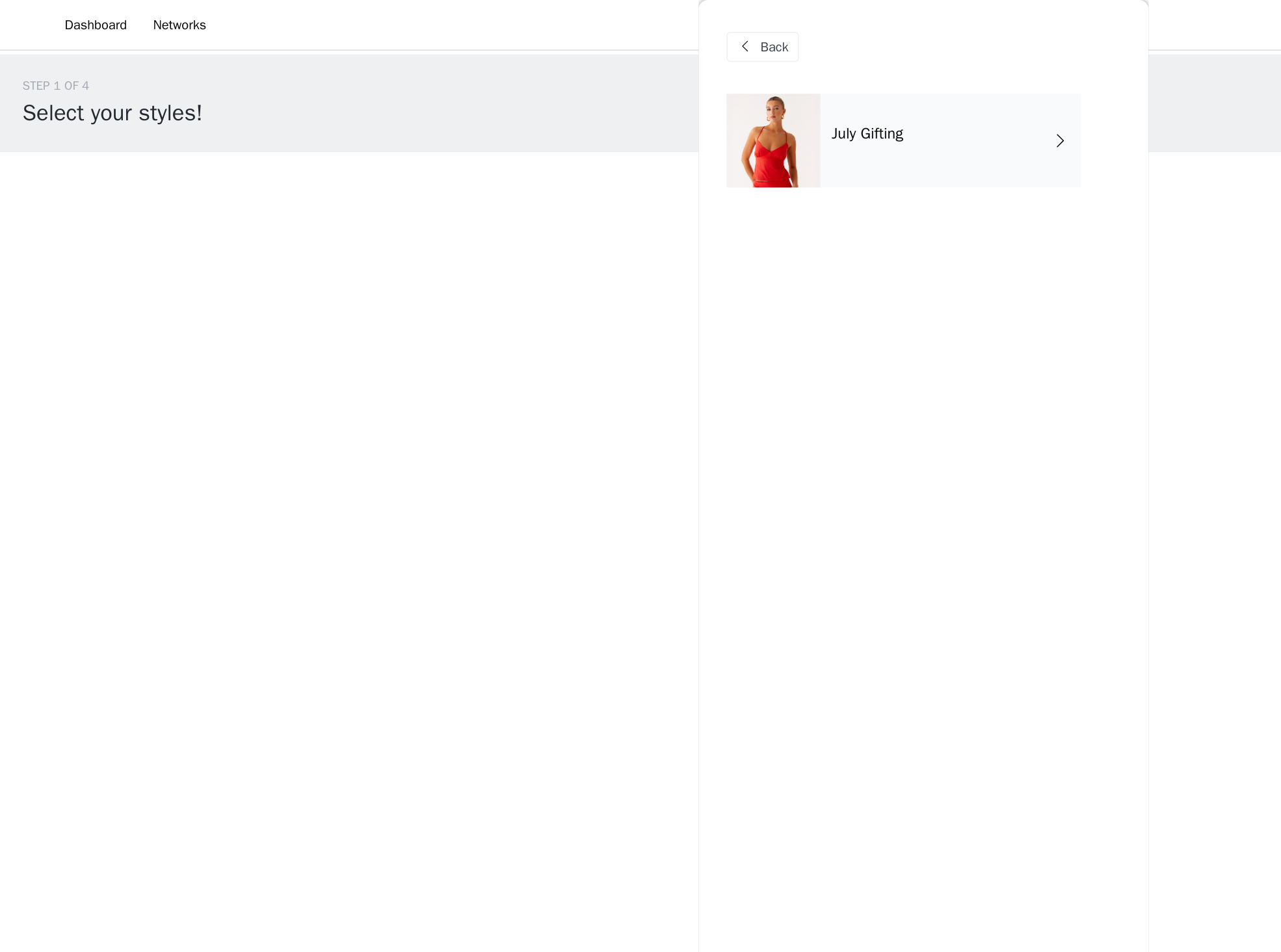 click on "July Gifting" at bounding box center [659, 98] 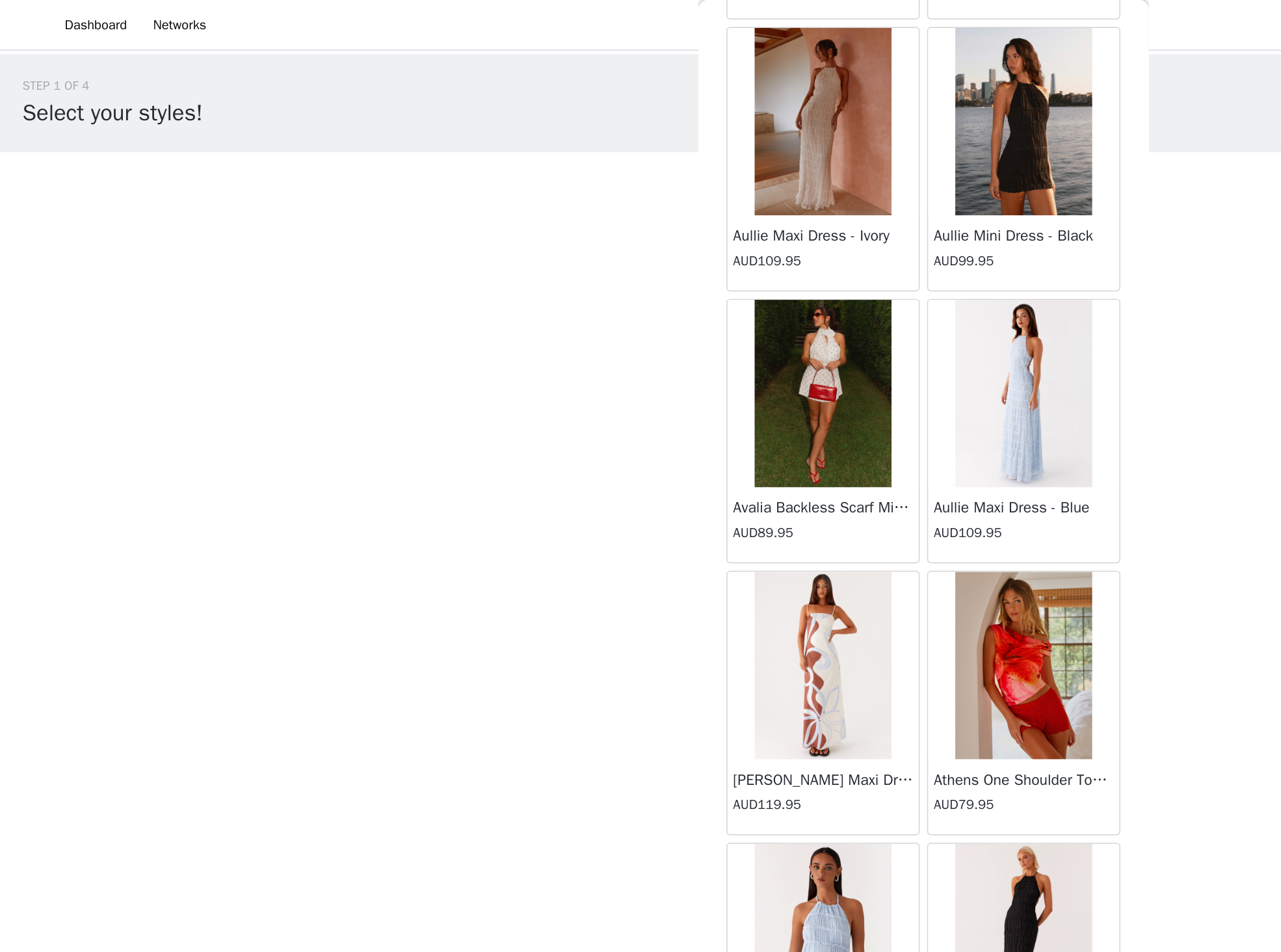 scroll, scrollTop: 1038, scrollLeft: 0, axis: vertical 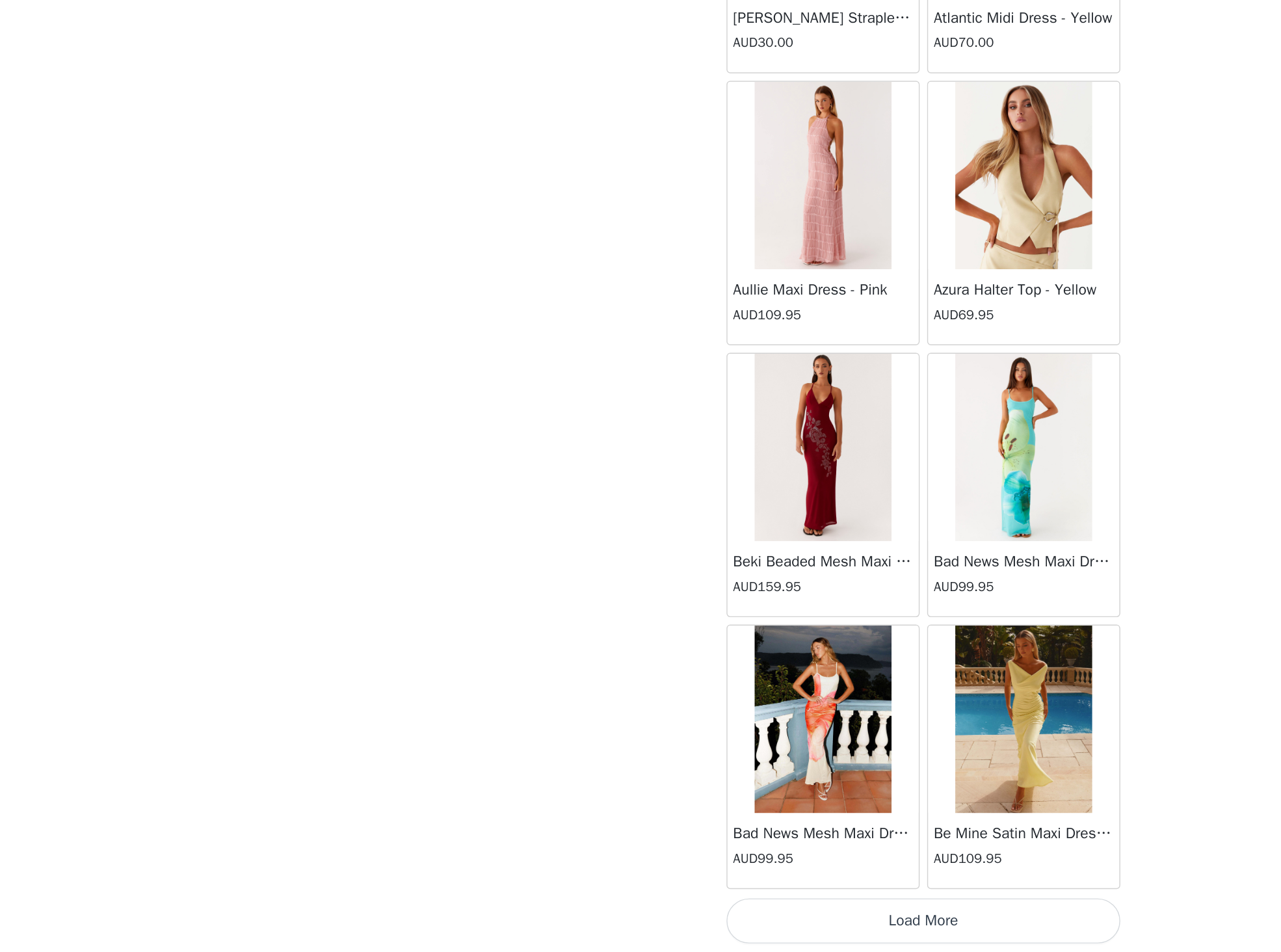click on "Load More" at bounding box center [640, 930] 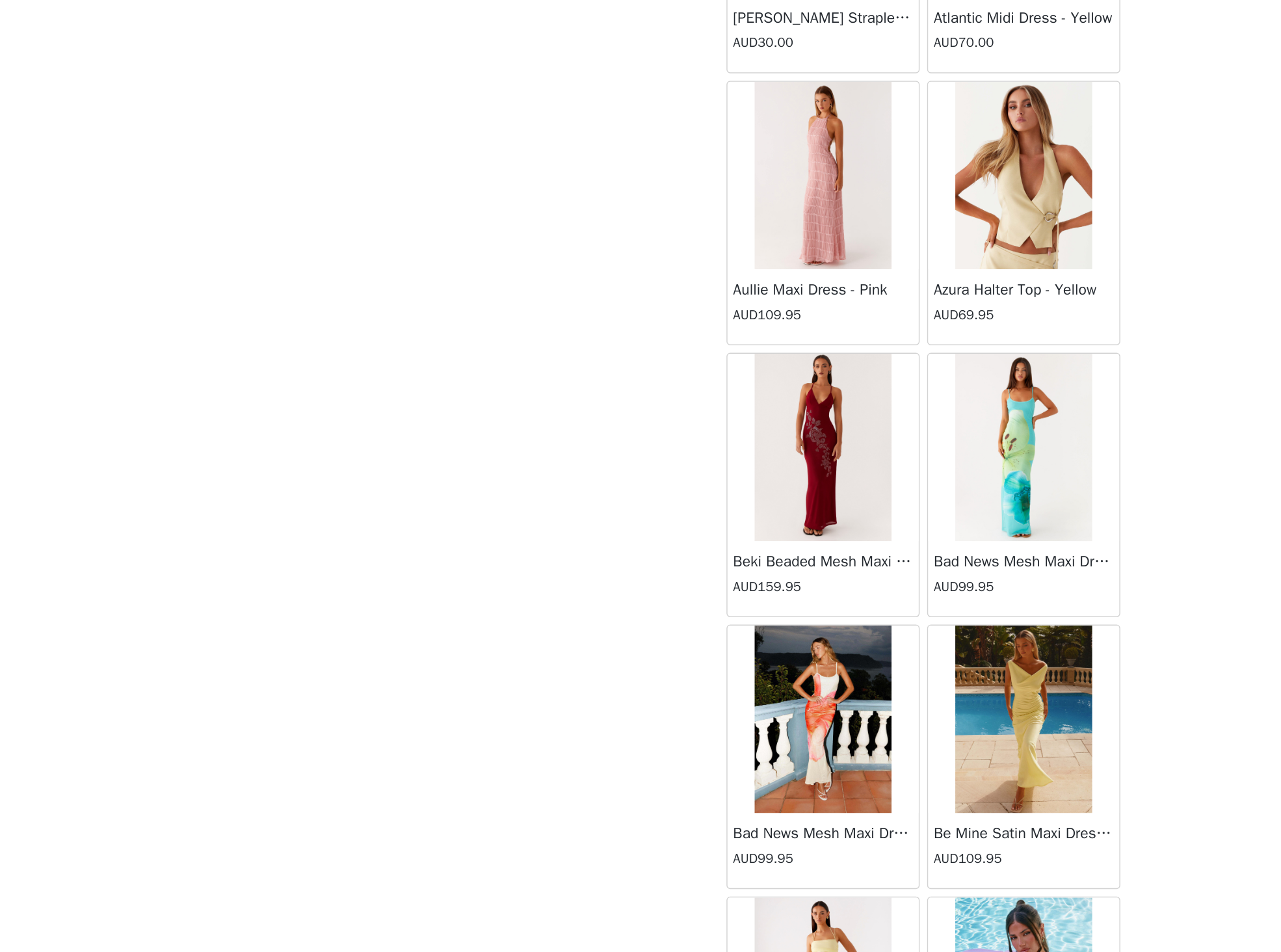 scroll, scrollTop: 2924, scrollLeft: 0, axis: vertical 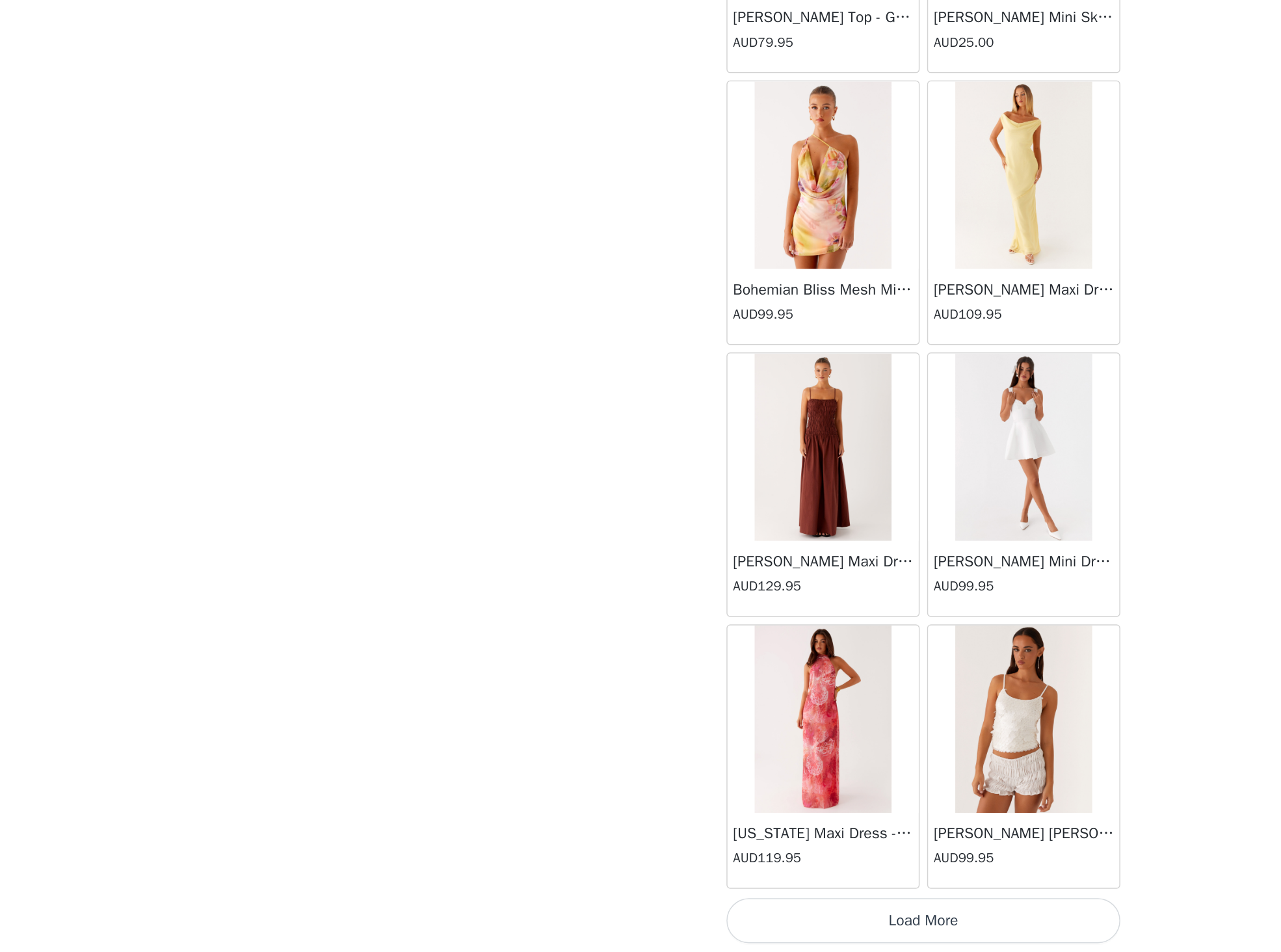 click on "Load More" at bounding box center [640, 930] 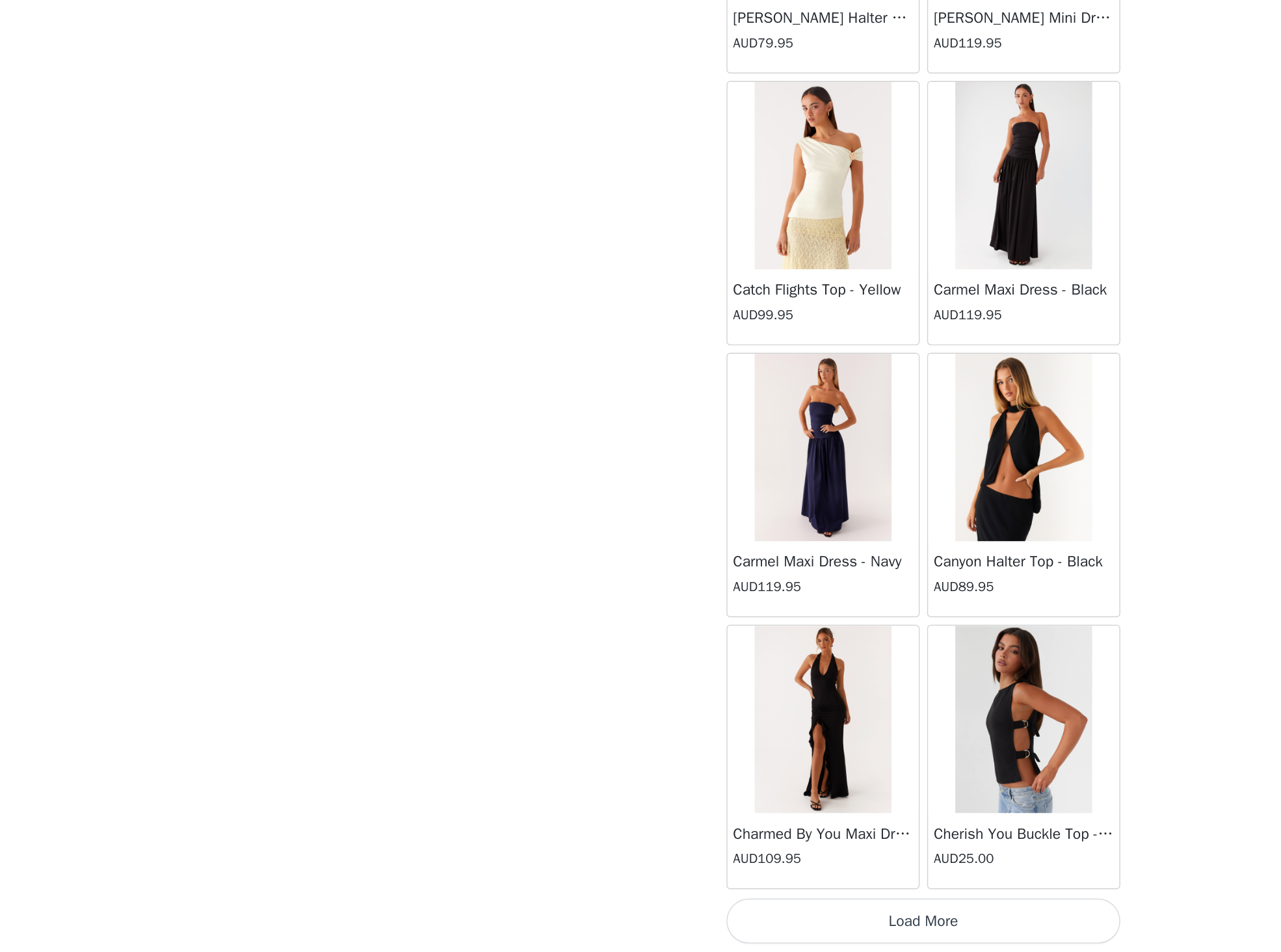 click on "Load More" at bounding box center (640, 930) 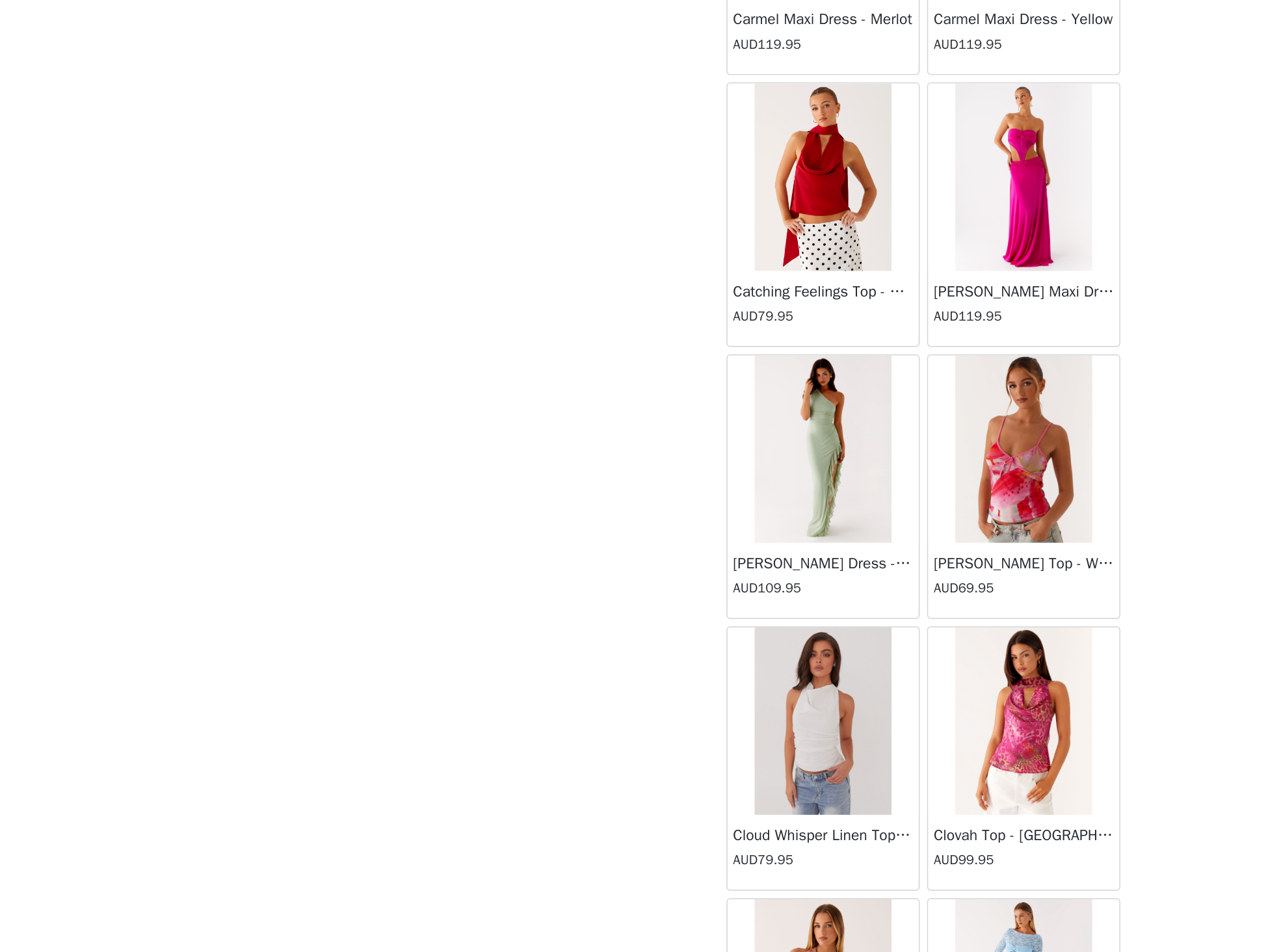 scroll, scrollTop: 6695, scrollLeft: 0, axis: vertical 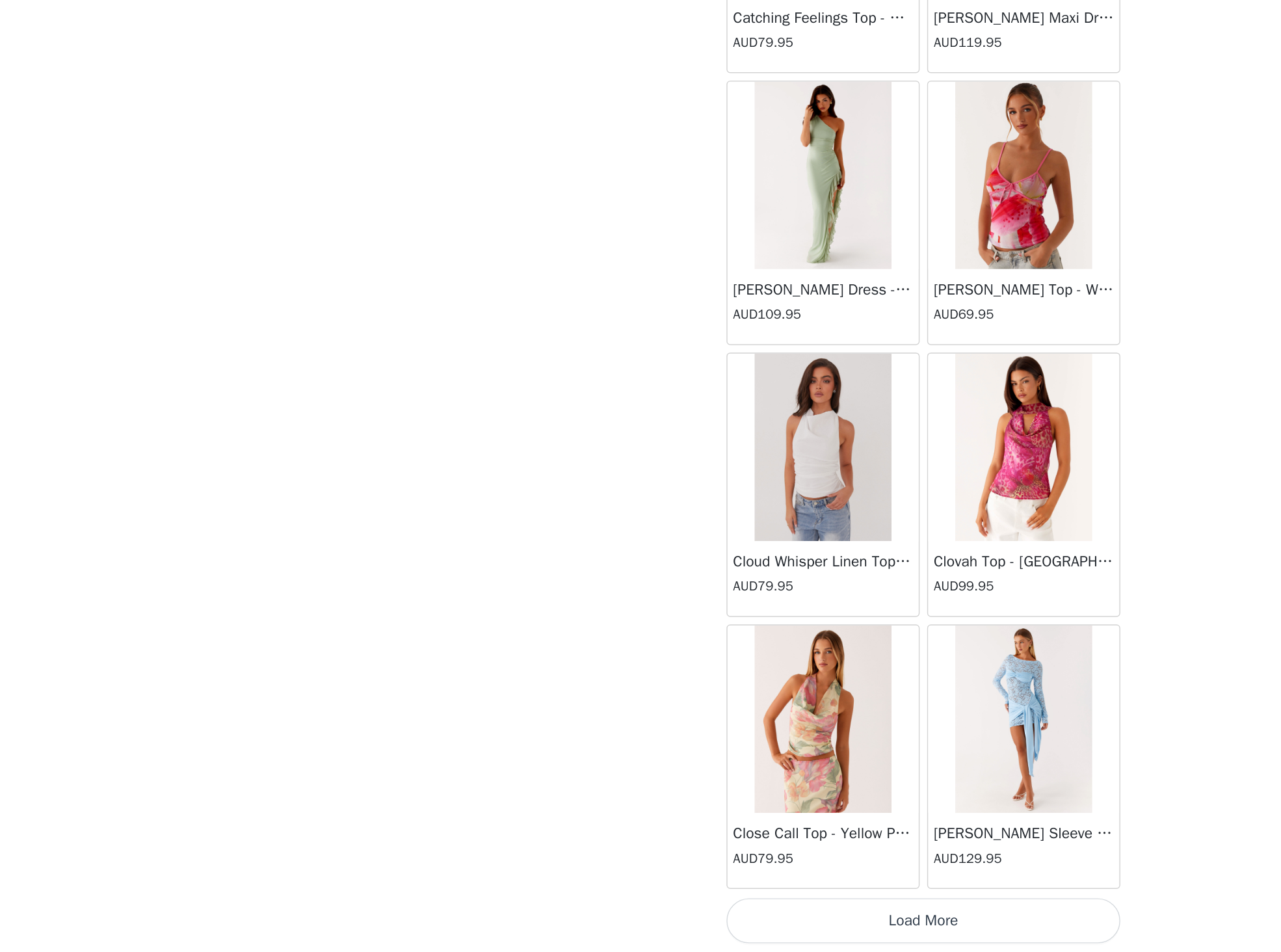 click on "Load More" at bounding box center [640, 930] 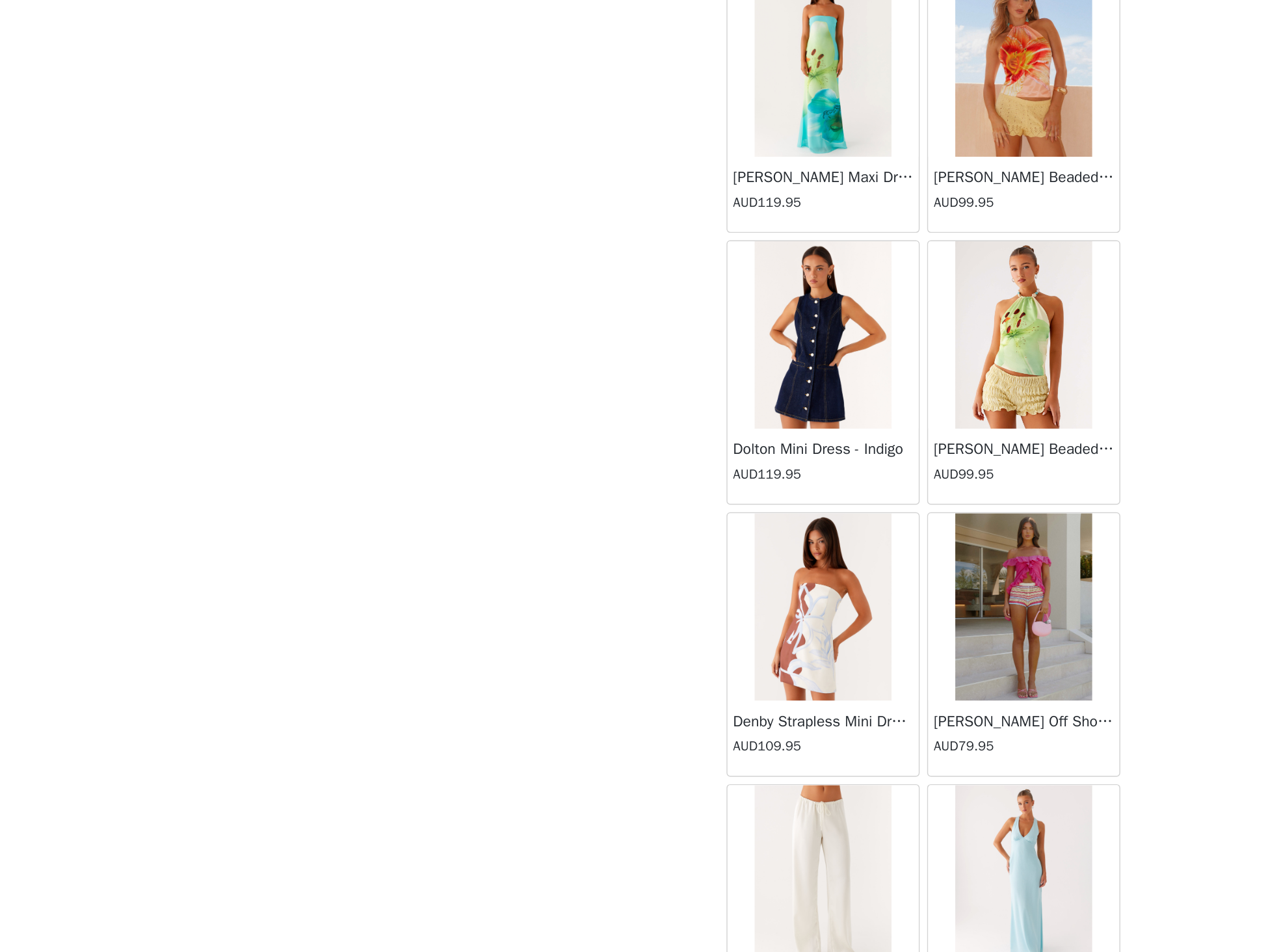 scroll, scrollTop: 8581, scrollLeft: 0, axis: vertical 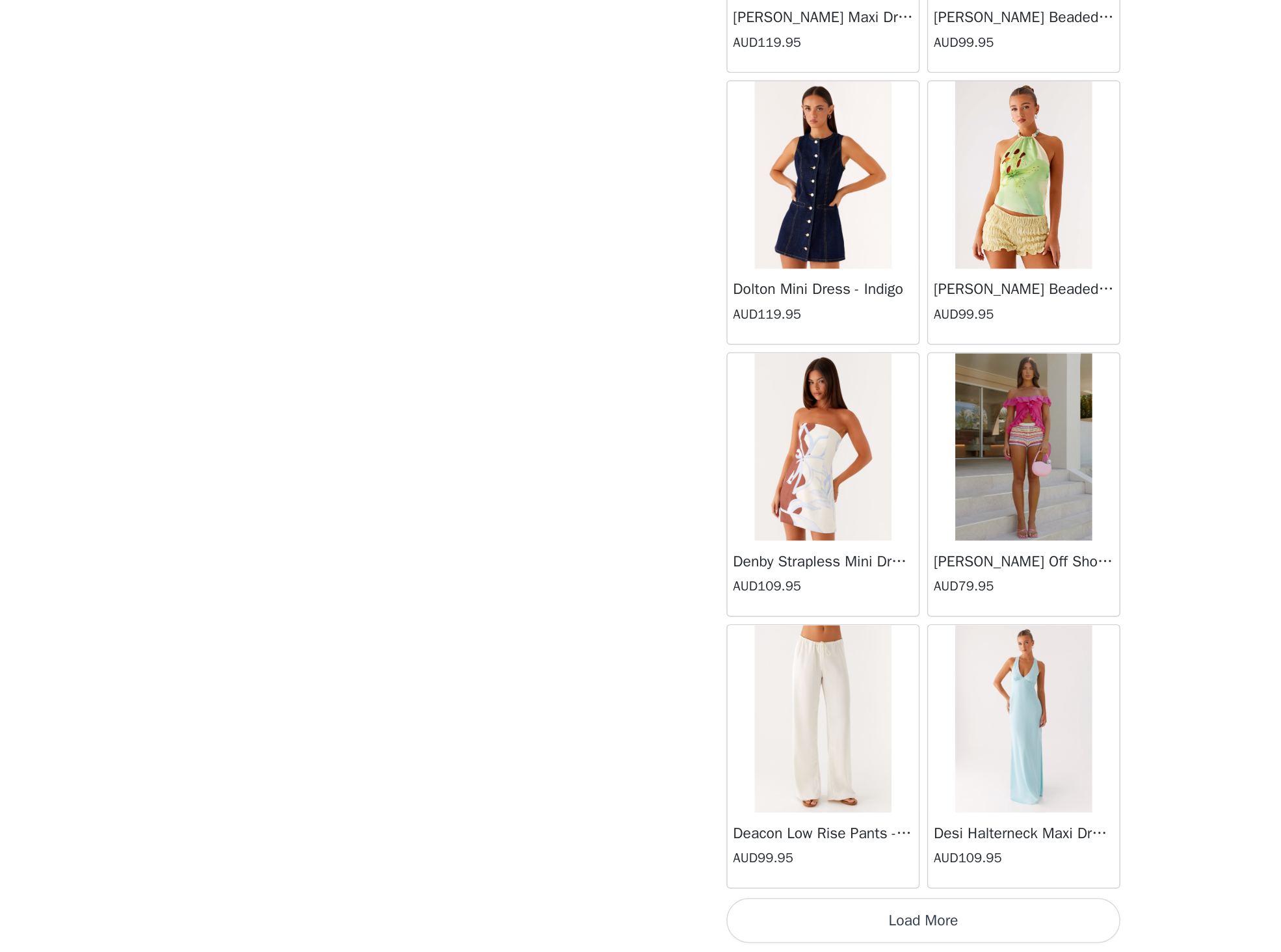 click on "Load More" at bounding box center [640, 930] 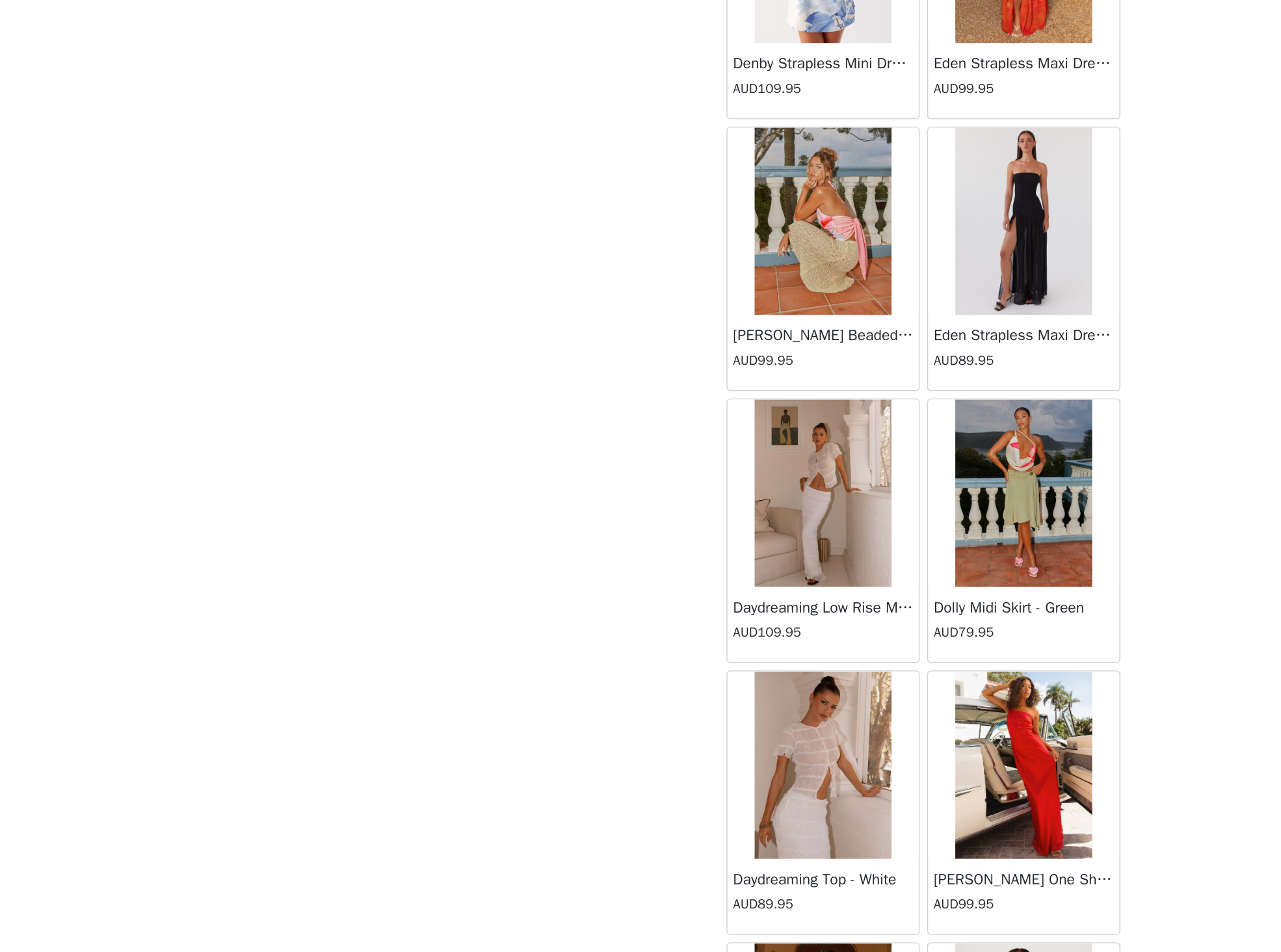 scroll, scrollTop: 10467, scrollLeft: 0, axis: vertical 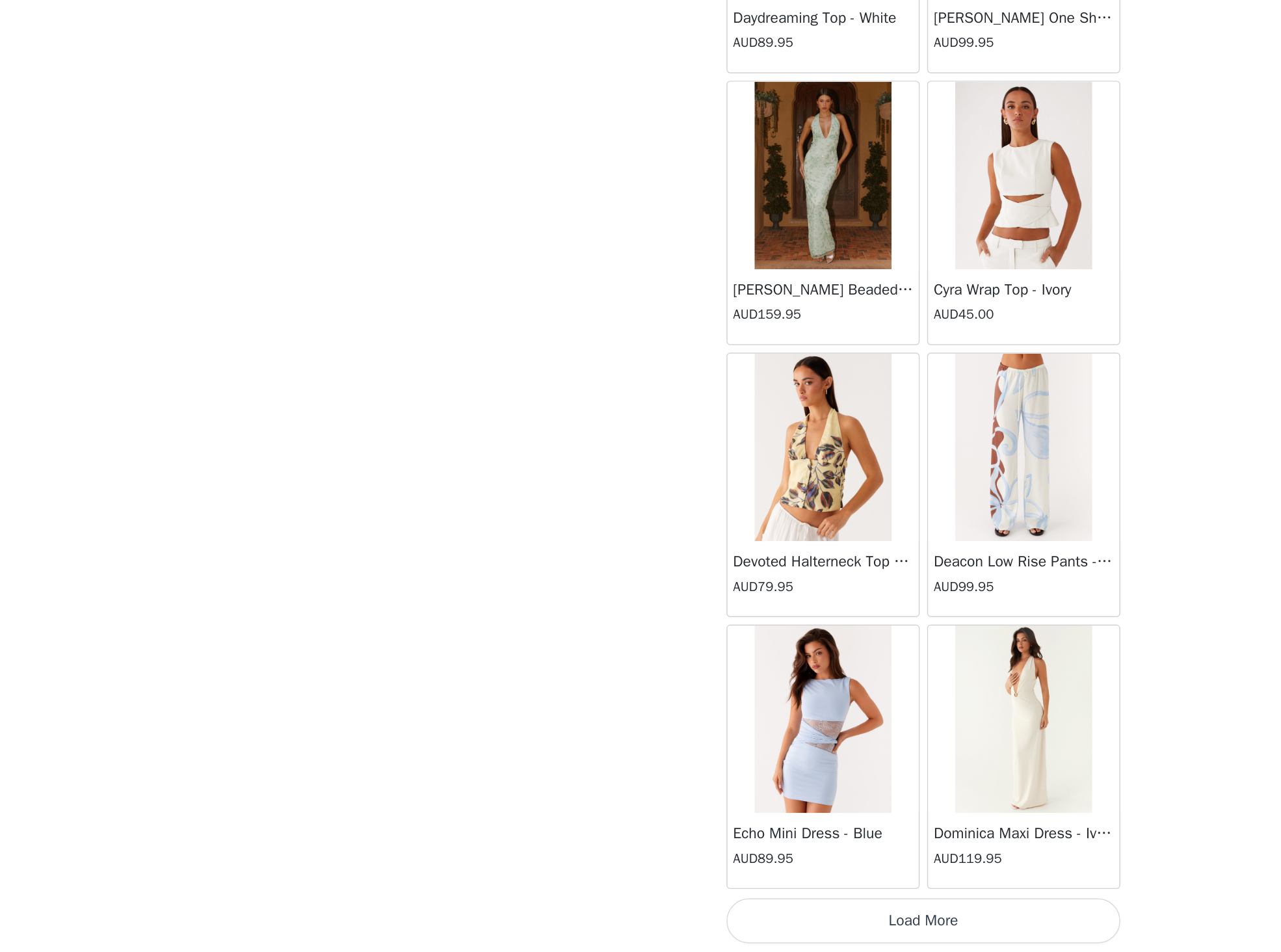 click on "Load More" at bounding box center [640, 930] 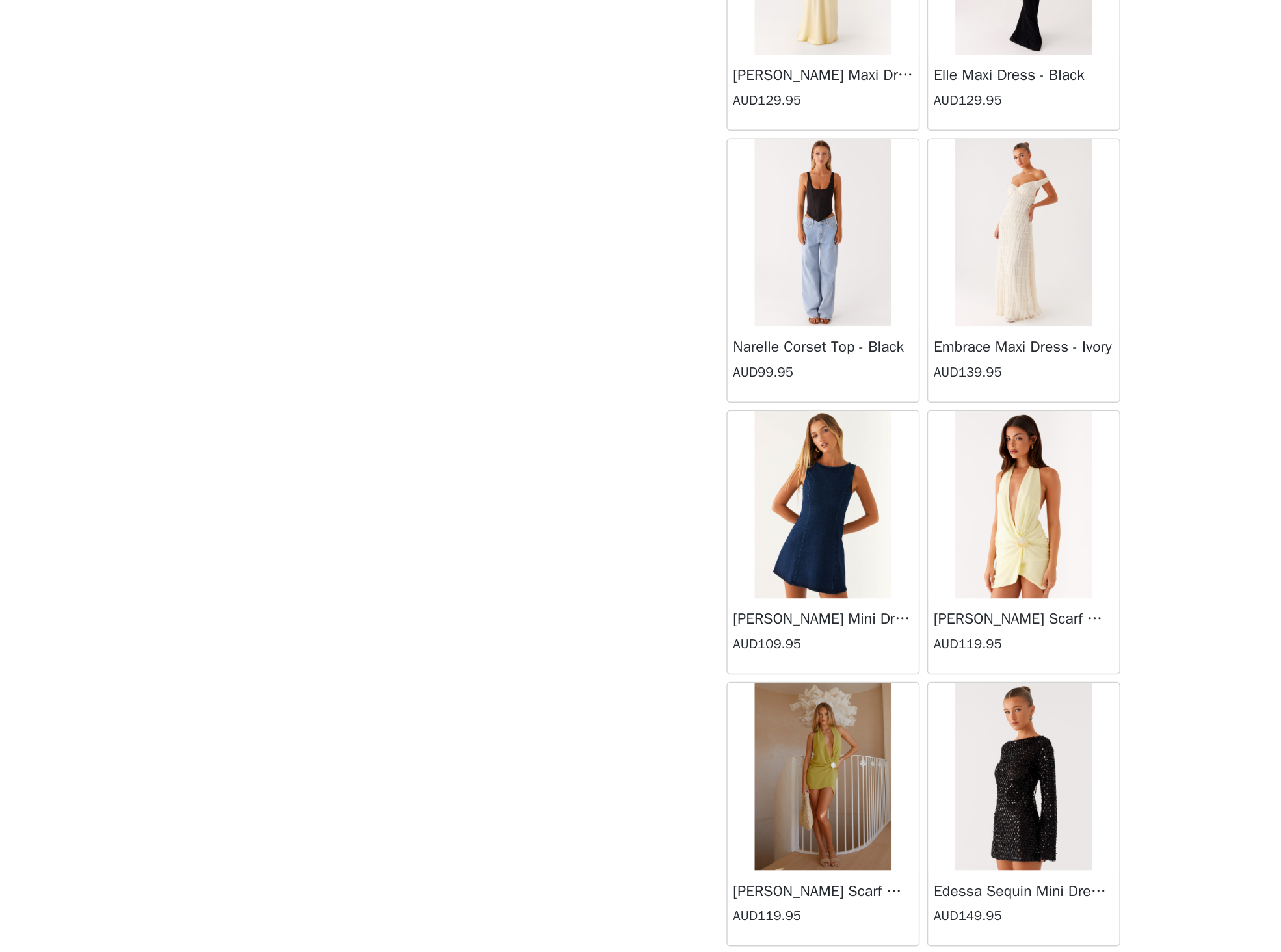 scroll, scrollTop: 12353, scrollLeft: 0, axis: vertical 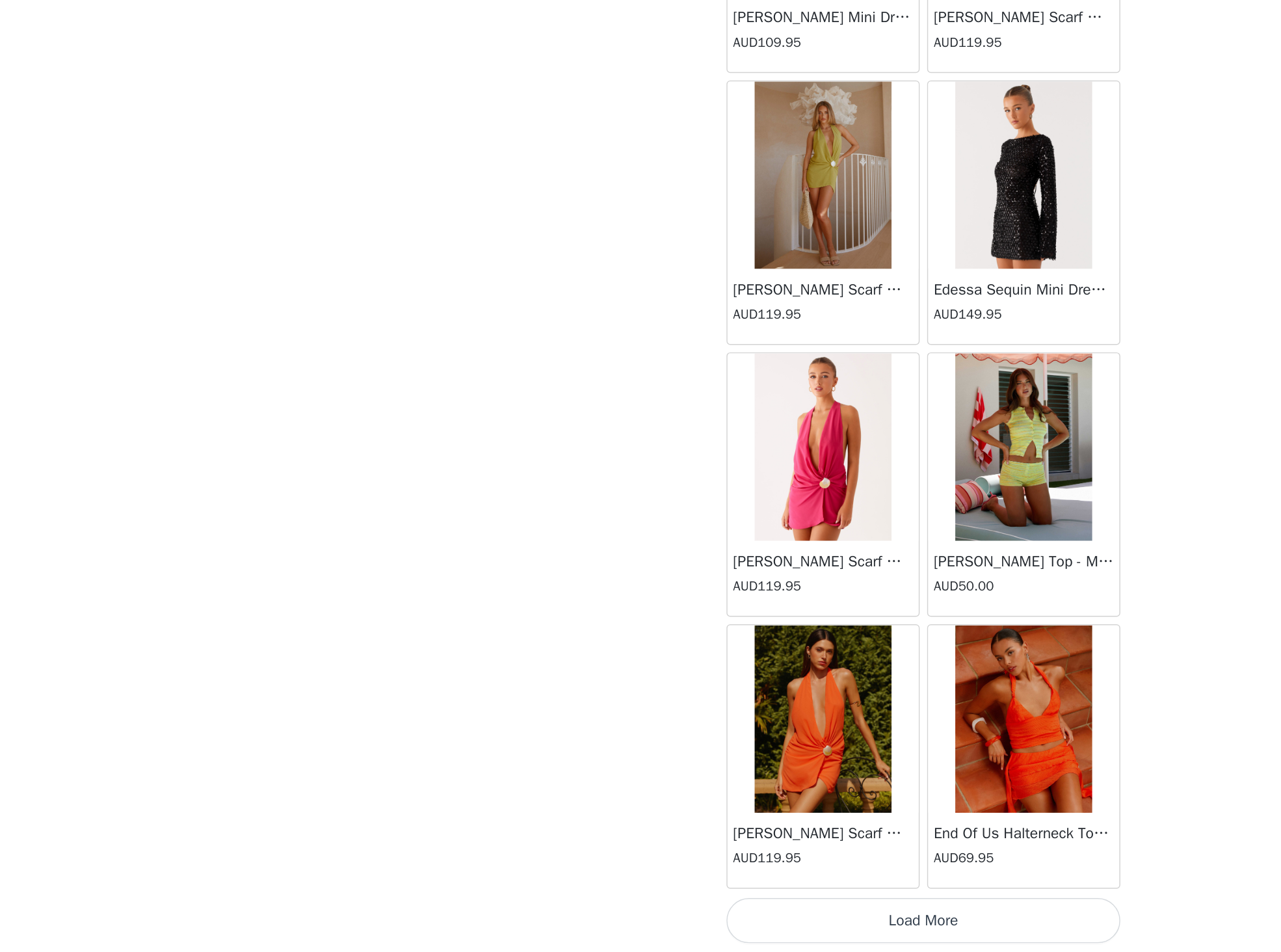 click on "Load More" at bounding box center [640, 930] 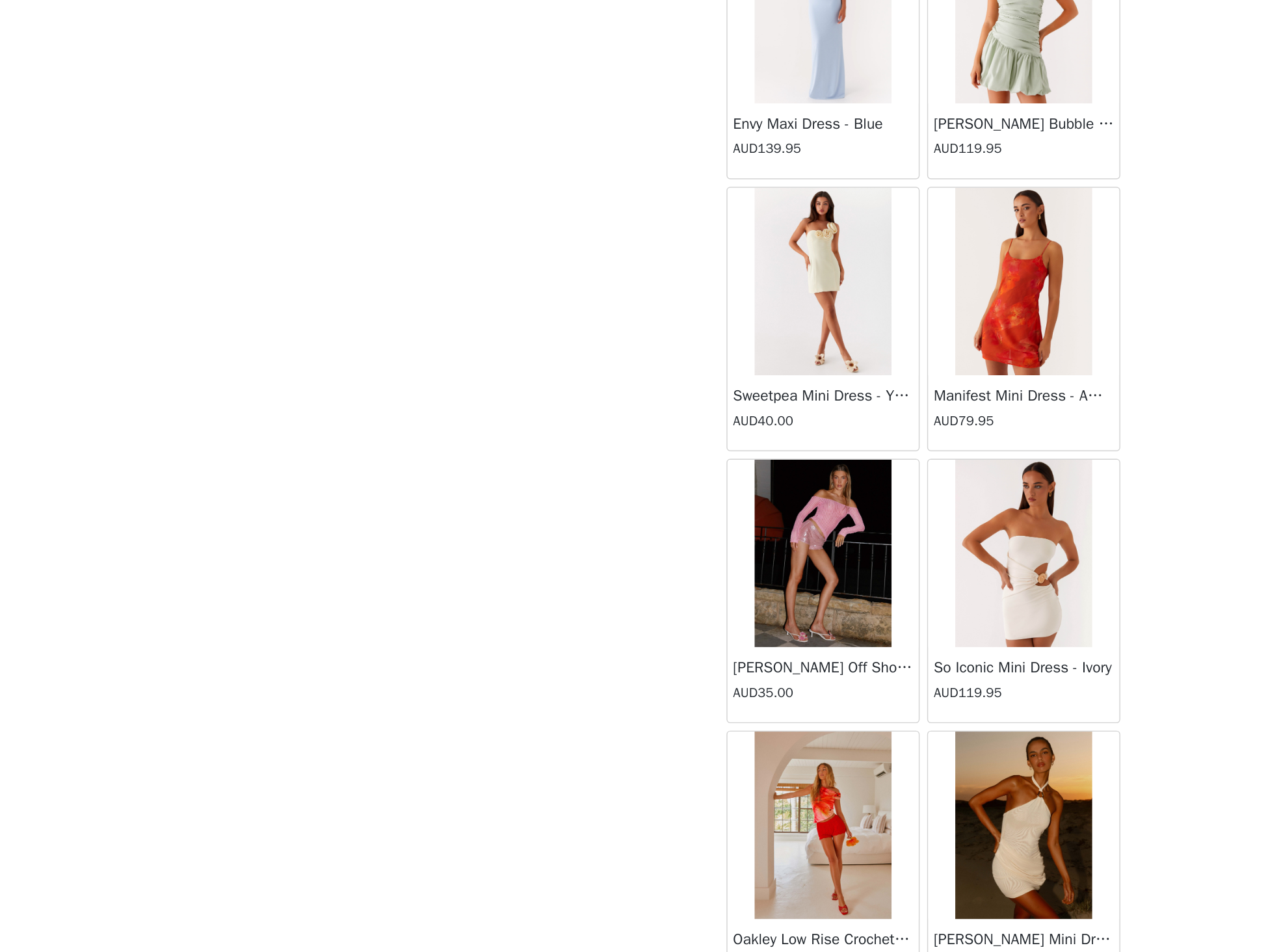 scroll, scrollTop: 14238, scrollLeft: 0, axis: vertical 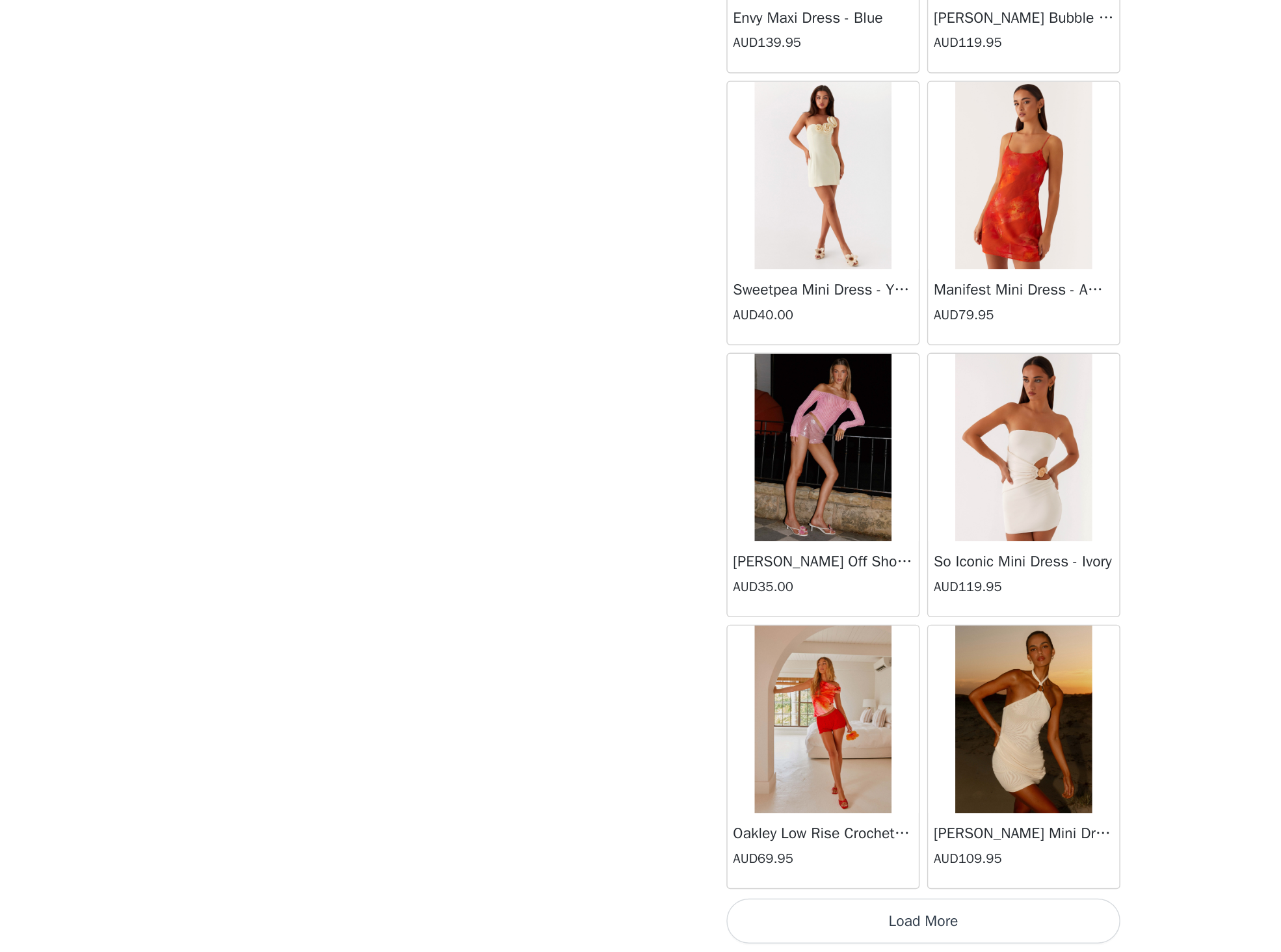 click on "Load More" at bounding box center (640, 930) 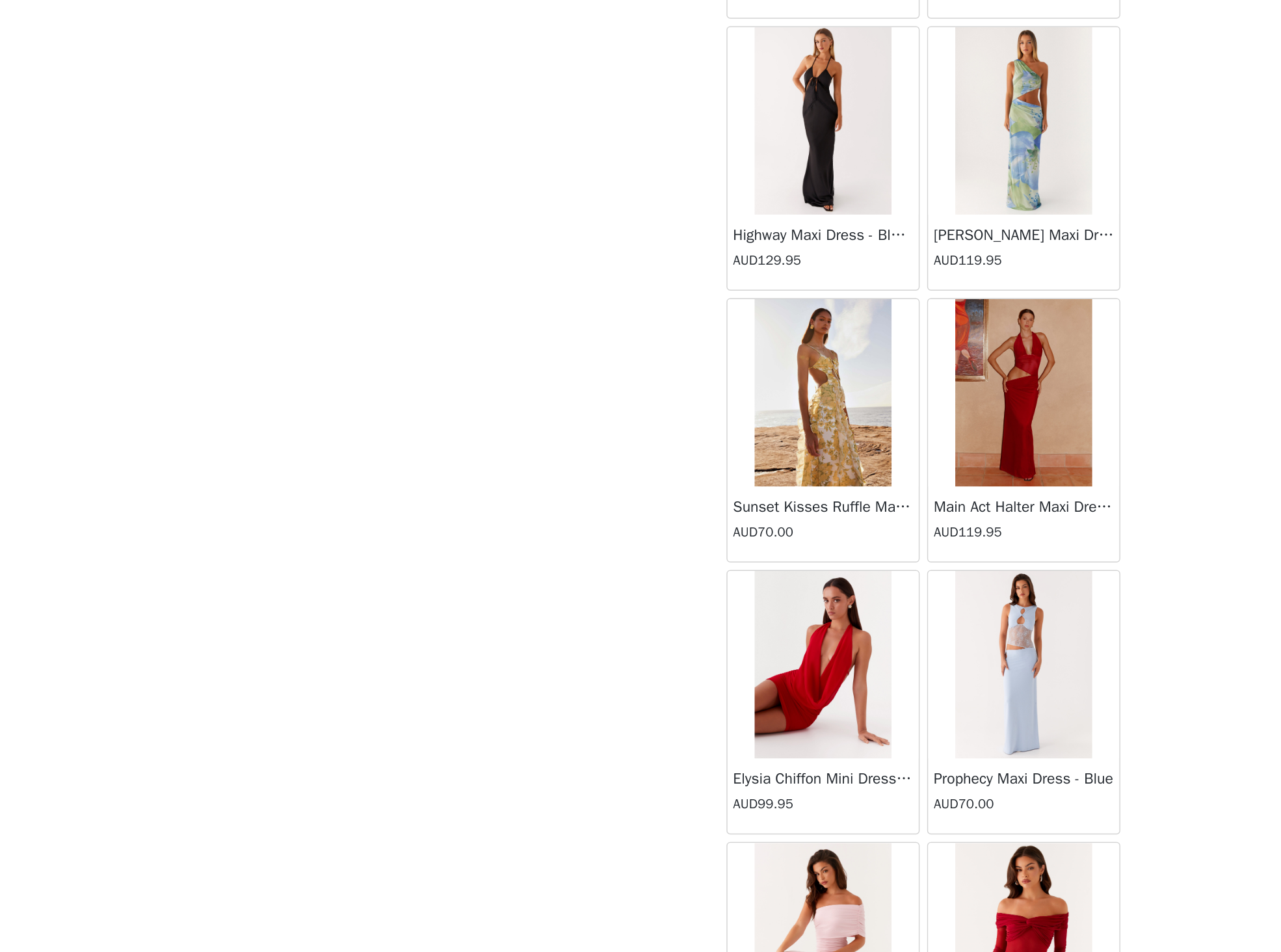 scroll, scrollTop: 16124, scrollLeft: 0, axis: vertical 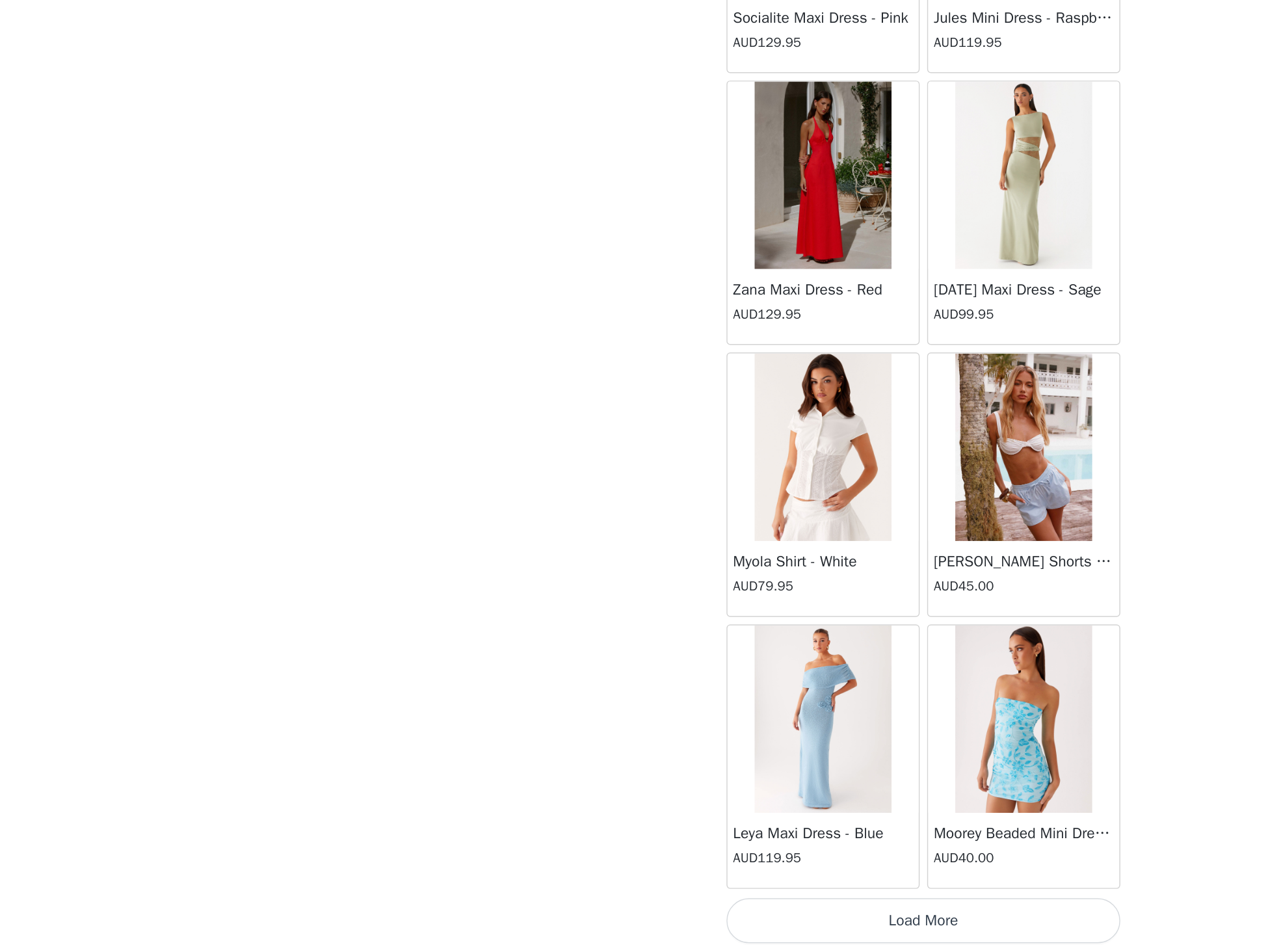 click on "Load More" at bounding box center (640, 930) 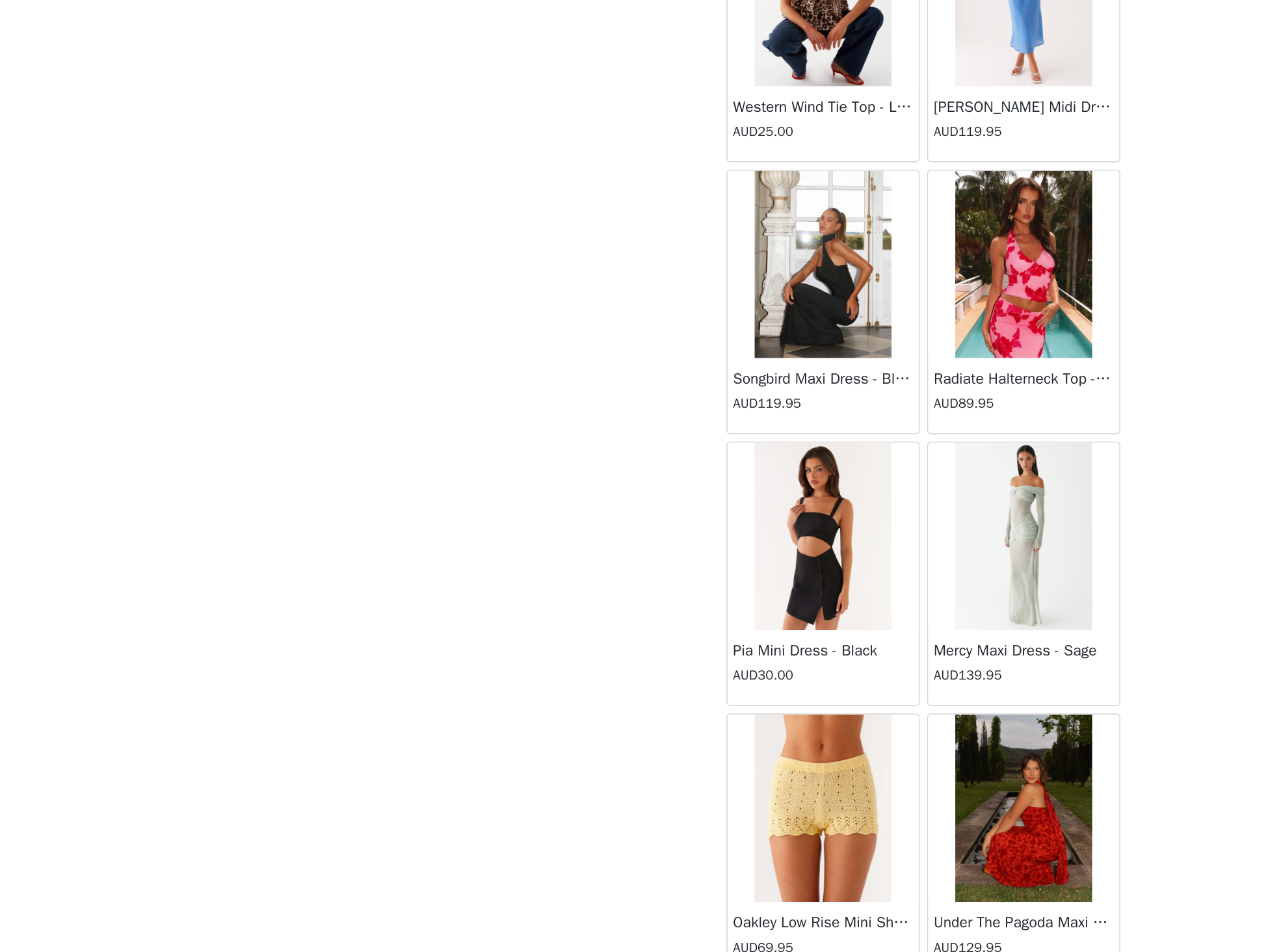 scroll, scrollTop: 18010, scrollLeft: 0, axis: vertical 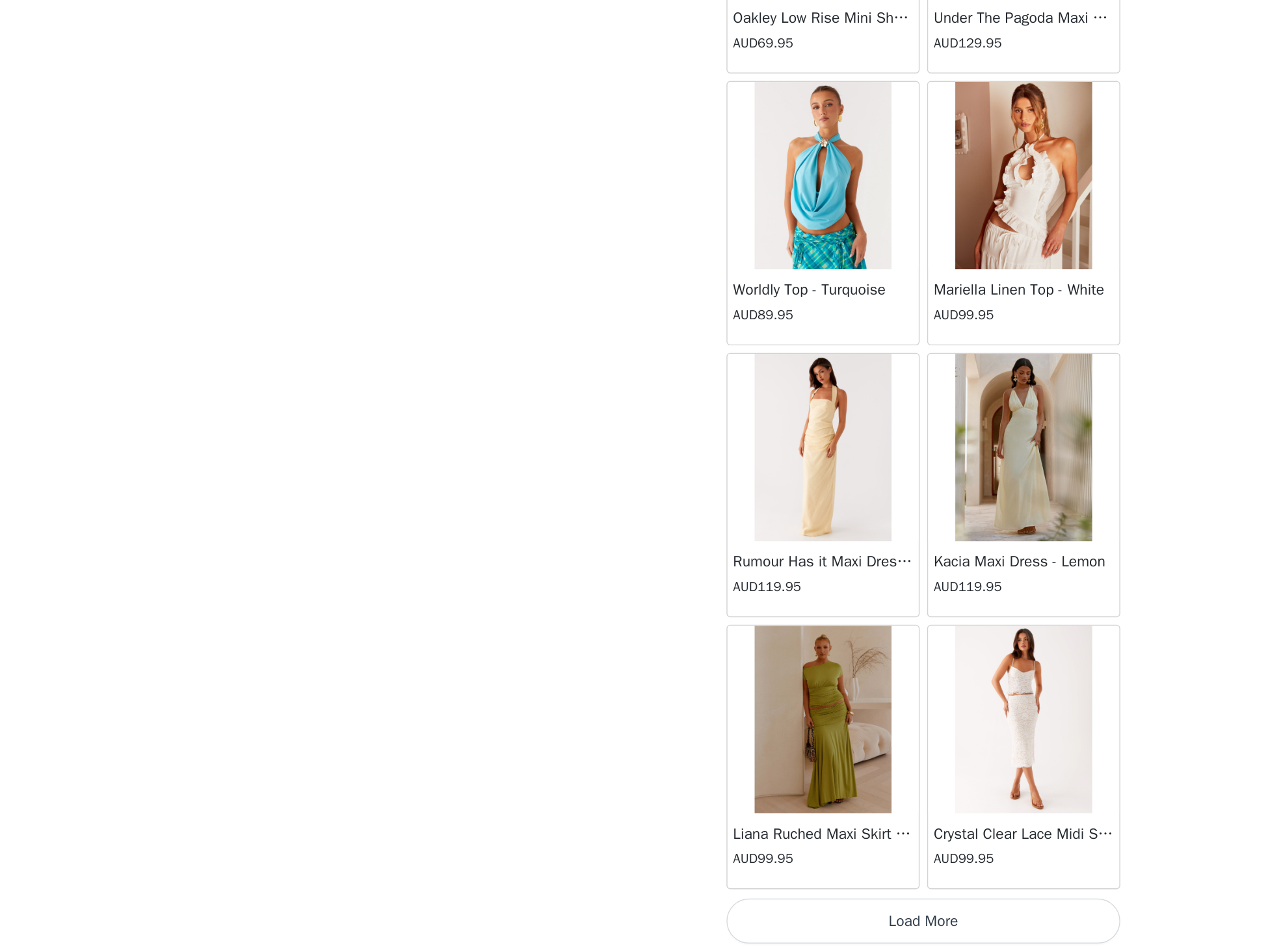click on "Load More" at bounding box center (640, 930) 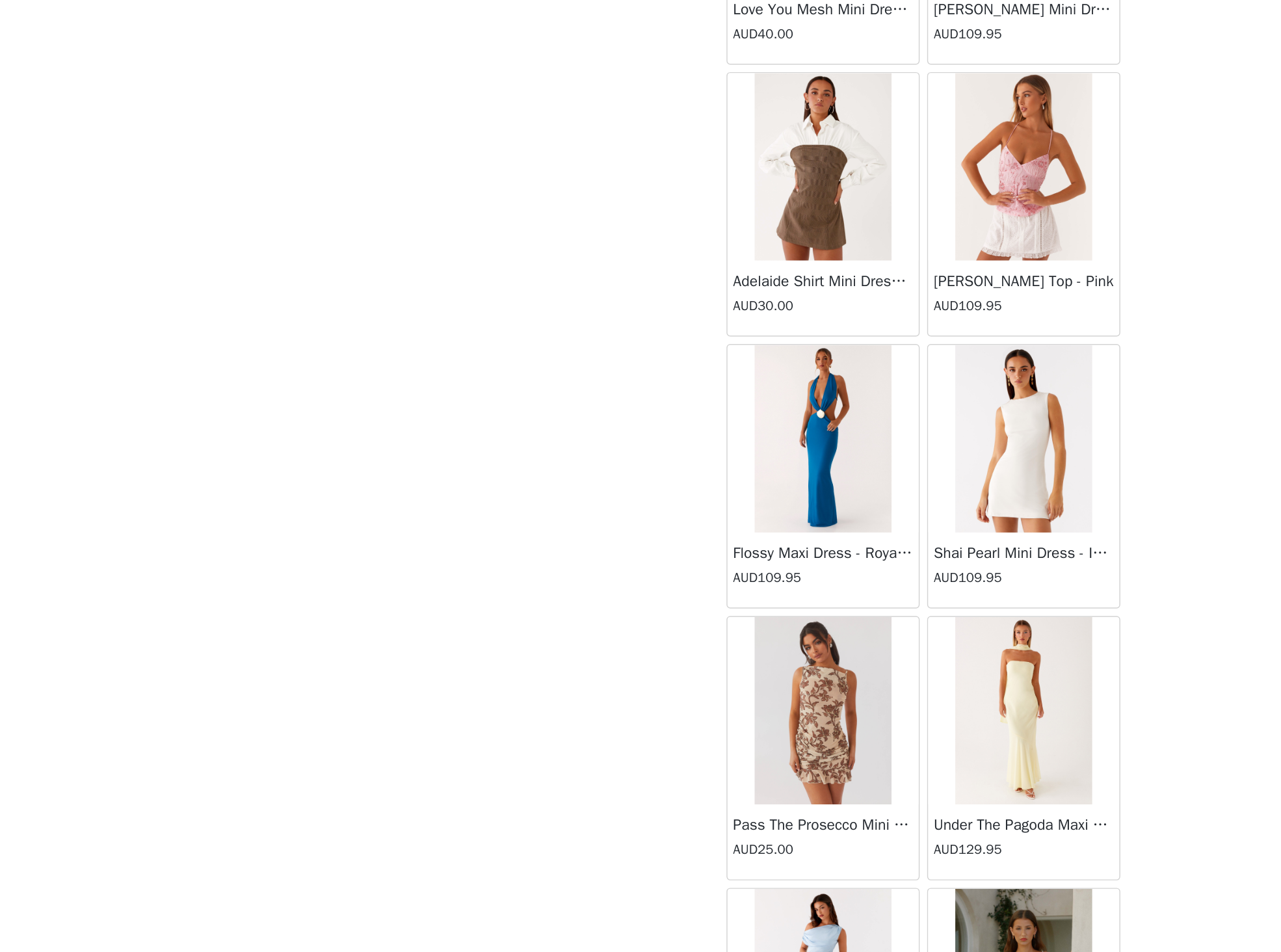 scroll, scrollTop: 19896, scrollLeft: 0, axis: vertical 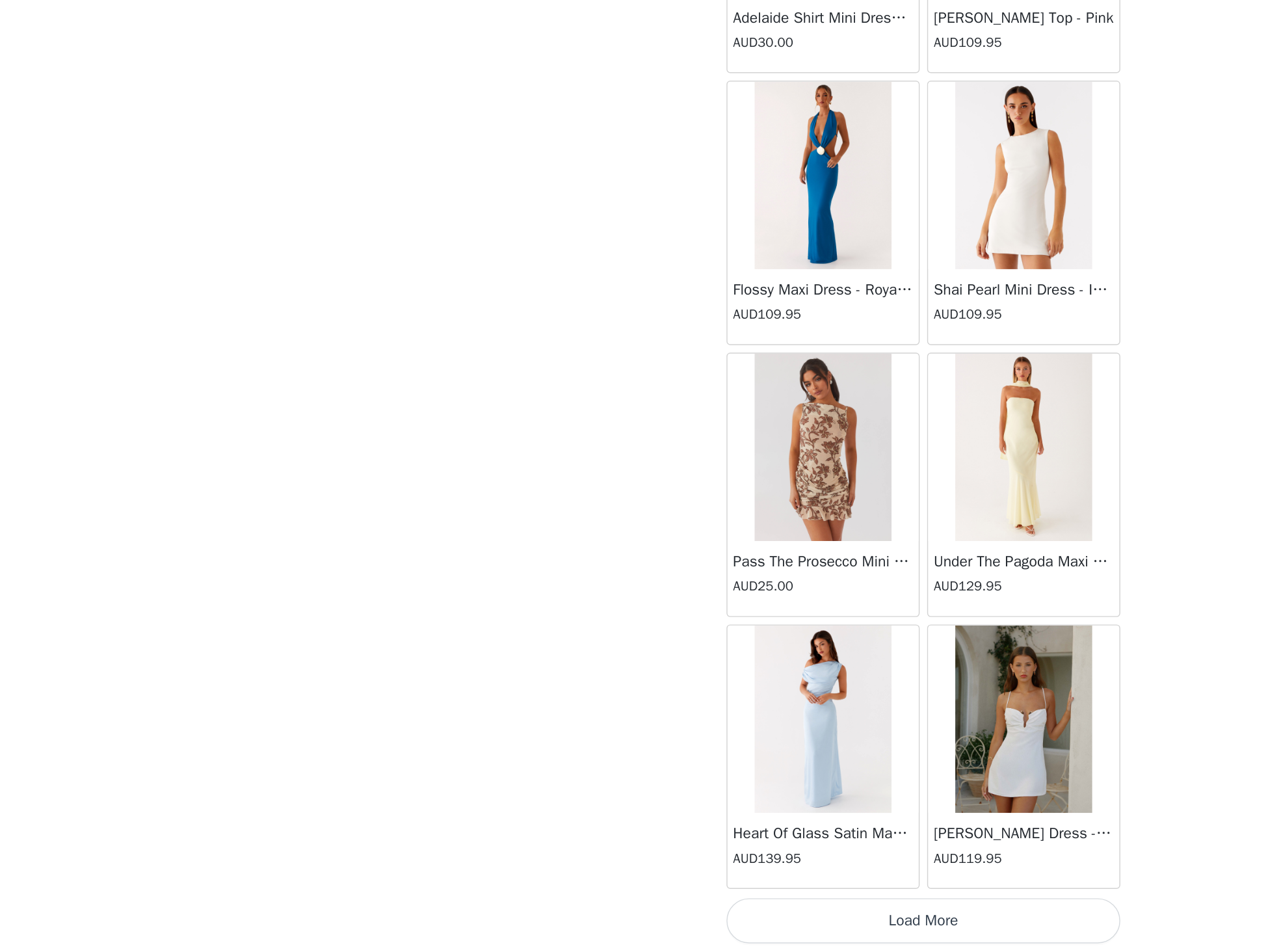click on "Load More" at bounding box center (640, 930) 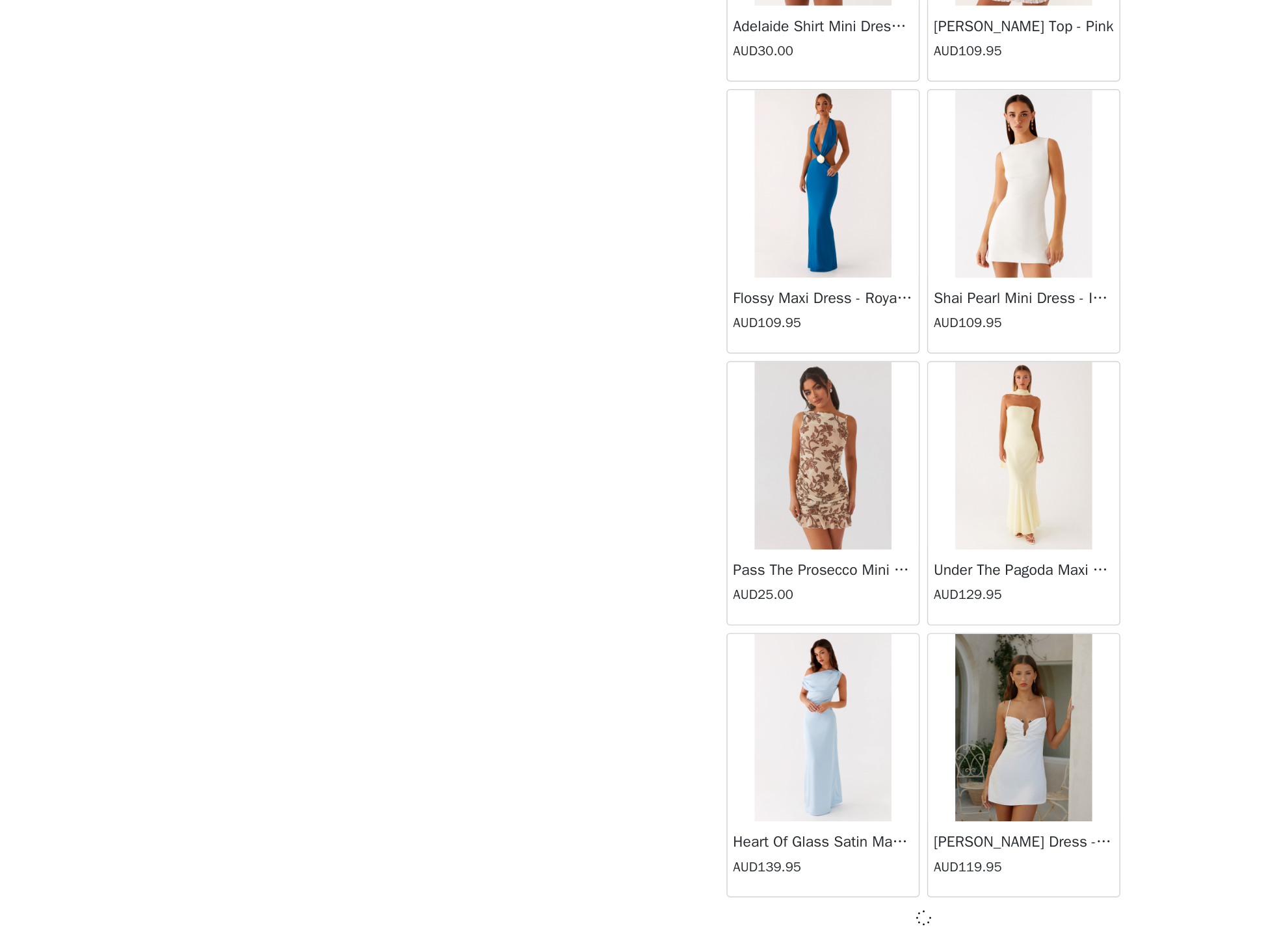 scroll, scrollTop: 19890, scrollLeft: 0, axis: vertical 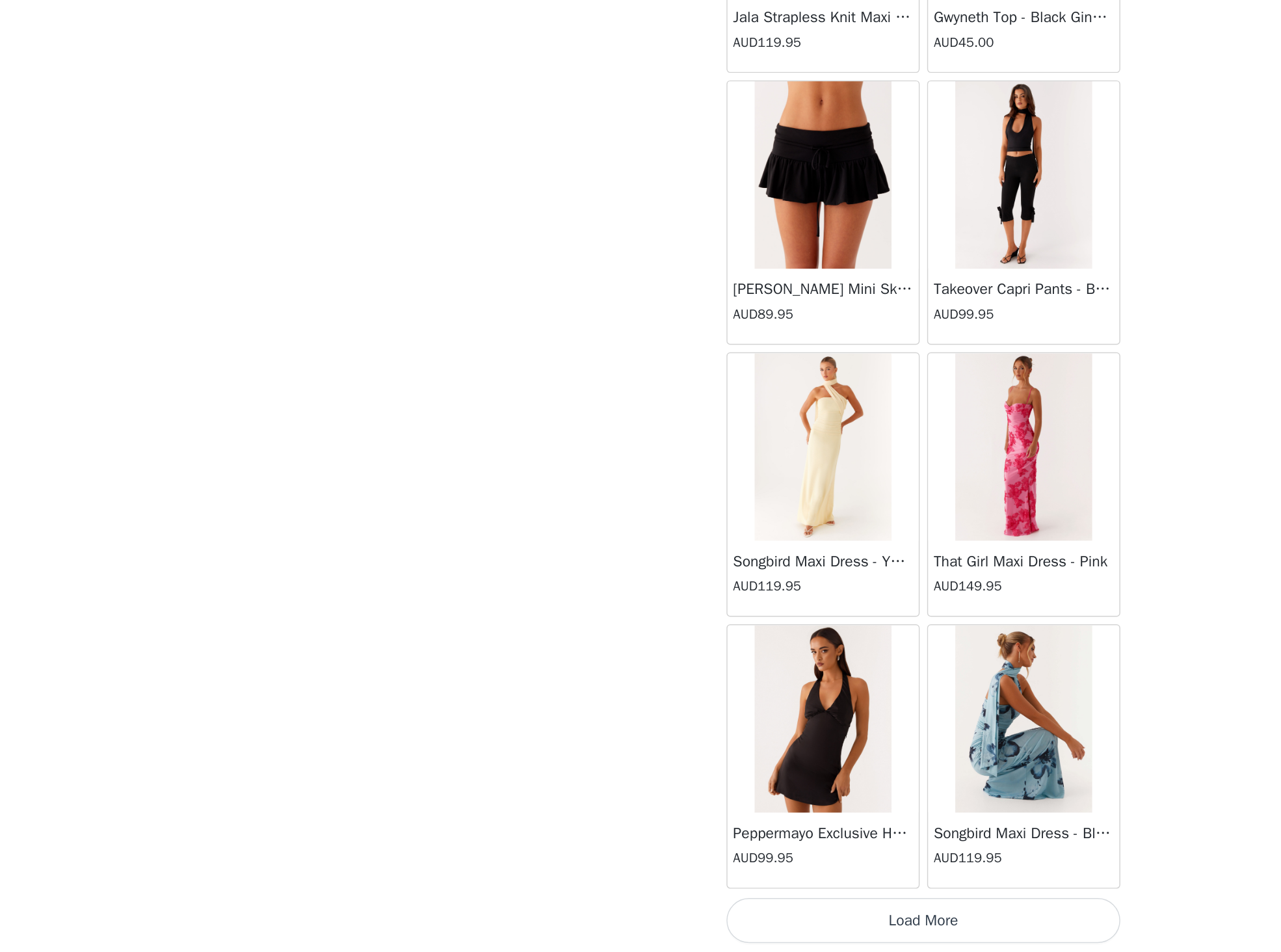 click on "Load More" at bounding box center [640, 930] 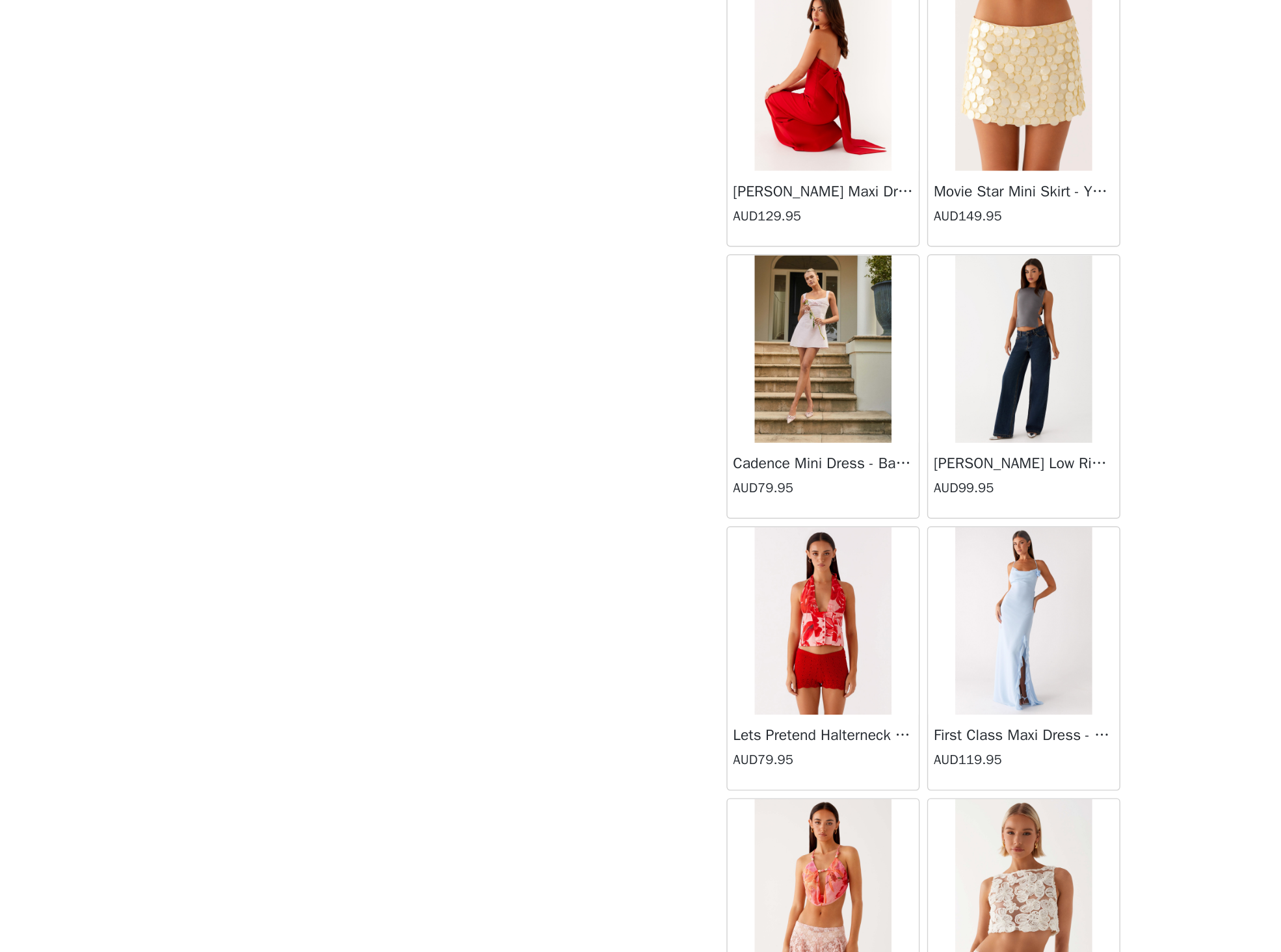scroll, scrollTop: 23667, scrollLeft: 0, axis: vertical 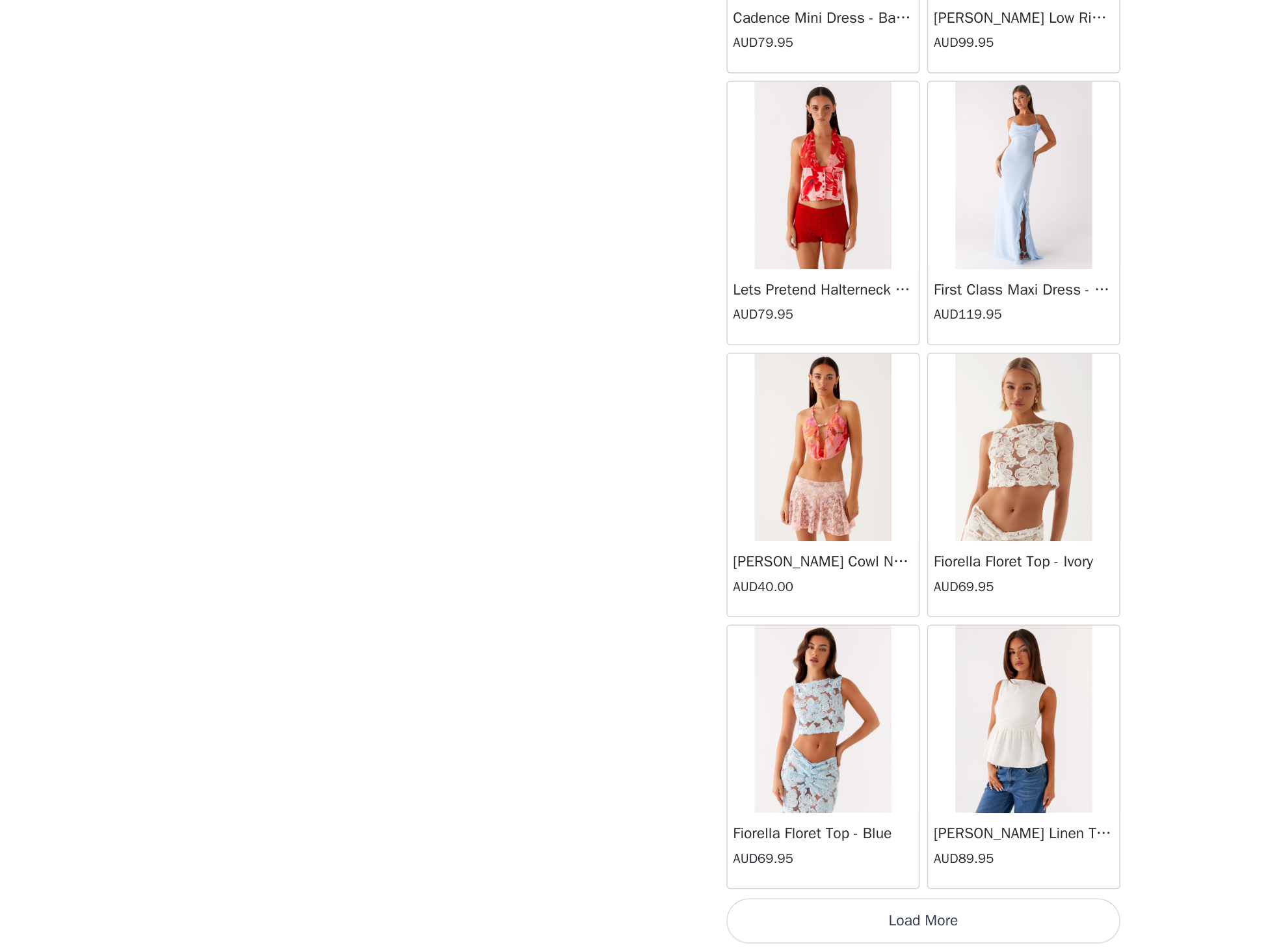 click on "Load More" at bounding box center (640, 930) 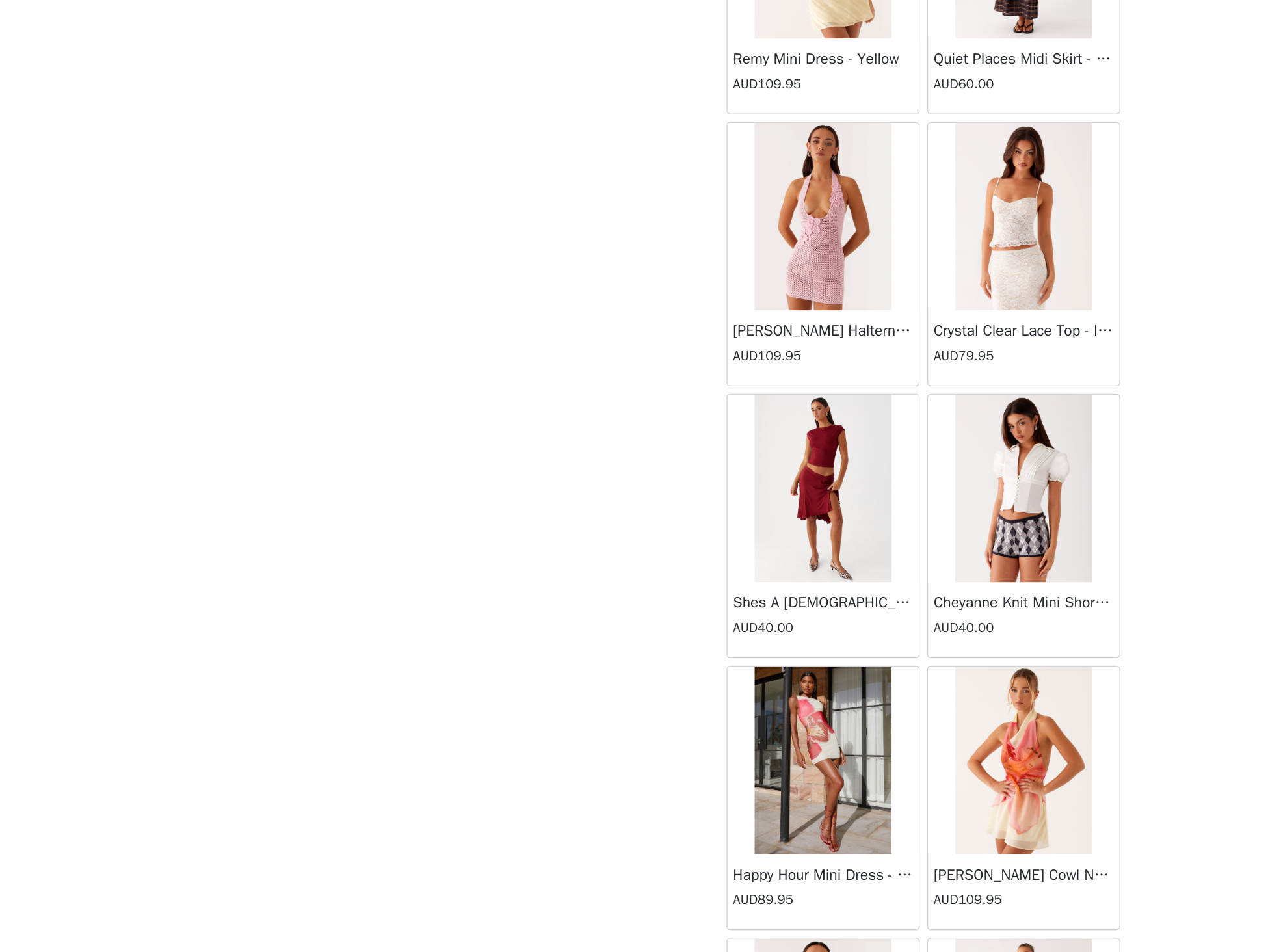 scroll, scrollTop: 25553, scrollLeft: 0, axis: vertical 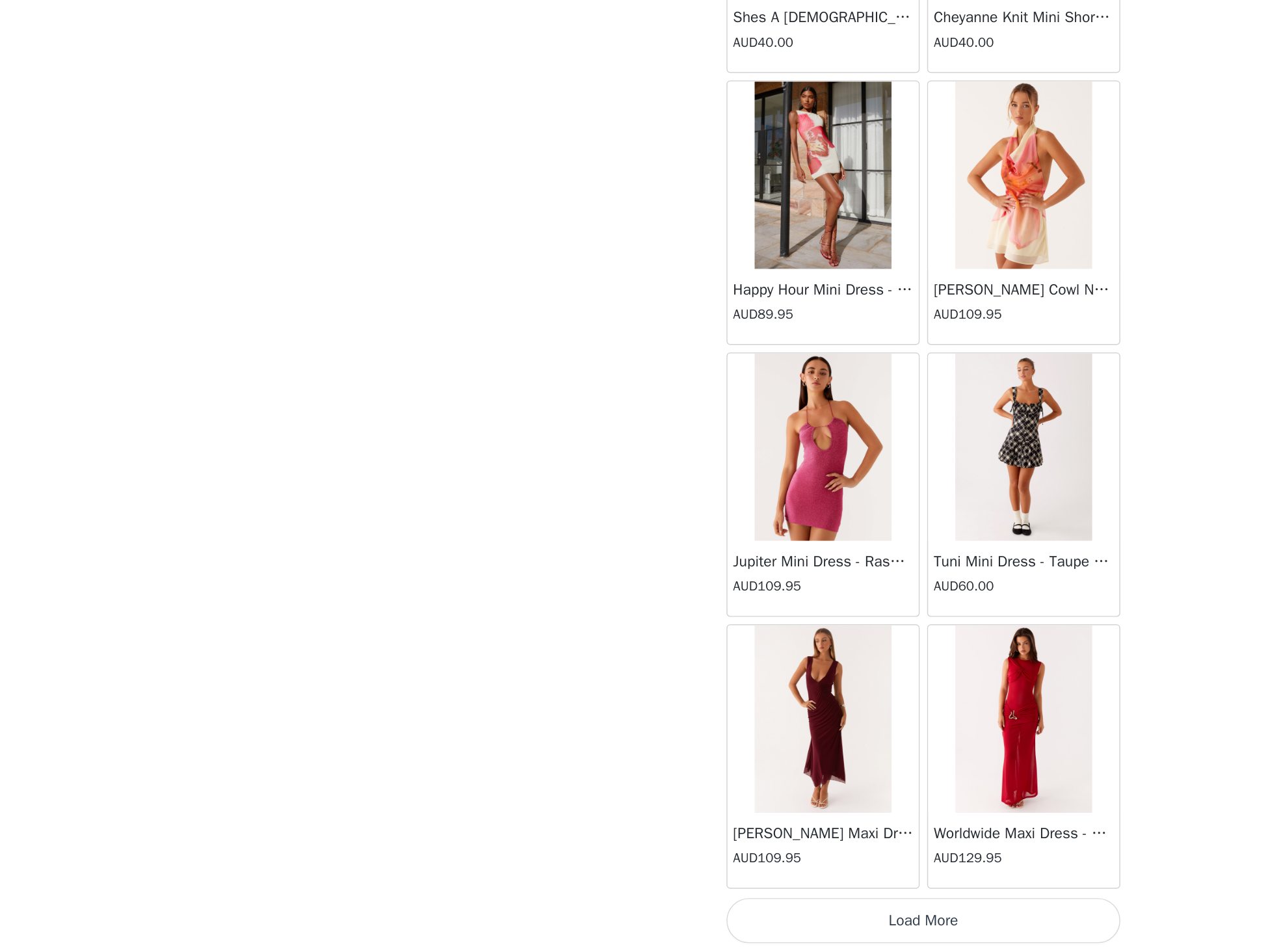 click on "Load More" at bounding box center [640, 930] 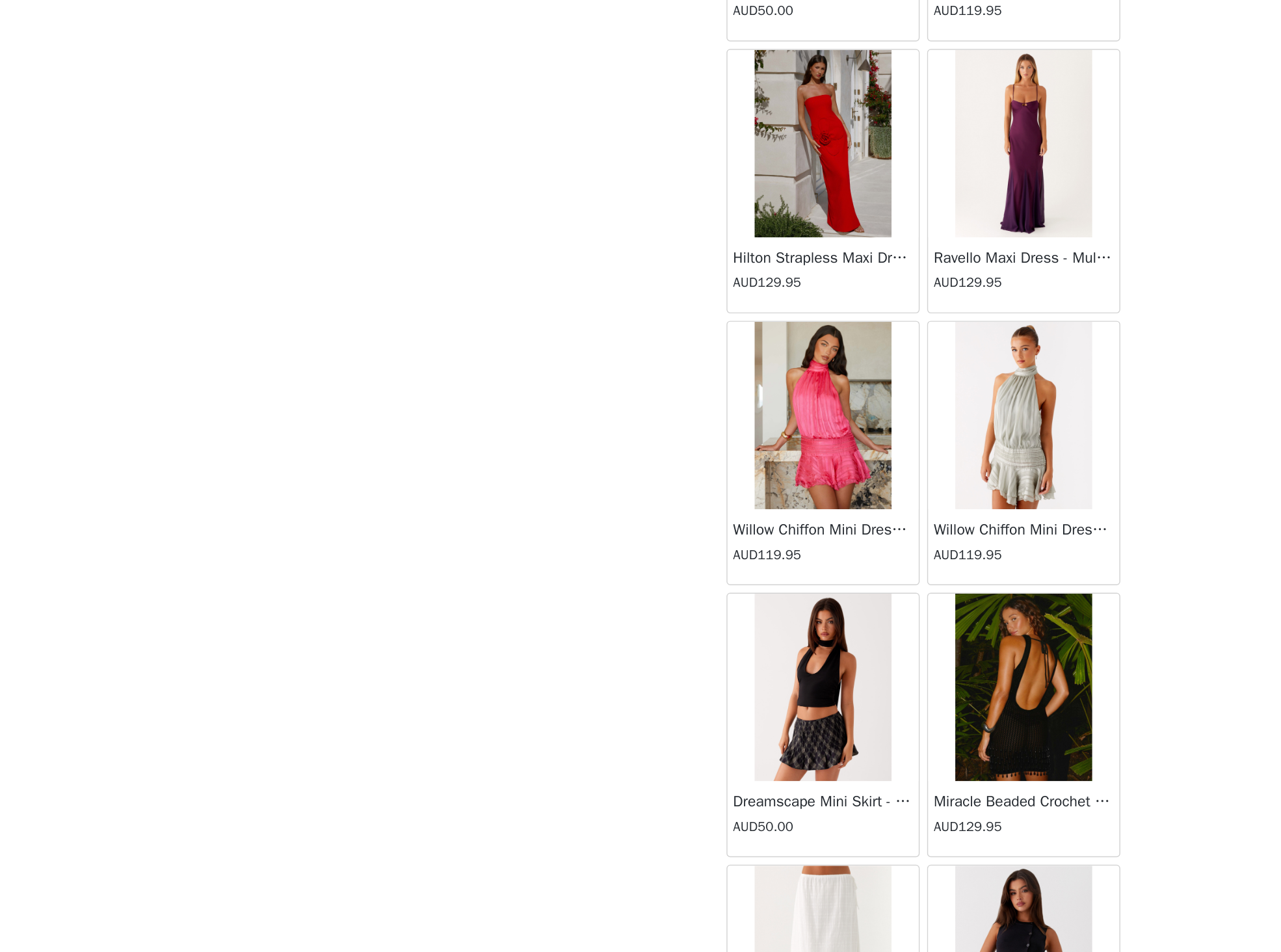 scroll, scrollTop: 27439, scrollLeft: 0, axis: vertical 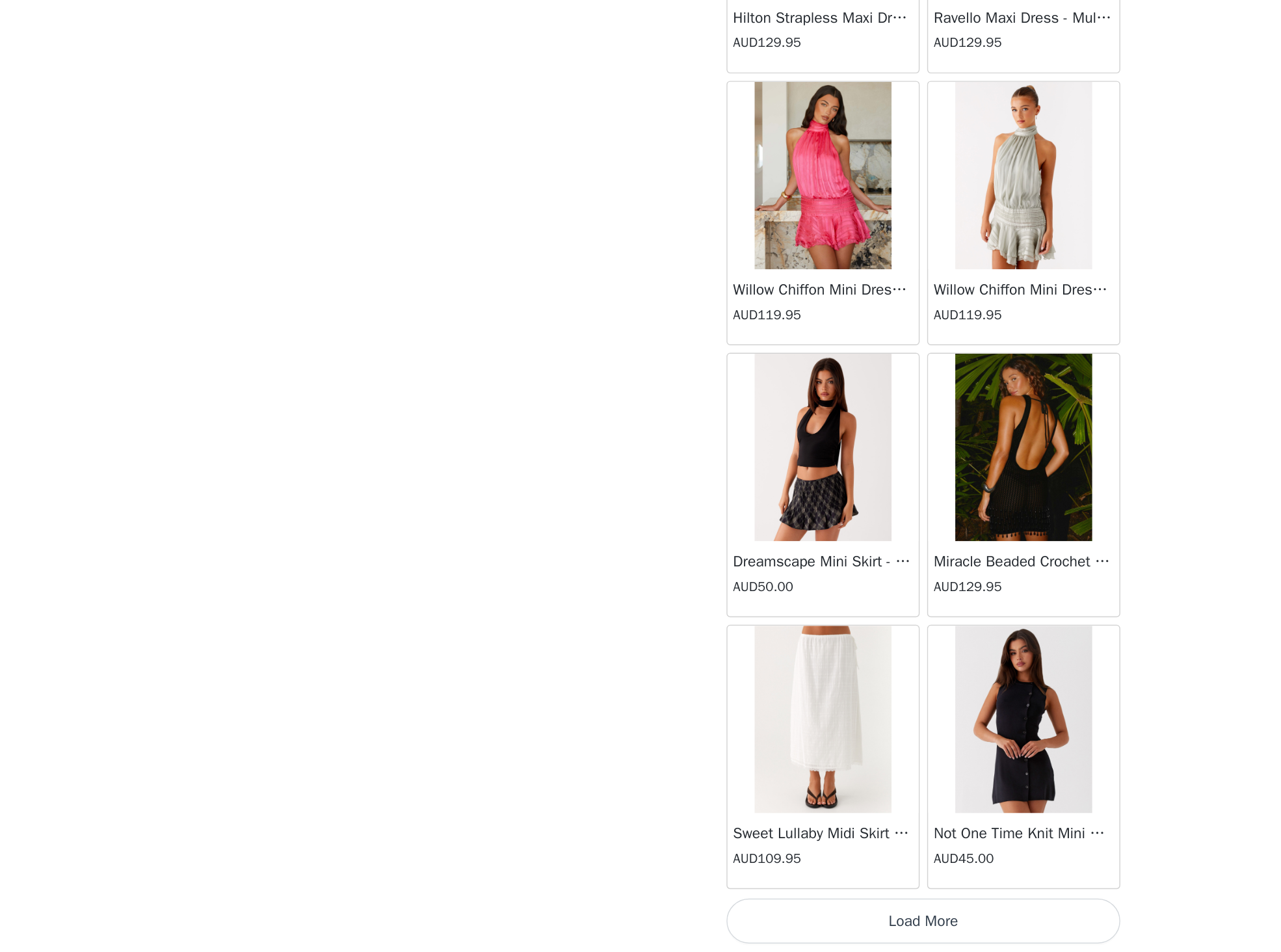 click on "Load More" at bounding box center (640, 930) 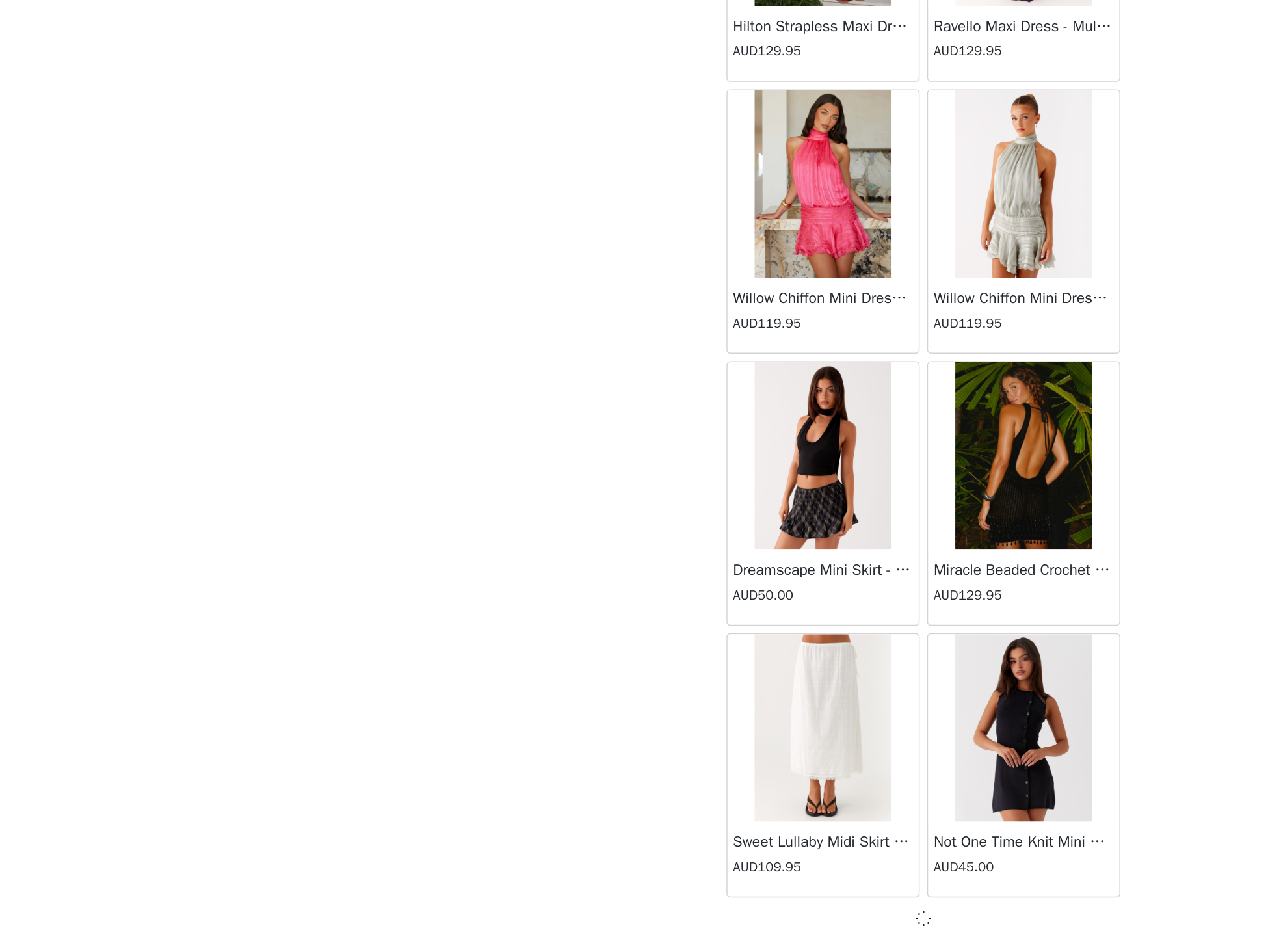 scroll, scrollTop: 27433, scrollLeft: 0, axis: vertical 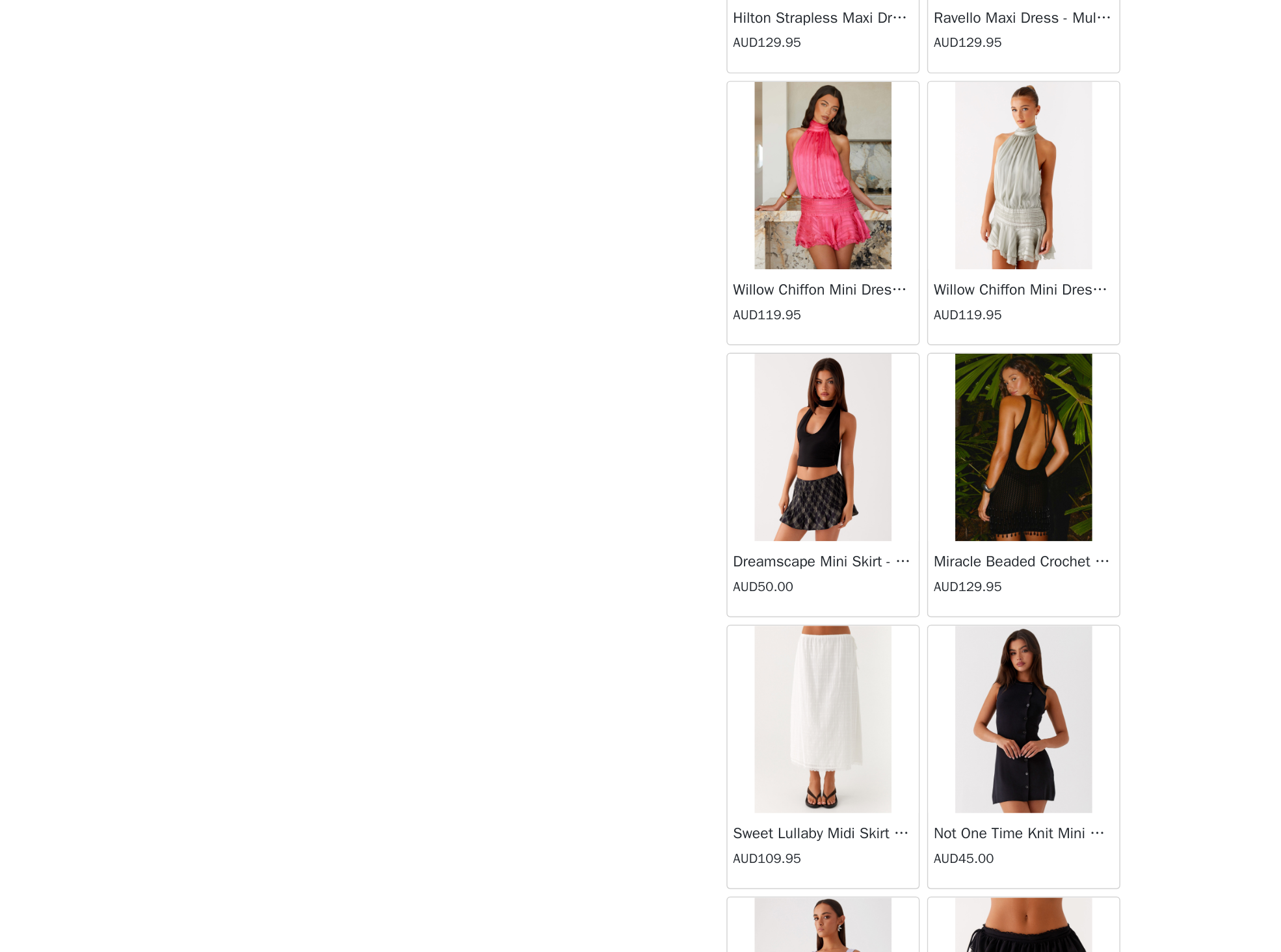 click at bounding box center (570, 790) 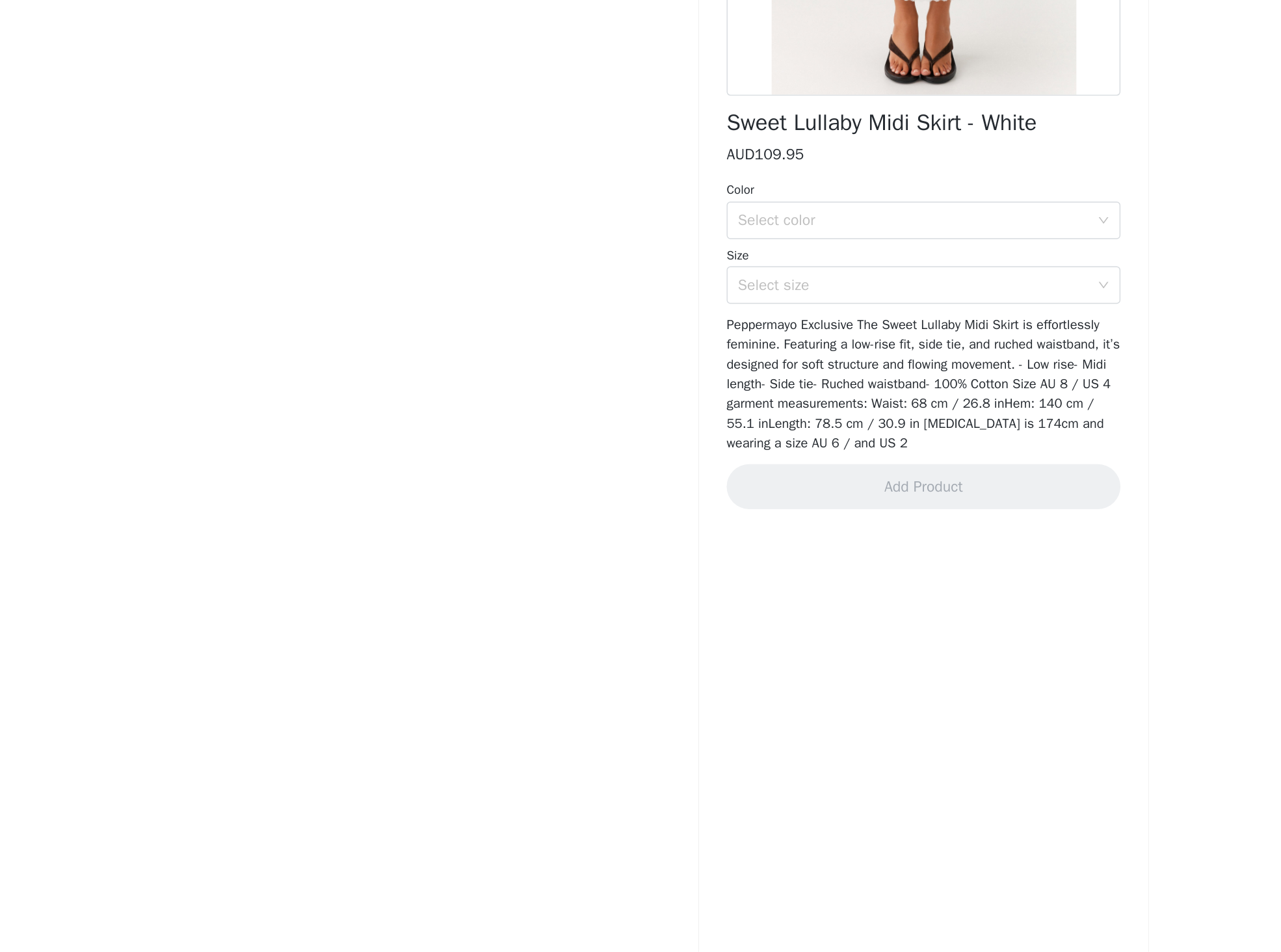 click on "Color   Select color" at bounding box center (640, 437) 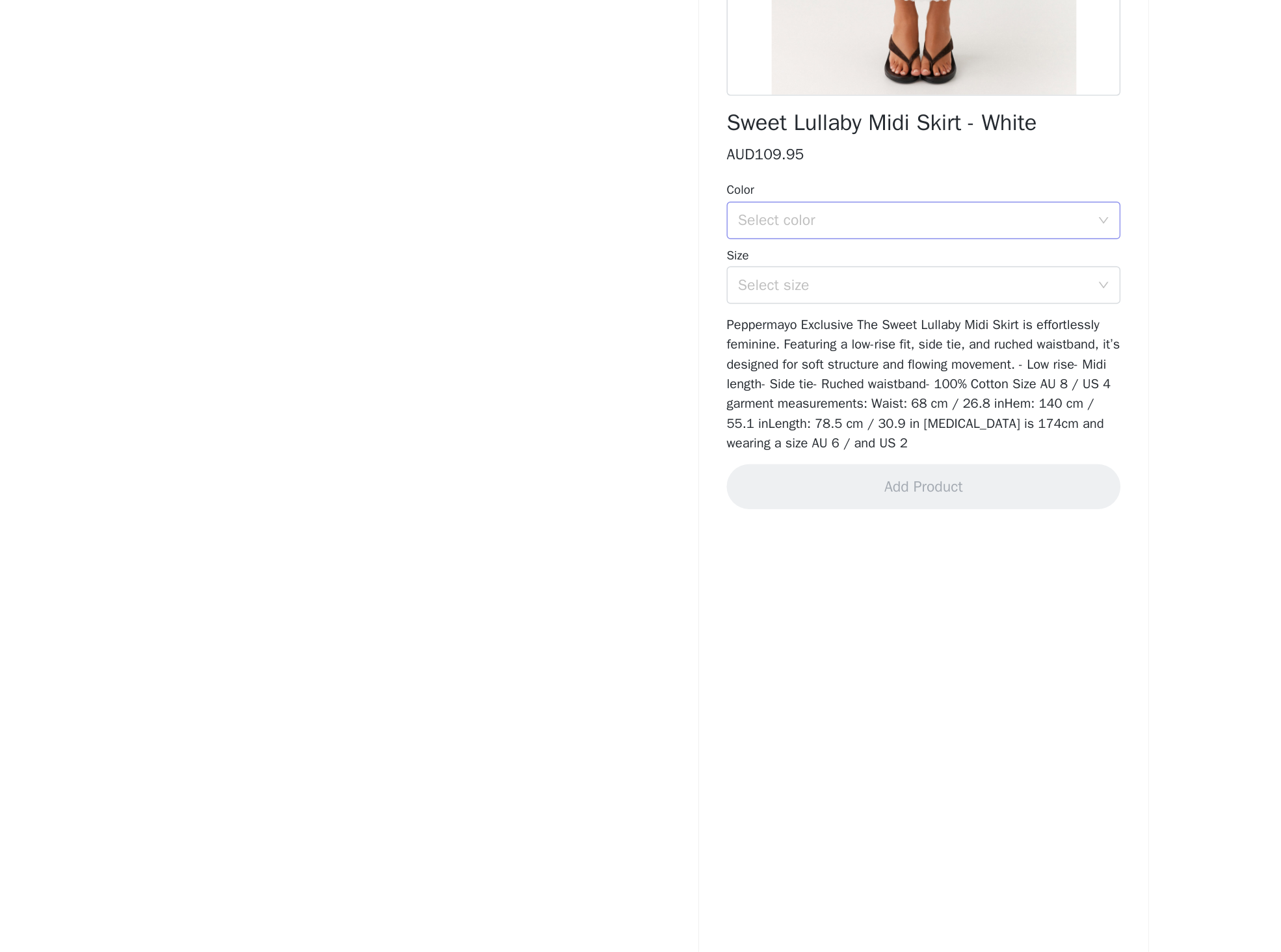 click on "Select color" at bounding box center (633, 444) 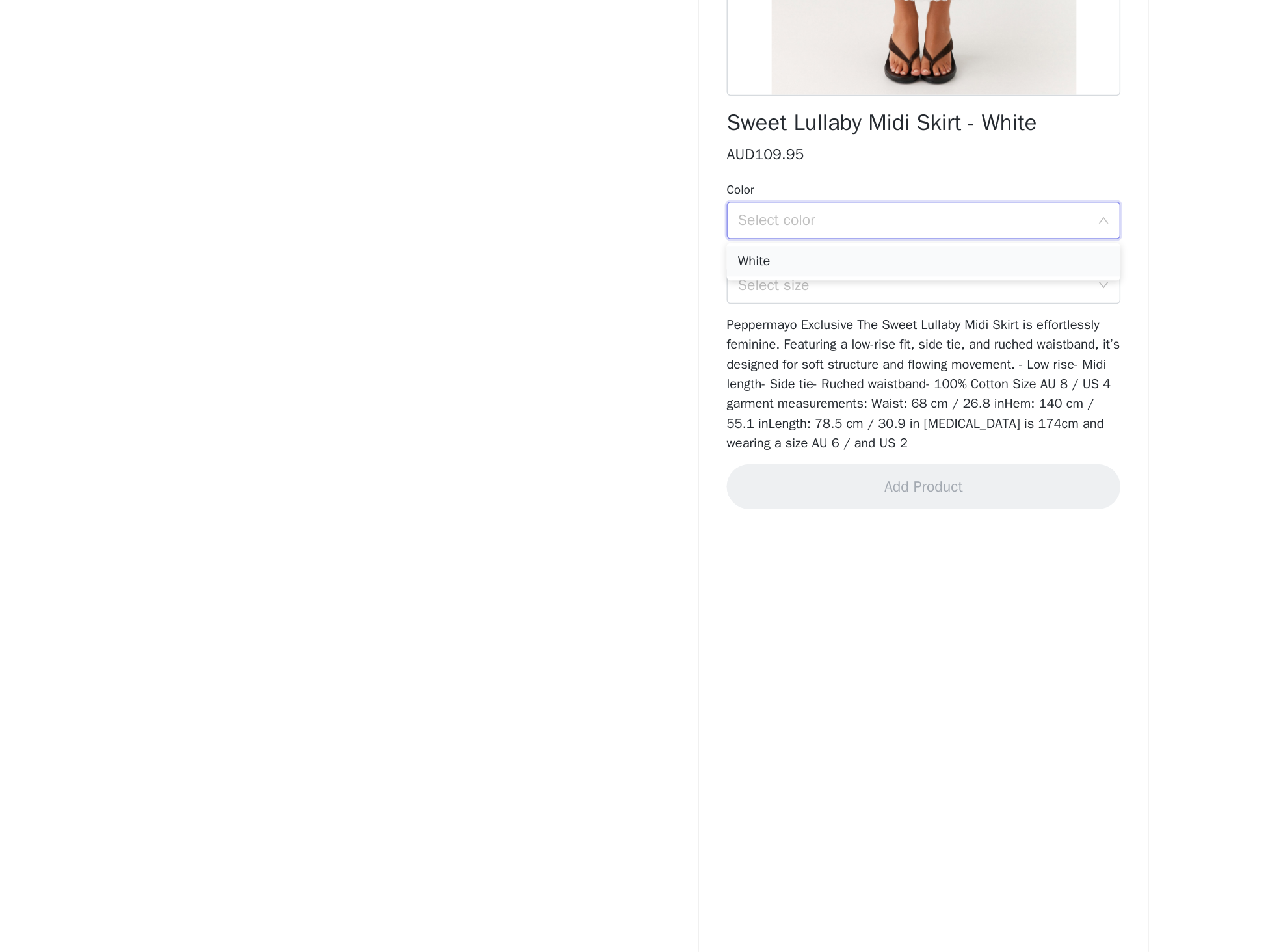 click on "White" at bounding box center (640, 473) 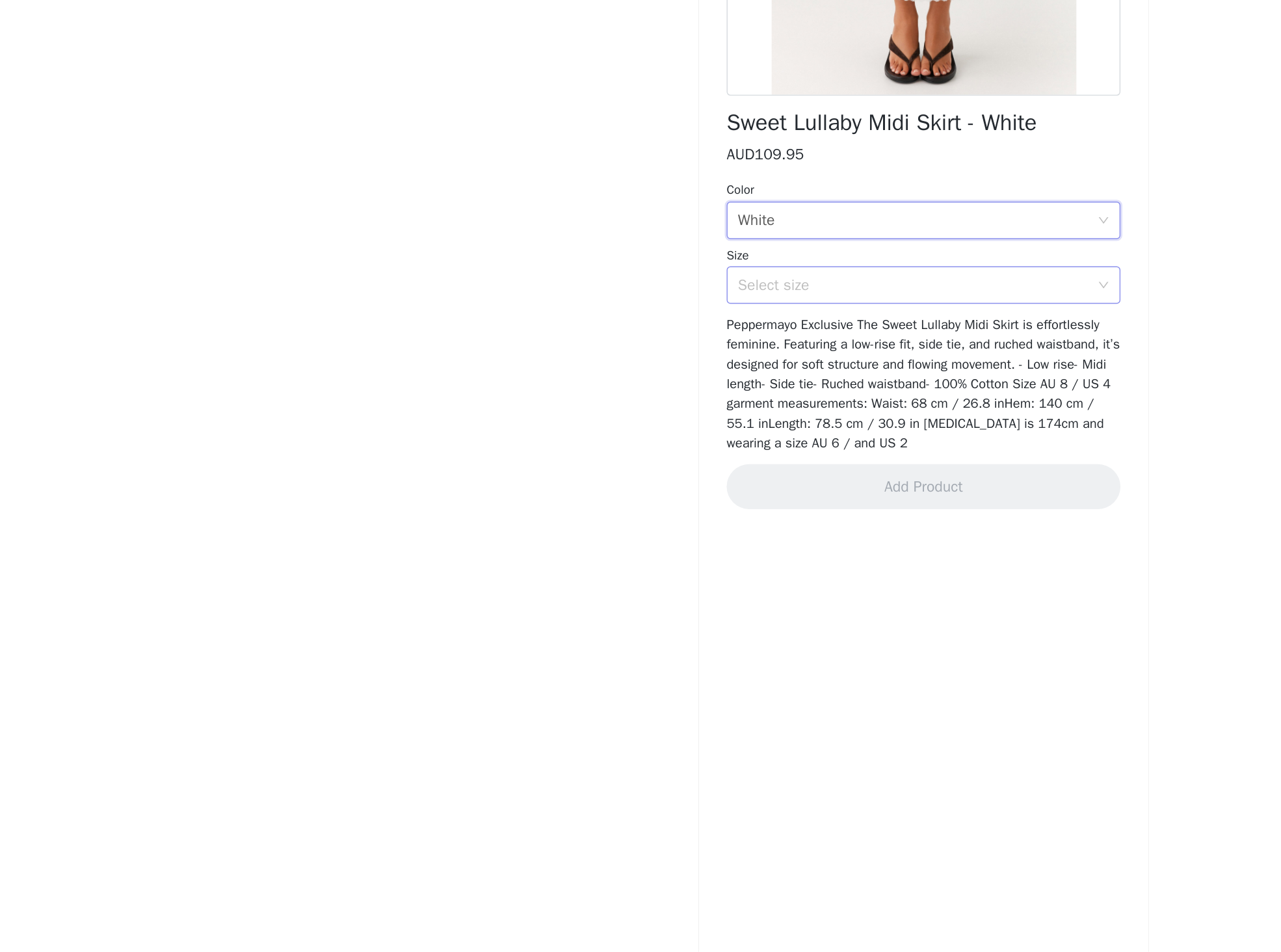 click on "Select size" at bounding box center [633, 489] 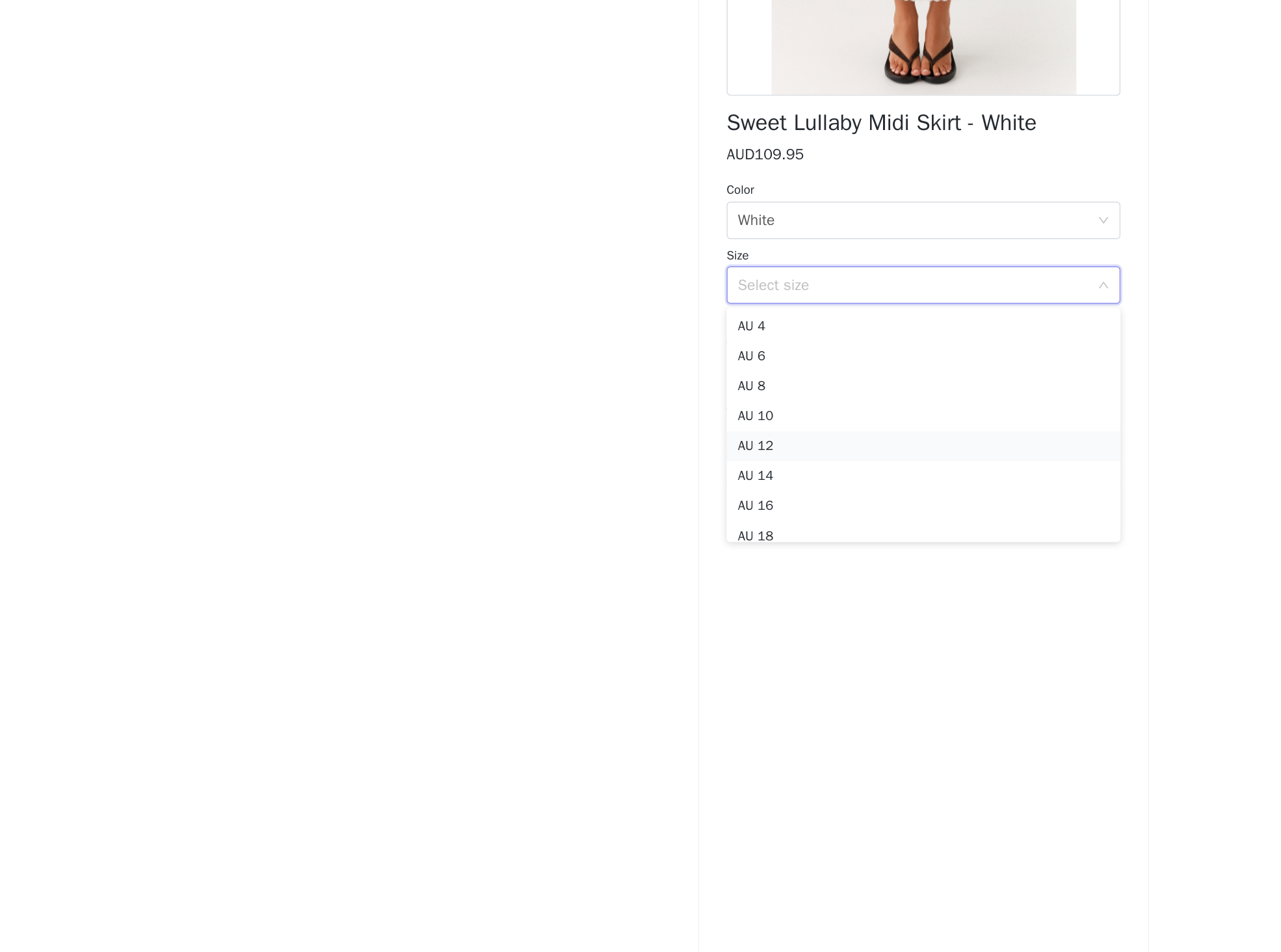 click on "AU 12" at bounding box center (640, 601) 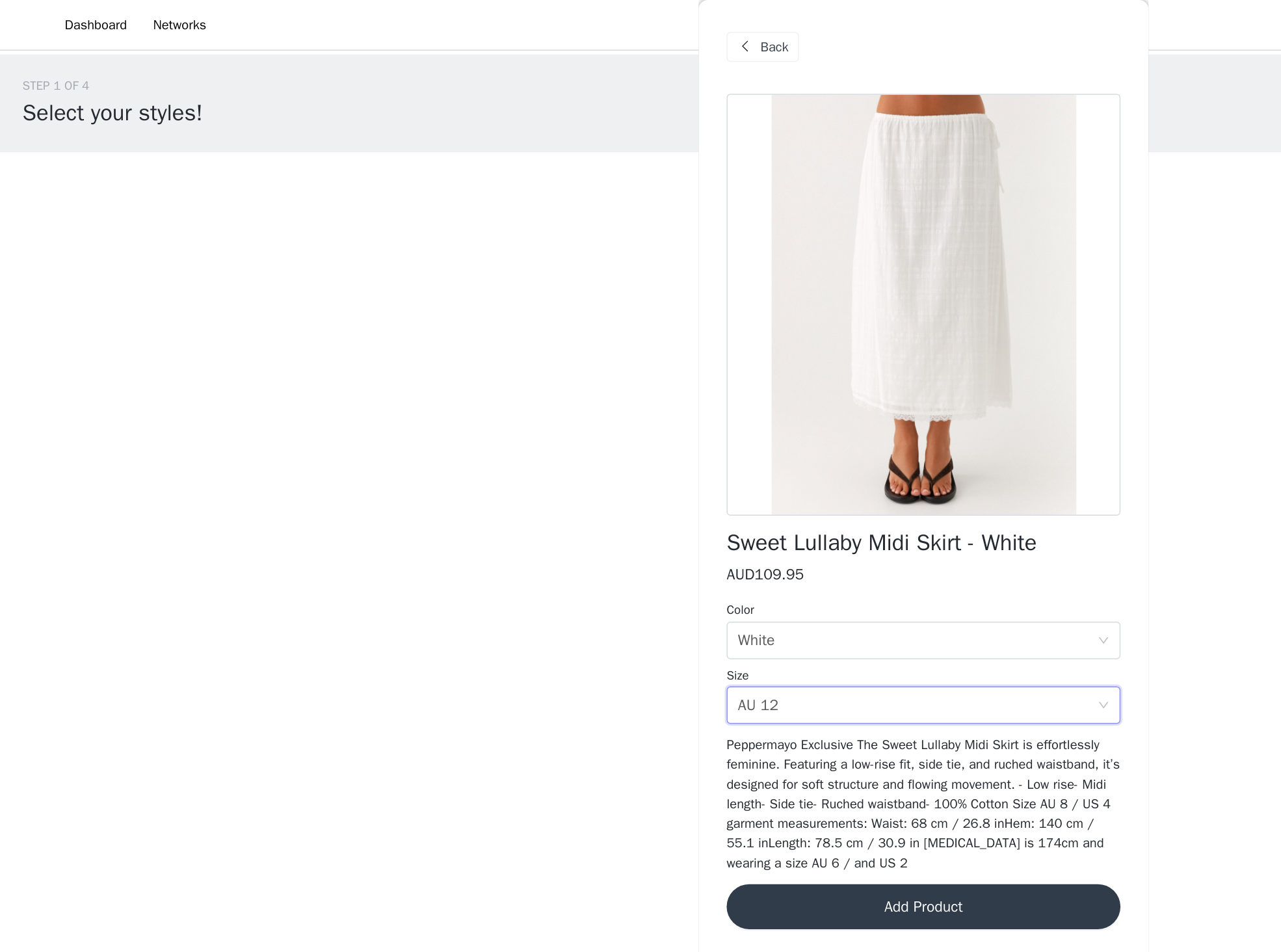 click on "Add Product" at bounding box center (640, 629) 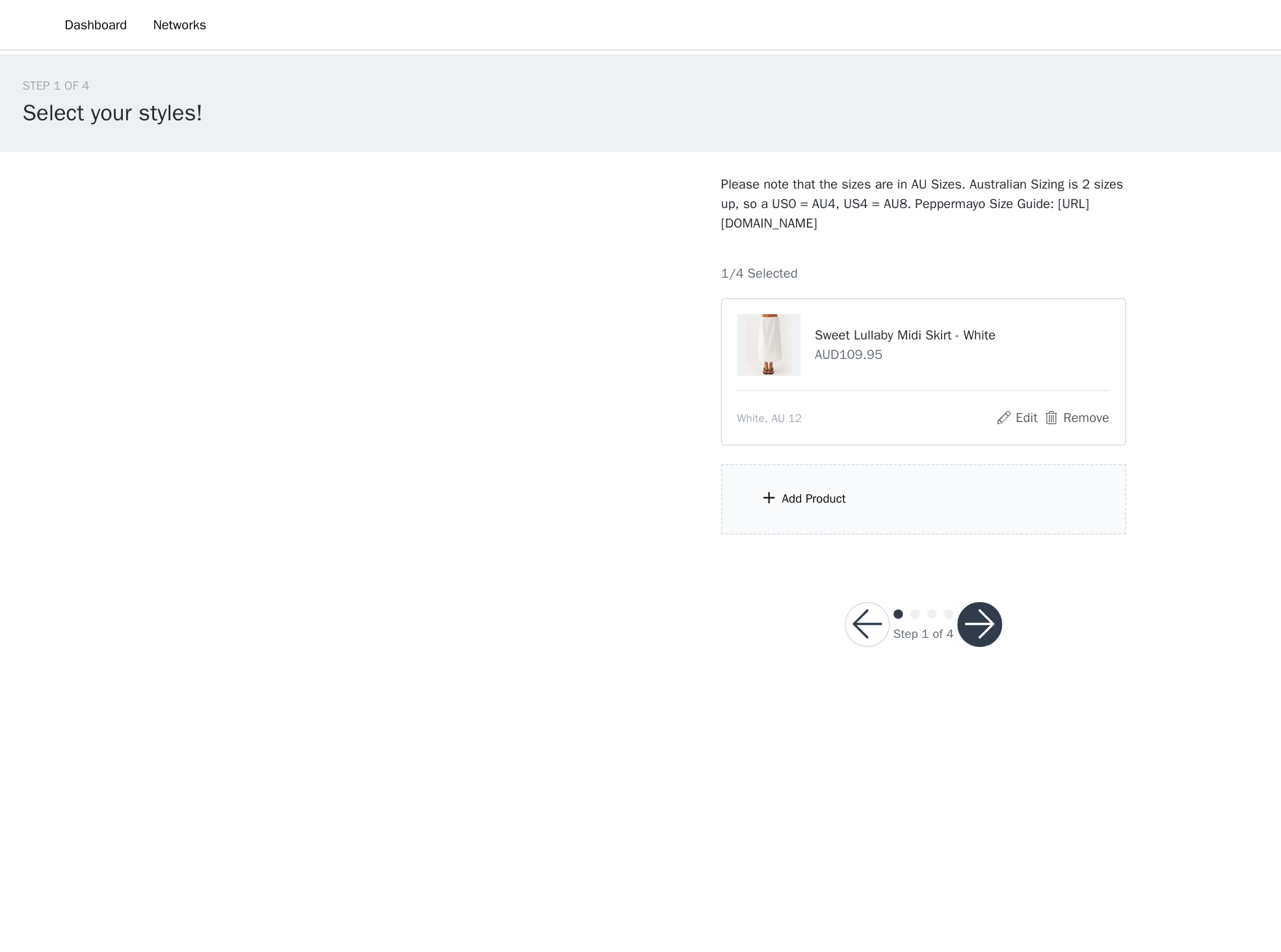 click on "Add Product" at bounding box center [564, 346] 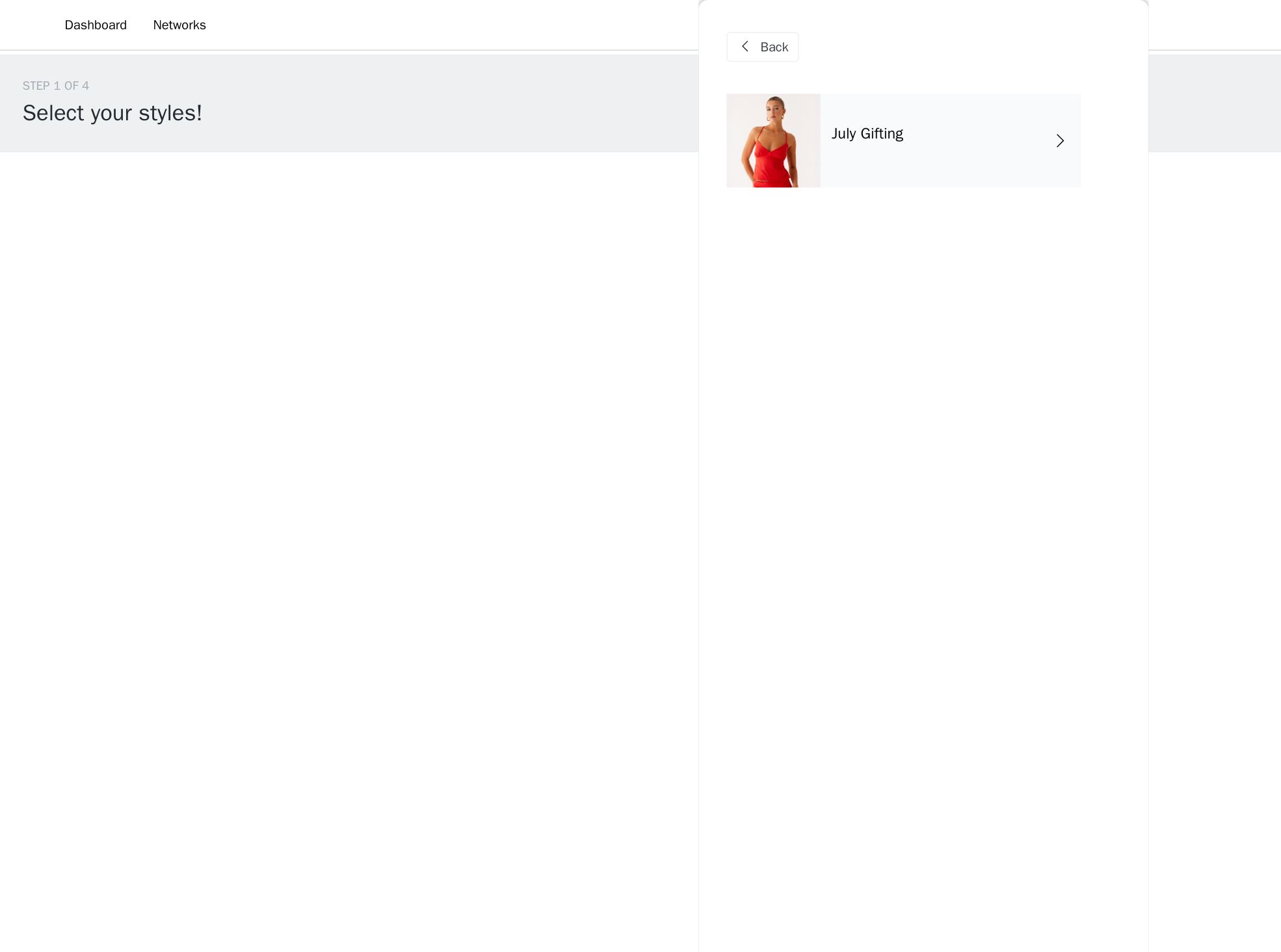 click on "July Gifting" at bounding box center [659, 98] 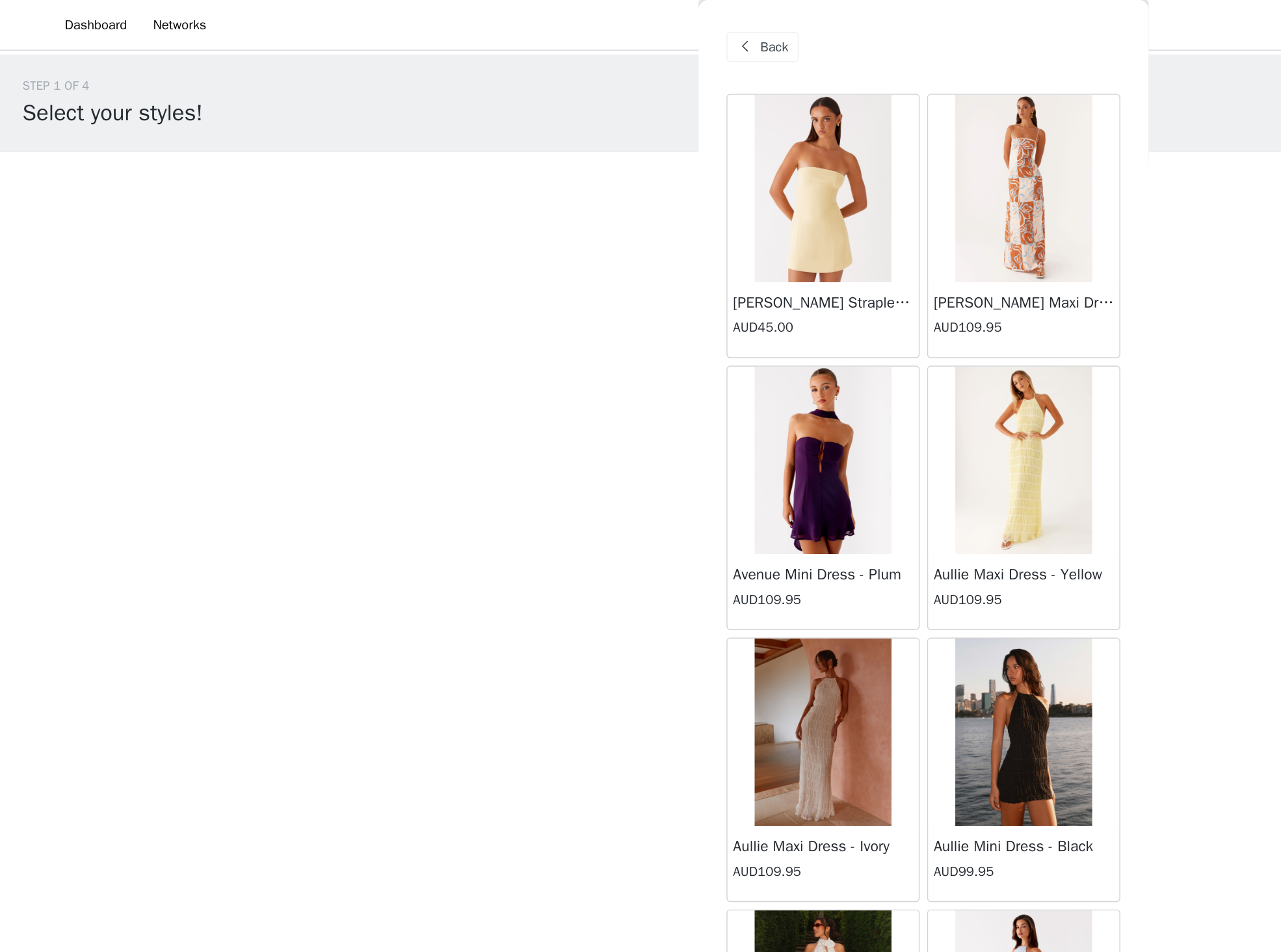 scroll, scrollTop: 1038, scrollLeft: 0, axis: vertical 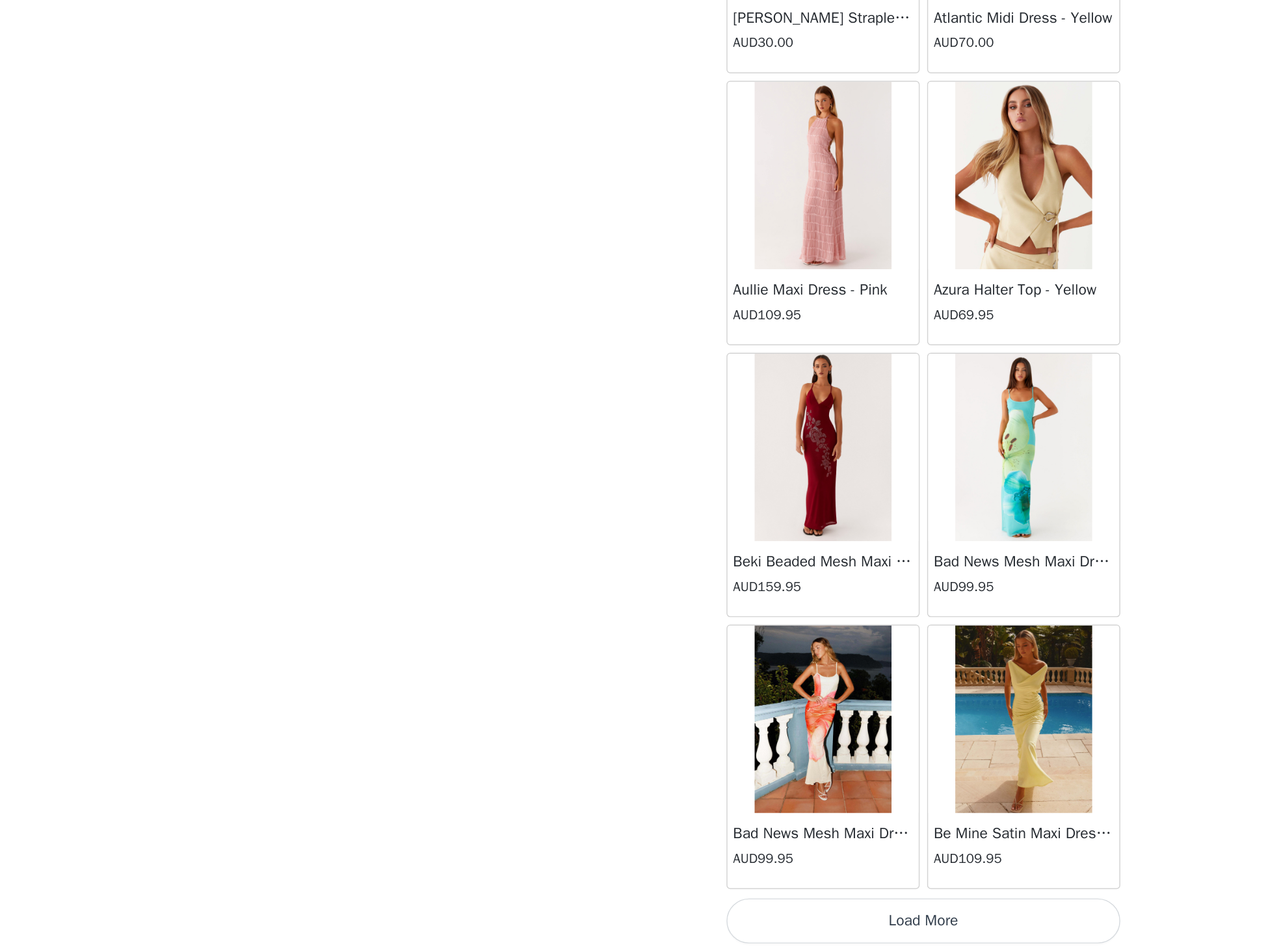 click on "Load More" at bounding box center [640, 930] 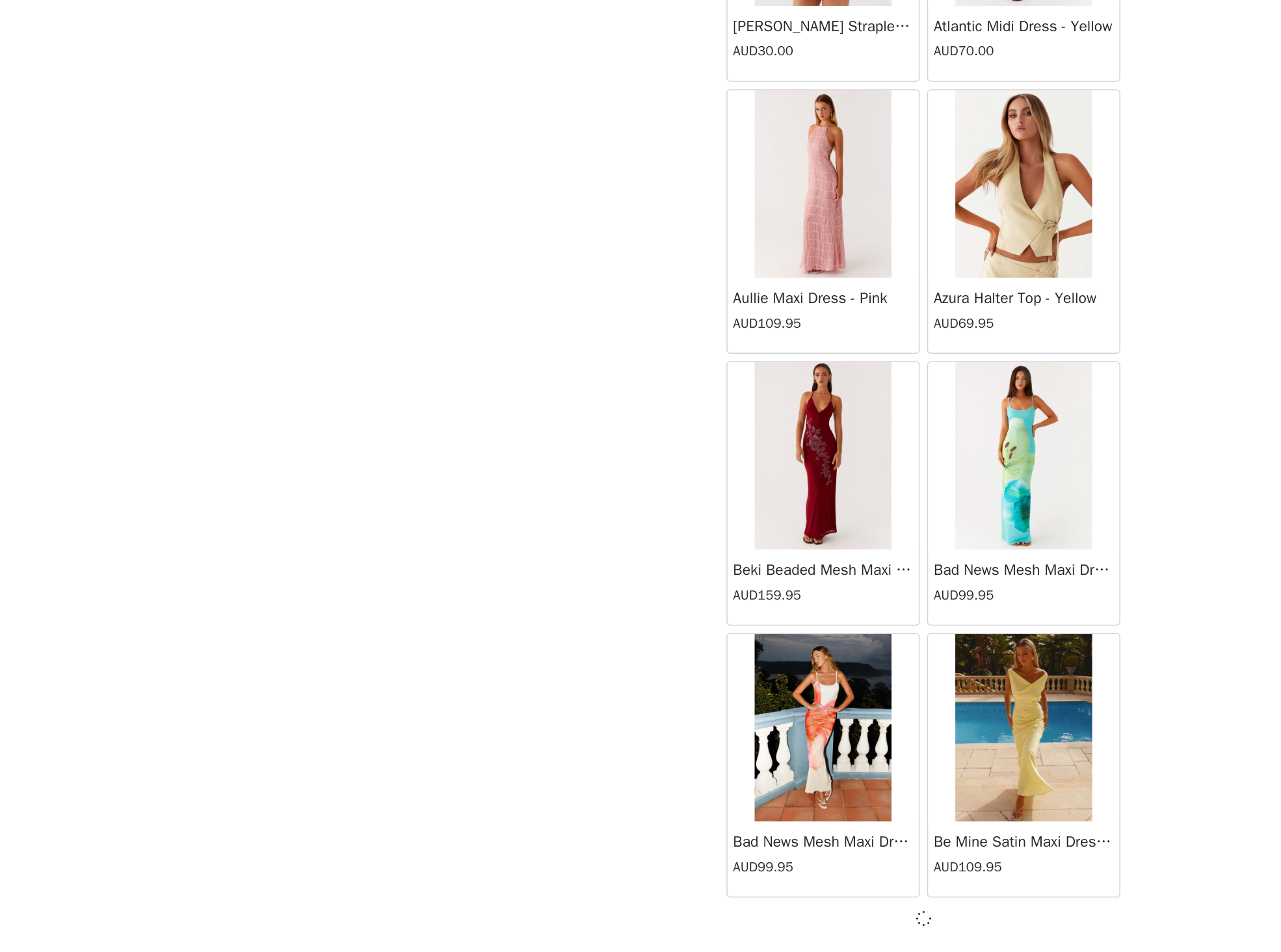 scroll, scrollTop: 1032, scrollLeft: 0, axis: vertical 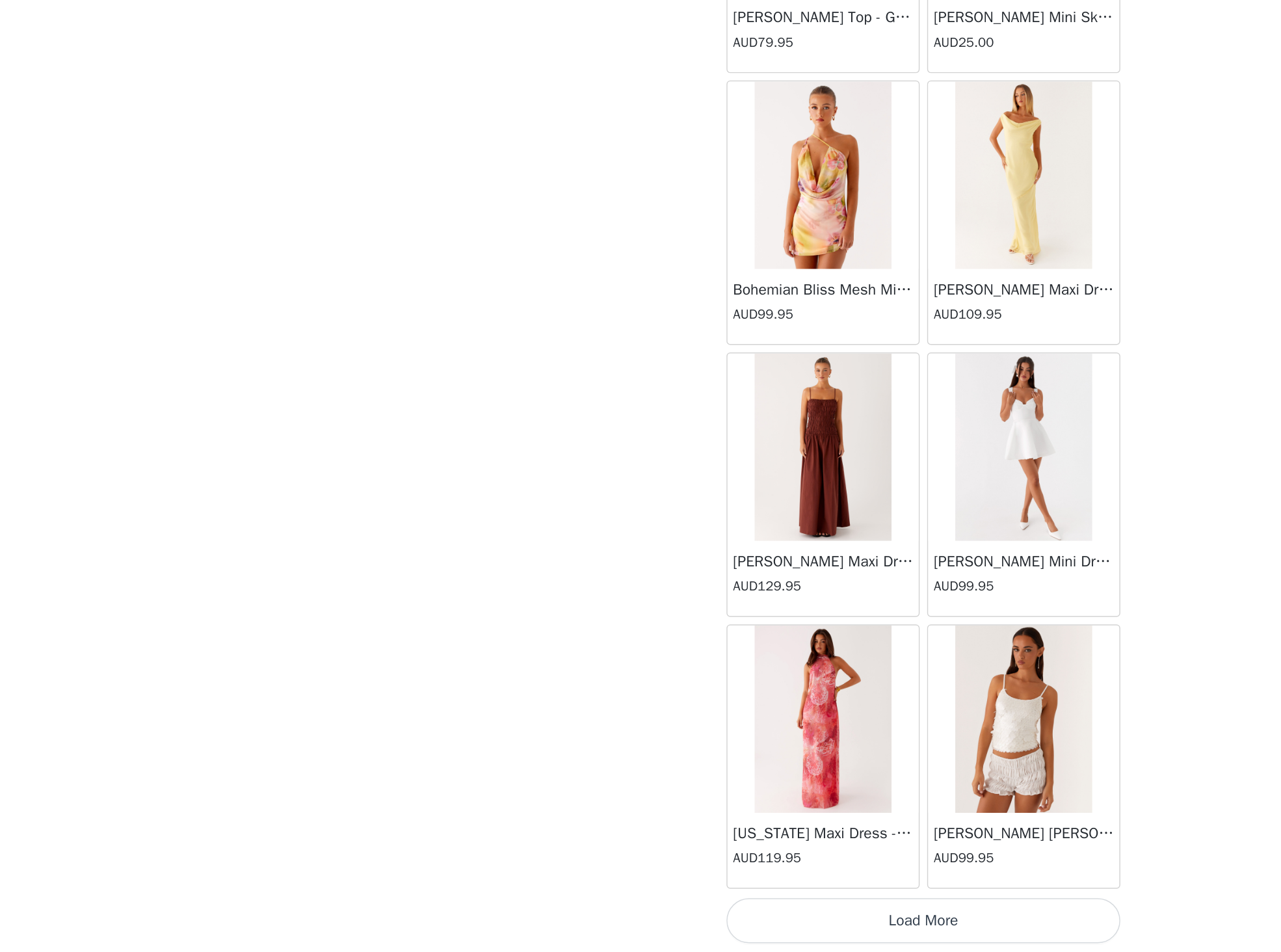 click on "Load More" at bounding box center [640, 930] 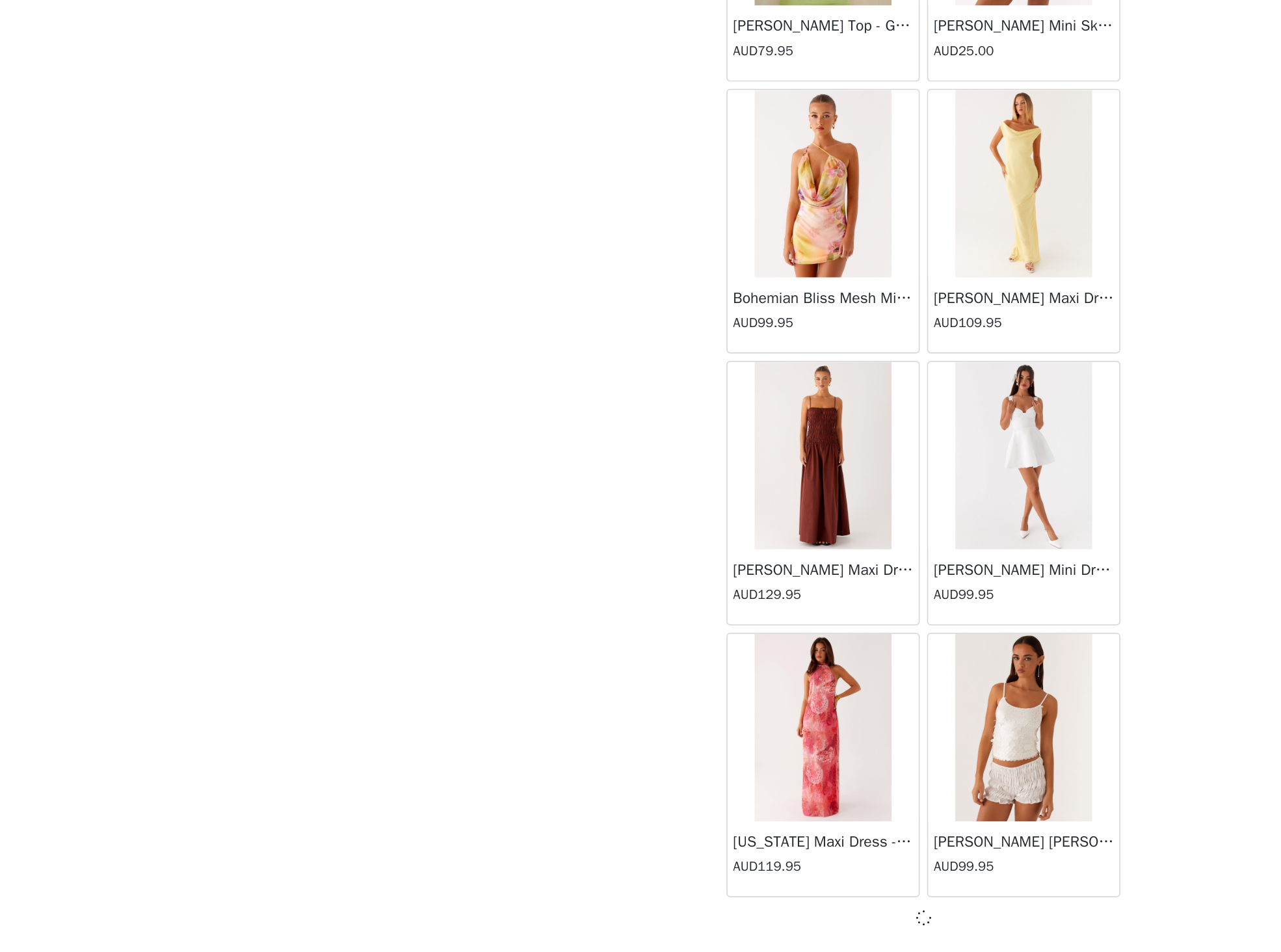 scroll, scrollTop: 2918, scrollLeft: 0, axis: vertical 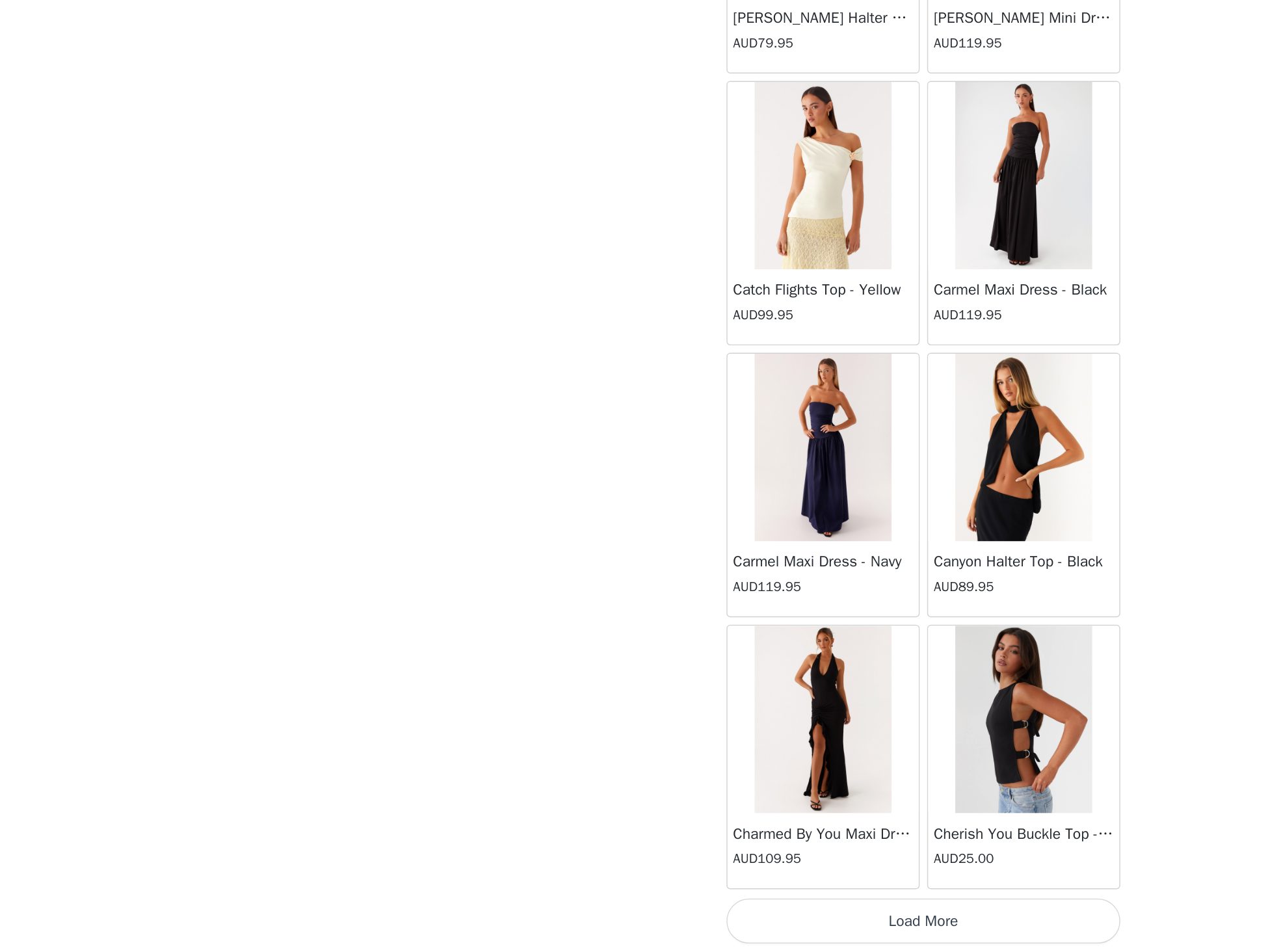 click on "Load More" at bounding box center [640, 930] 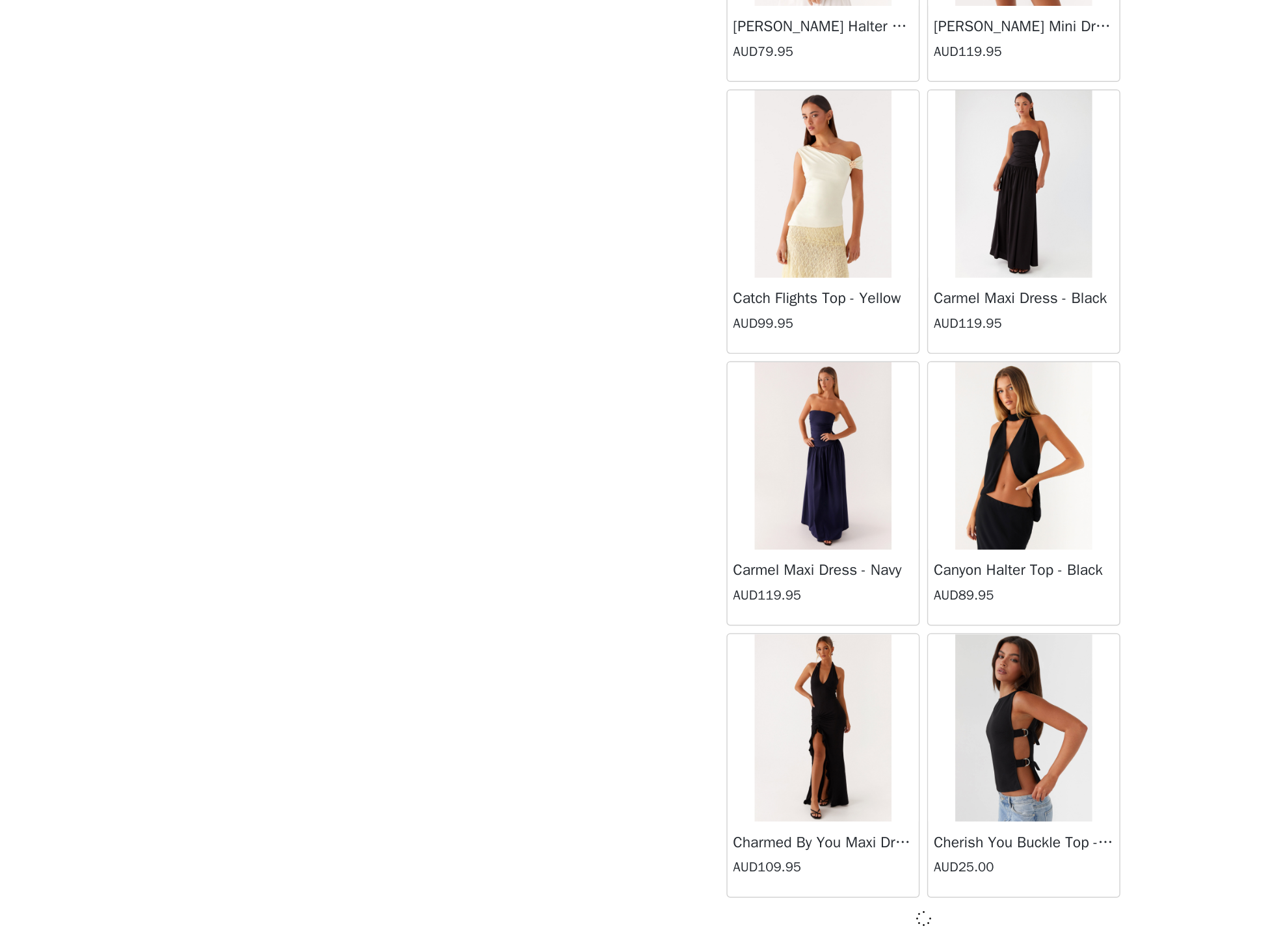 scroll, scrollTop: 4809, scrollLeft: 0, axis: vertical 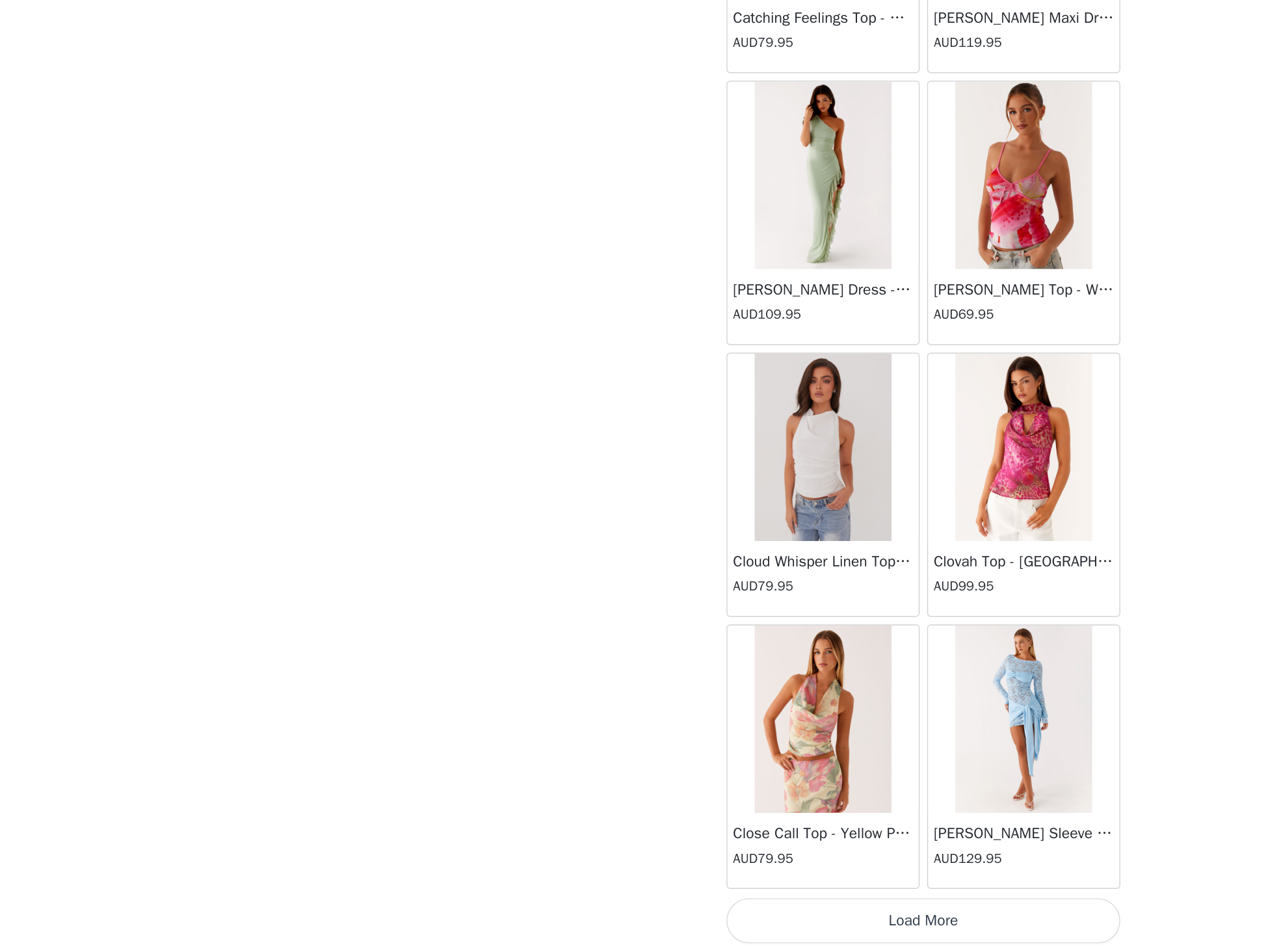 click on "Load More" at bounding box center [640, 930] 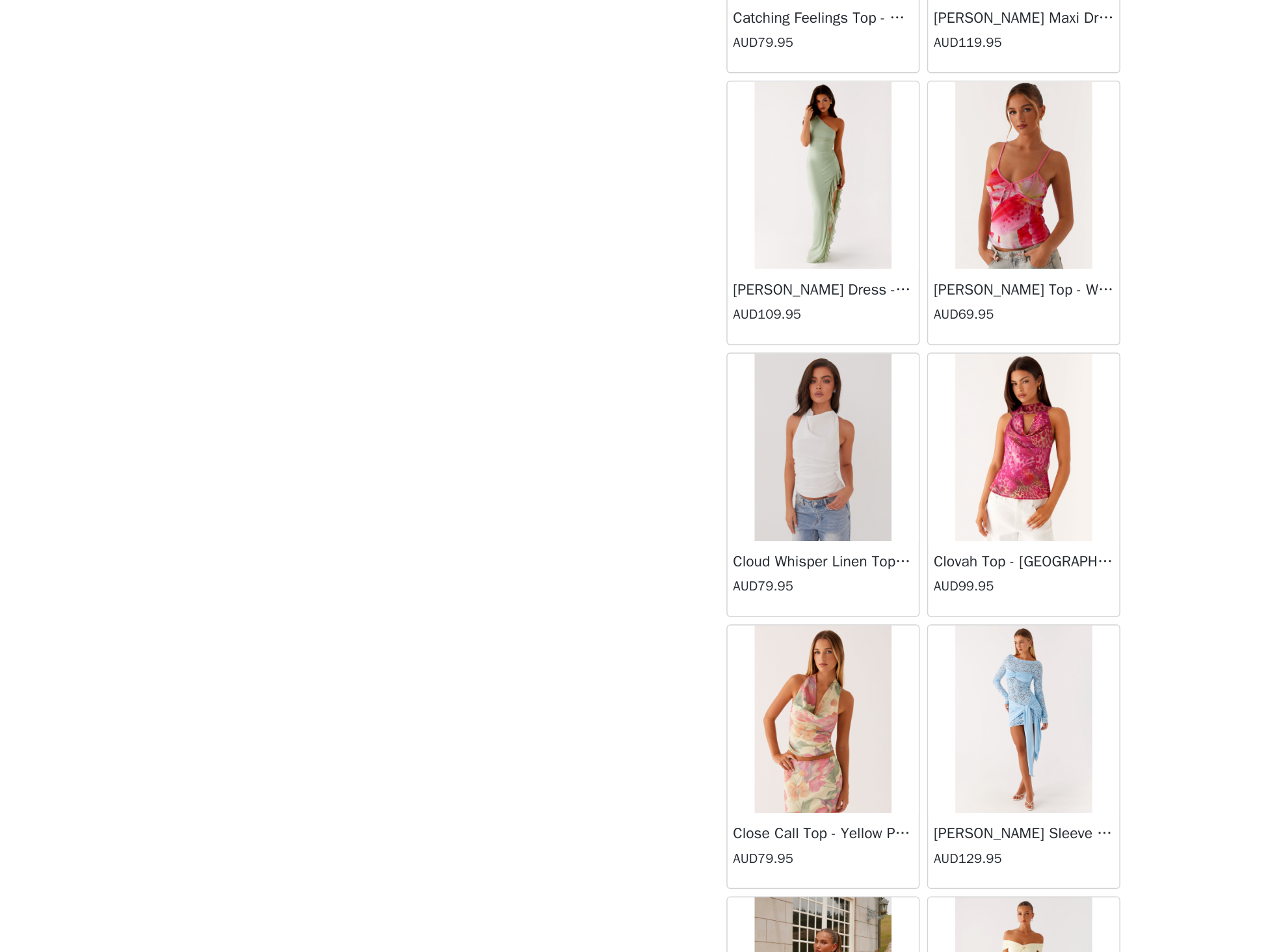 scroll, scrollTop: 8581, scrollLeft: 0, axis: vertical 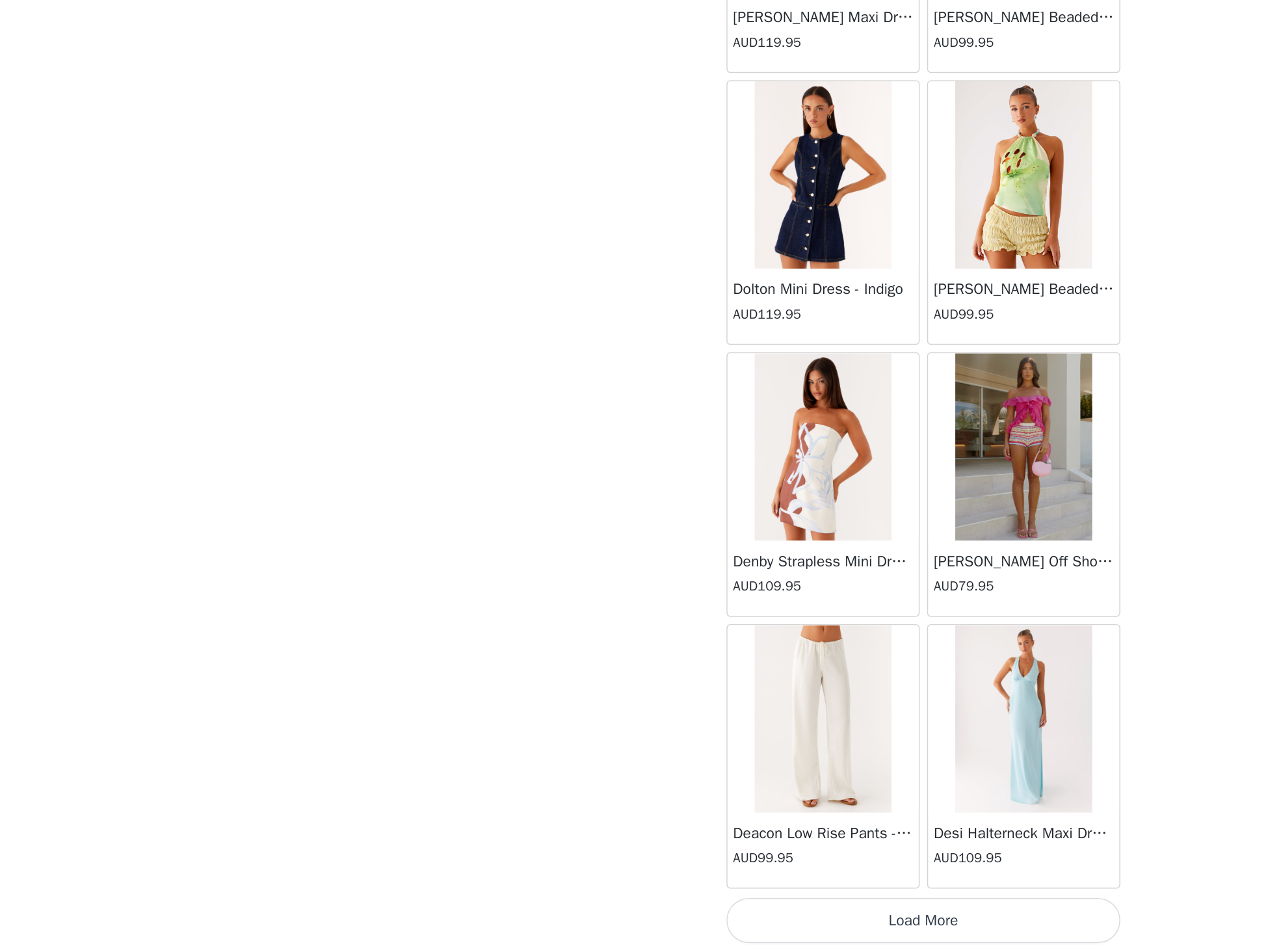 click on "Load More" at bounding box center (640, 930) 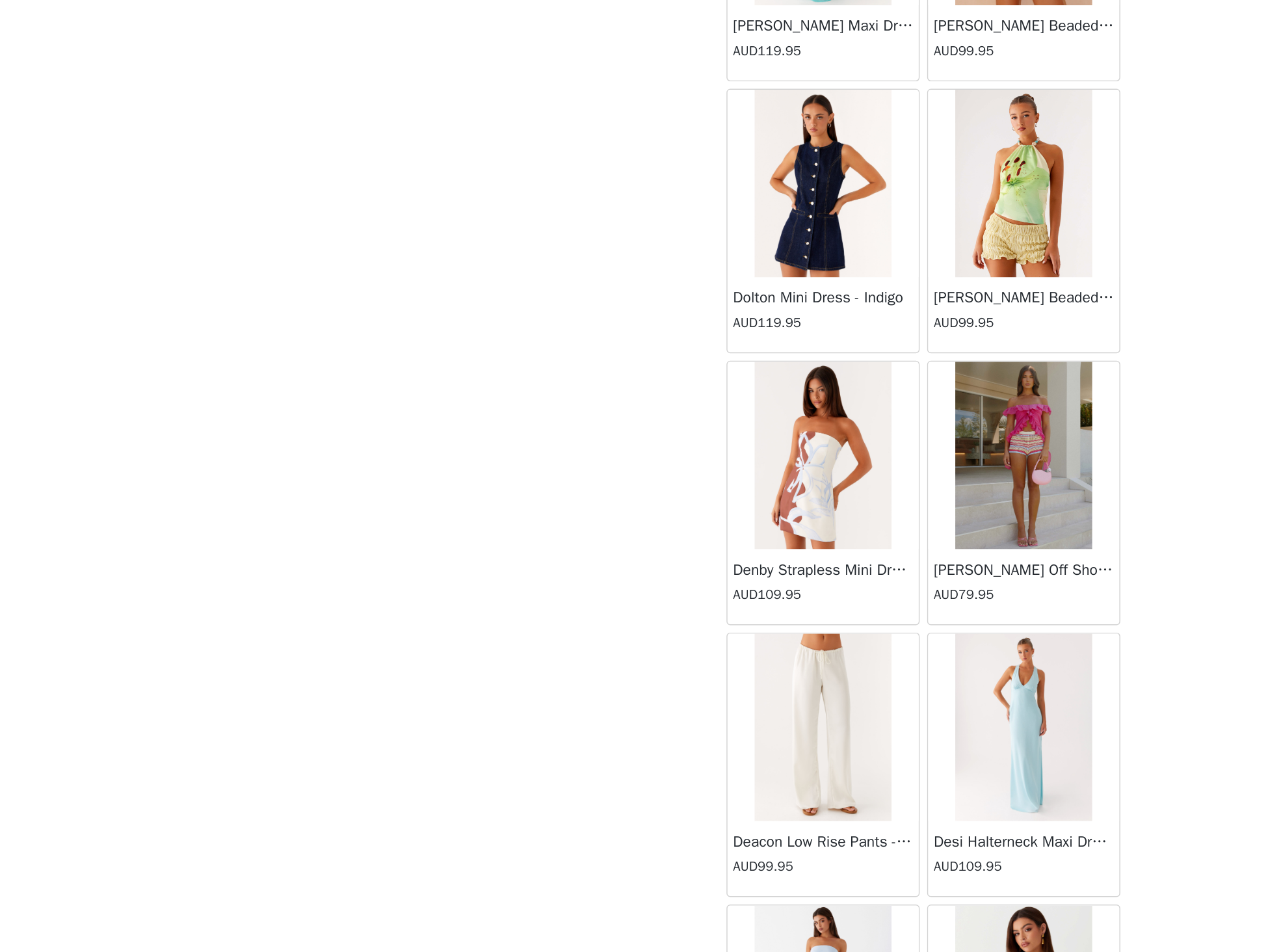scroll, scrollTop: 8581, scrollLeft: 0, axis: vertical 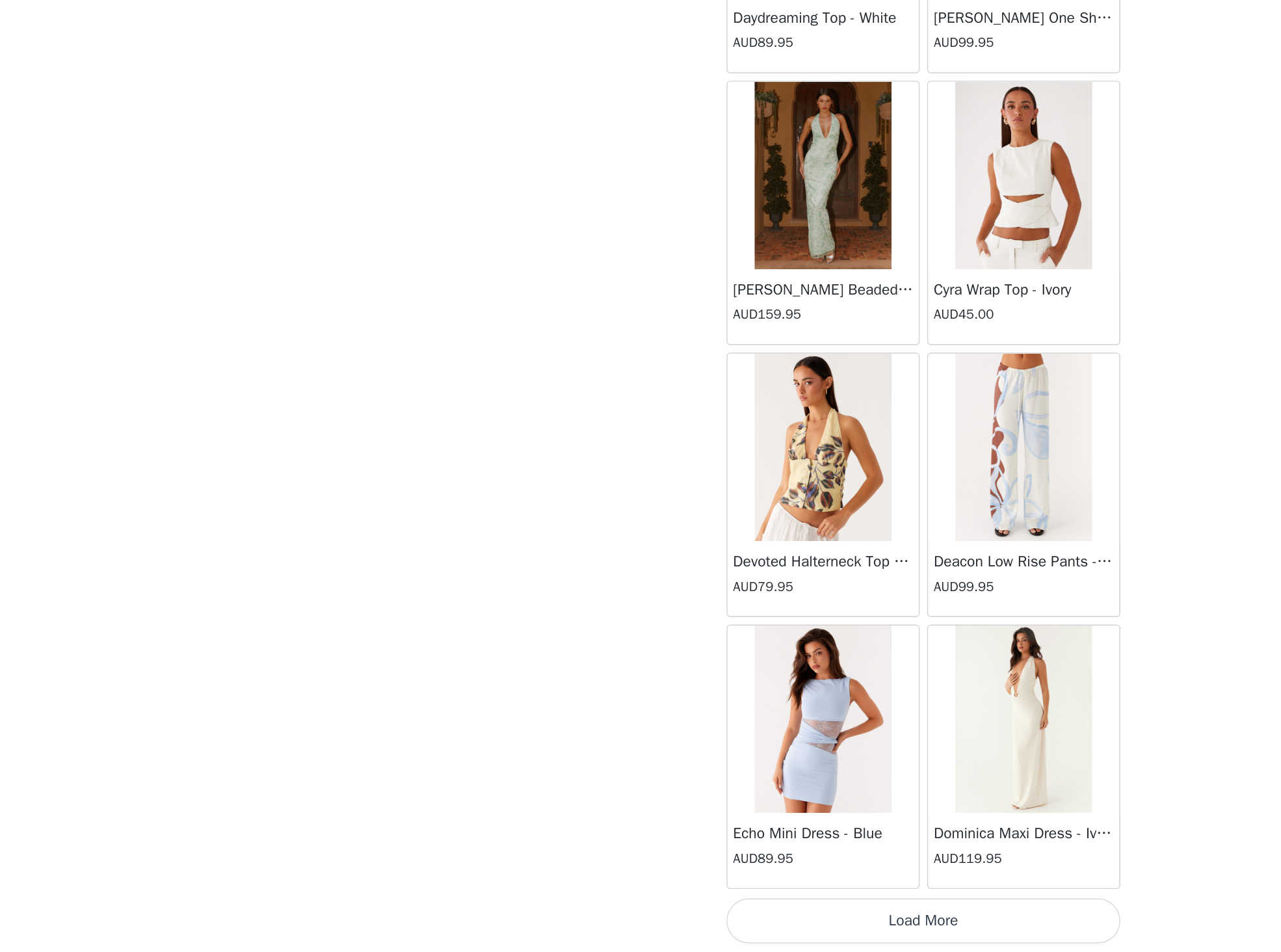 click on "Load More" at bounding box center [640, 930] 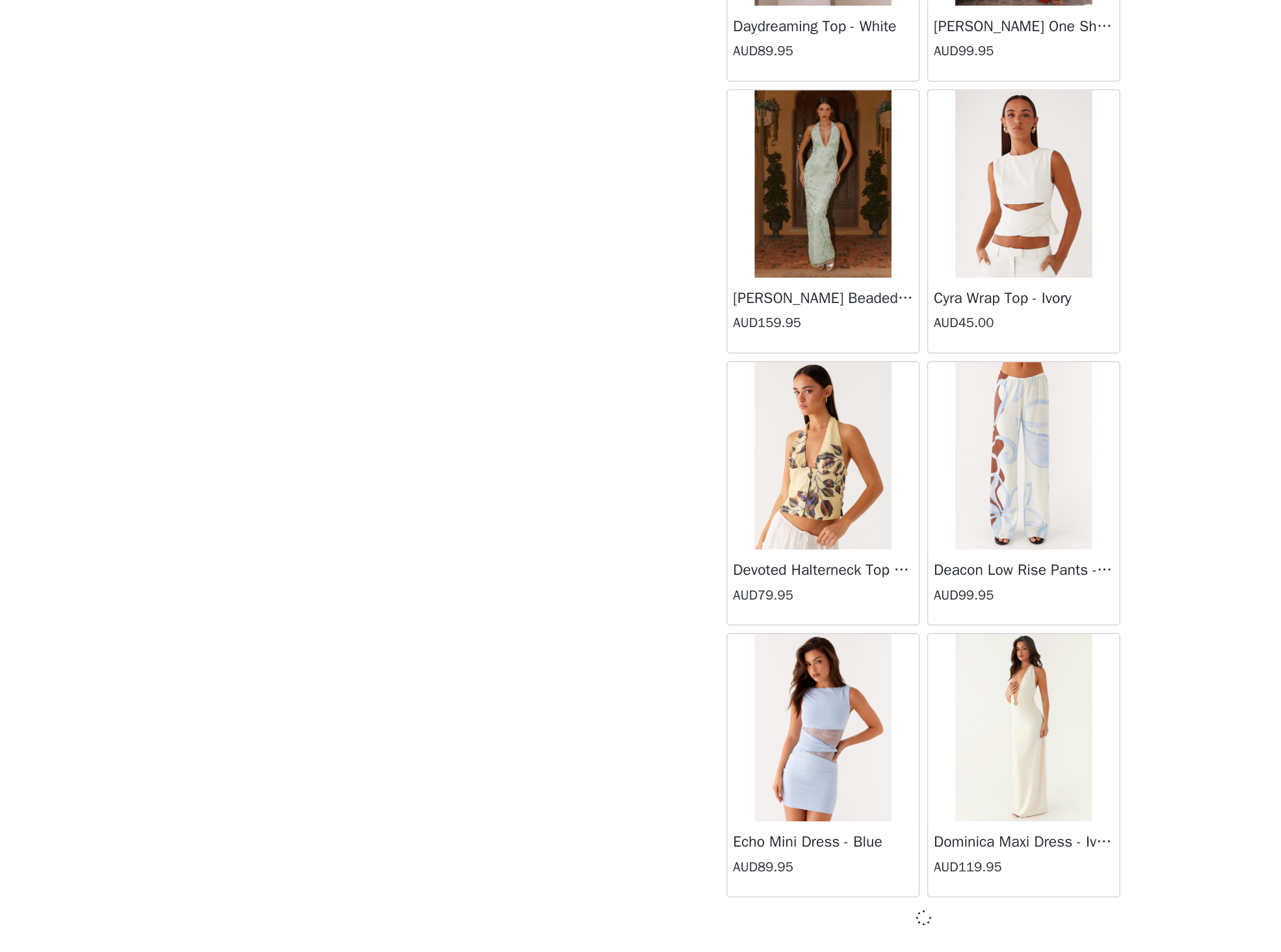 scroll, scrollTop: 10461, scrollLeft: 0, axis: vertical 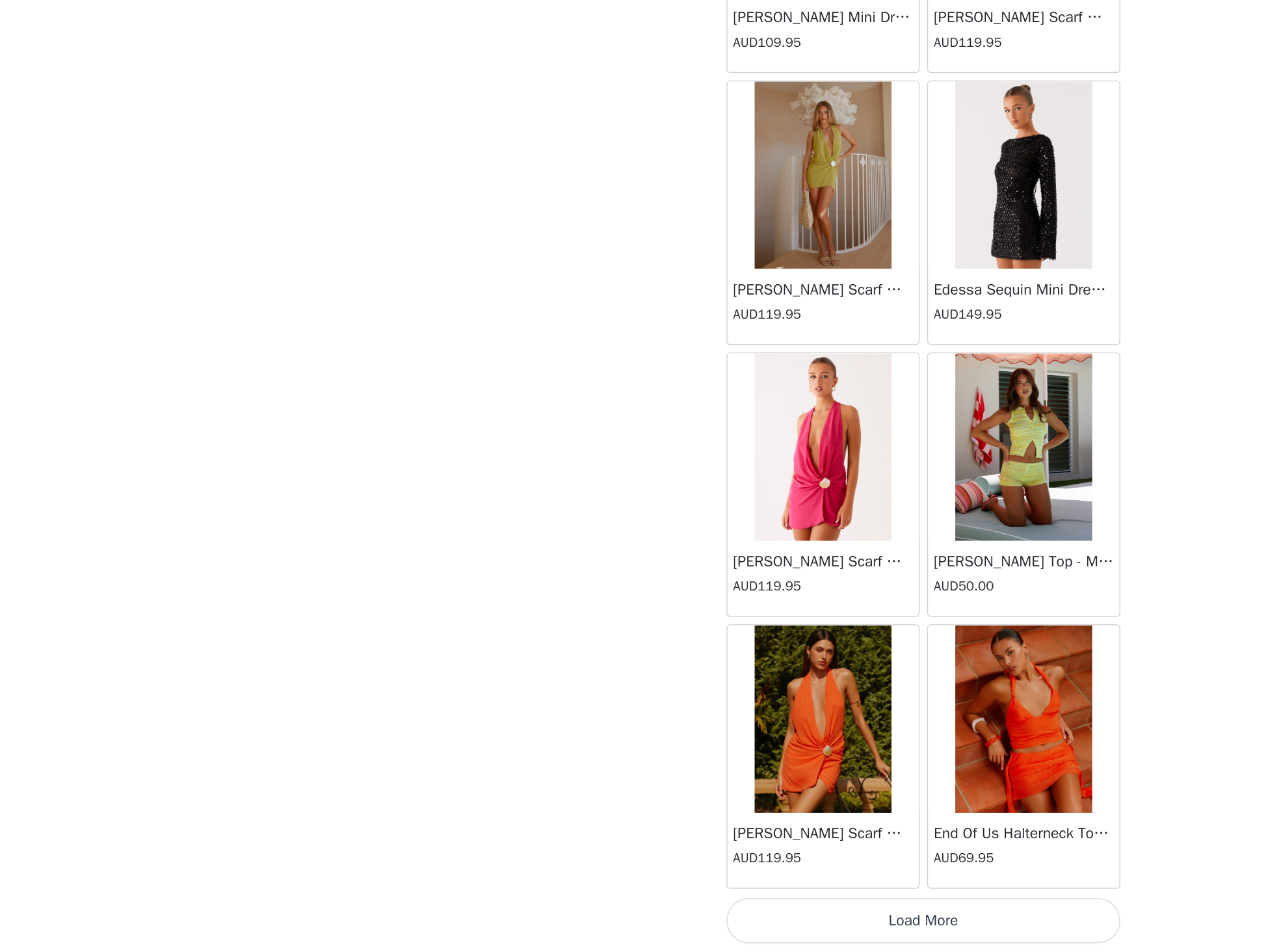 click on "Load More" at bounding box center (640, 930) 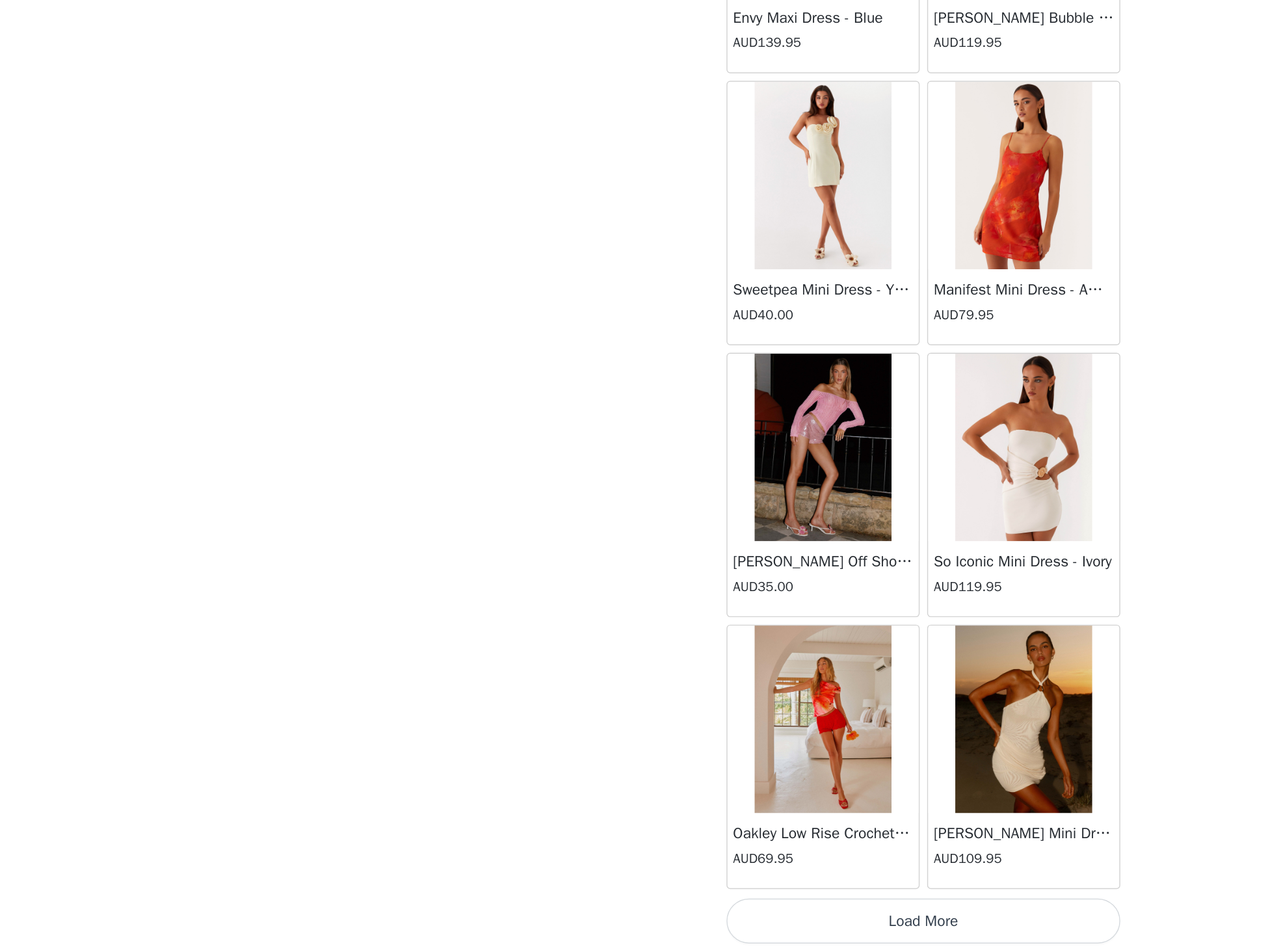 click on "Load More" at bounding box center (640, 930) 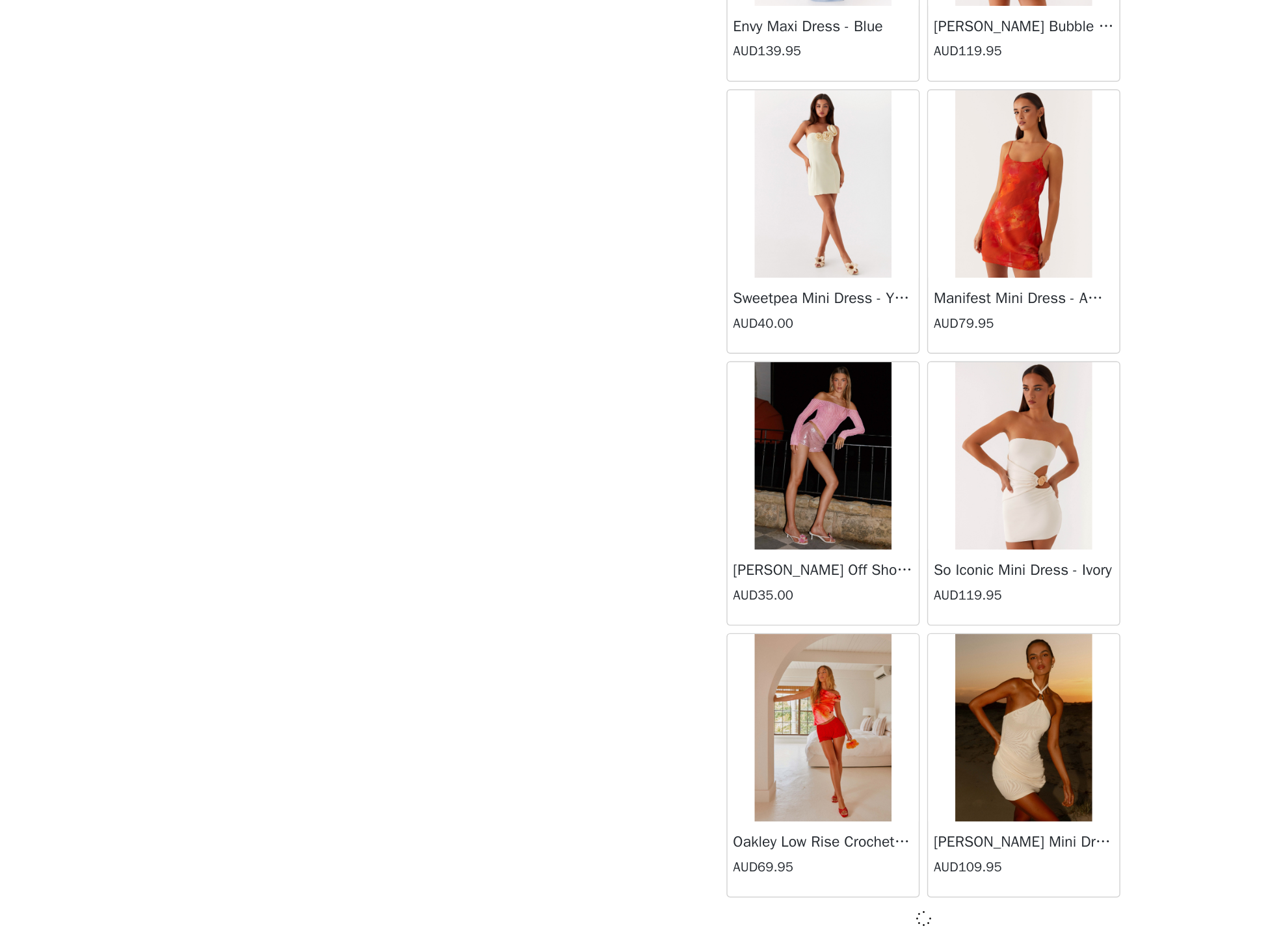 scroll, scrollTop: 14233, scrollLeft: 0, axis: vertical 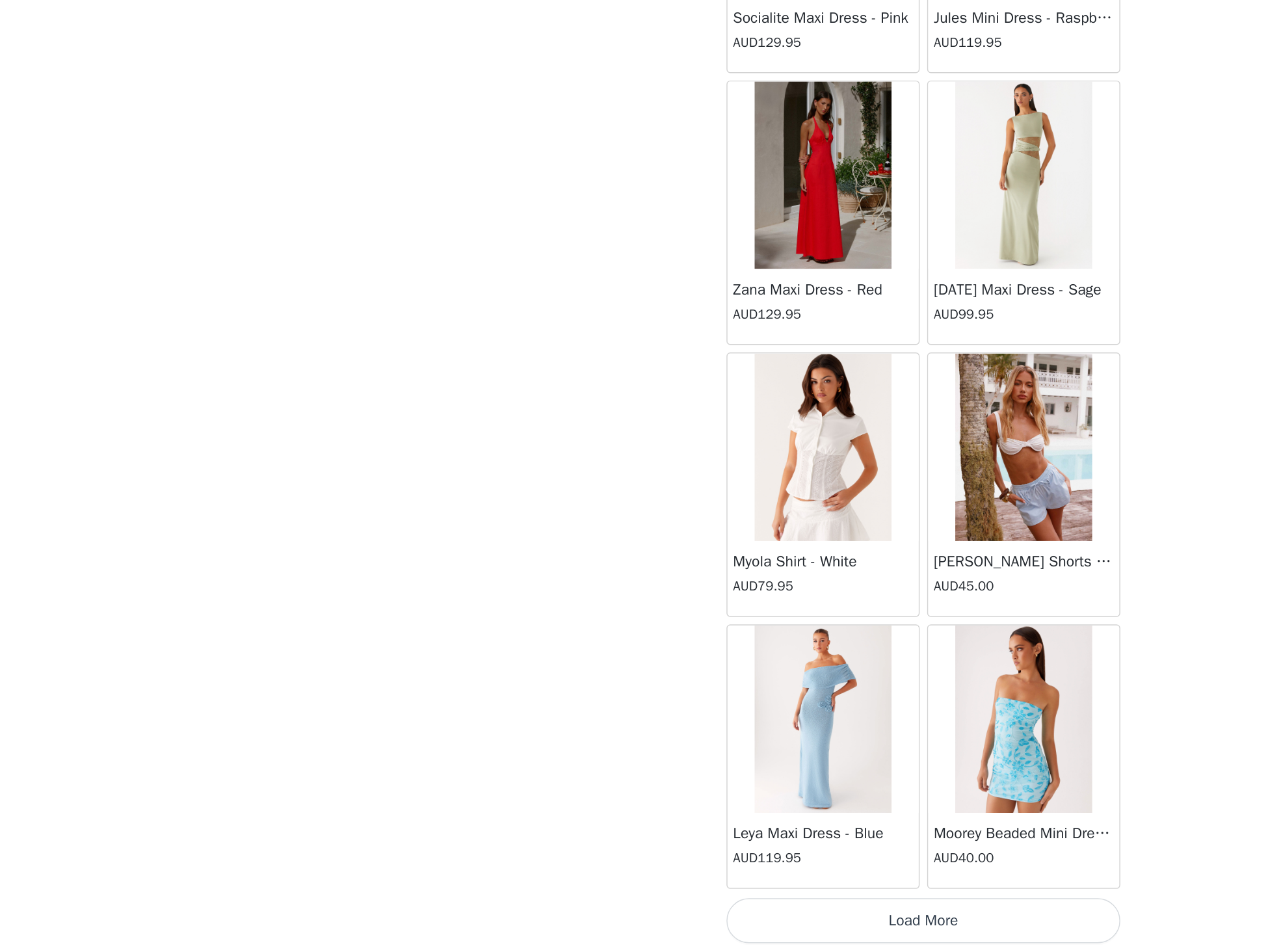 click on "Load More" at bounding box center (640, 930) 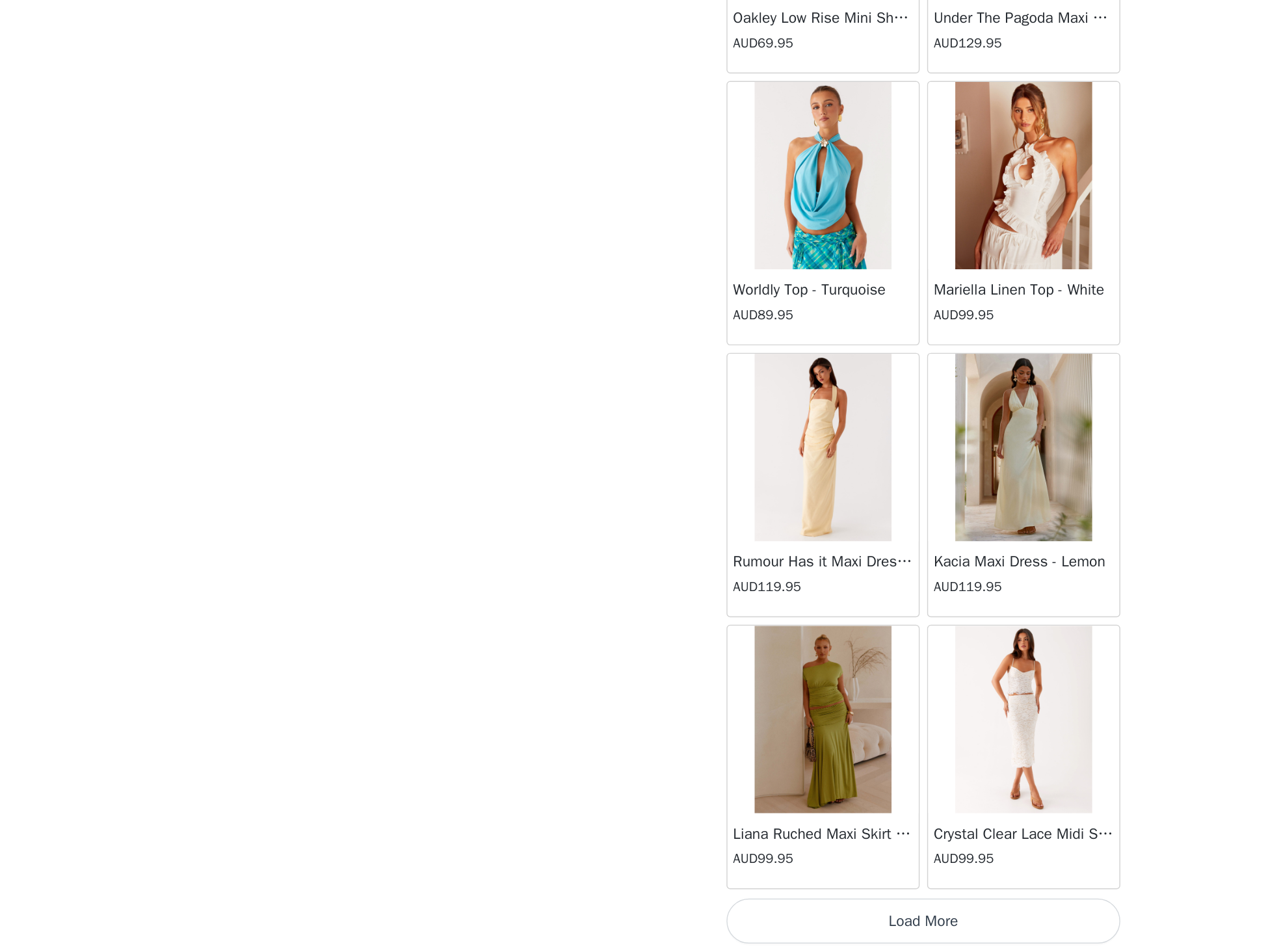 click on "Load More" at bounding box center [640, 930] 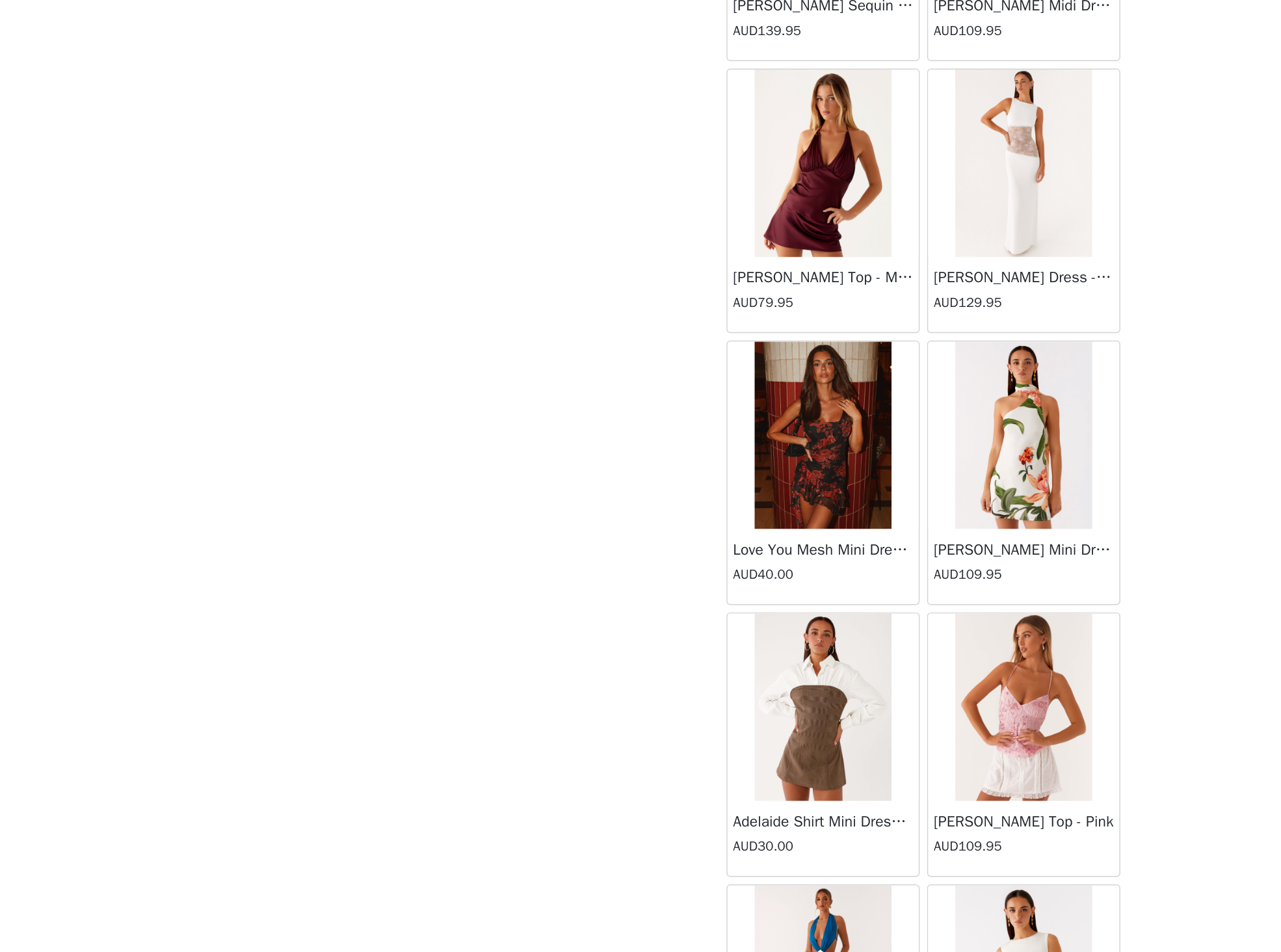 scroll, scrollTop: 19896, scrollLeft: 0, axis: vertical 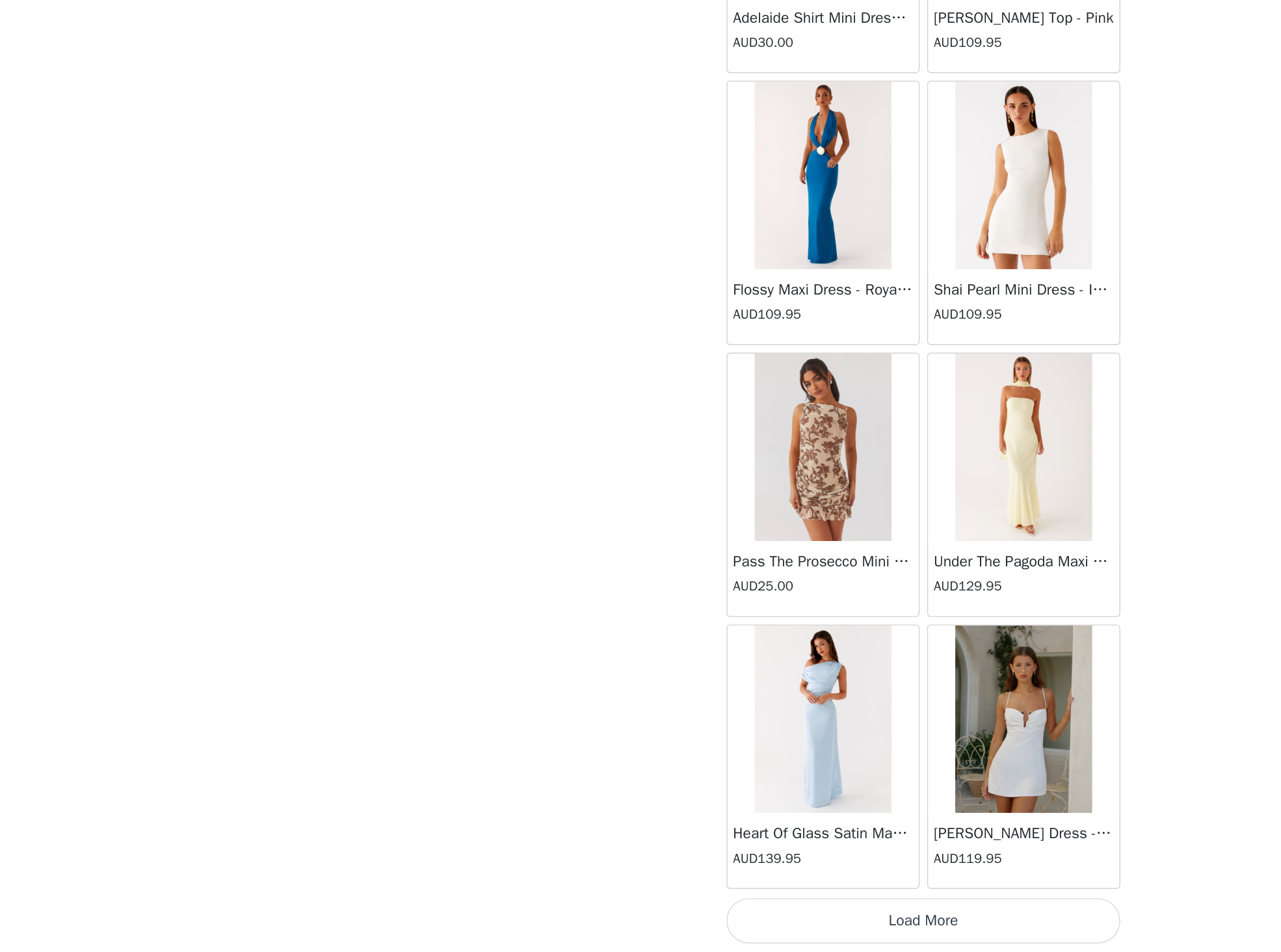 click on "Dashboard Networks
STEP 1 OF 4
Select your styles!
Please note that the sizes are in AU Sizes. Australian Sizing is 2 sizes up, so a US0 = AU4, US4 = AU8. Peppermayo Size Guide: [URL][DOMAIN_NAME]       1/4 Selected           Sweet Lullaby Midi Skirt - White     AUD109.95       White, AU 12       Edit   Remove     Add Product       Back       [PERSON_NAME] Strapless Mini Dress - Yellow   AUD45.00       [PERSON_NAME] Maxi Dress - Orange Blue Floral   AUD109.95       Avenue Mini Dress - Plum   AUD109.95       Aullie Maxi Dress - Yellow   AUD109.95       Aullie Maxi Dress - Ivory   AUD109.95       Aullie Mini Dress - Black   AUD99.95       Avalia Backless Scarf Mini Dress - White Polka Dot   AUD89.95       Aullie Maxi Dress - Blue   AUD109.95       [PERSON_NAME] Maxi Dress - Bloom Wave Print   AUD119.95       Athens One Shoulder Top - Floral   AUD79.95       Aullie Mini Dress - Blue   AUD50.00" at bounding box center [640, 476] 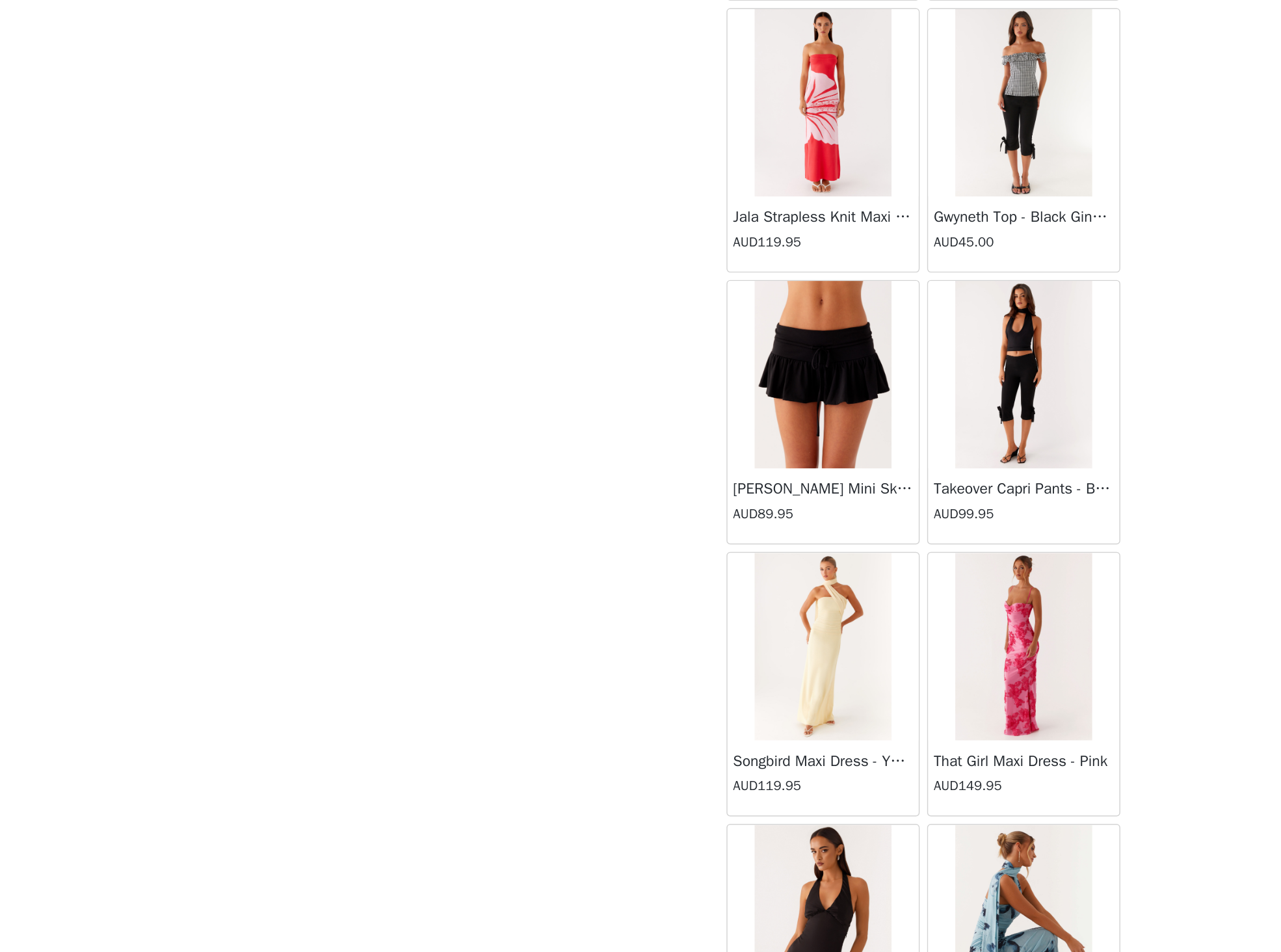 scroll, scrollTop: 21782, scrollLeft: 0, axis: vertical 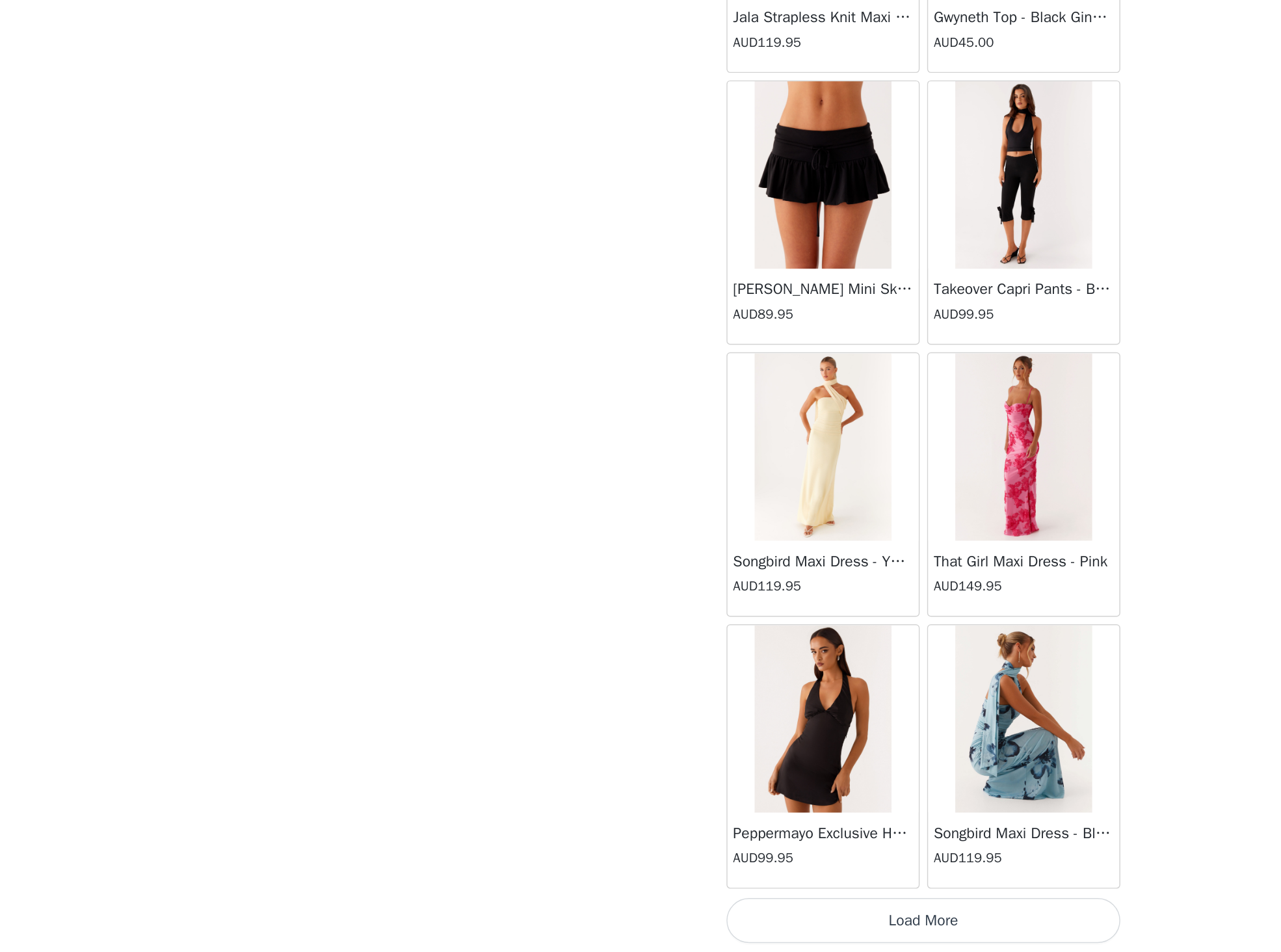 drag, startPoint x: 685, startPoint y: 929, endPoint x: 682, endPoint y: 983, distance: 54.08327 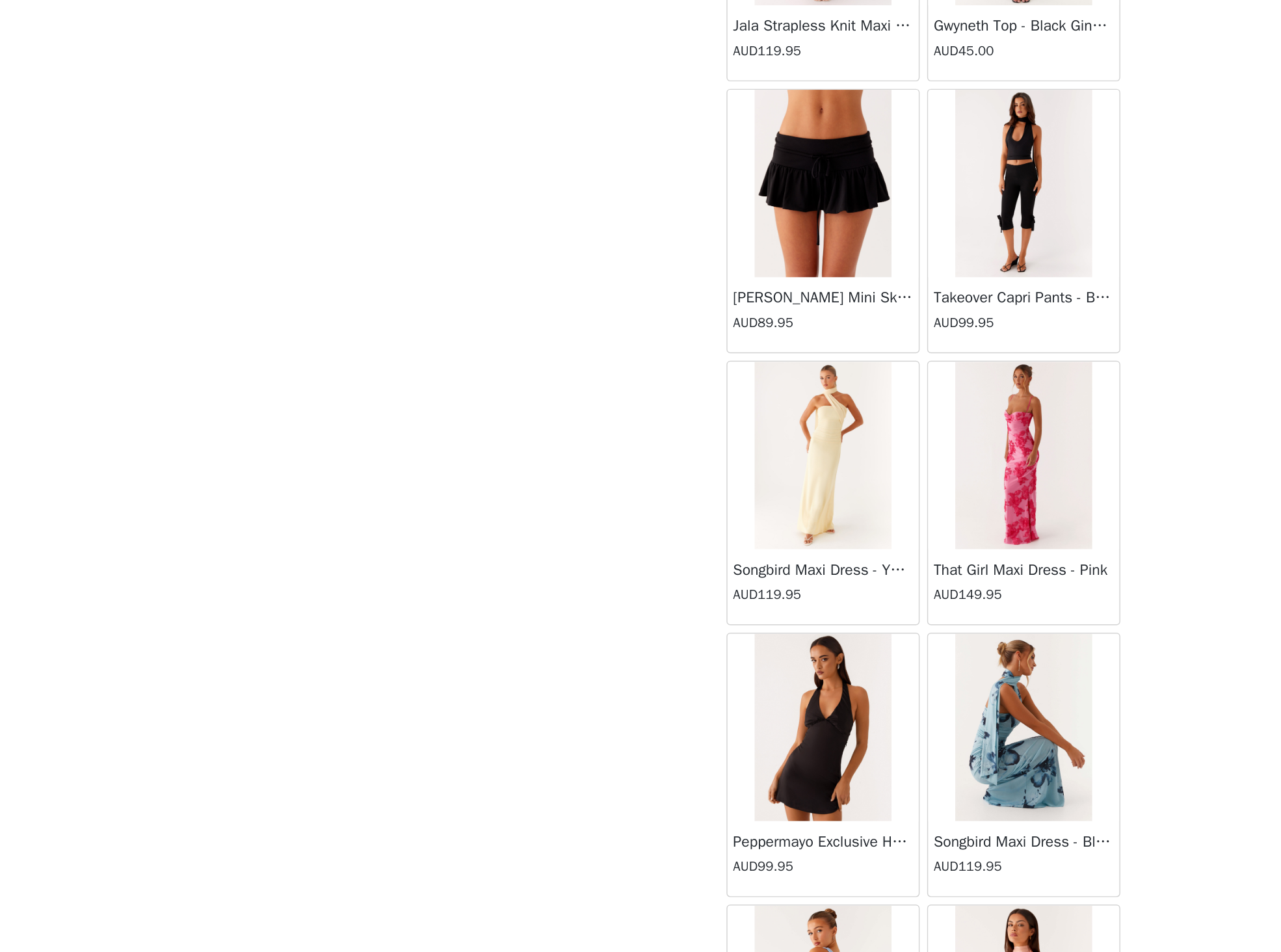 scroll, scrollTop: 21782, scrollLeft: 0, axis: vertical 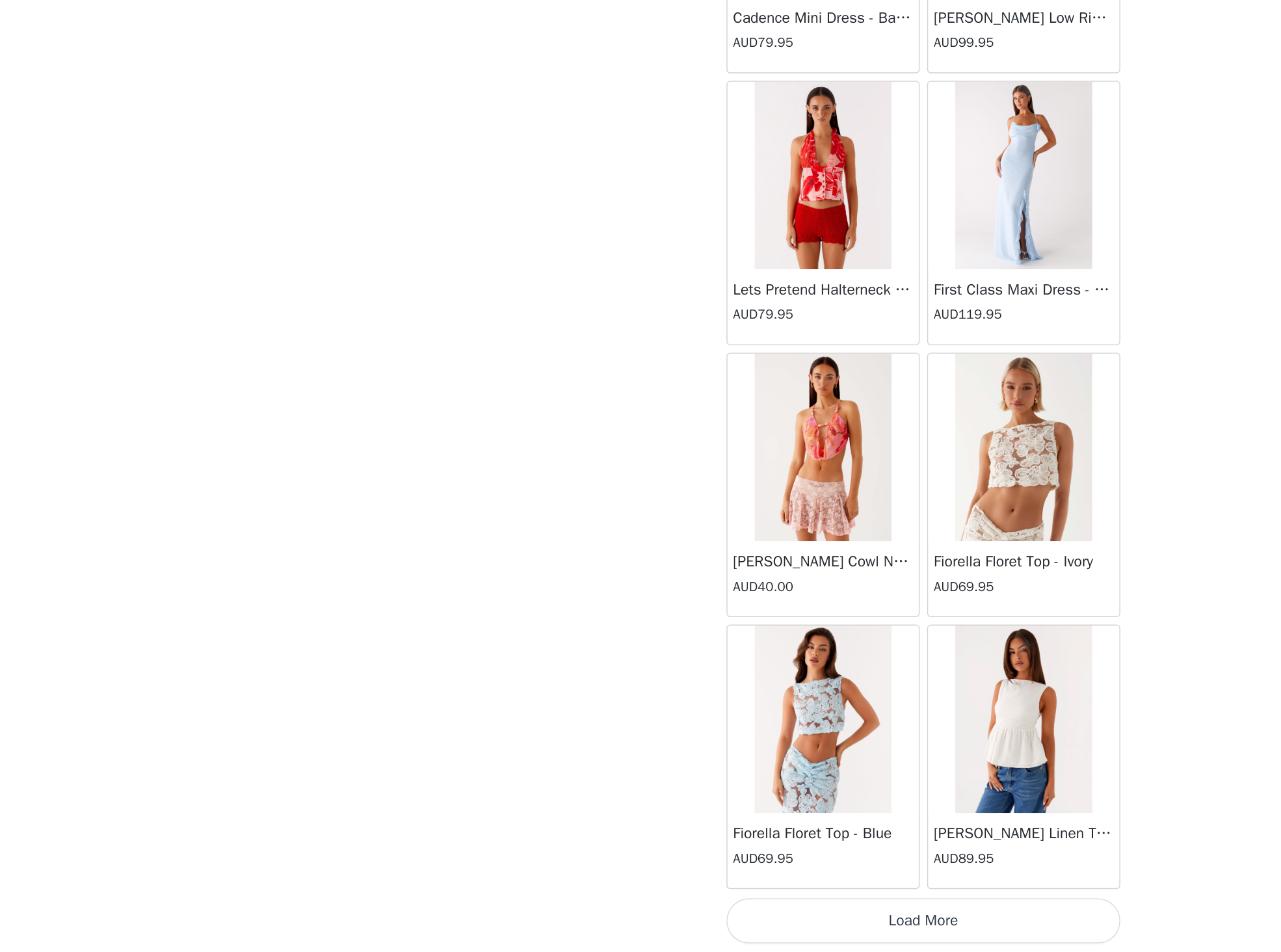 click on "Load More" at bounding box center (640, 930) 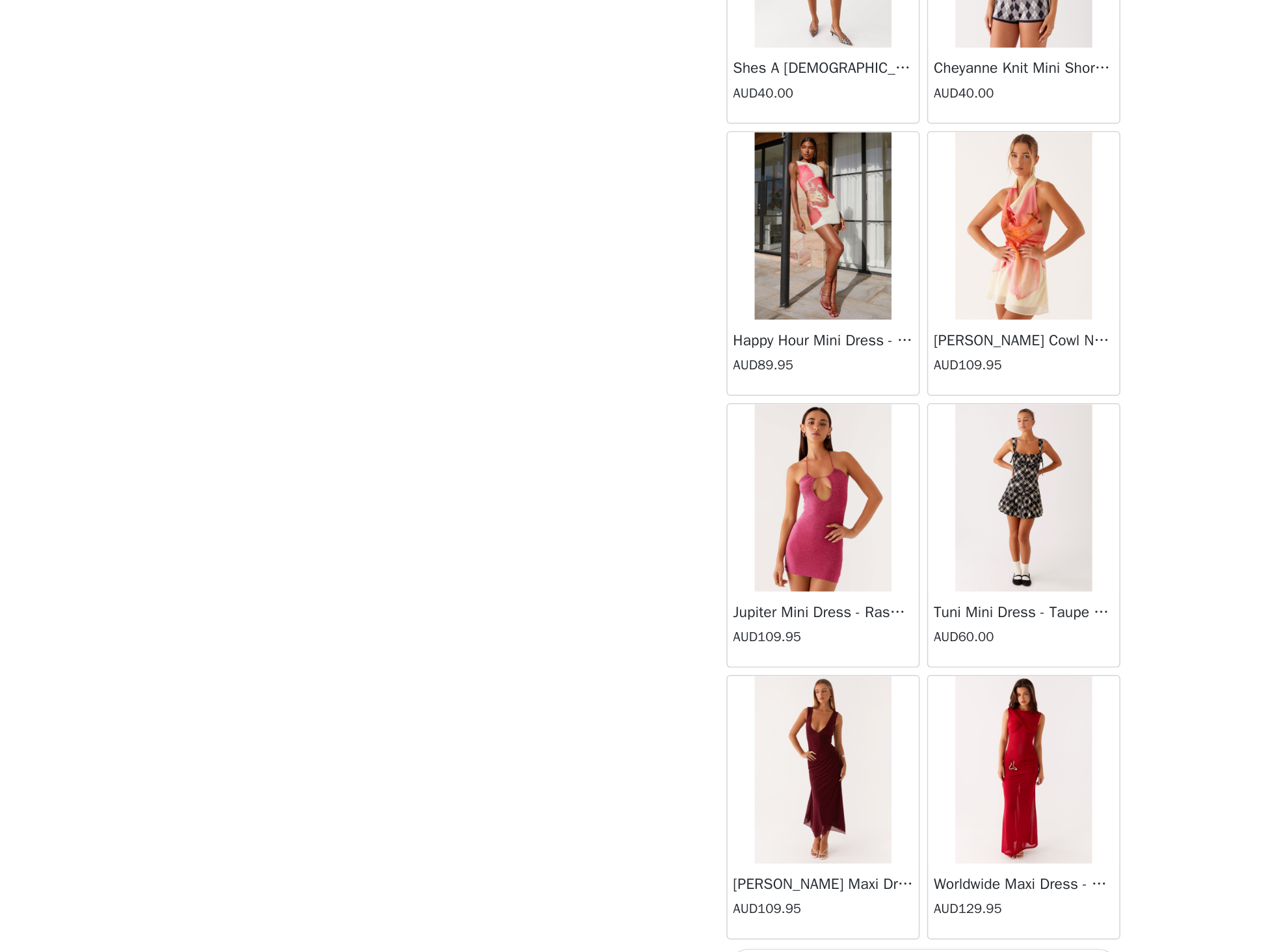 scroll, scrollTop: 25553, scrollLeft: 0, axis: vertical 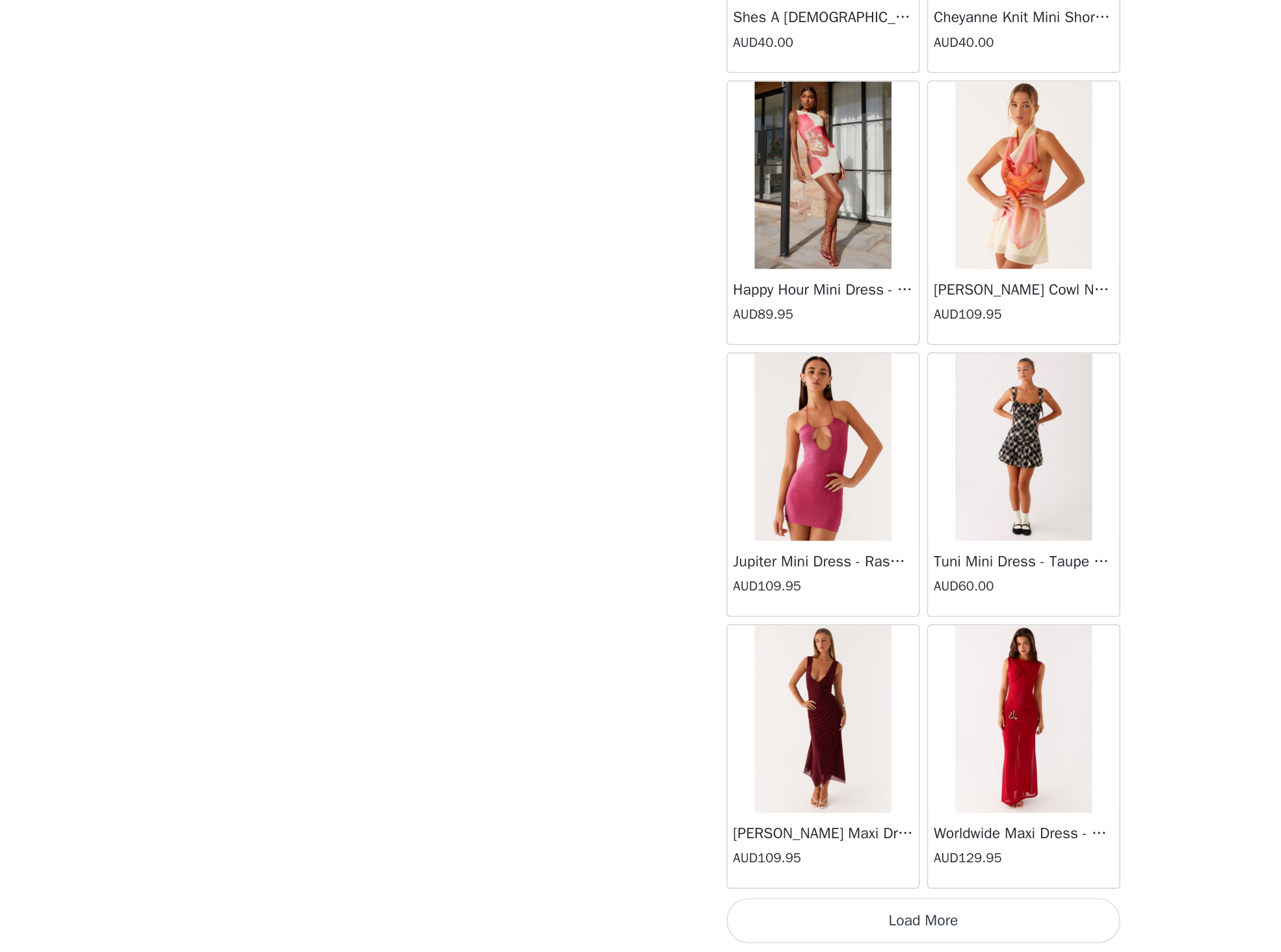 click on "Load More" at bounding box center (640, 930) 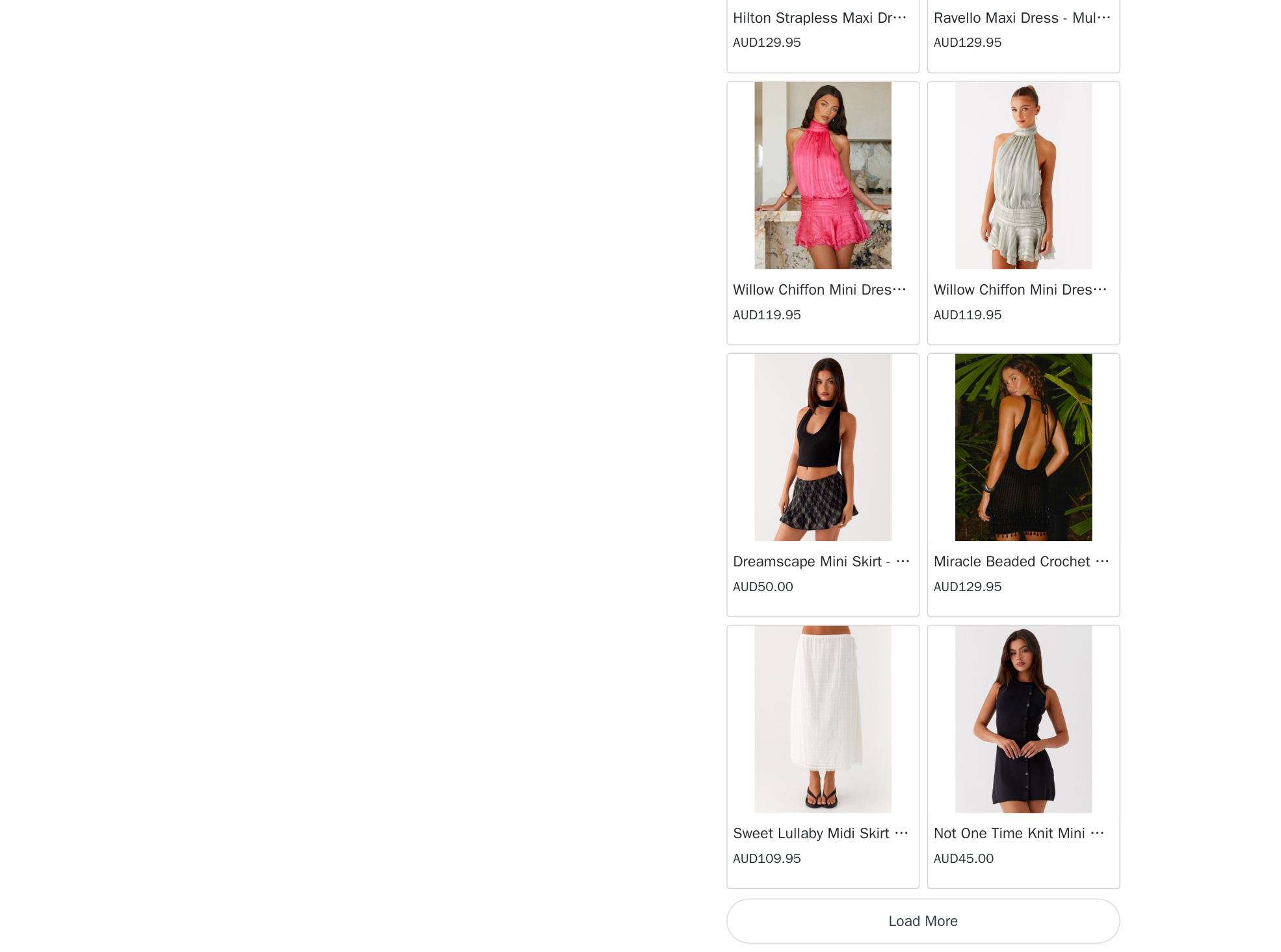 click on "Load More" at bounding box center [640, 930] 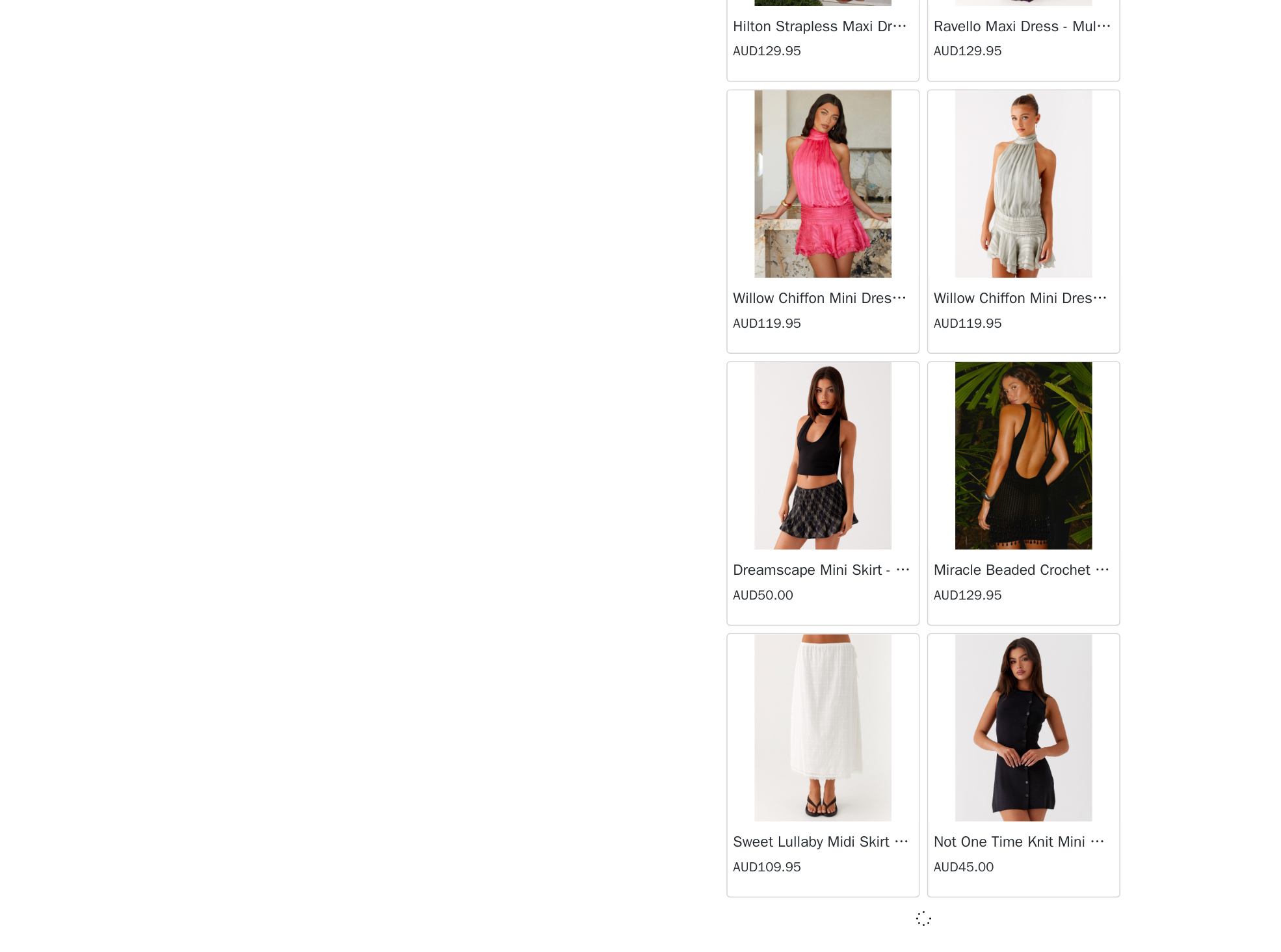 scroll, scrollTop: 27433, scrollLeft: 0, axis: vertical 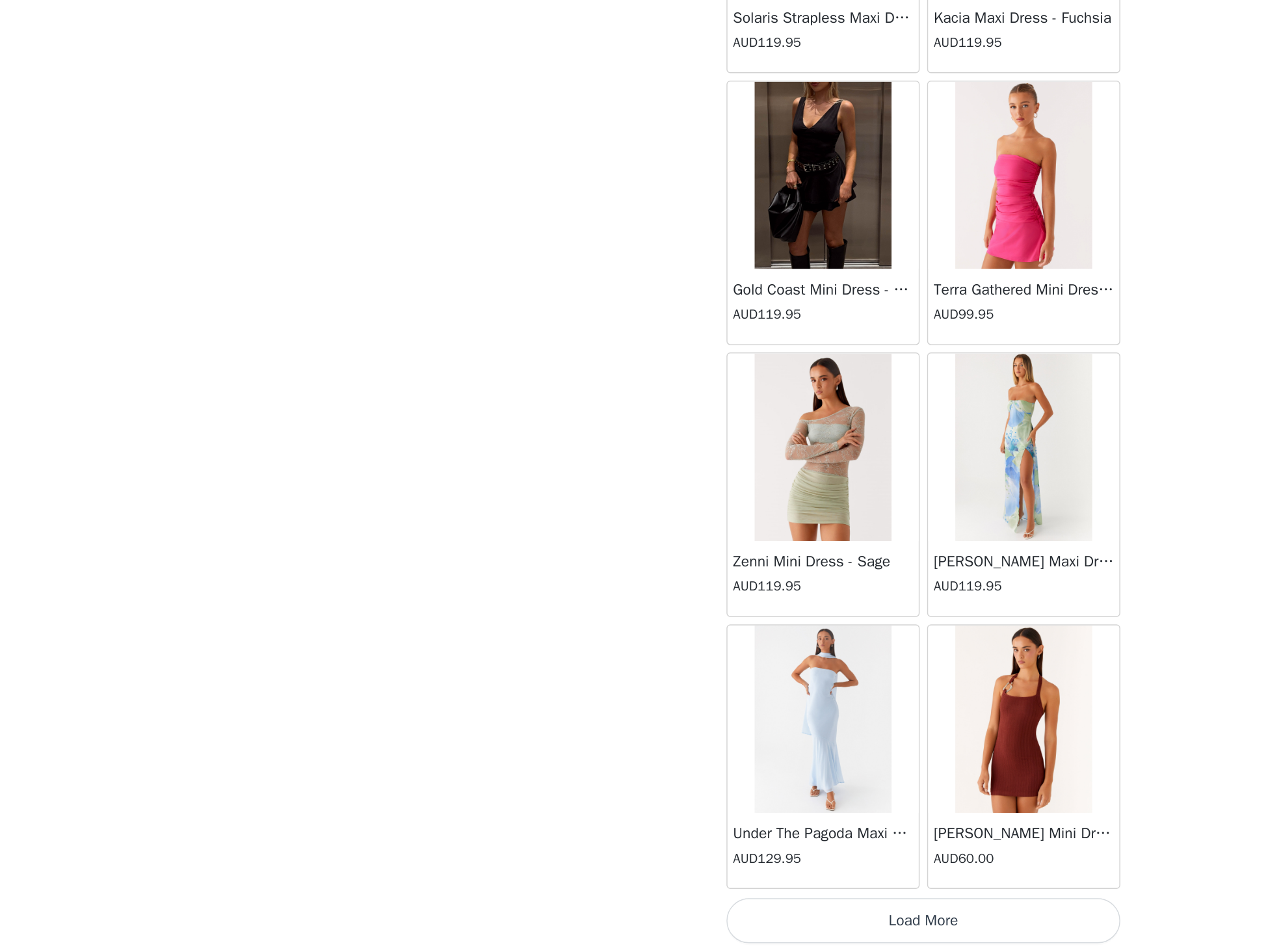 click on "Load More" at bounding box center (640, 930) 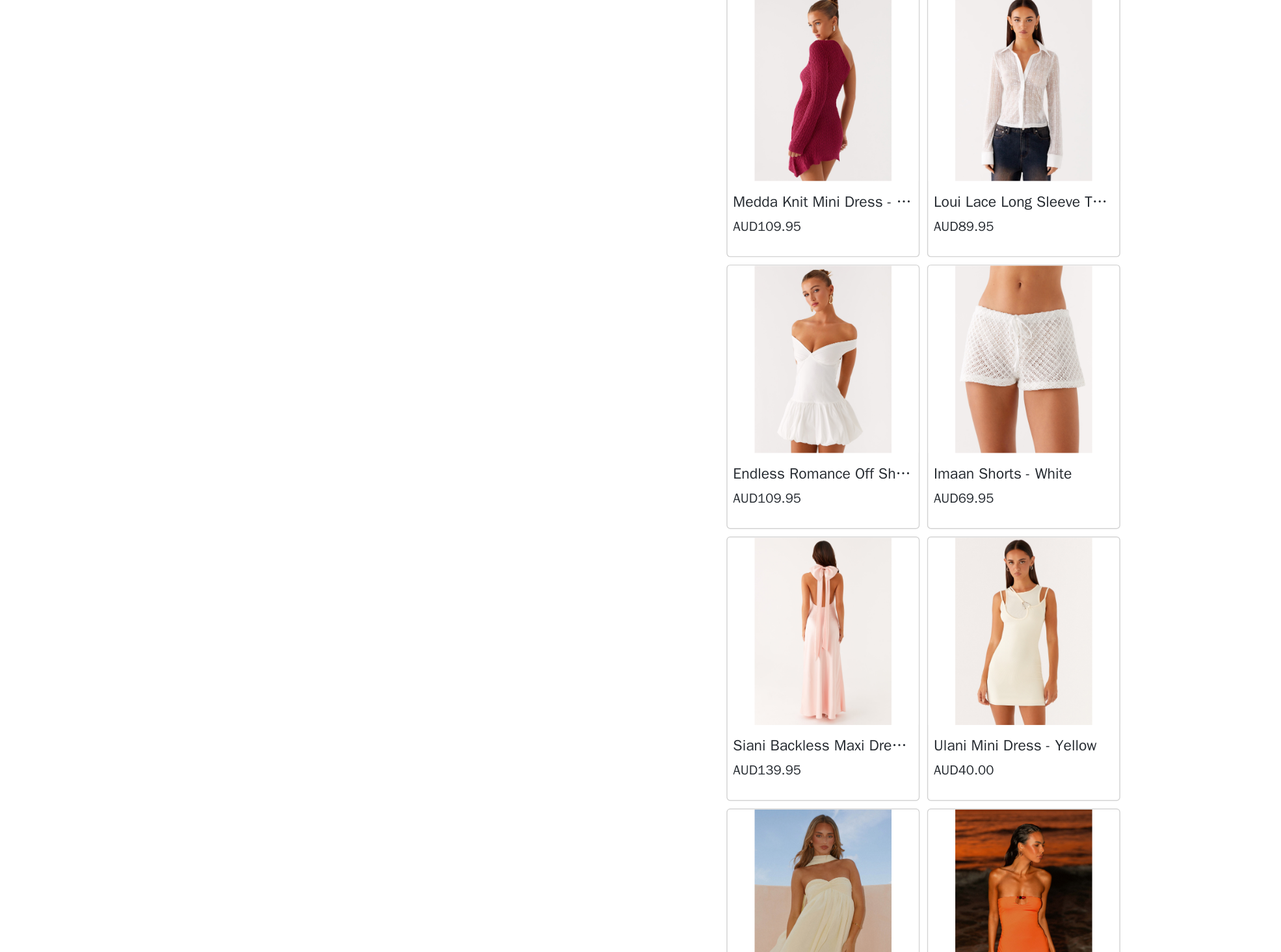 scroll, scrollTop: 31211, scrollLeft: 0, axis: vertical 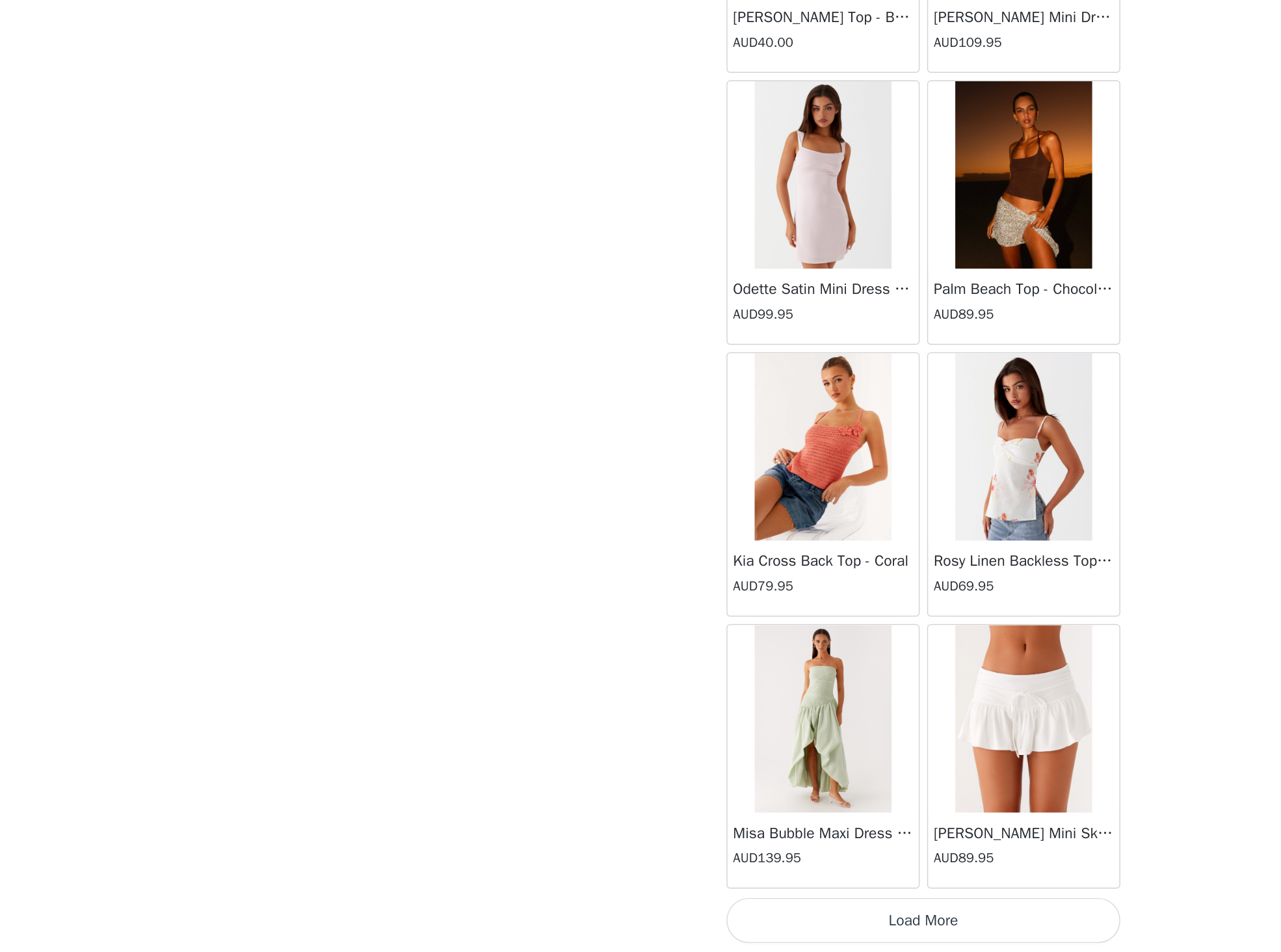 click on "Dashboard Networks
STEP 1 OF 4
Select your styles!
Please note that the sizes are in AU Sizes. Australian Sizing is 2 sizes up, so a US0 = AU4, US4 = AU8. Peppermayo Size Guide: [URL][DOMAIN_NAME]       1/4 Selected           Sweet Lullaby Midi Skirt - White     AUD109.95       White, AU 12       Edit   Remove     Add Product       Back       [PERSON_NAME] Strapless Mini Dress - Yellow   AUD45.00       [PERSON_NAME] Maxi Dress - Orange Blue Floral   AUD109.95       Avenue Mini Dress - Plum   AUD109.95       Aullie Maxi Dress - Yellow   AUD109.95       Aullie Maxi Dress - Ivory   AUD109.95       Aullie Mini Dress - Black   AUD99.95       Avalia Backless Scarf Mini Dress - White Polka Dot   AUD89.95       Aullie Maxi Dress - Blue   AUD109.95       [PERSON_NAME] Maxi Dress - Bloom Wave Print   AUD119.95       Athens One Shoulder Top - Floral   AUD79.95       Aullie Mini Dress - Blue   AUD50.00" at bounding box center [640, 476] 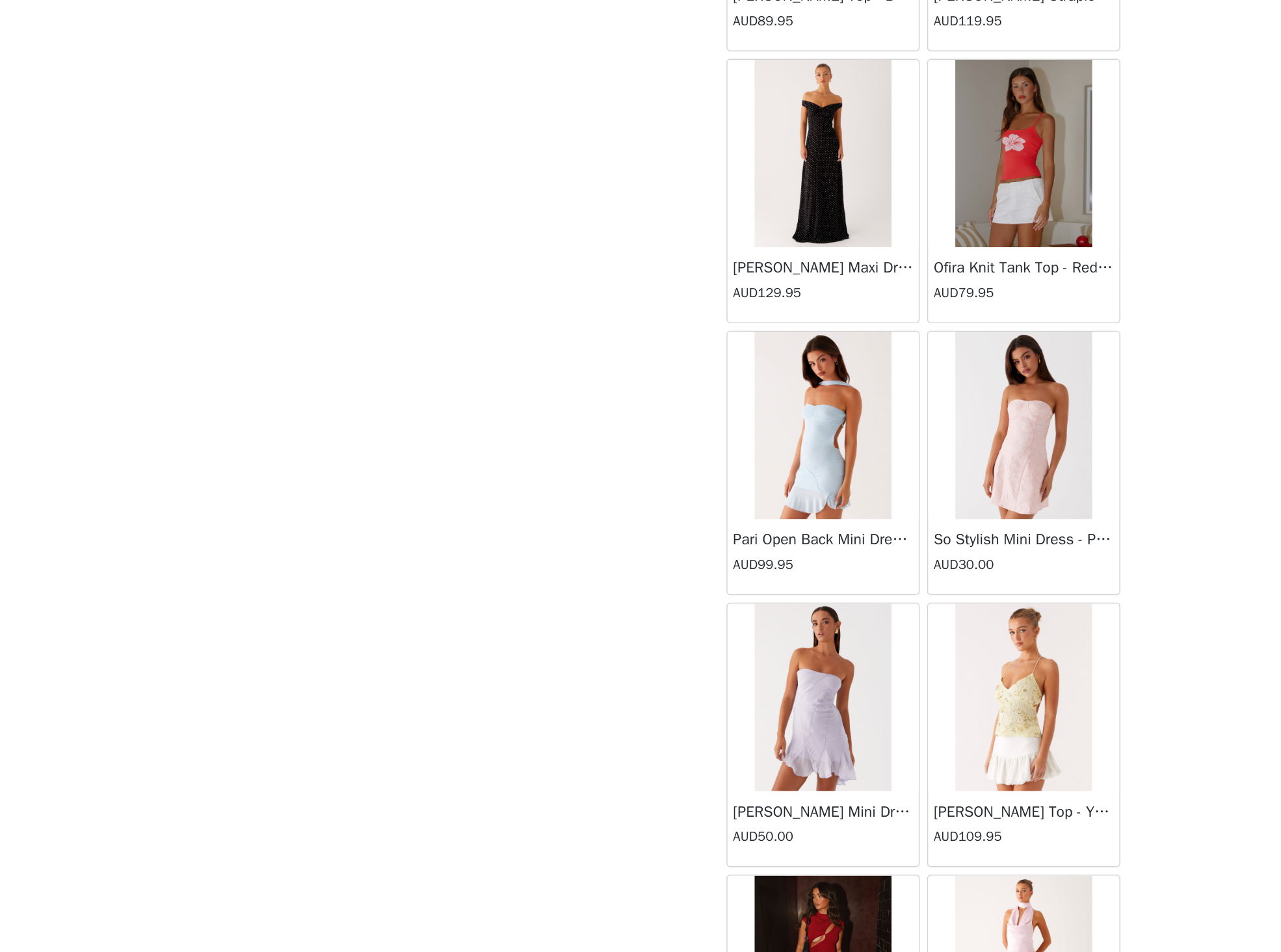 scroll, scrollTop: 33096, scrollLeft: 0, axis: vertical 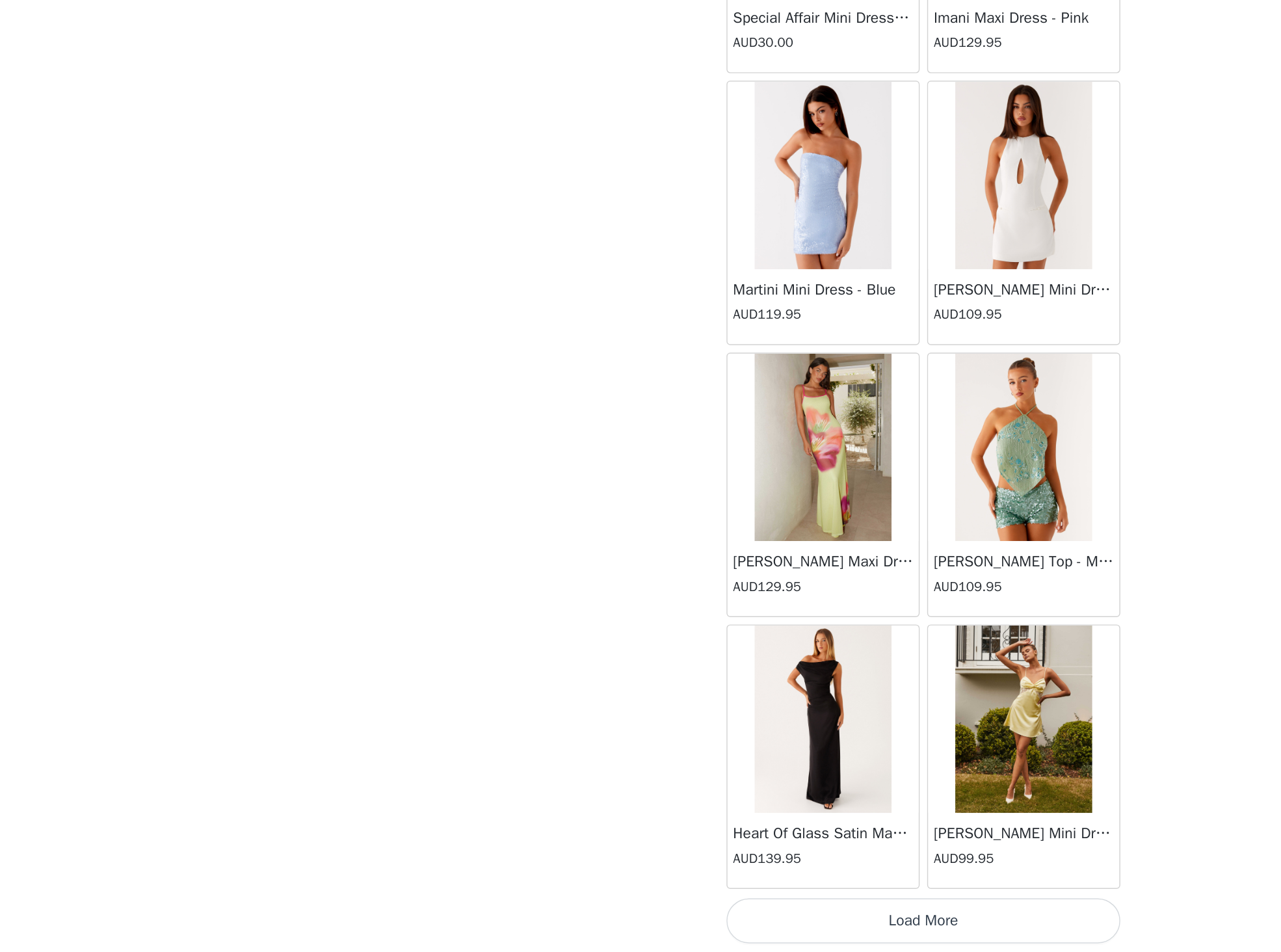 click on "Load More" at bounding box center (640, 930) 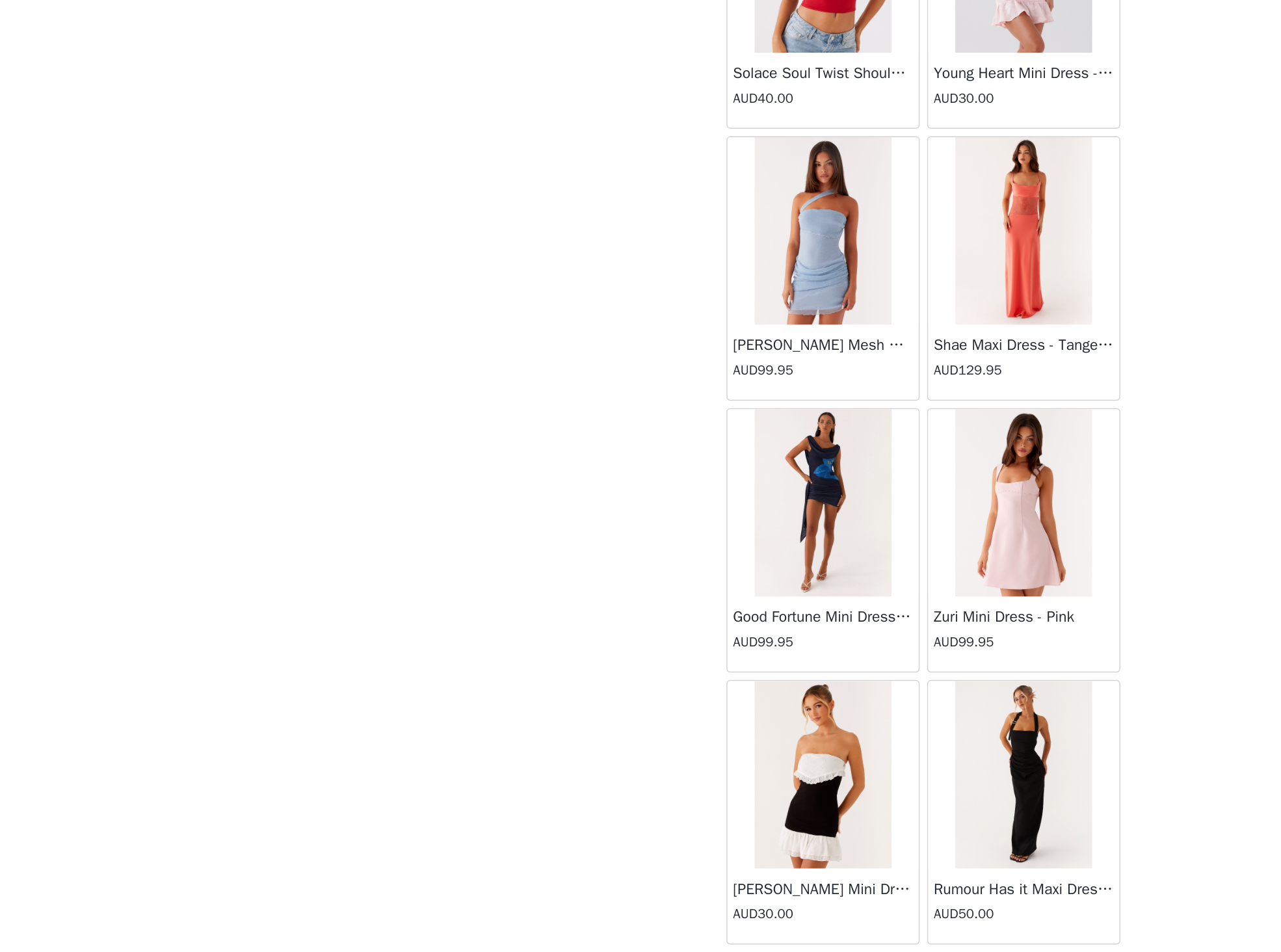scroll, scrollTop: 34982, scrollLeft: 0, axis: vertical 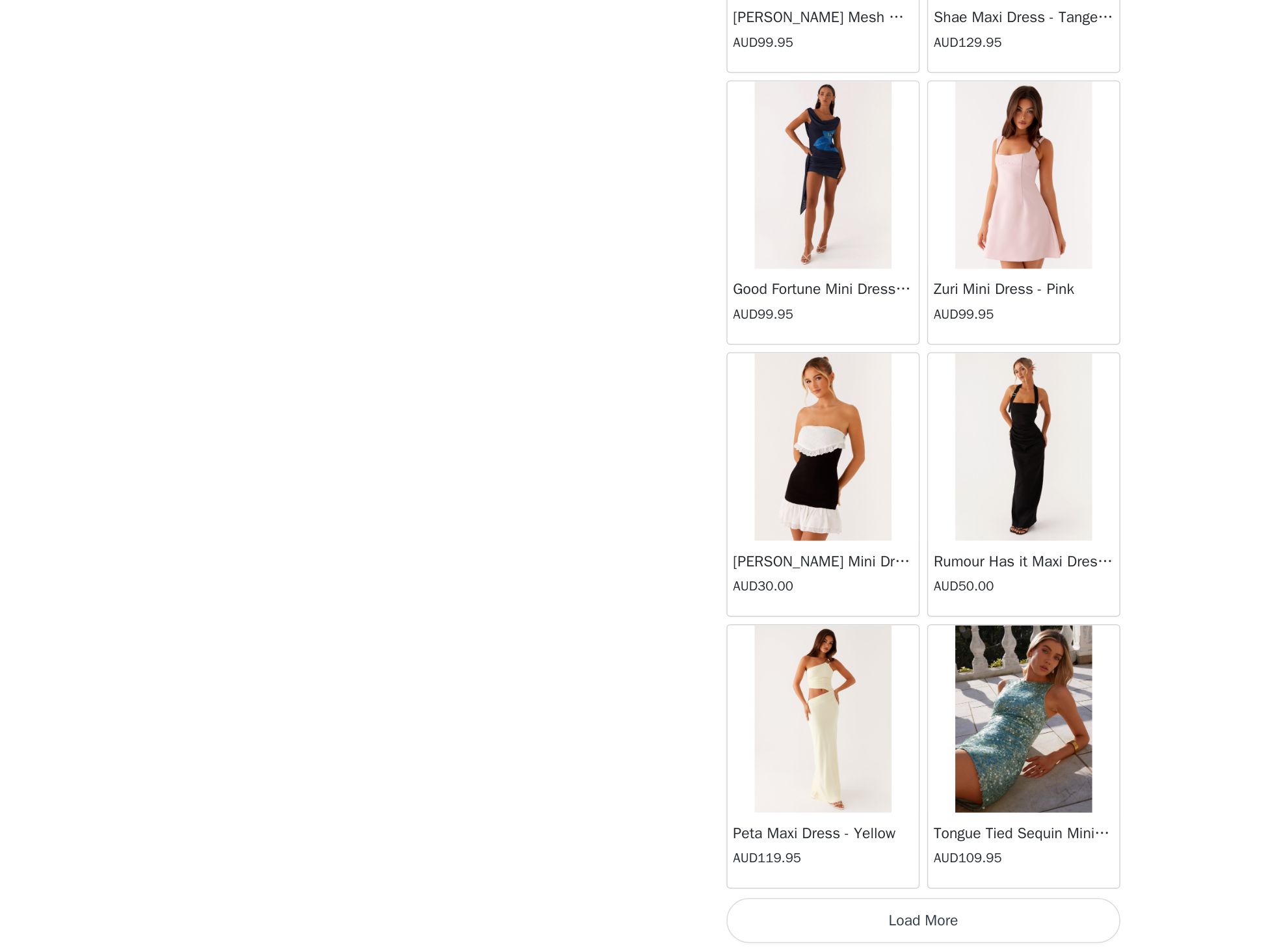 click on "Load More" at bounding box center (640, 930) 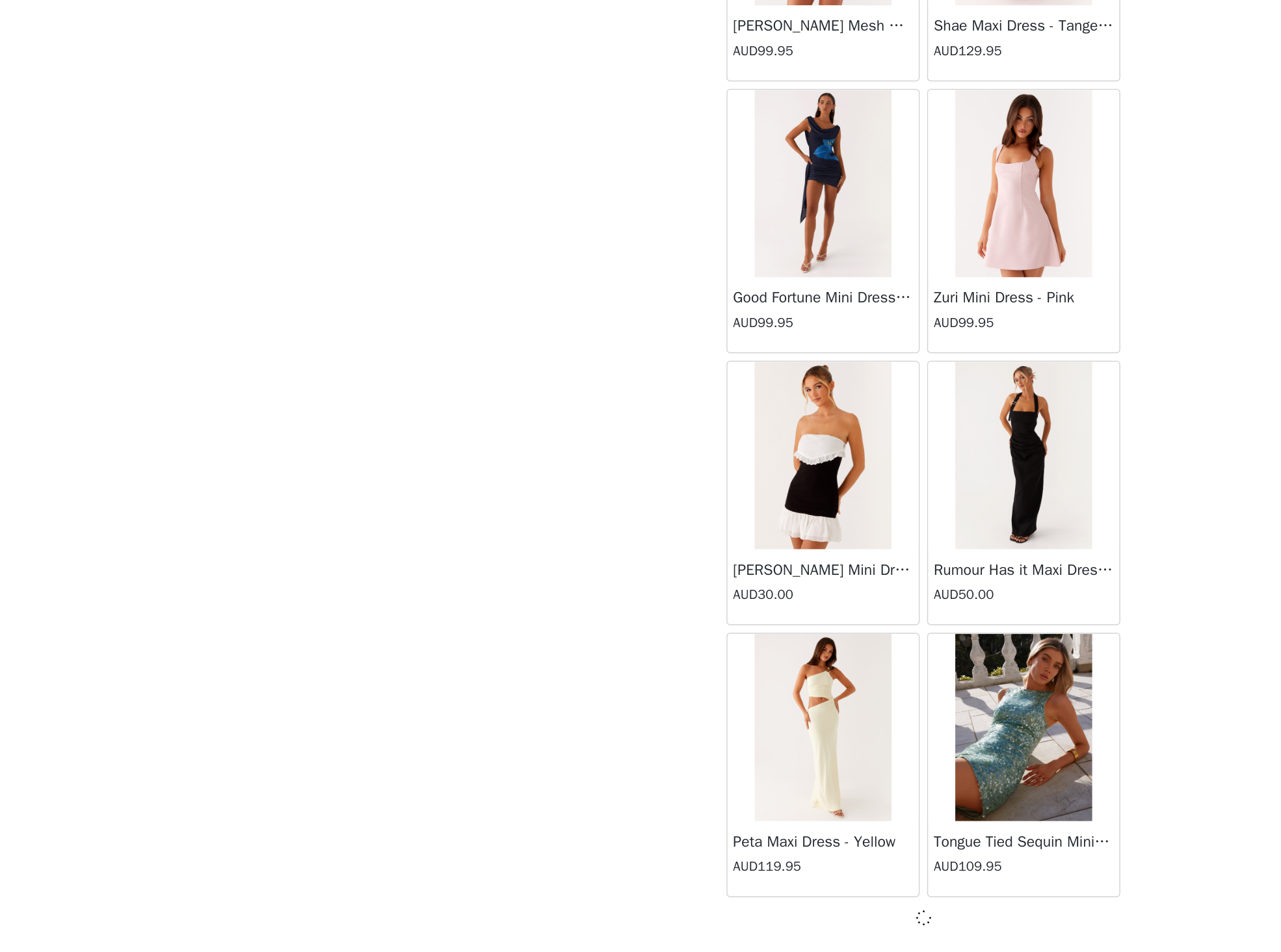 scroll, scrollTop: 34982, scrollLeft: 0, axis: vertical 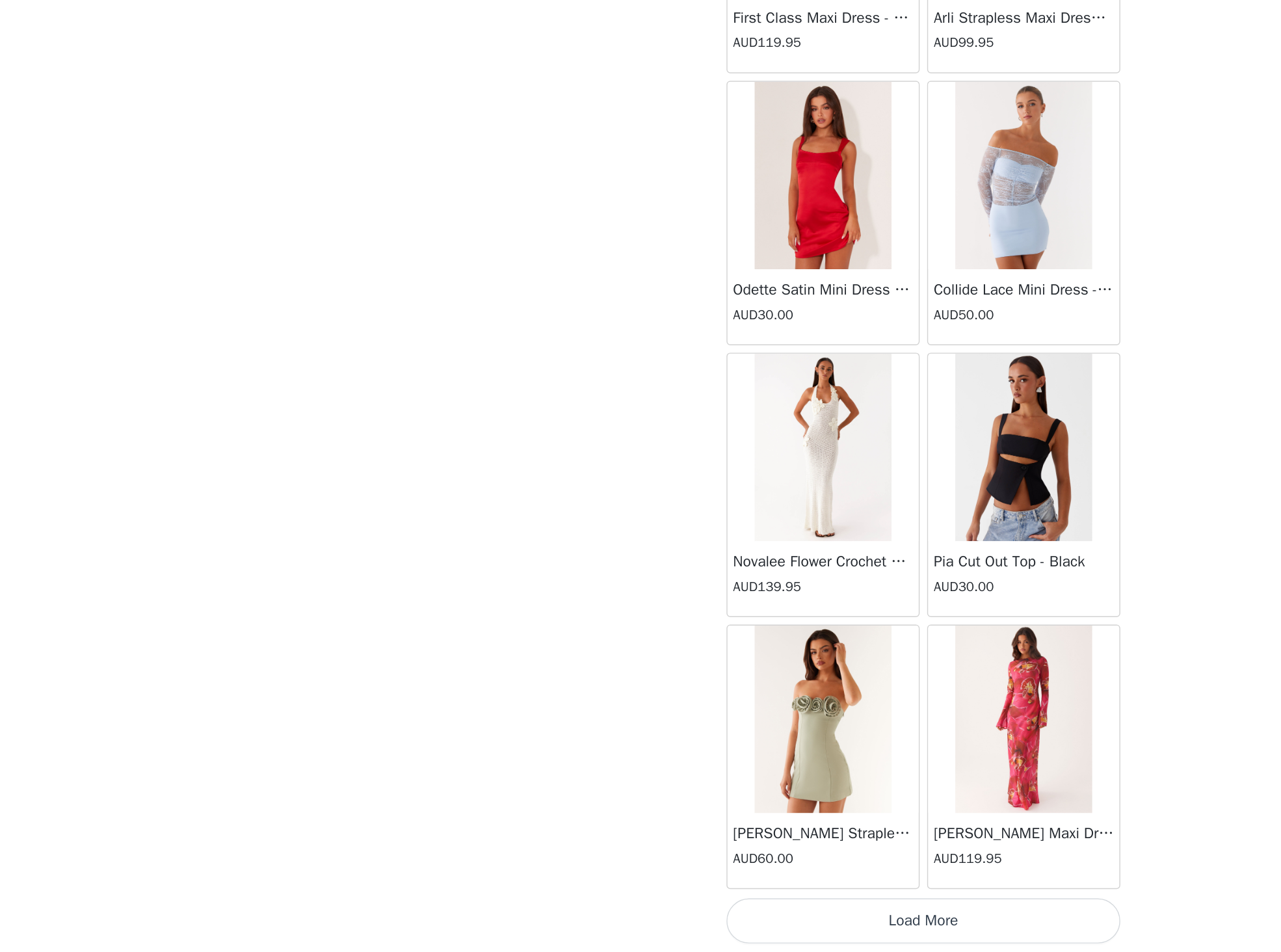 click on "Load More" at bounding box center [640, 930] 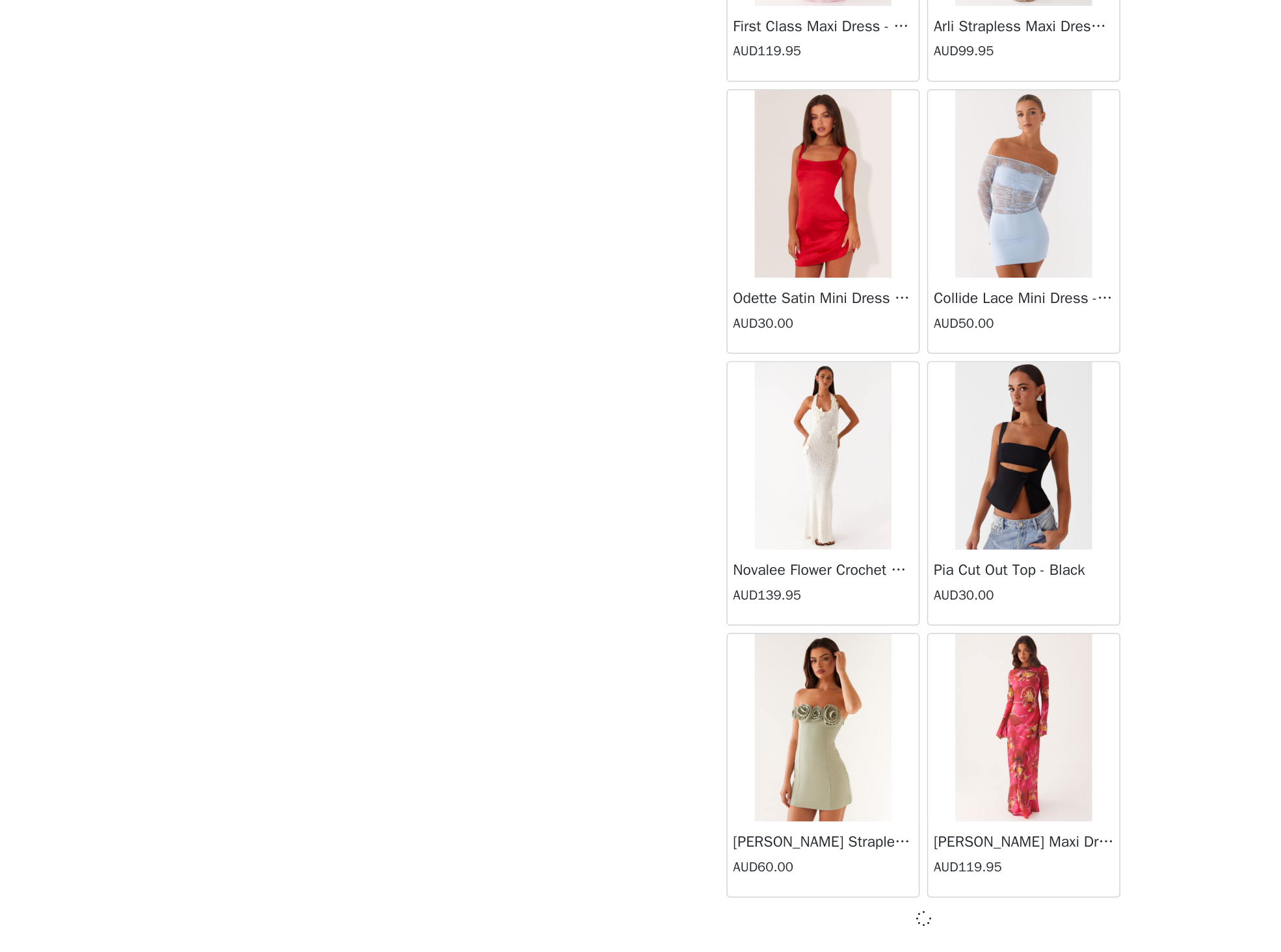 scroll, scrollTop: 36862, scrollLeft: 0, axis: vertical 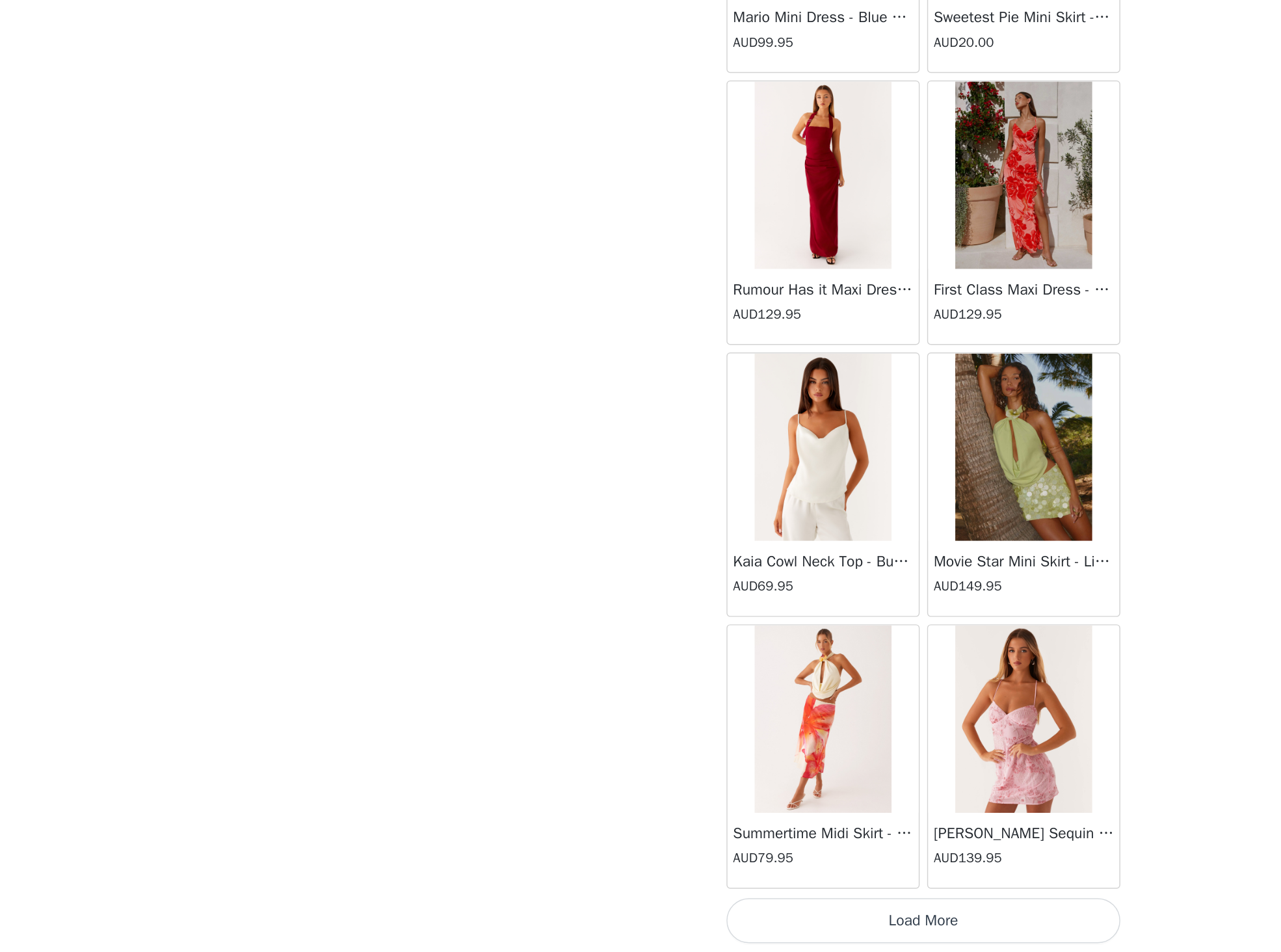click on "Load More" at bounding box center (640, 930) 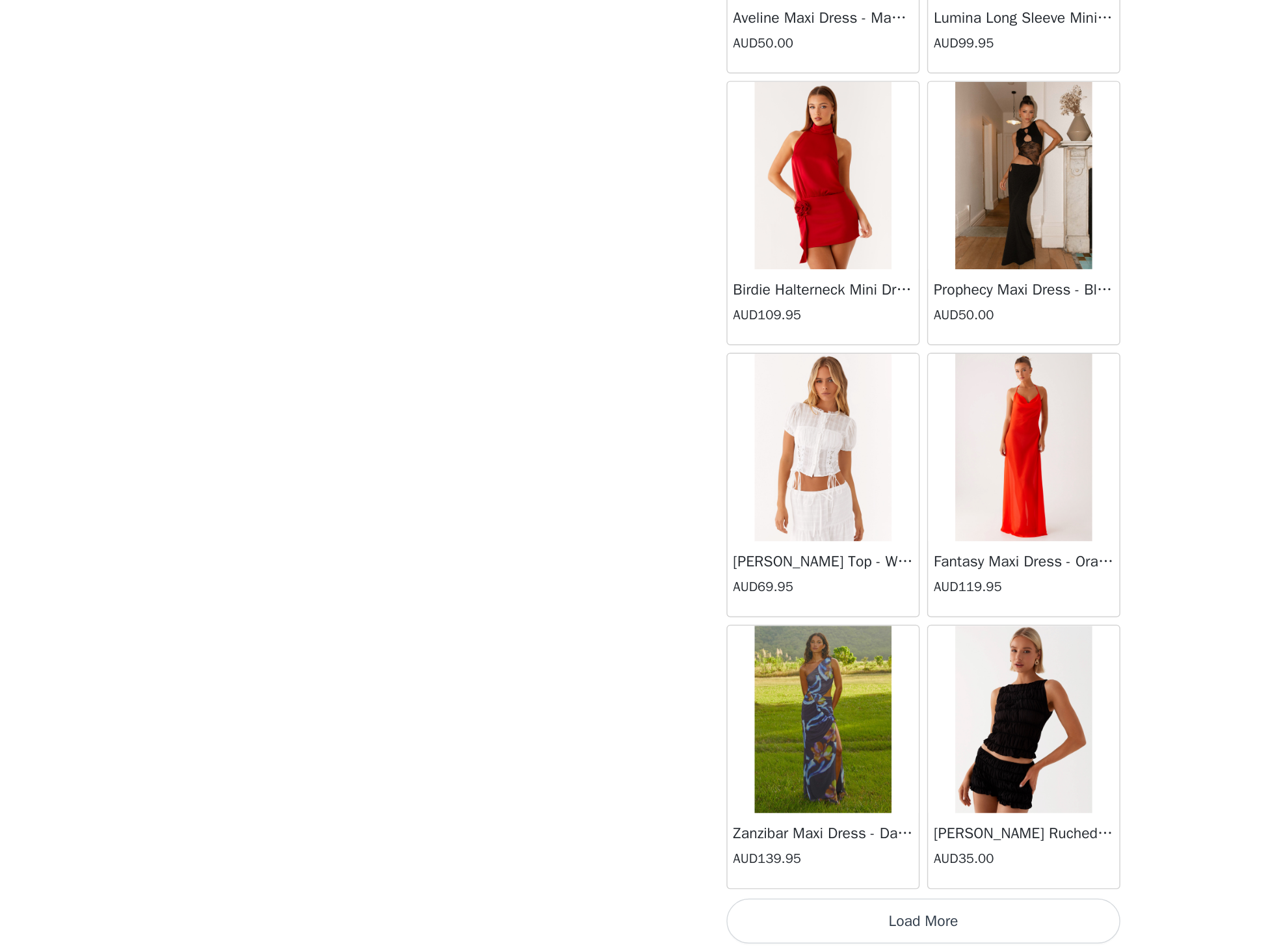 click on "Load More" at bounding box center [640, 930] 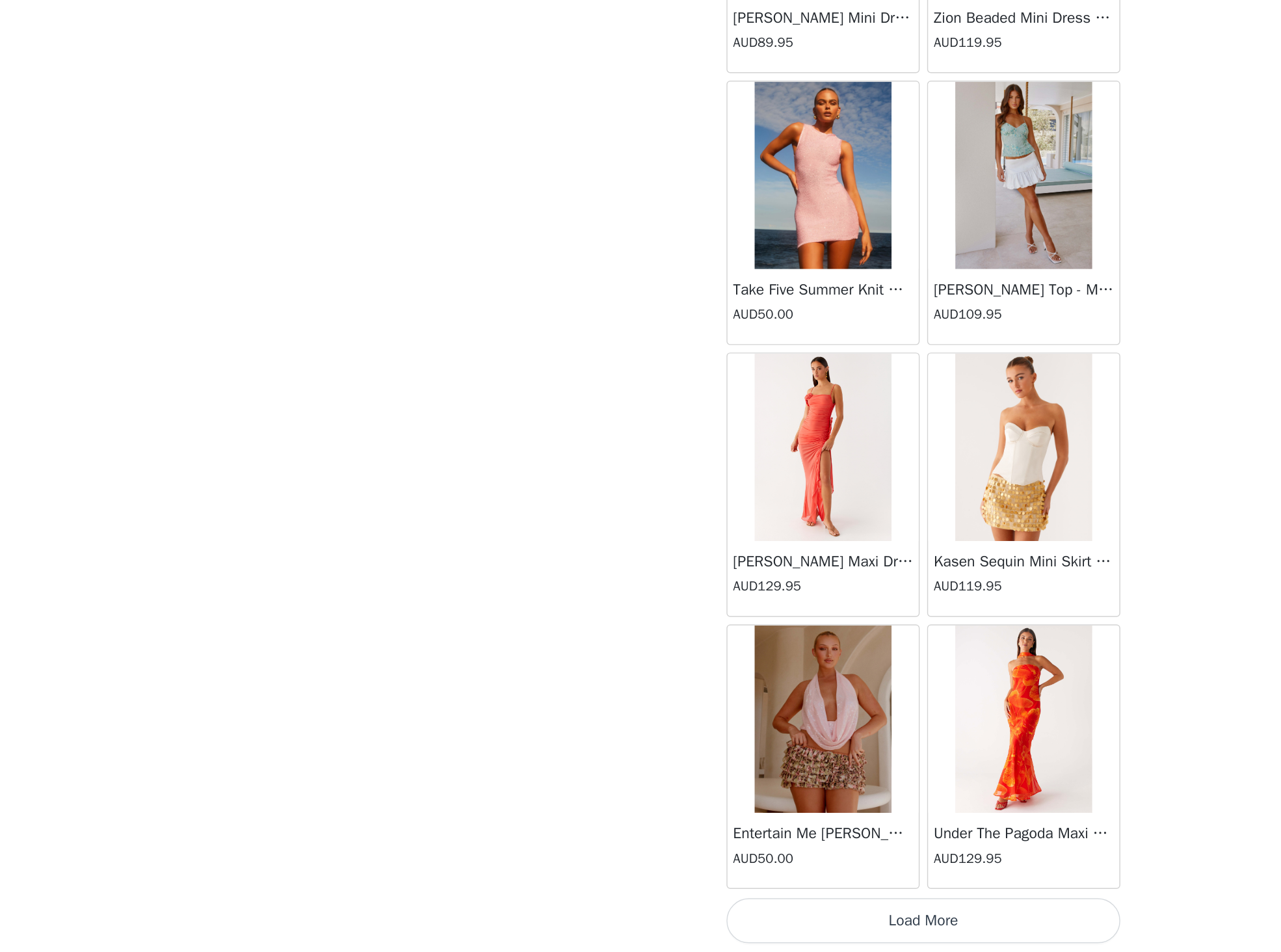 click on "Load More" at bounding box center (640, 930) 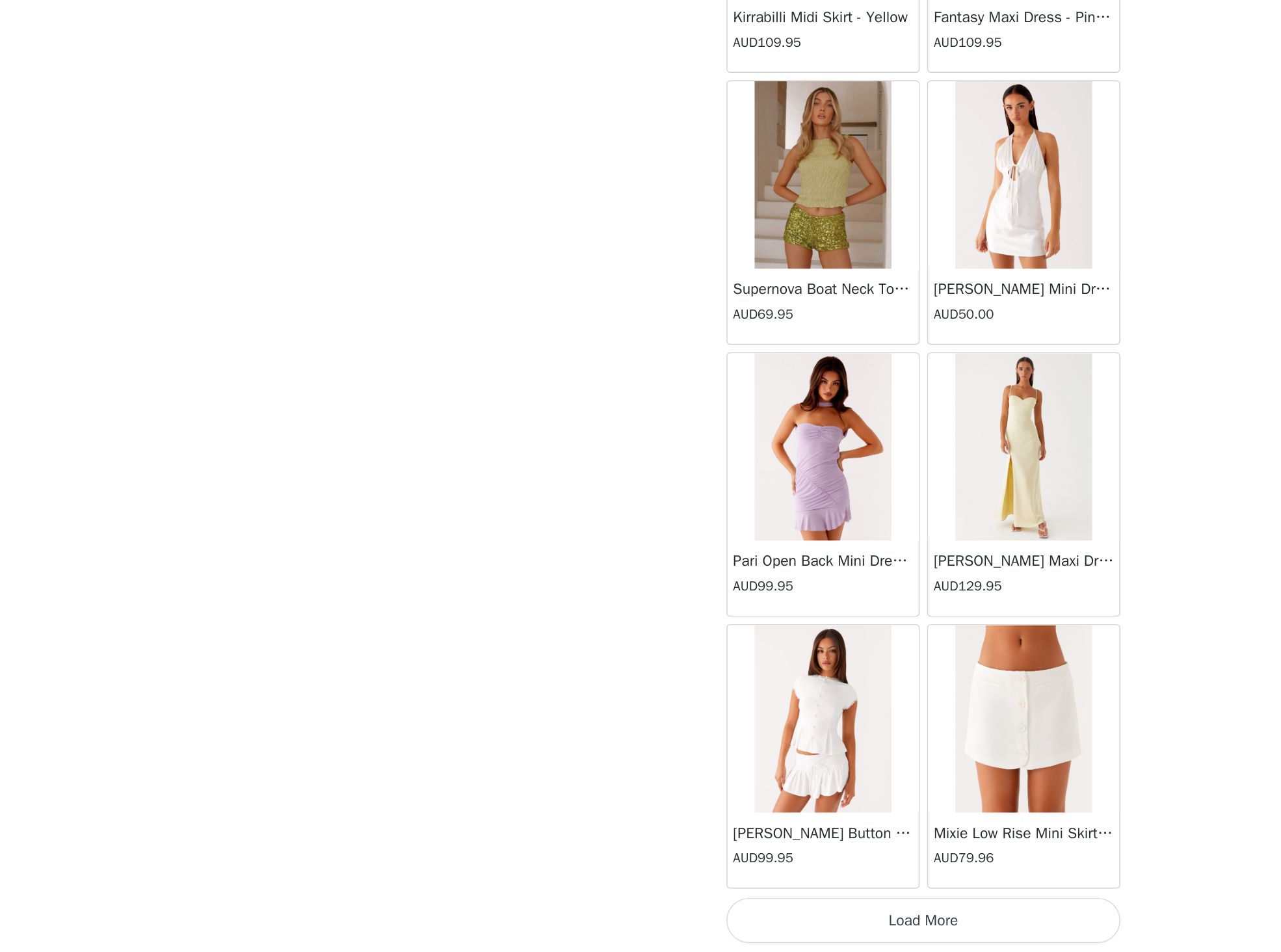 click on "Load More" at bounding box center [640, 930] 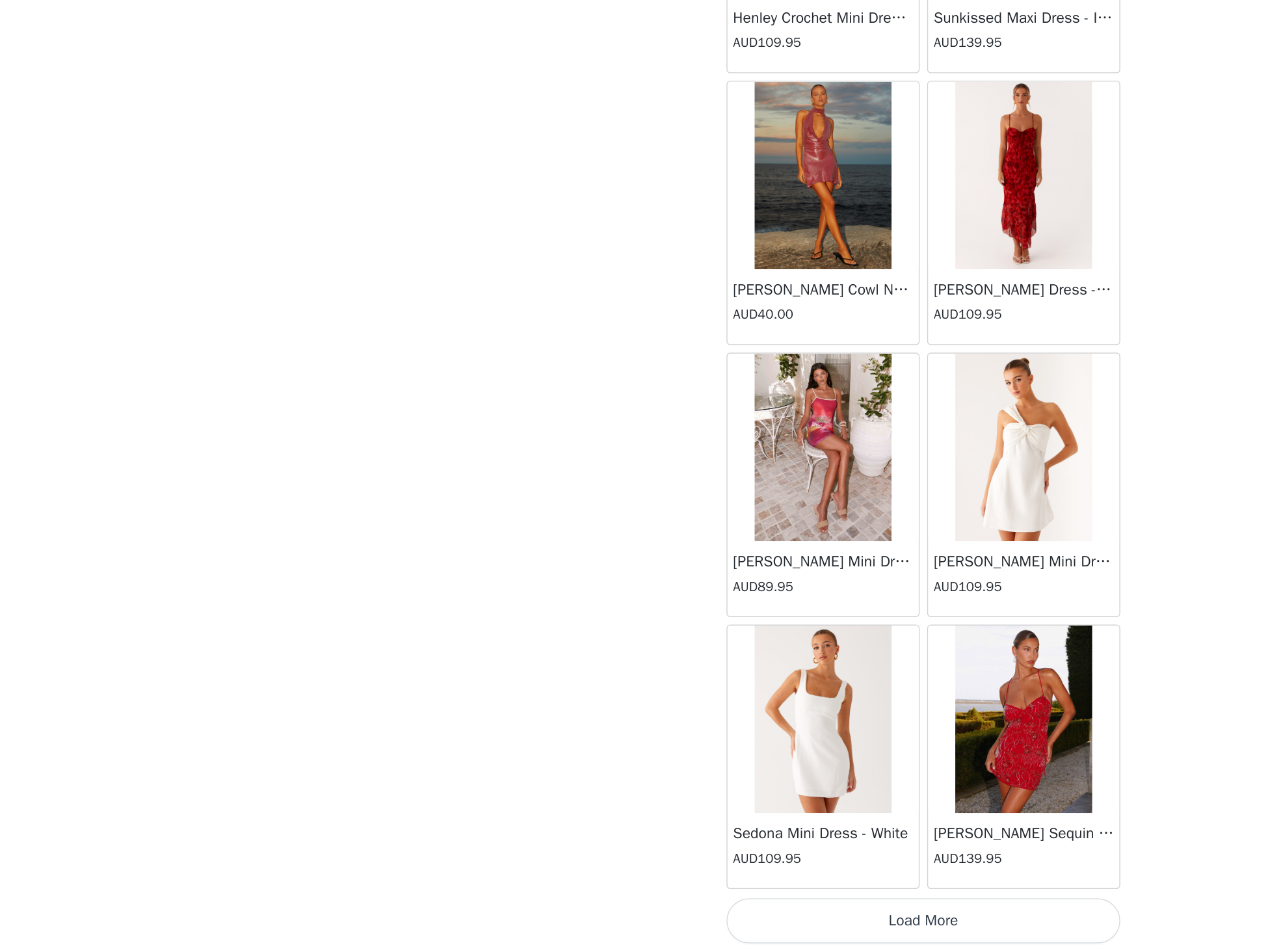 click on "Load More" at bounding box center (640, 930) 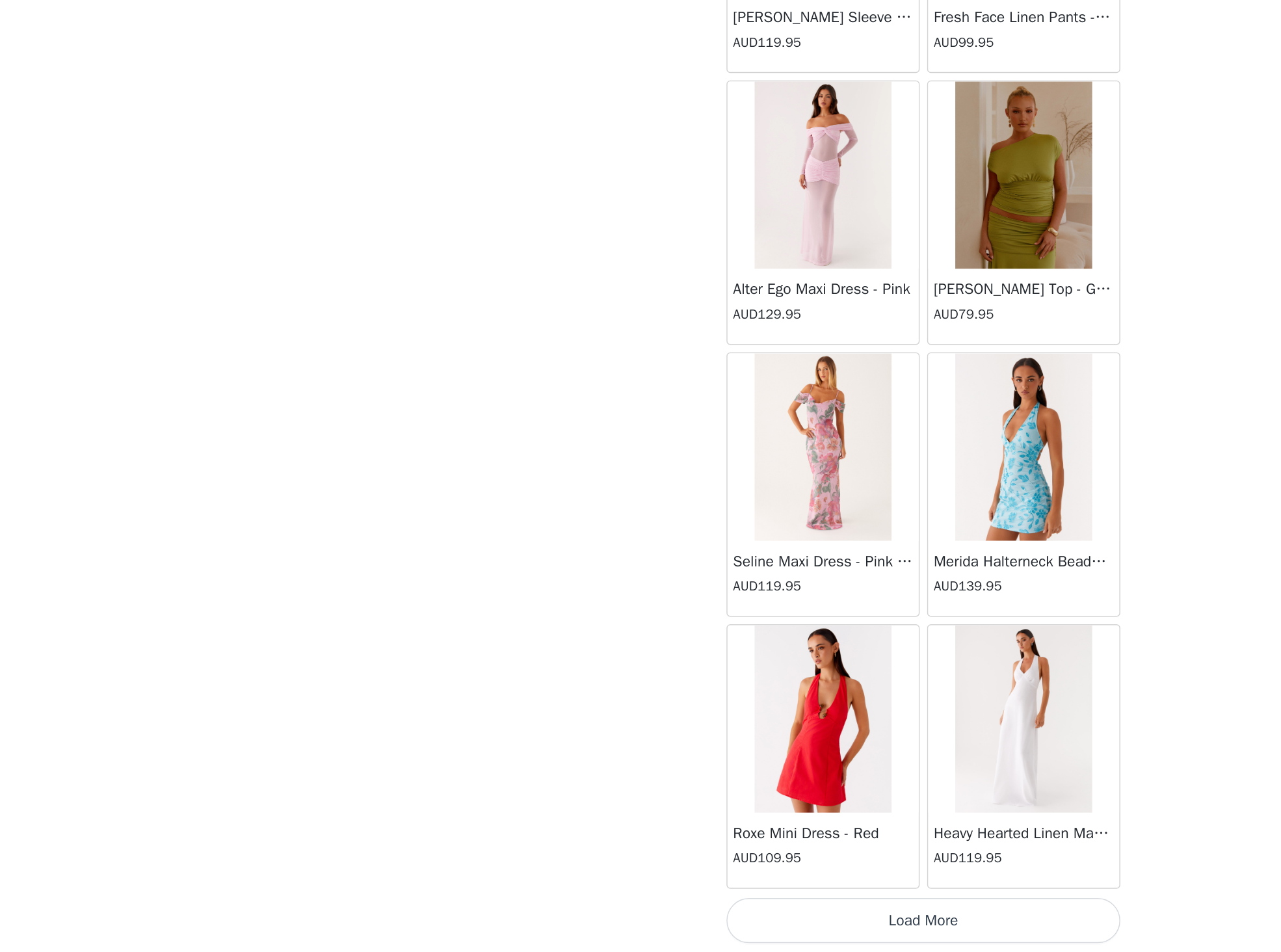 click on "Load More" at bounding box center [640, 930] 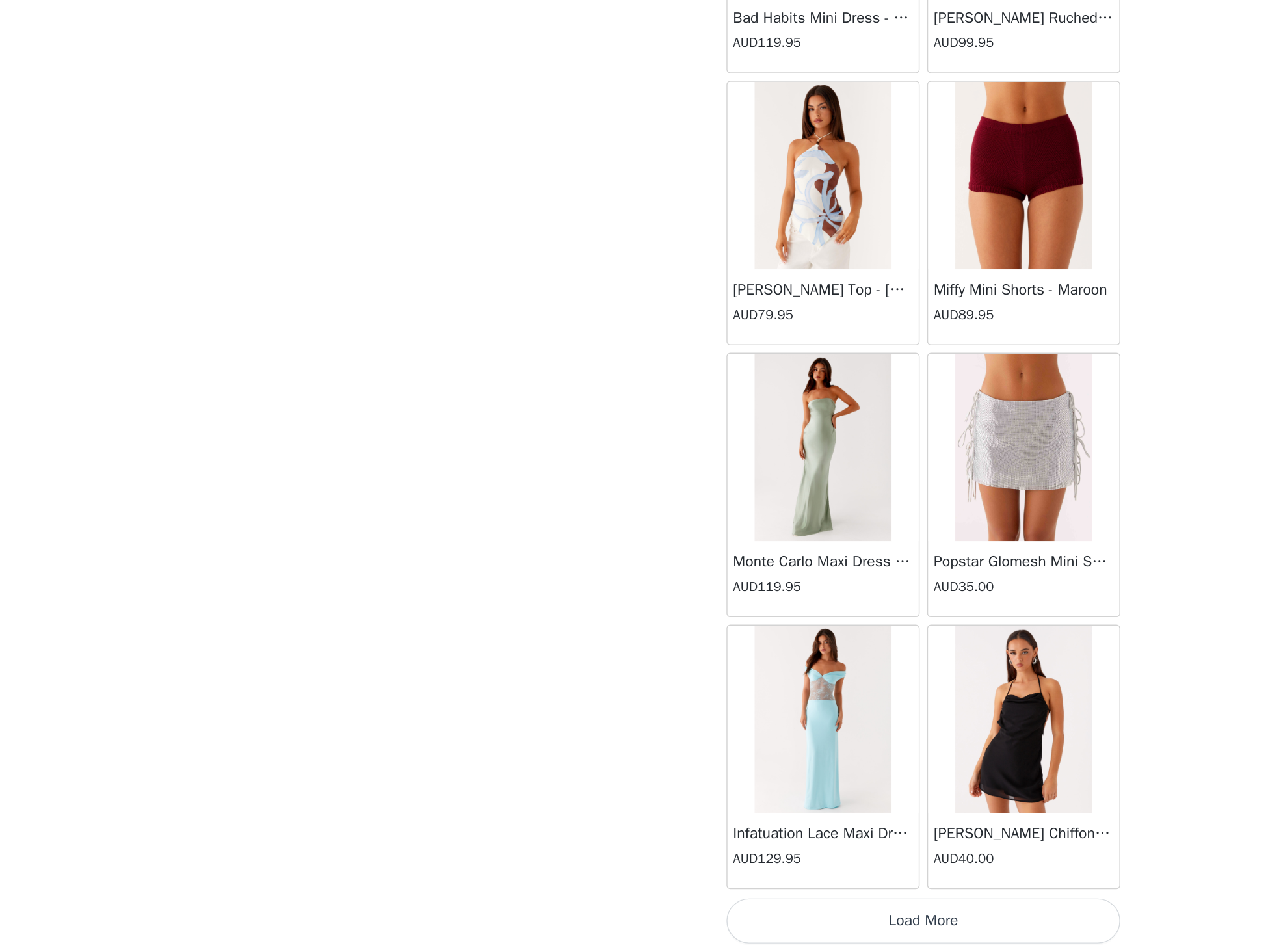 click on "Load More" at bounding box center (640, 930) 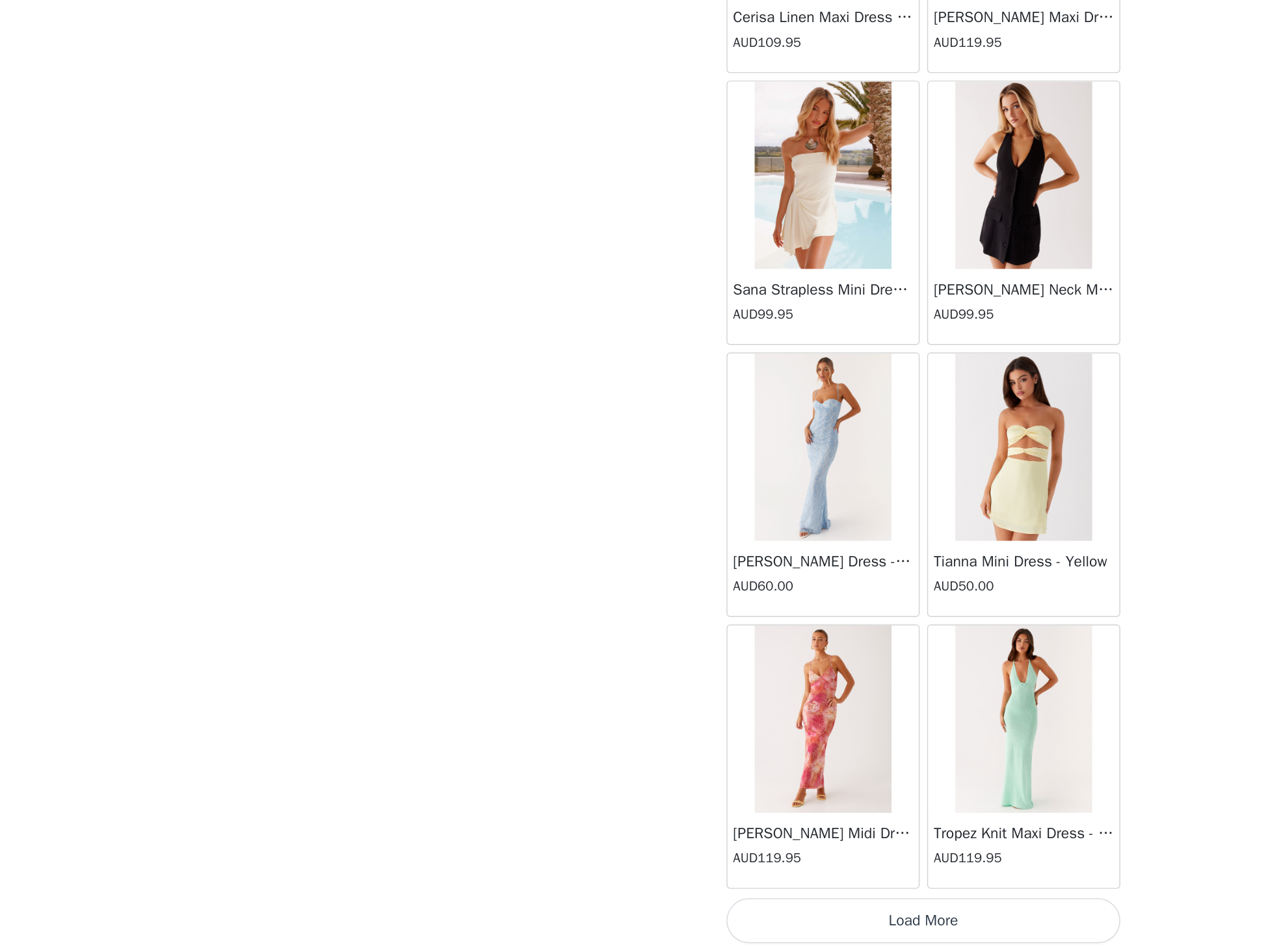 click on "Load More" at bounding box center [640, 930] 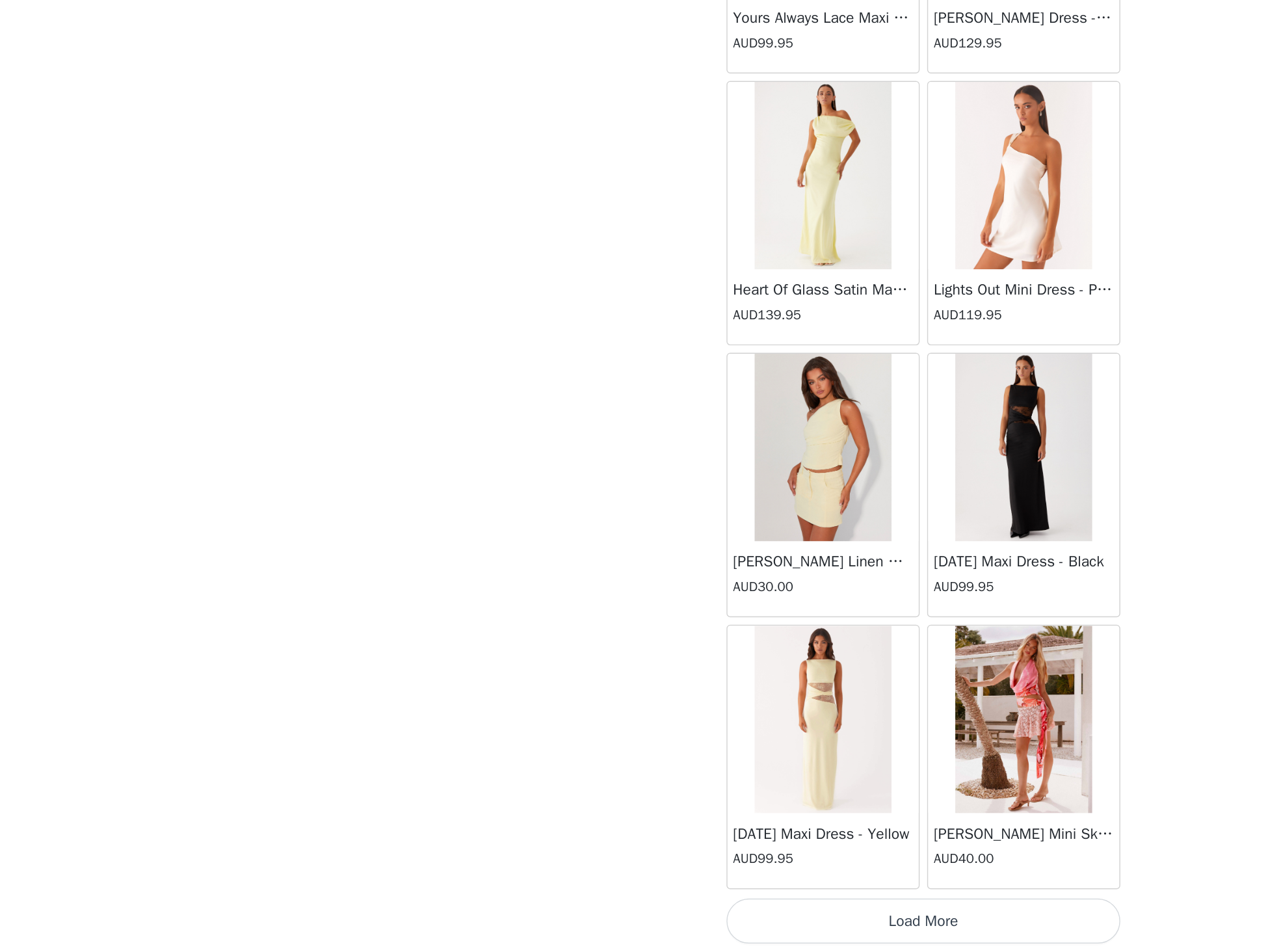 click on "Load More" at bounding box center (640, 930) 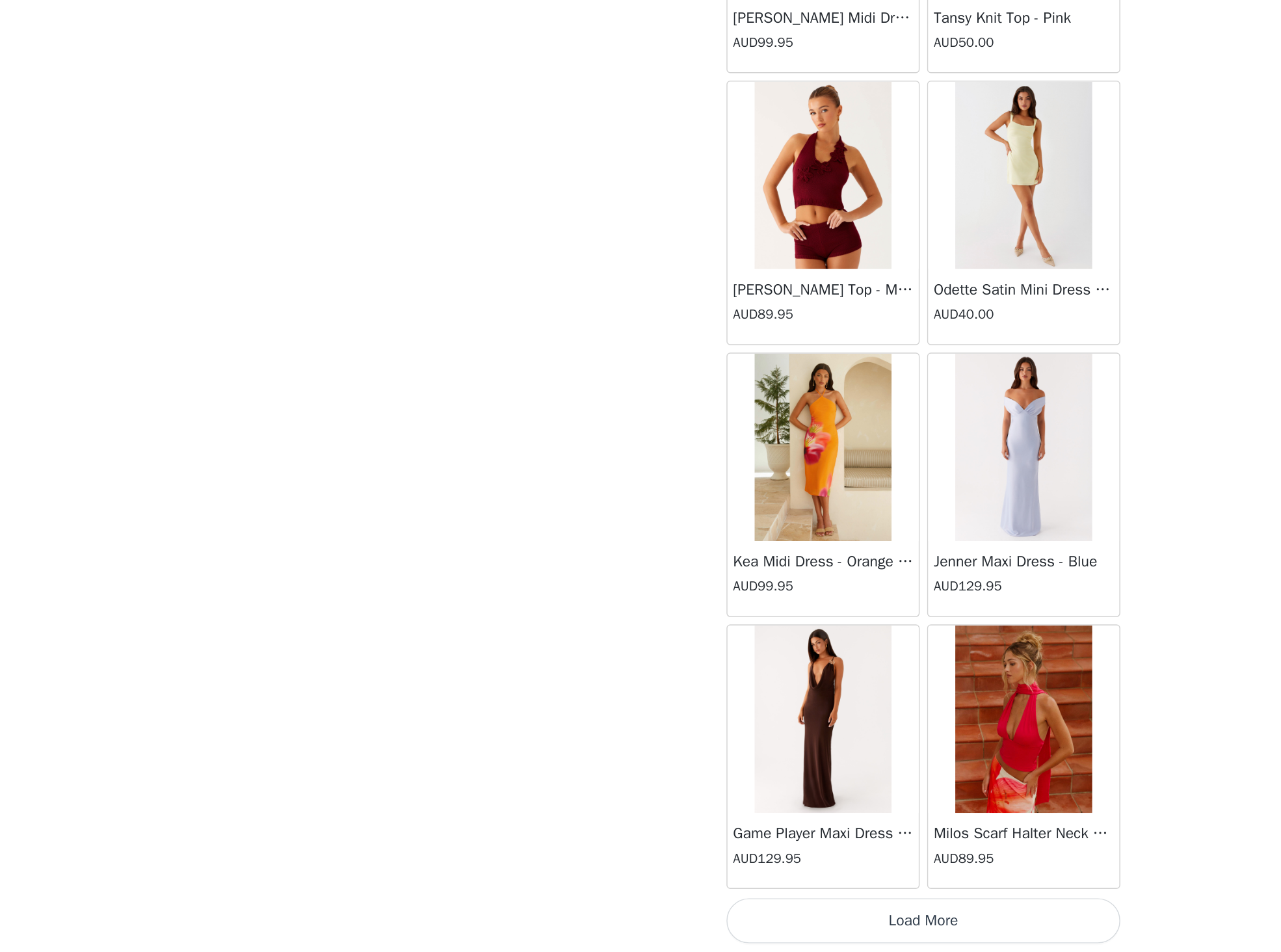 click on "Load More" at bounding box center [640, 930] 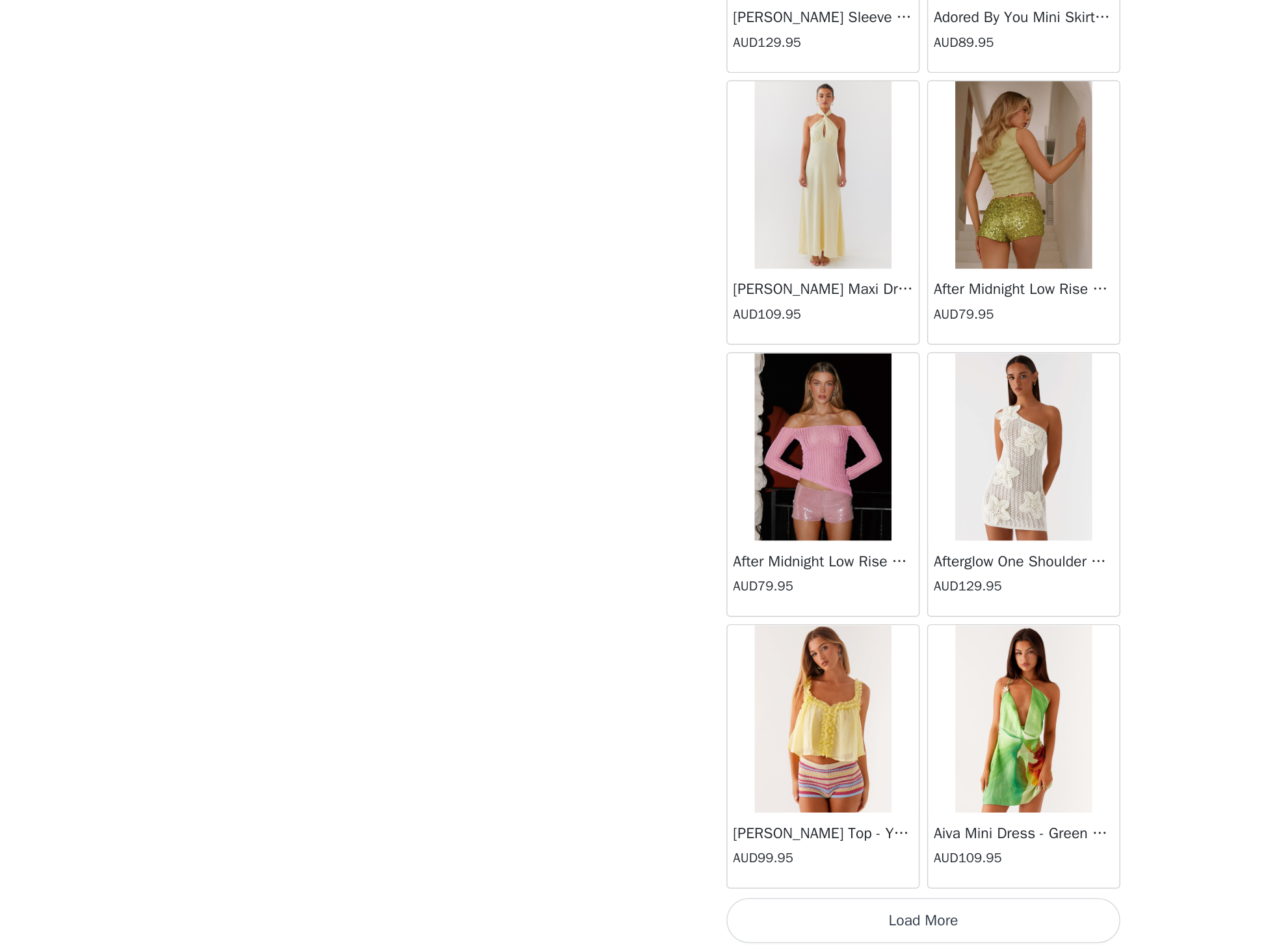 click on "Load More" at bounding box center [640, 930] 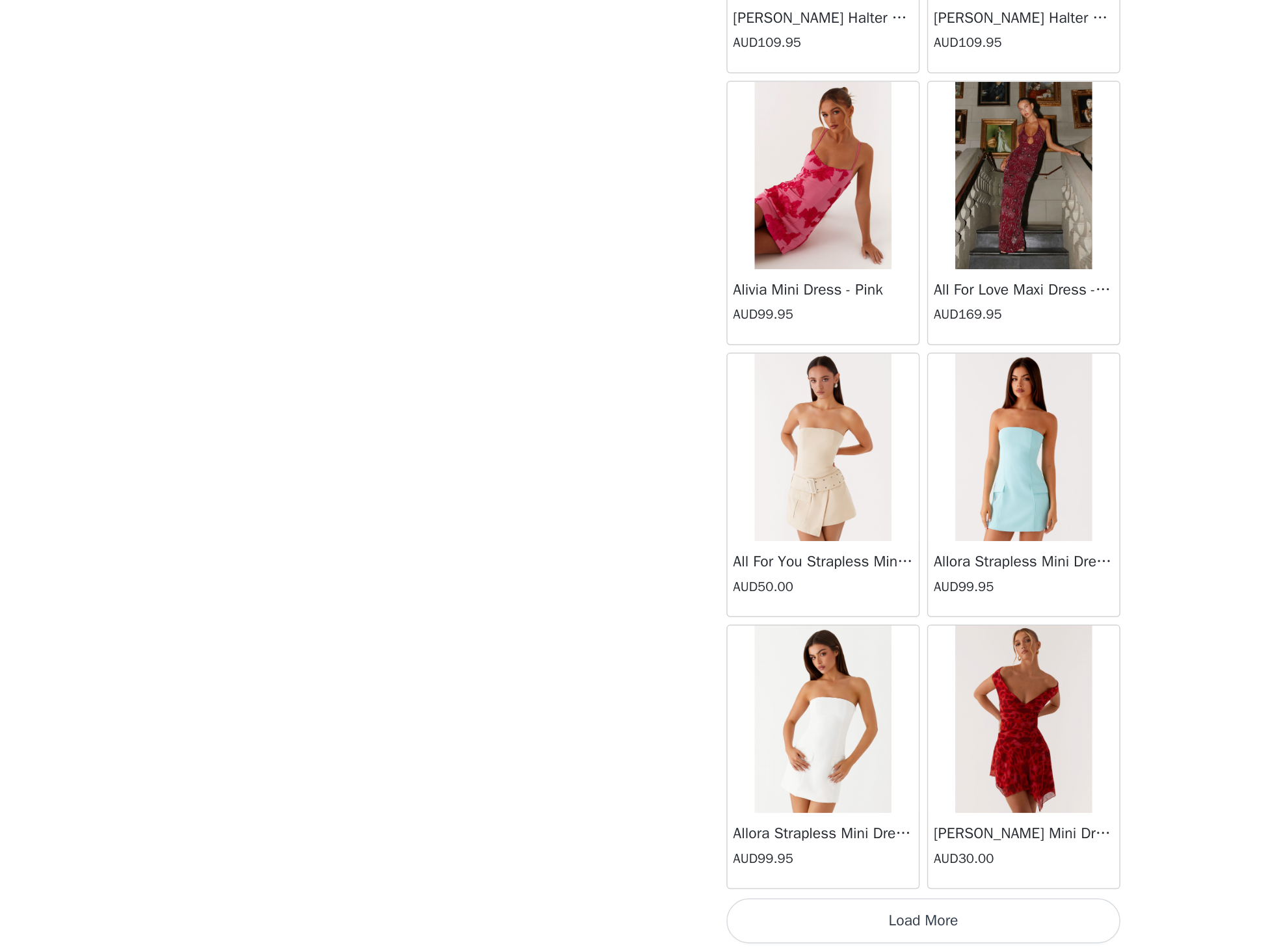 click on "Load More" at bounding box center (640, 930) 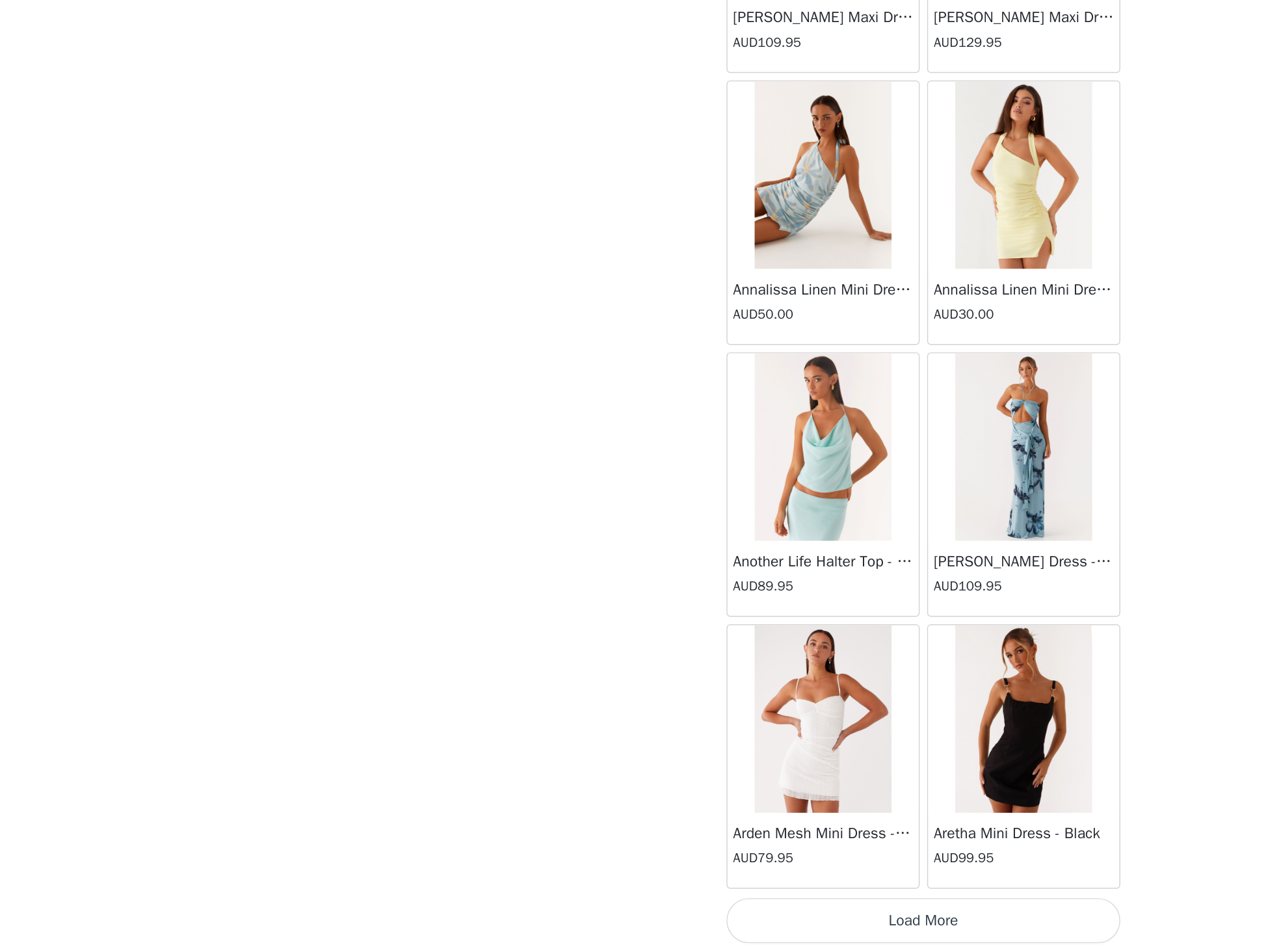 click on "Load More" at bounding box center (640, 930) 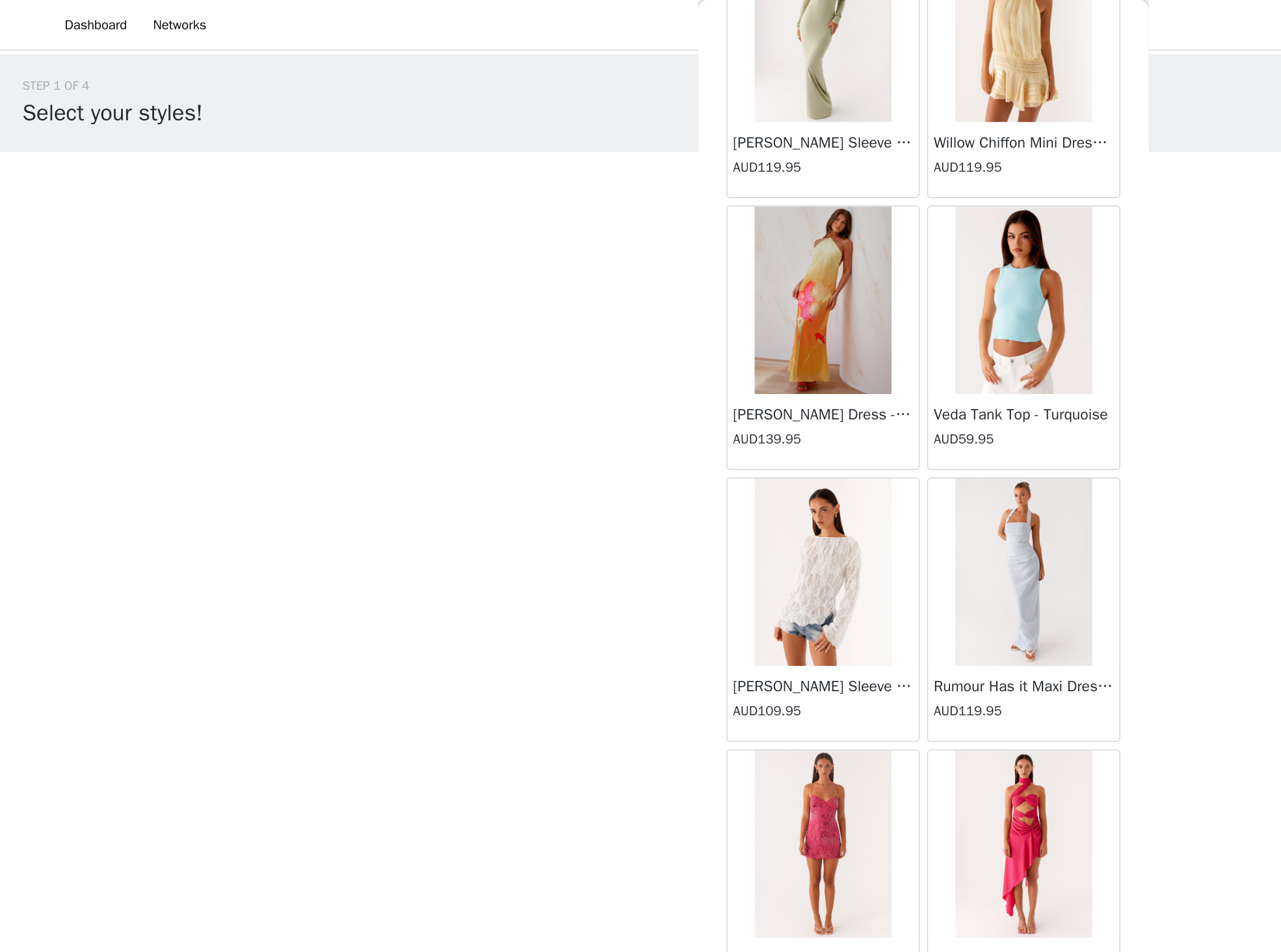 click on "[PERSON_NAME] Sleeve Top - Ivory" at bounding box center [571, 476] 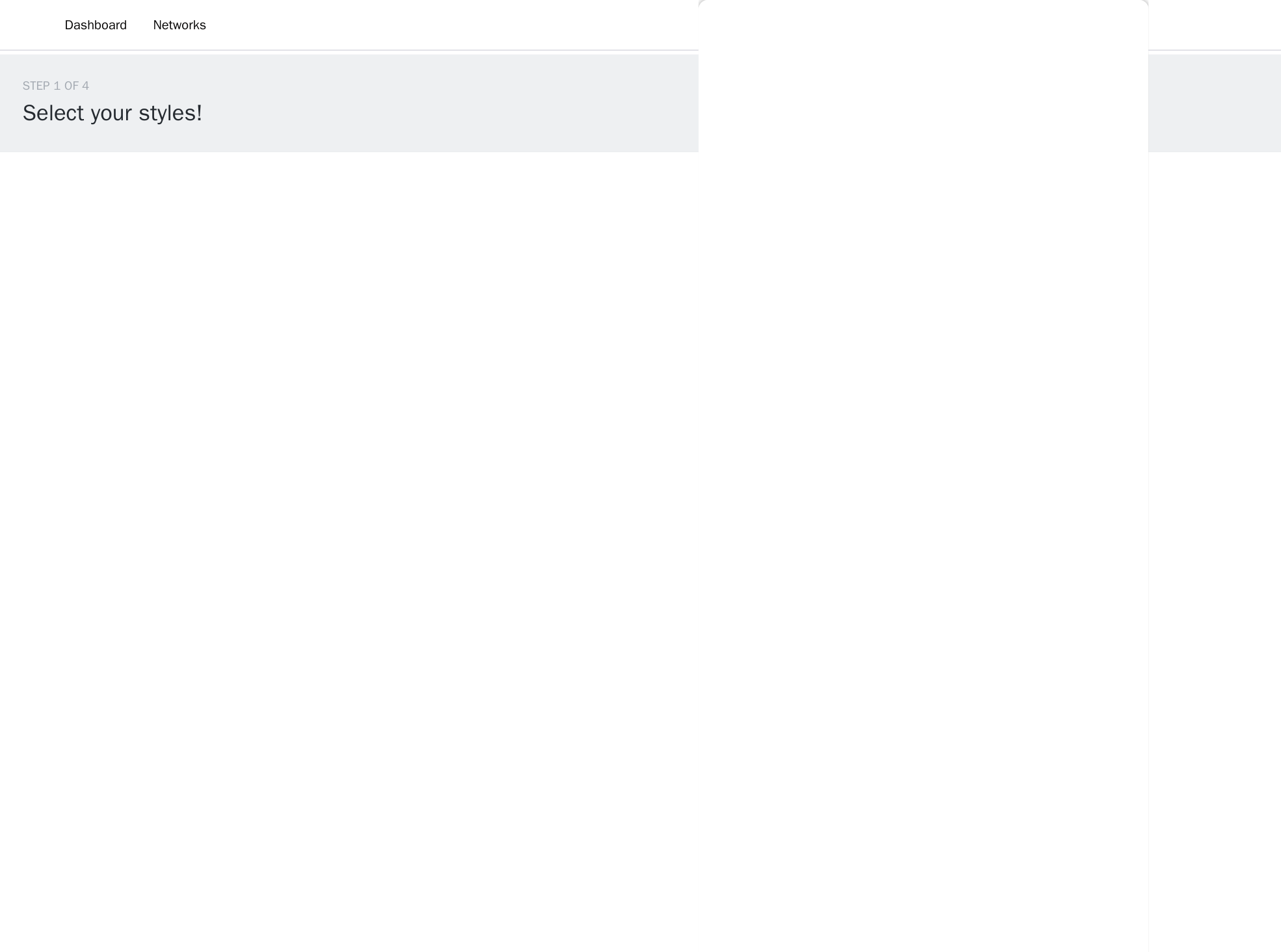 scroll, scrollTop: 0, scrollLeft: 0, axis: both 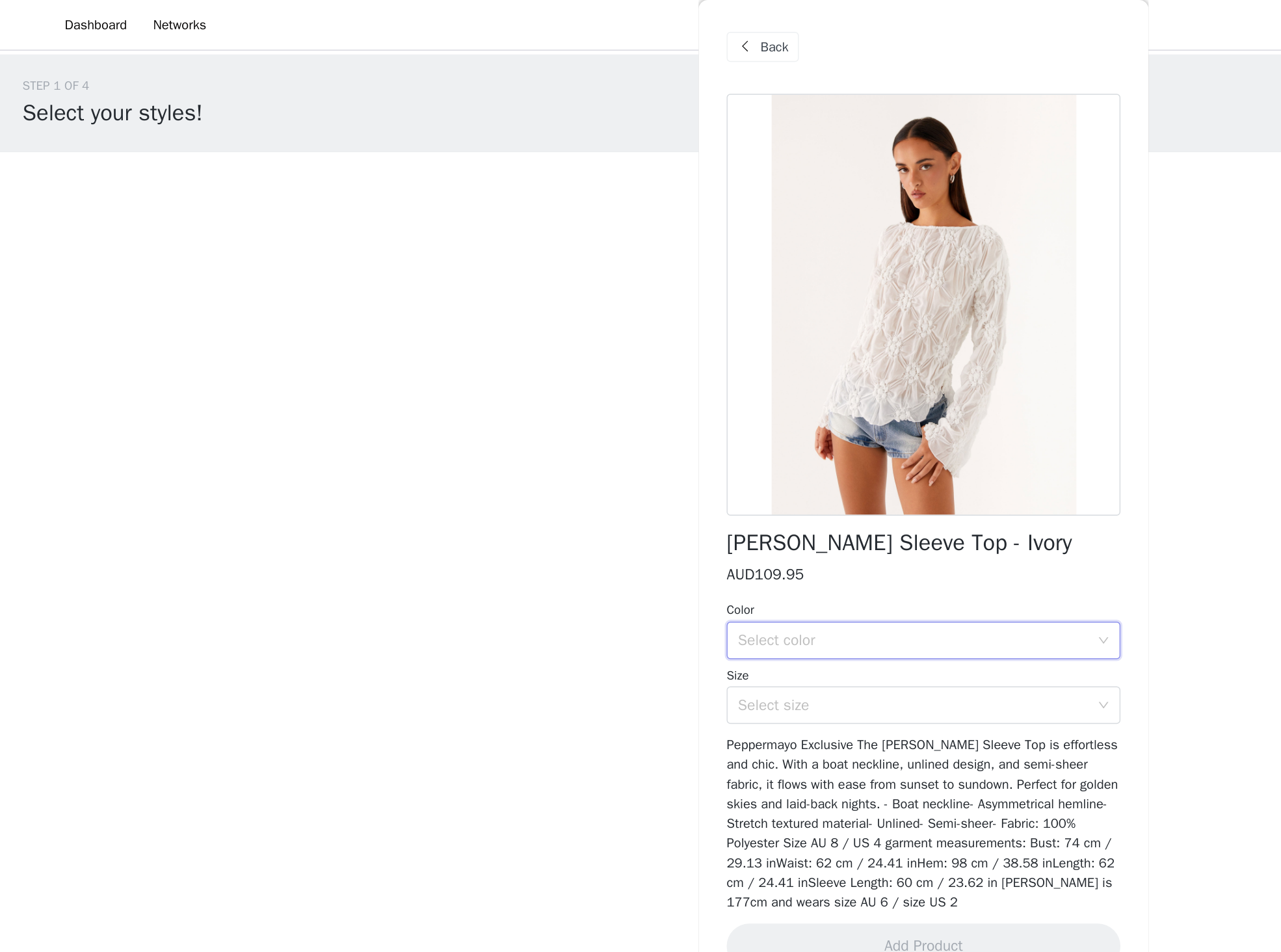 click on "Select color" at bounding box center [636, 444] 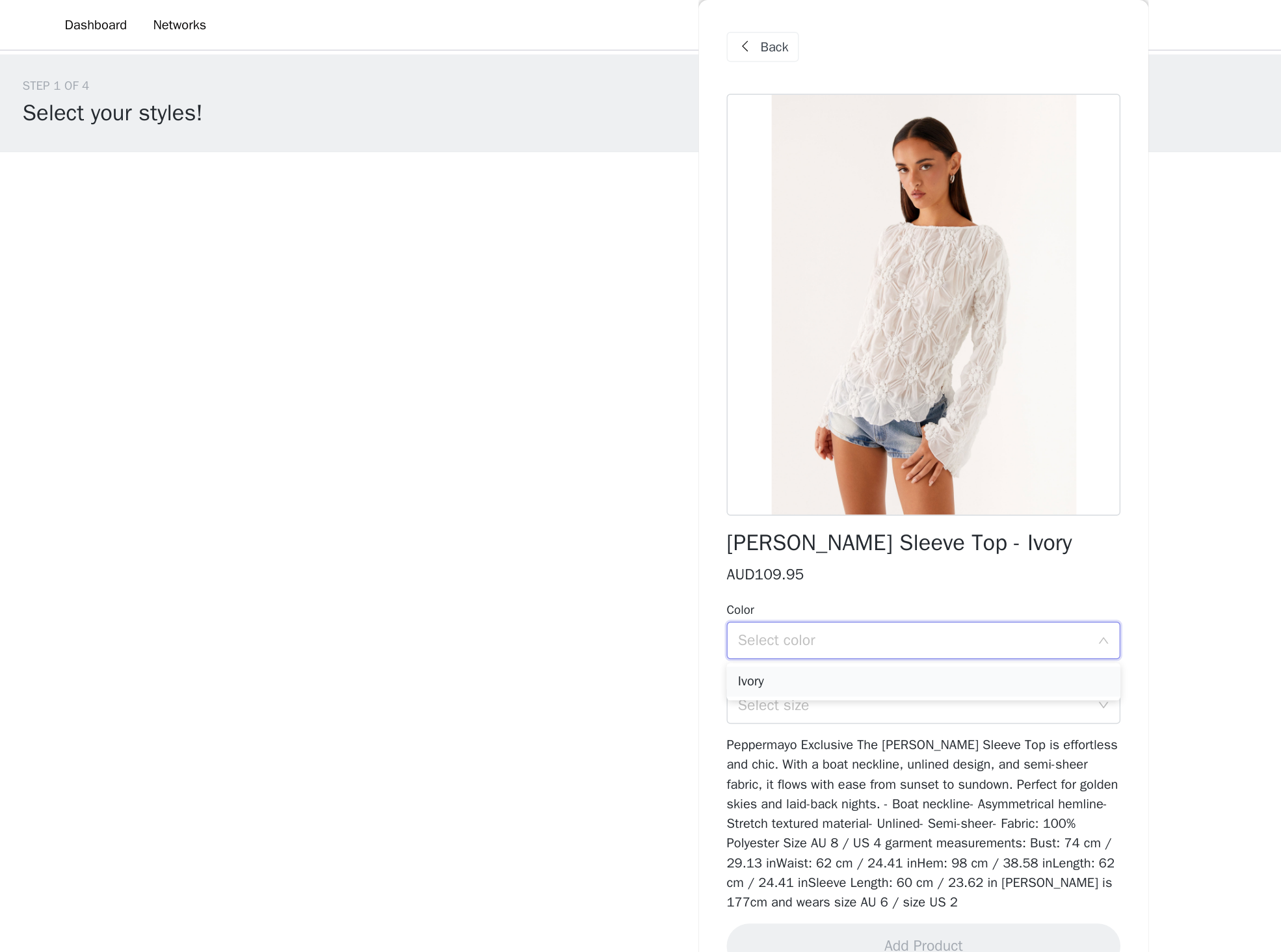 click on "Ivory" at bounding box center [640, 473] 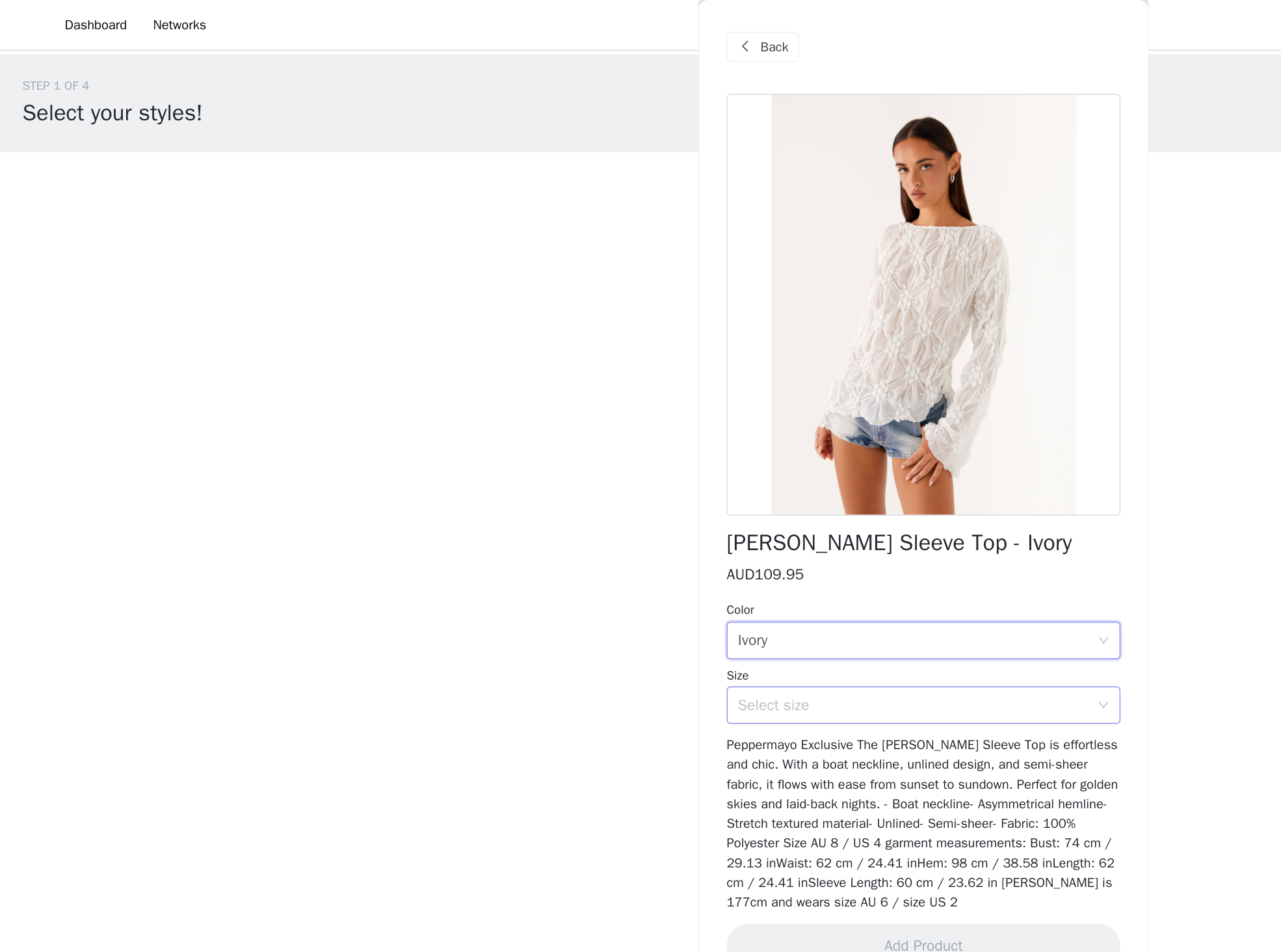 click on "Select size" at bounding box center (633, 489) 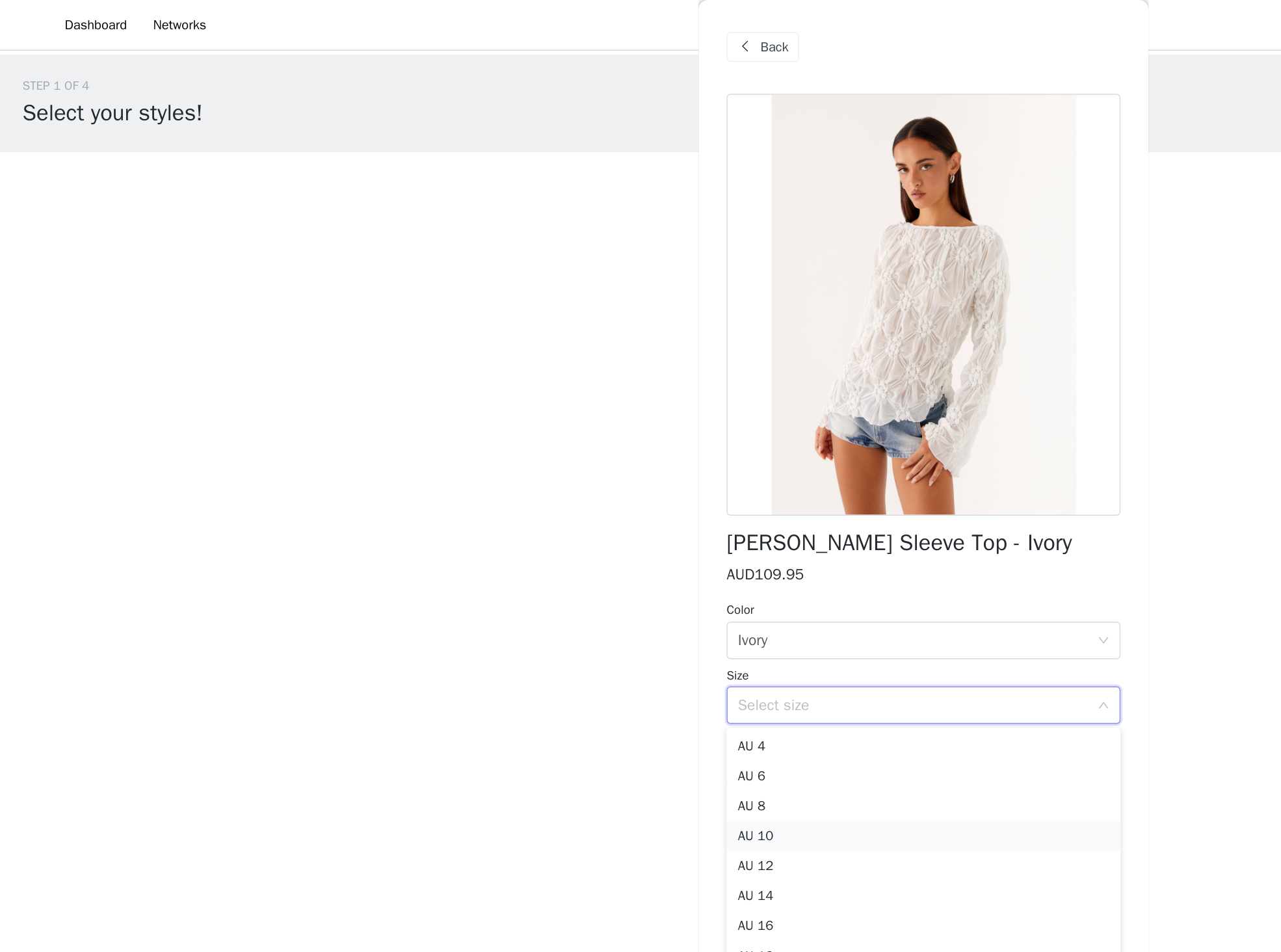click on "AU 10" at bounding box center (640, 580) 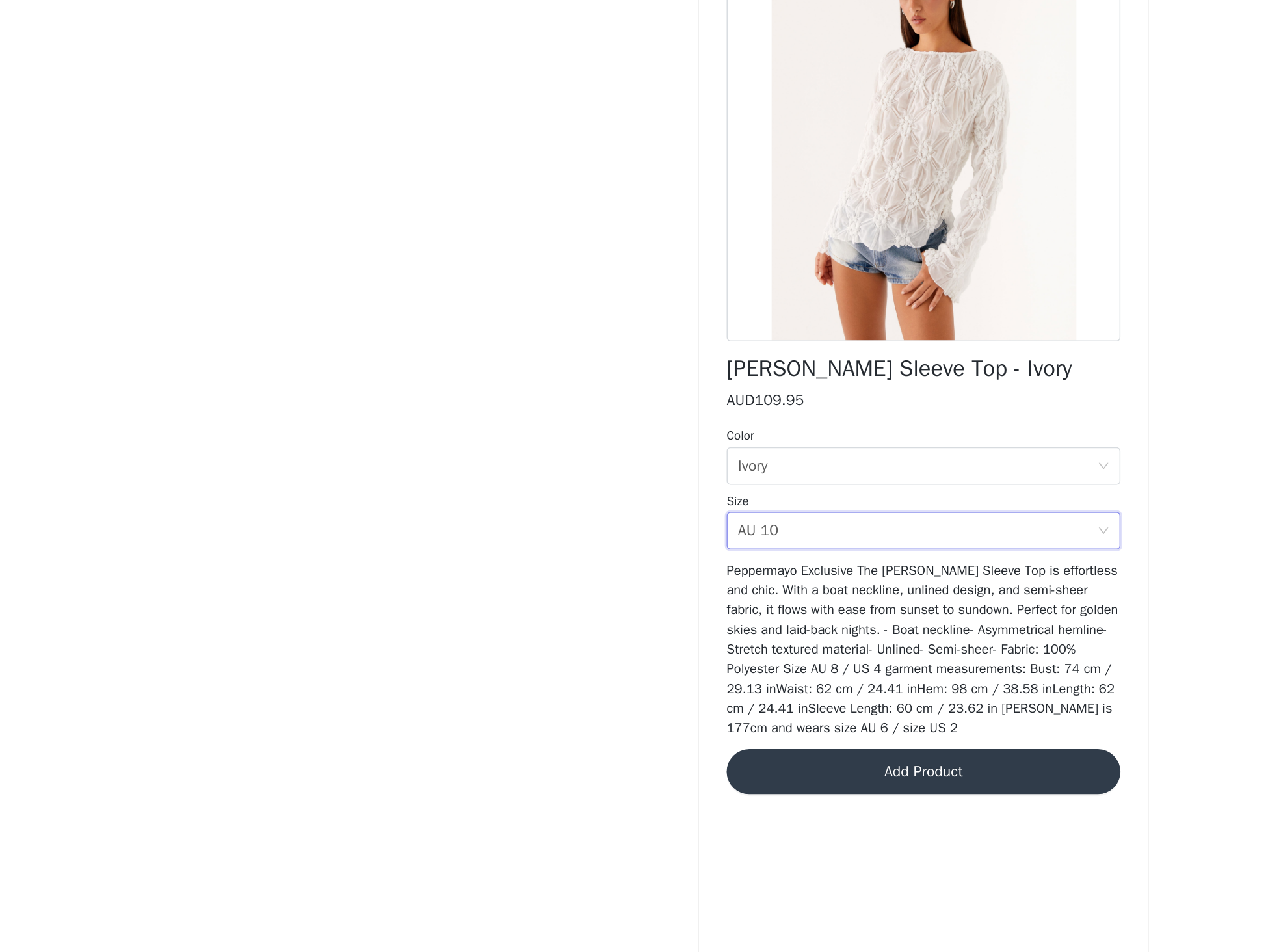 click on "Add Product" at bounding box center (640, 656) 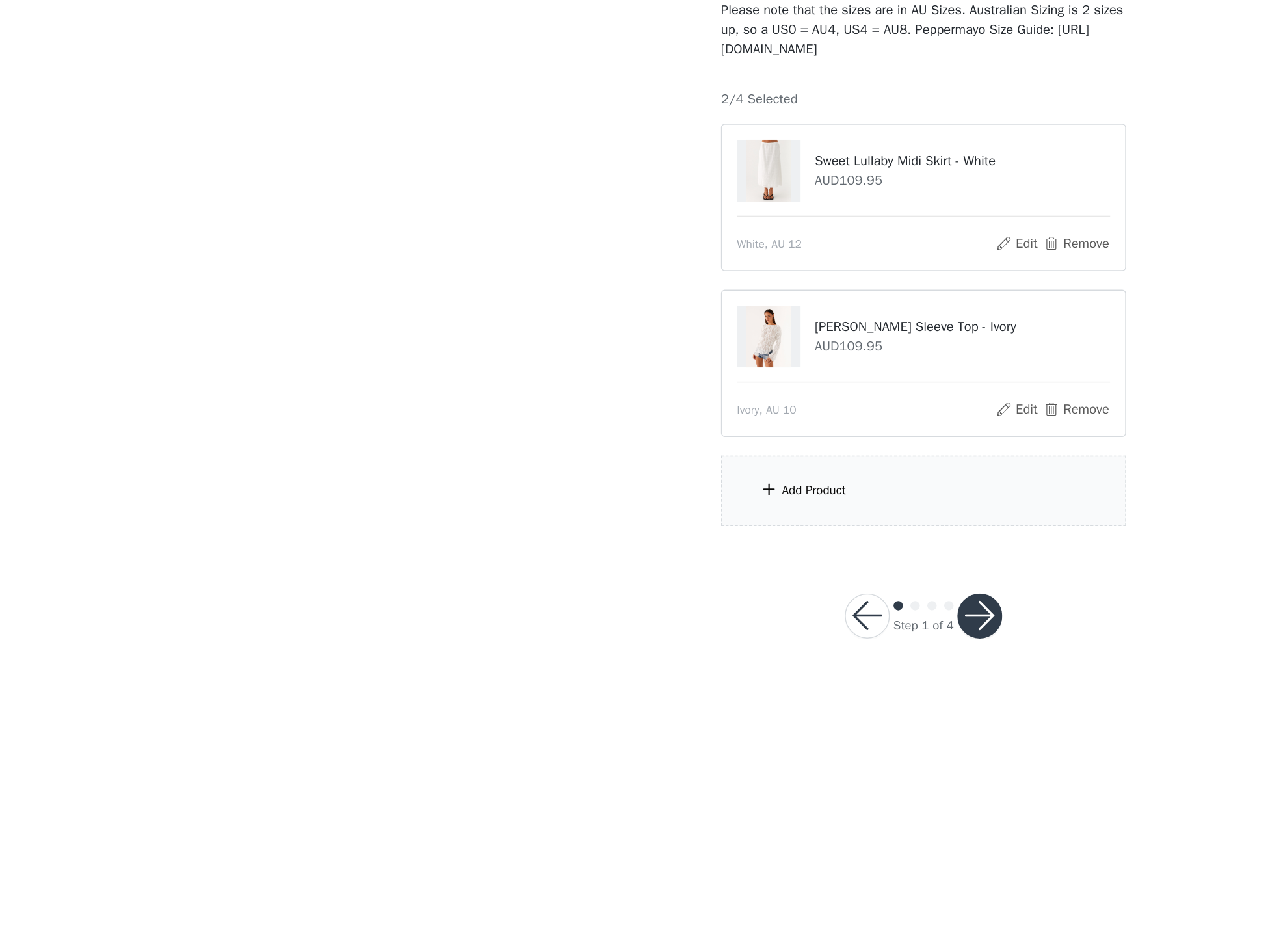 click on "Add Product" at bounding box center (564, 461) 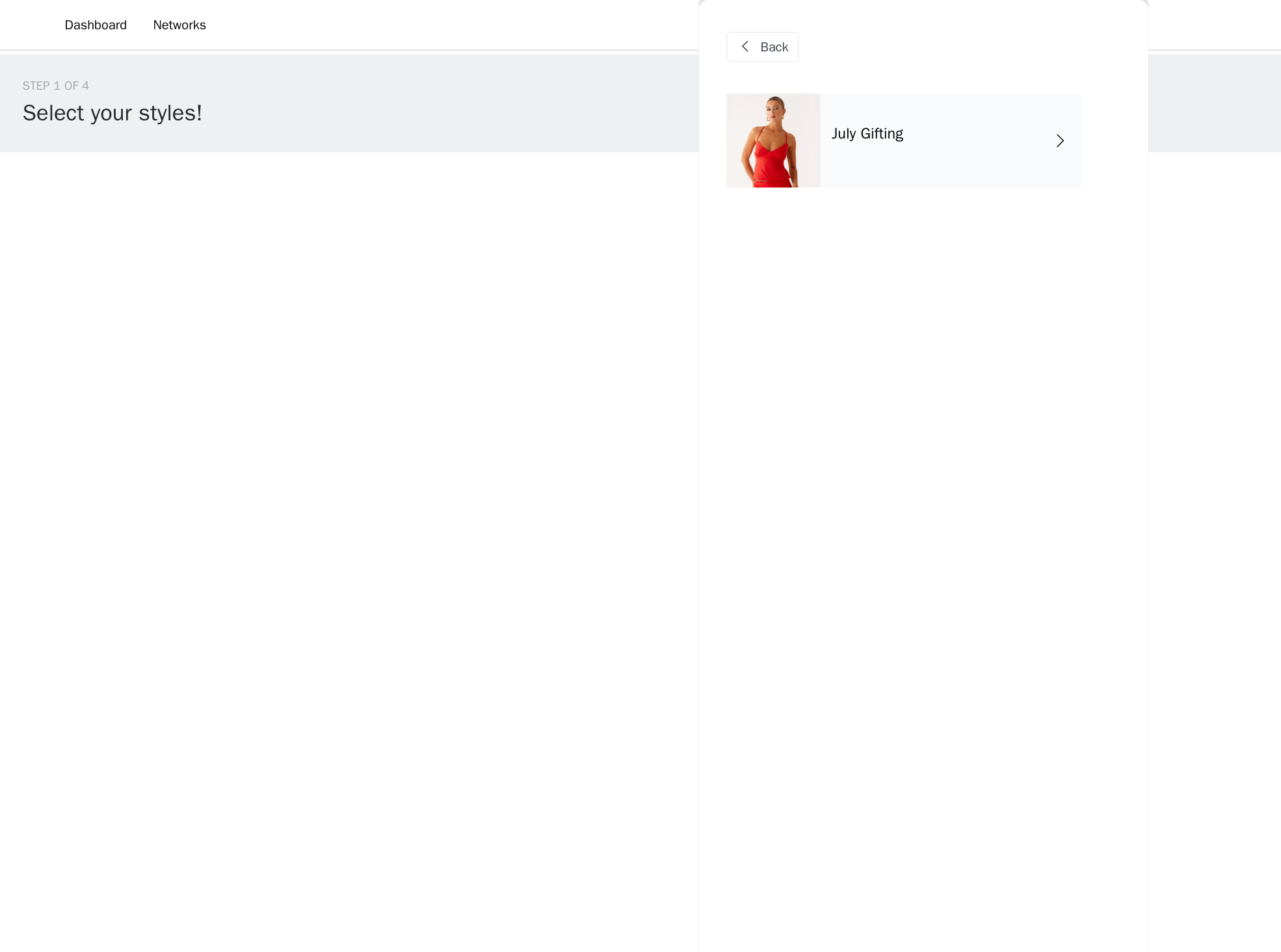 click on "July Gifting" at bounding box center (659, 98) 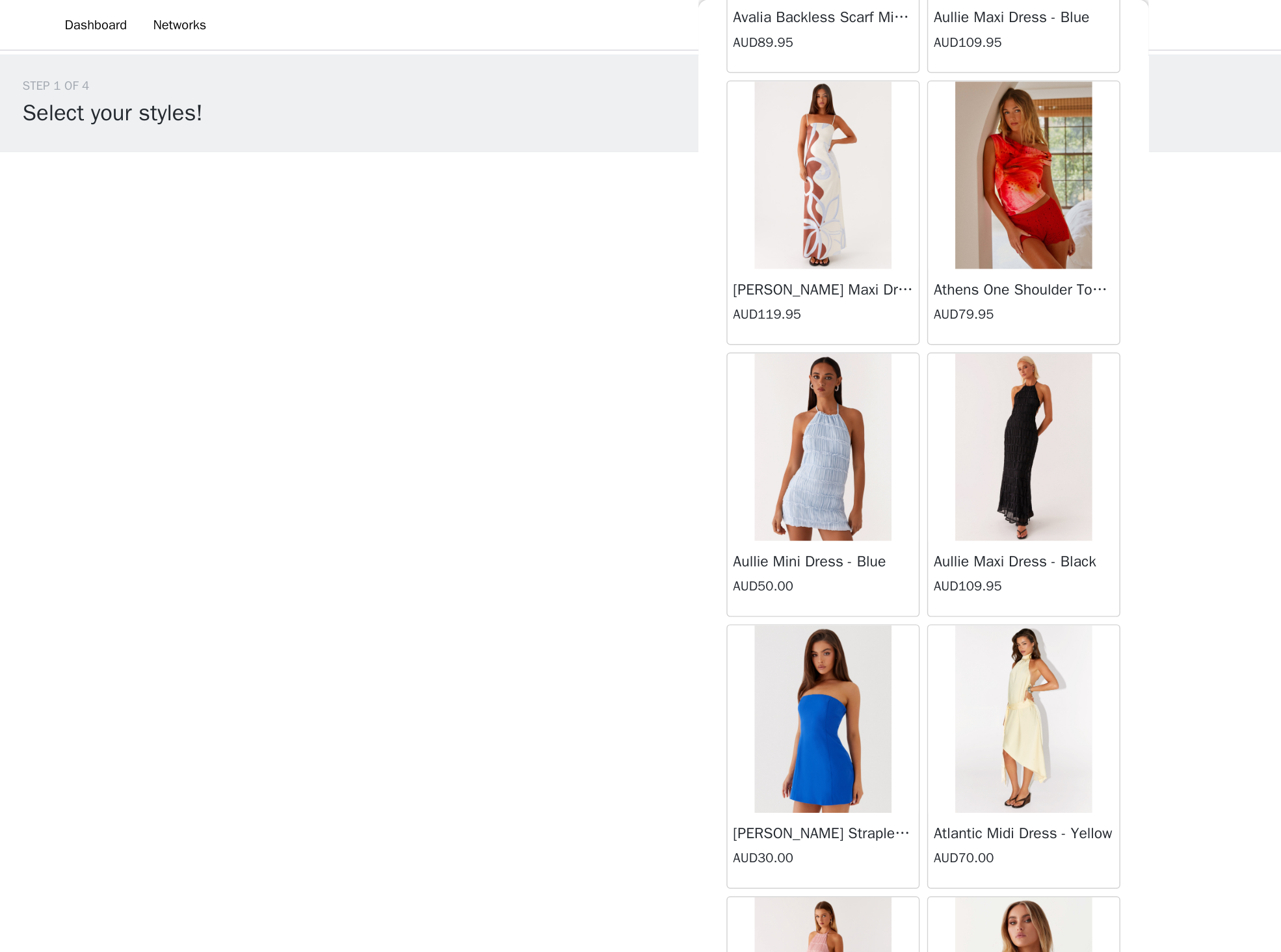 scroll, scrollTop: 1038, scrollLeft: 0, axis: vertical 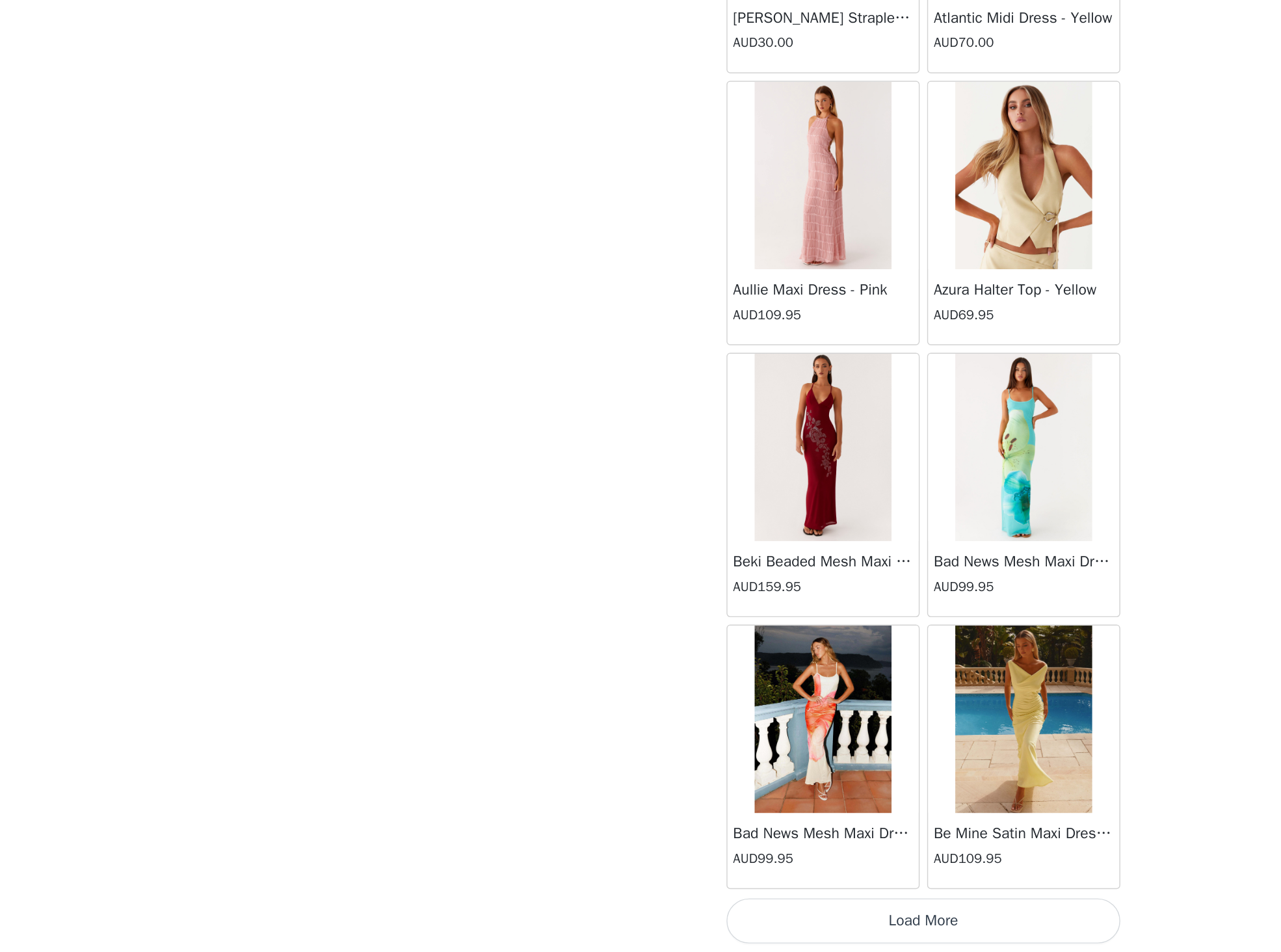 click on "Load More" at bounding box center (640, 930) 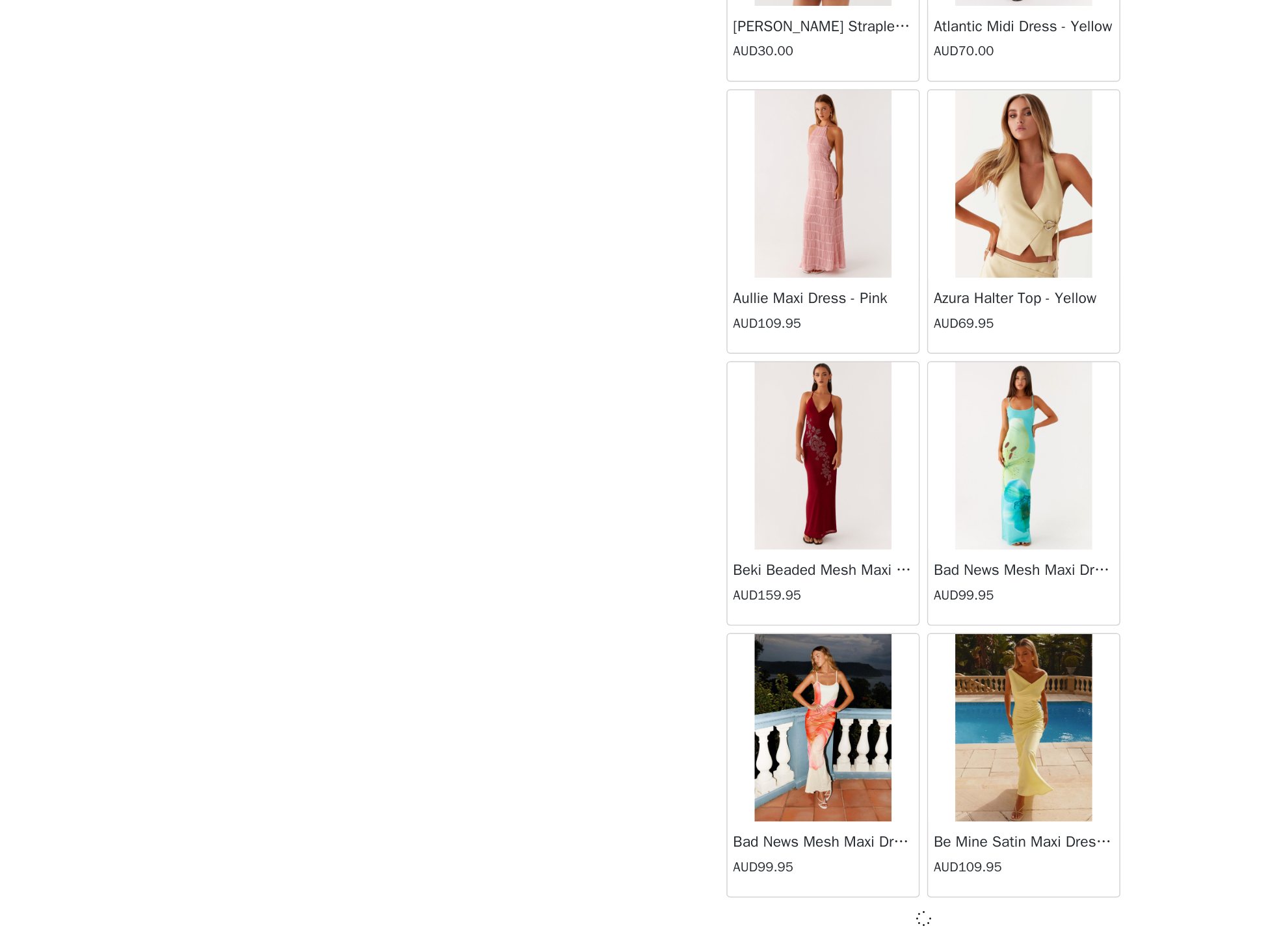 scroll, scrollTop: 1032, scrollLeft: 0, axis: vertical 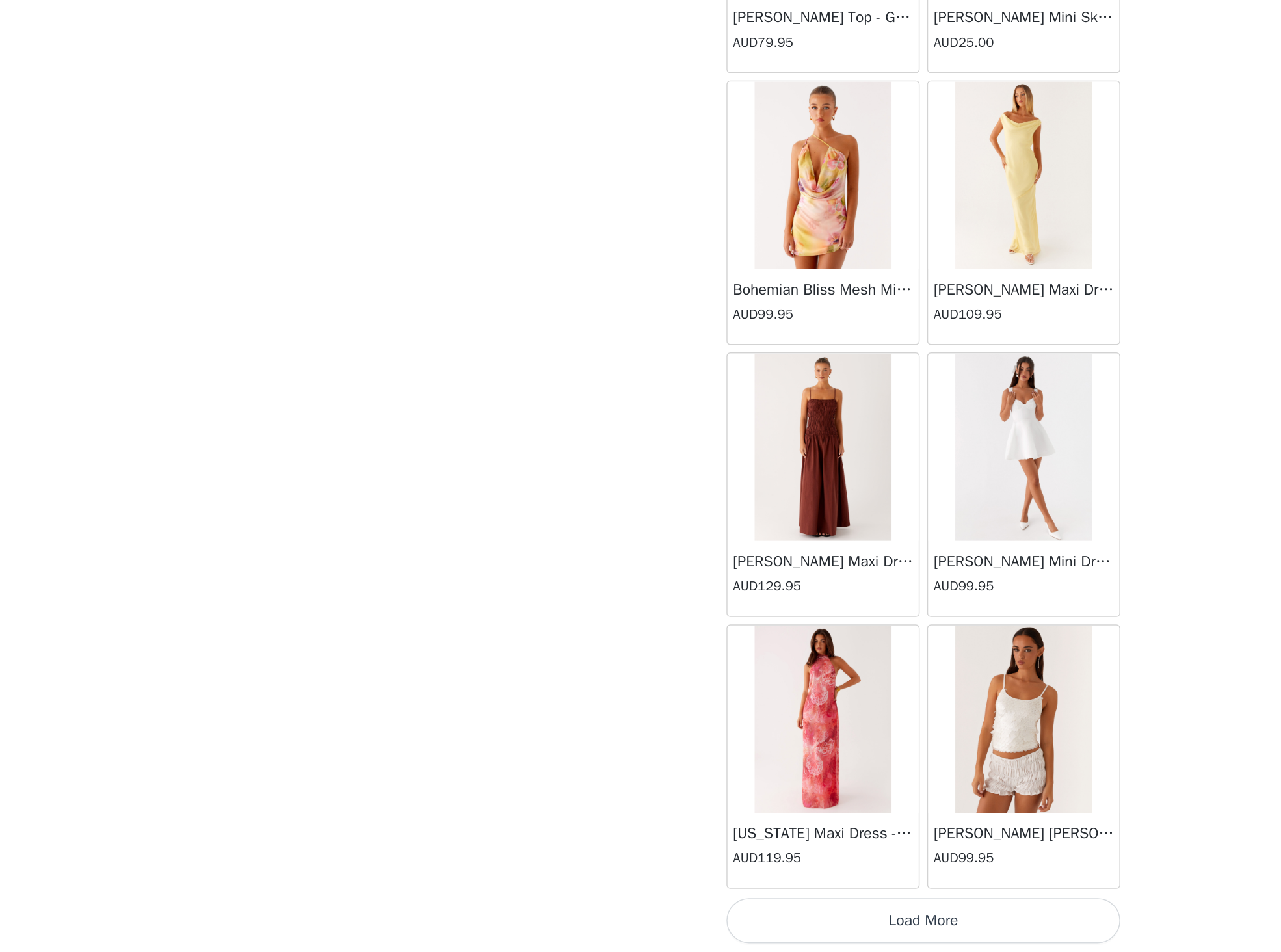 click on "Load More" at bounding box center [640, 930] 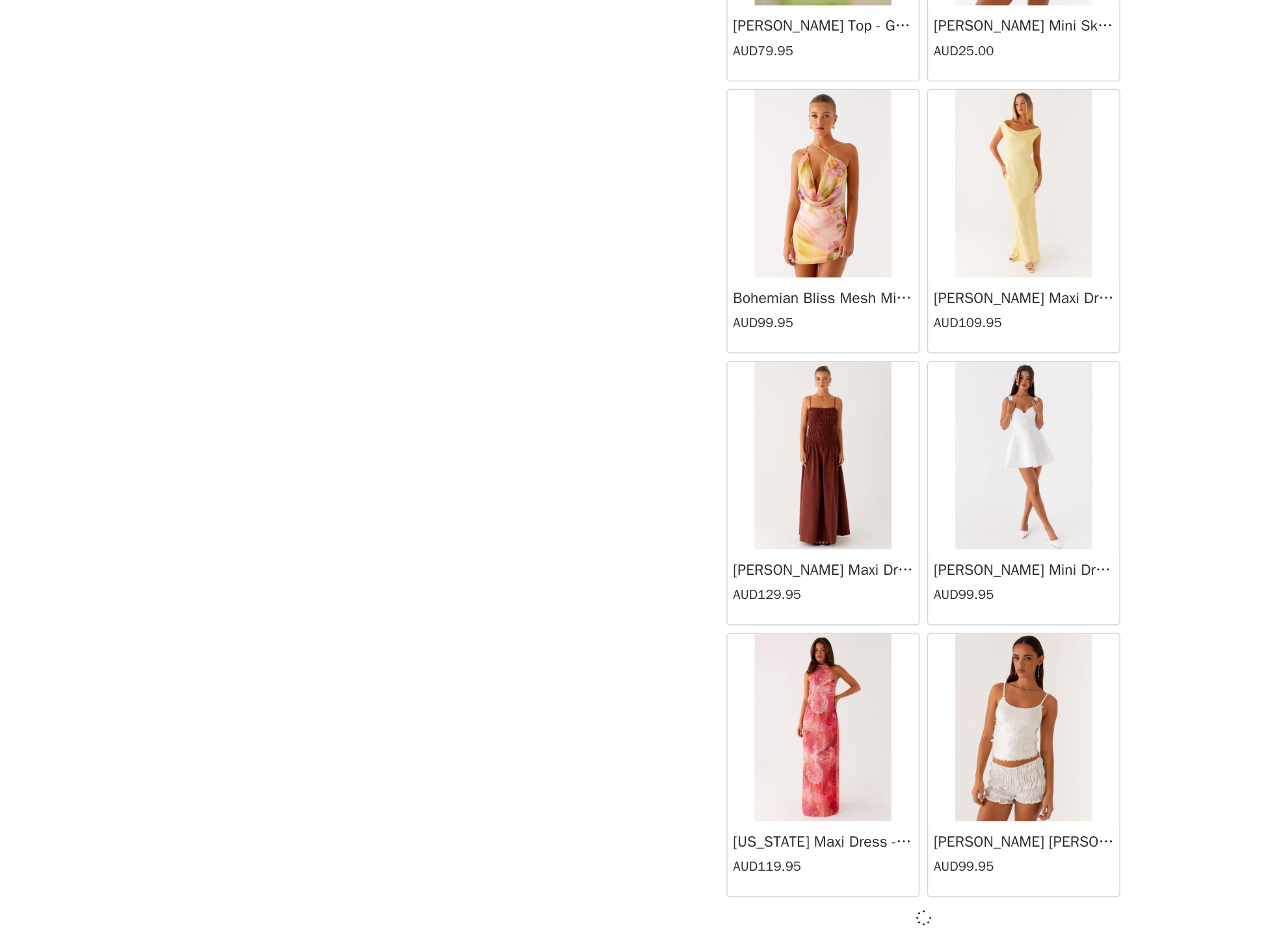 scroll, scrollTop: 2918, scrollLeft: 0, axis: vertical 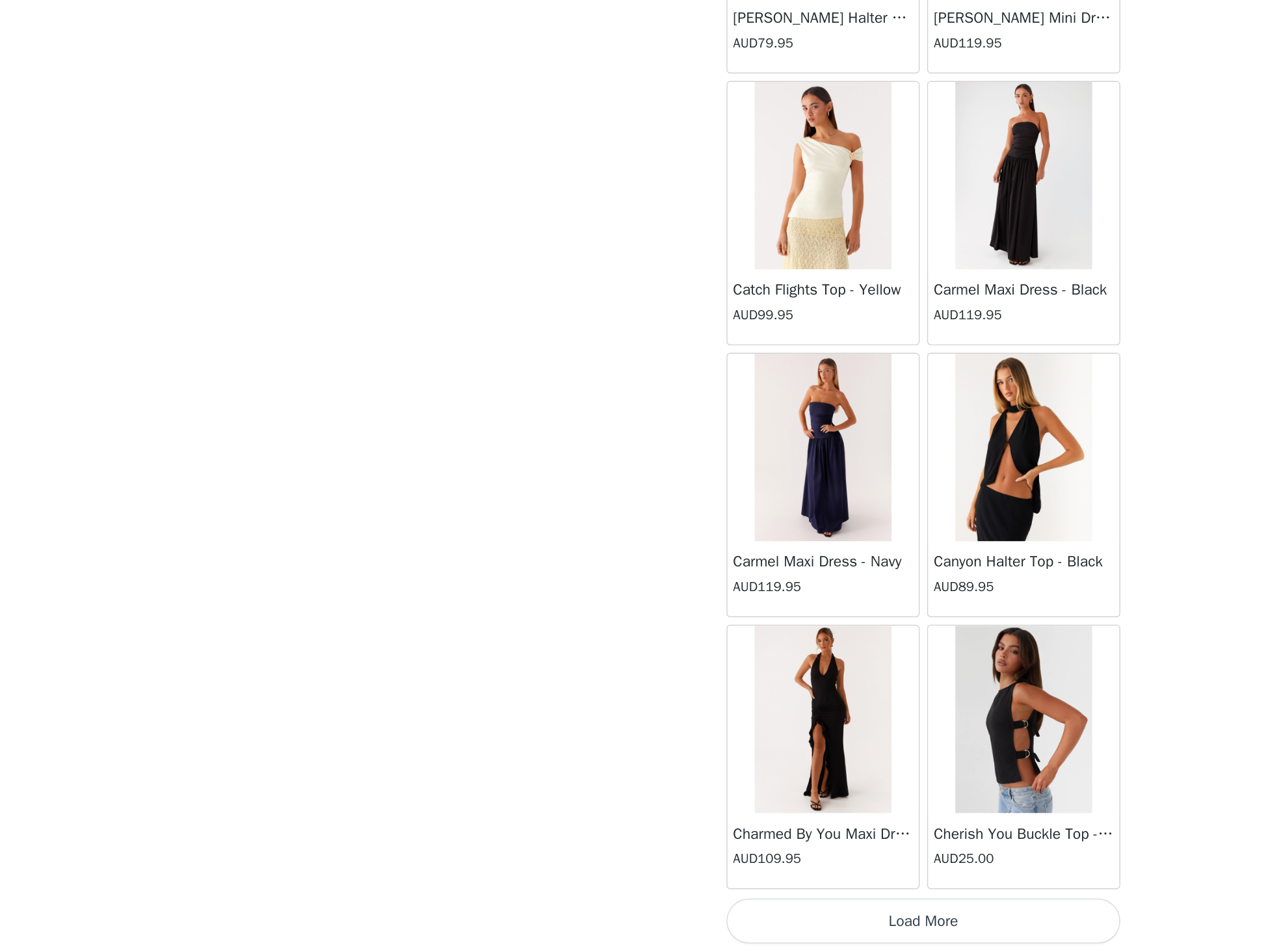 click on "Load More" at bounding box center (640, 930) 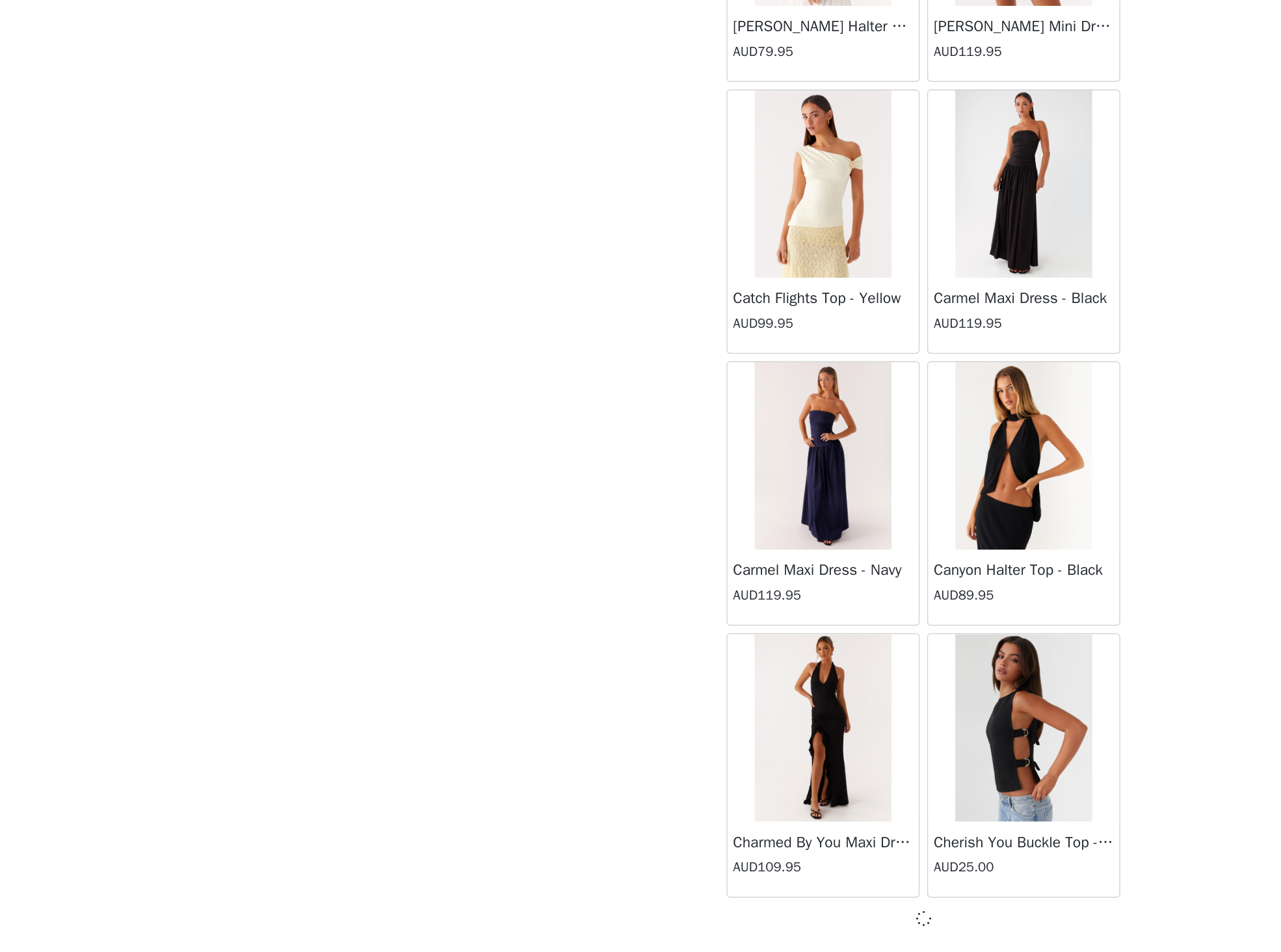 scroll, scrollTop: 4804, scrollLeft: 0, axis: vertical 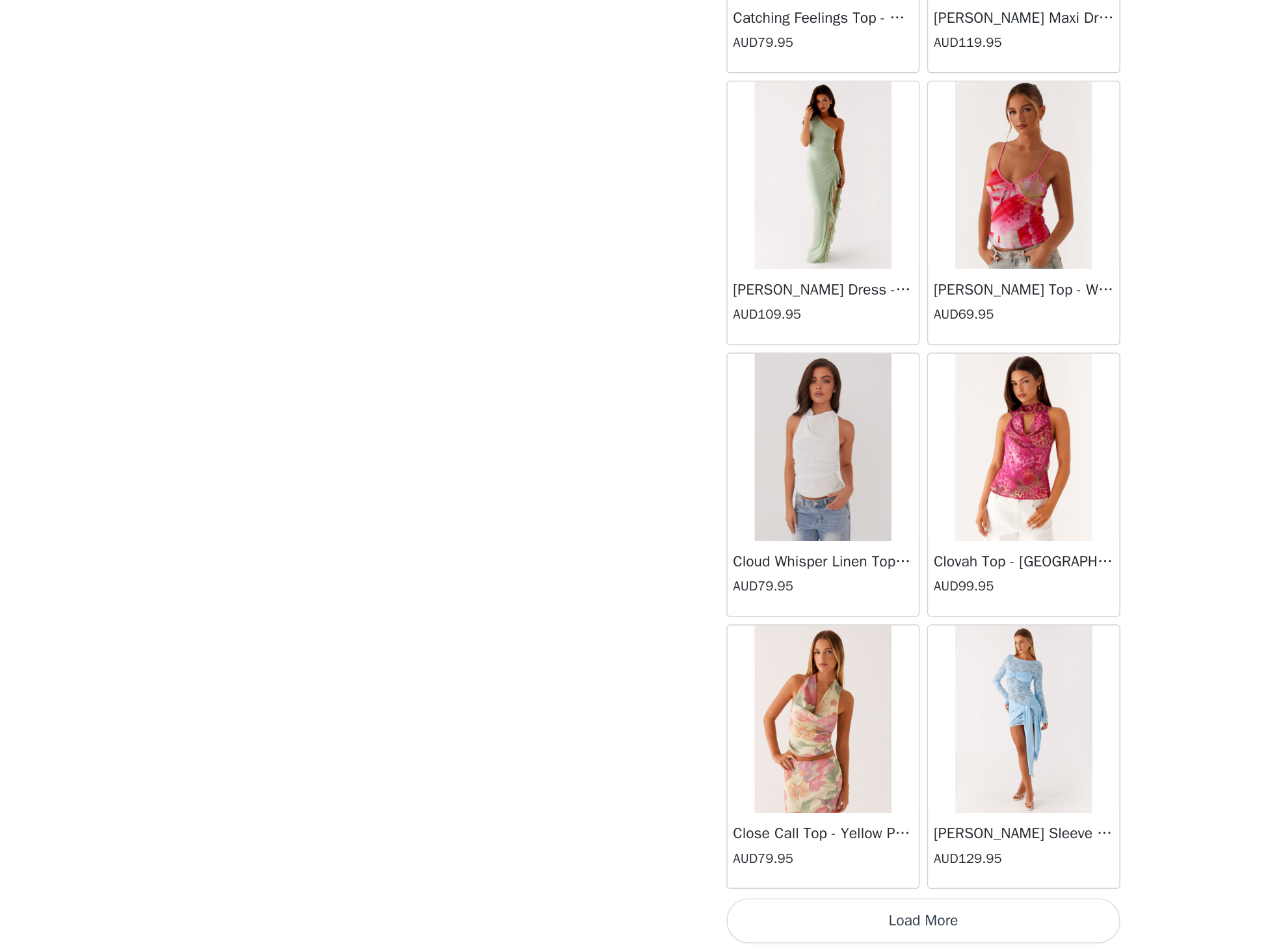 click on "Load More" at bounding box center [640, 930] 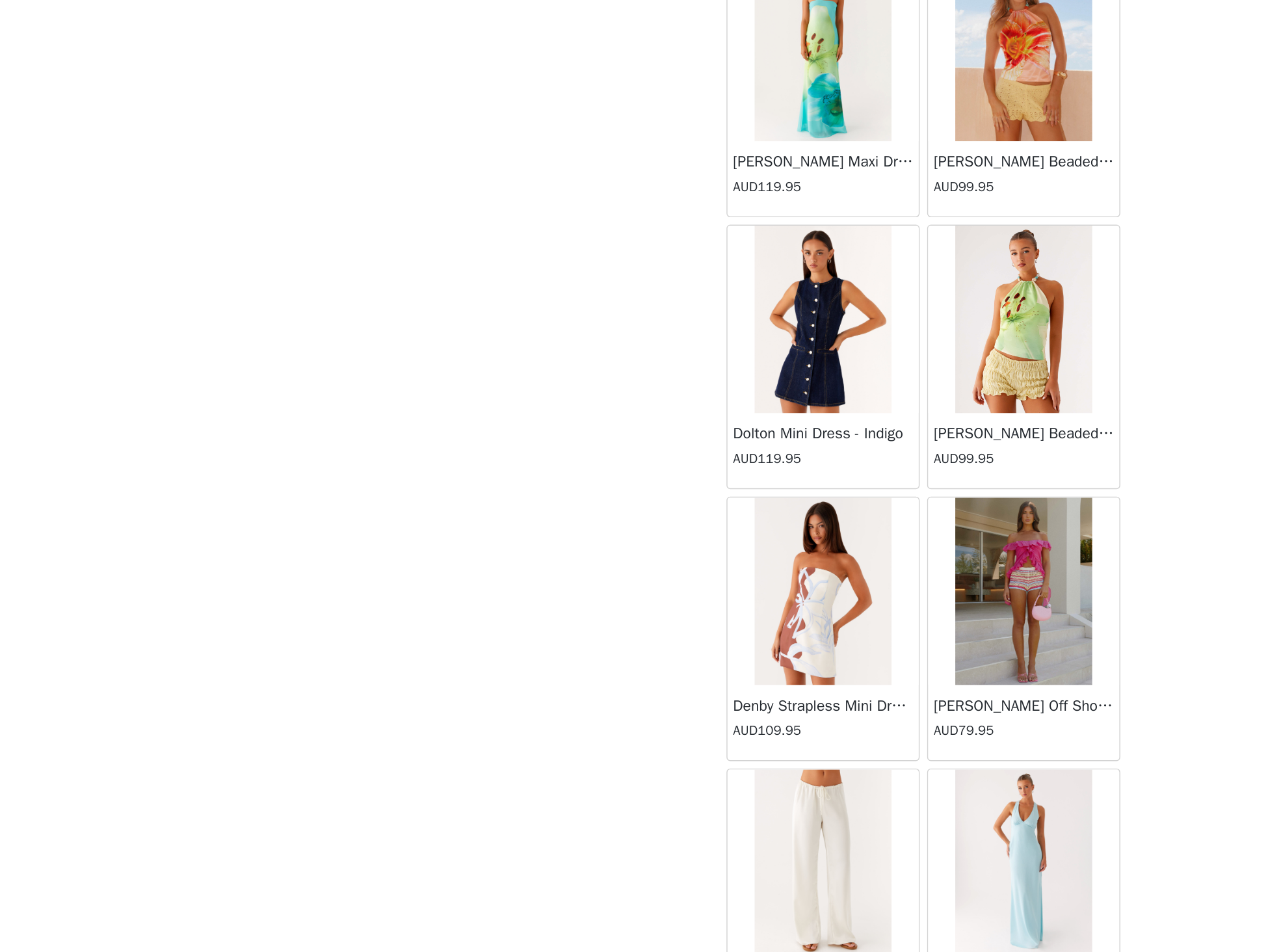 scroll, scrollTop: 8581, scrollLeft: 0, axis: vertical 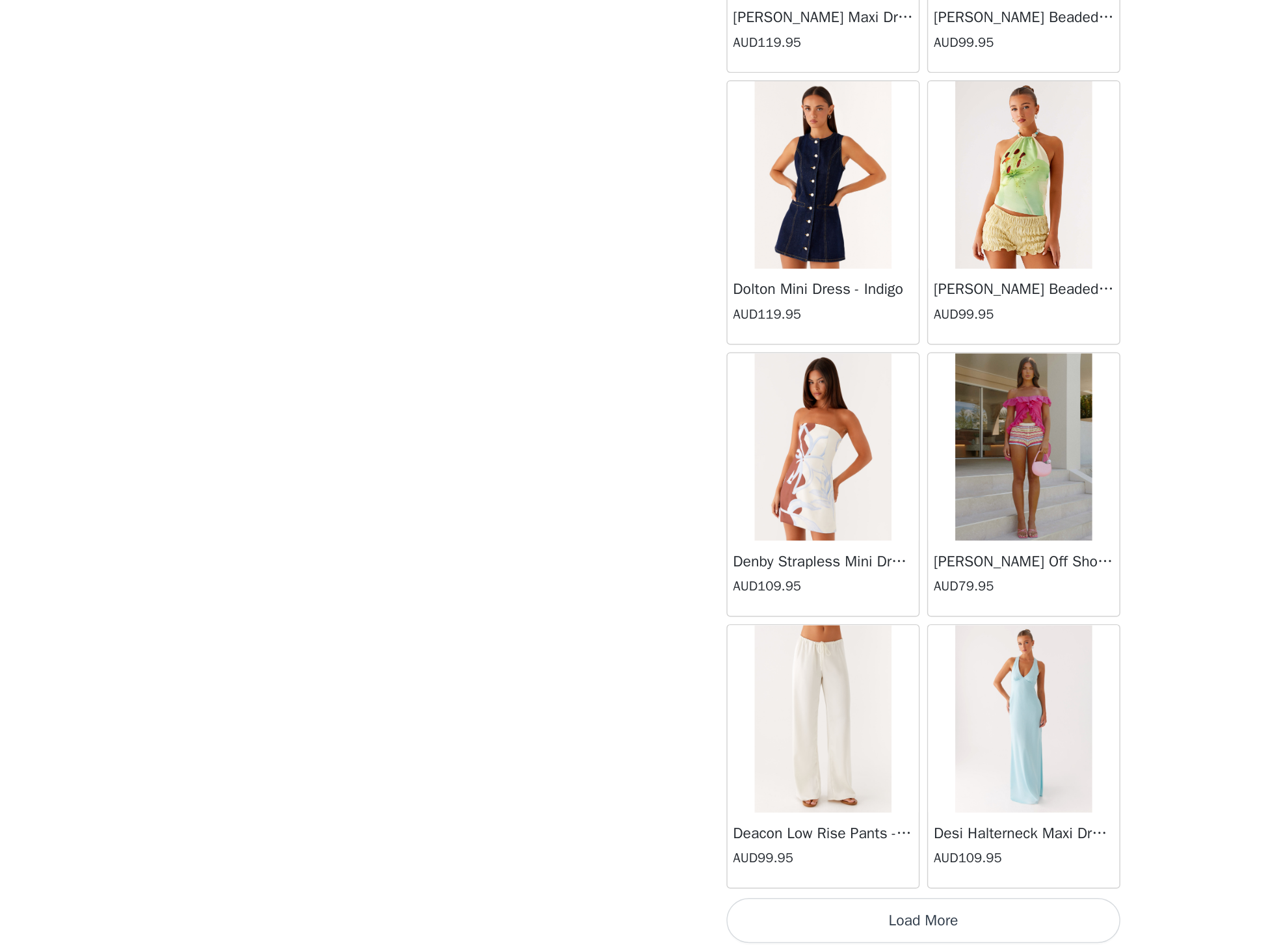click on "Load More" at bounding box center [640, 930] 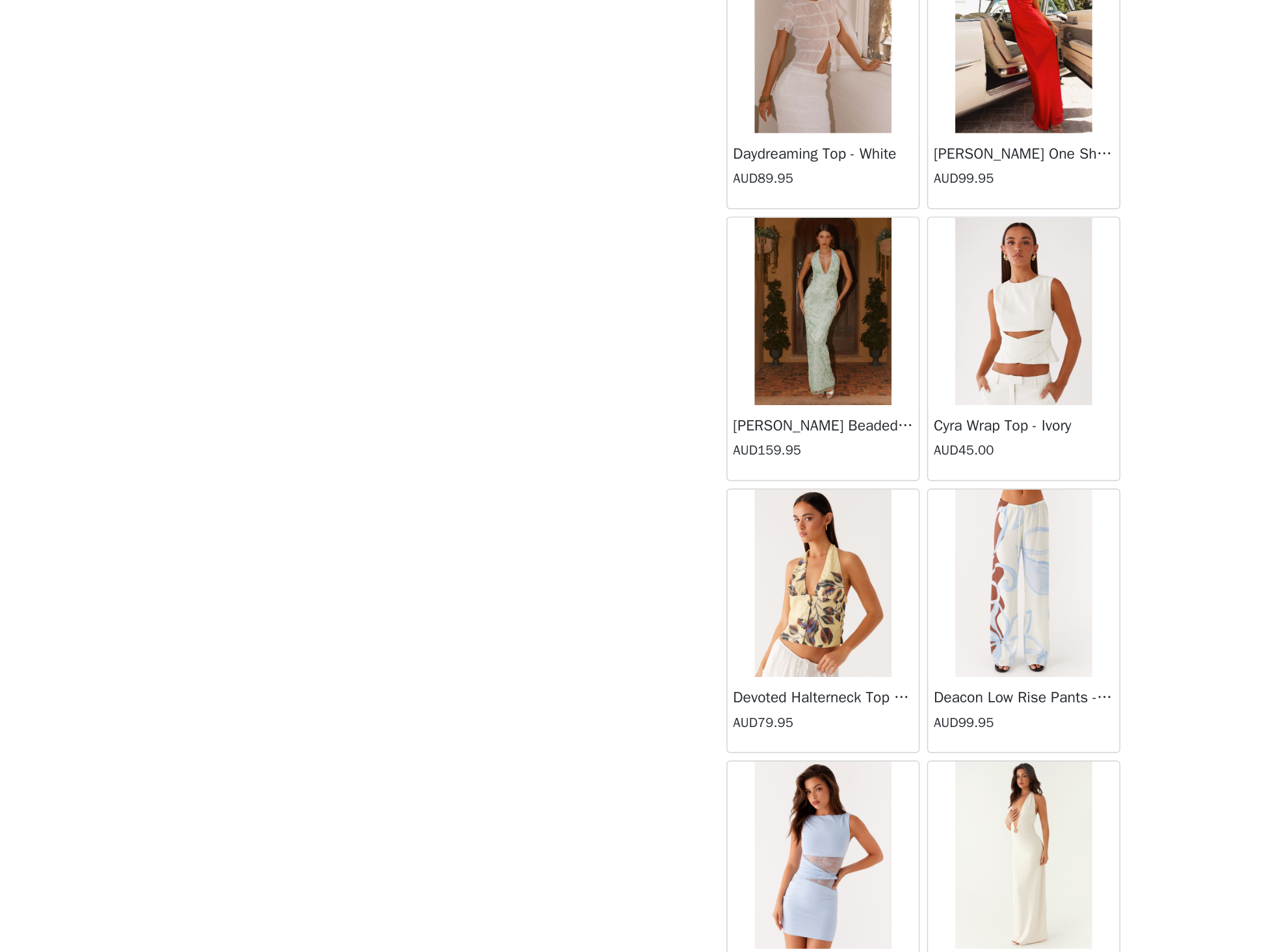 scroll, scrollTop: 10467, scrollLeft: 0, axis: vertical 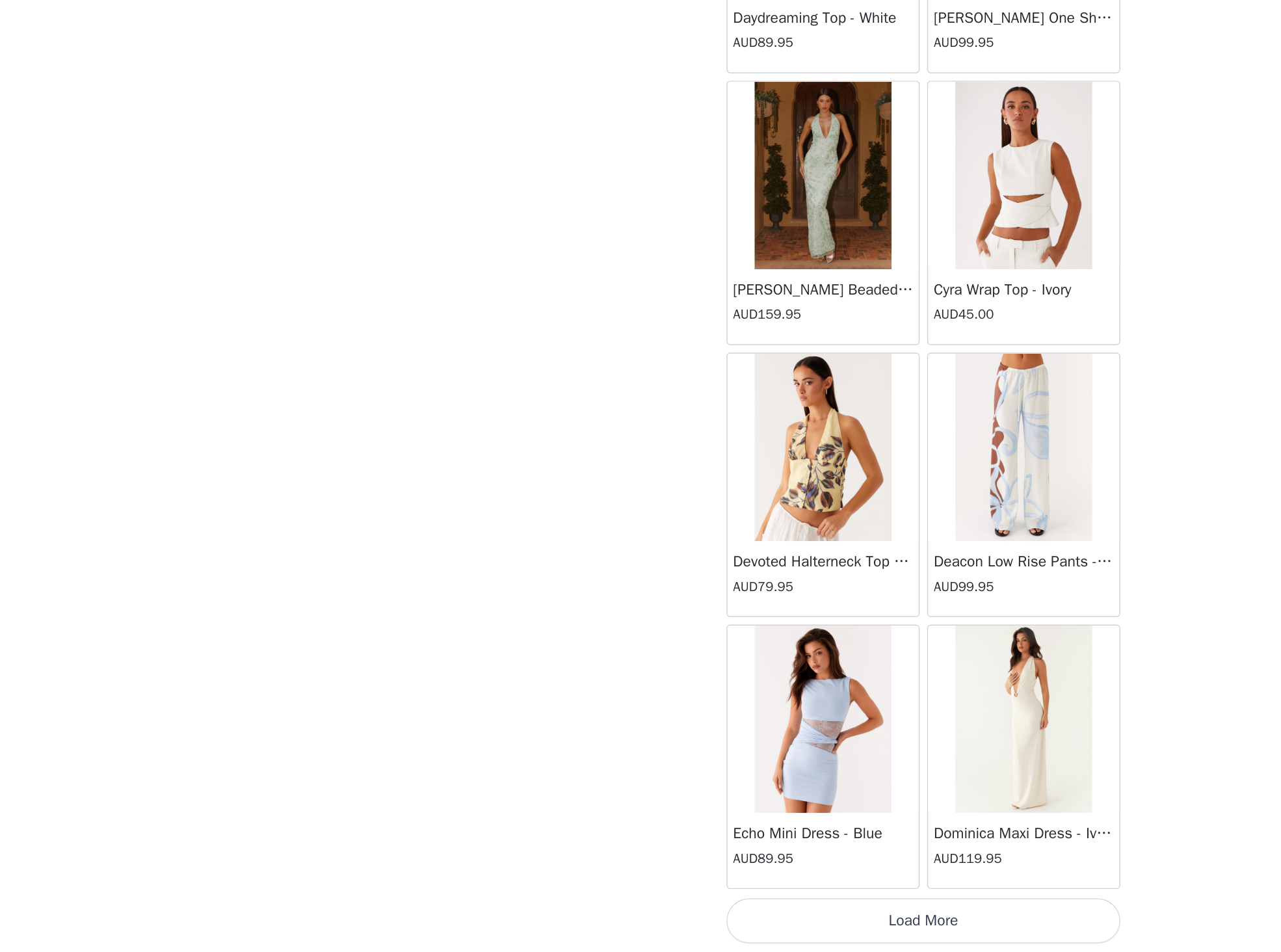 click on "Load More" at bounding box center (640, 930) 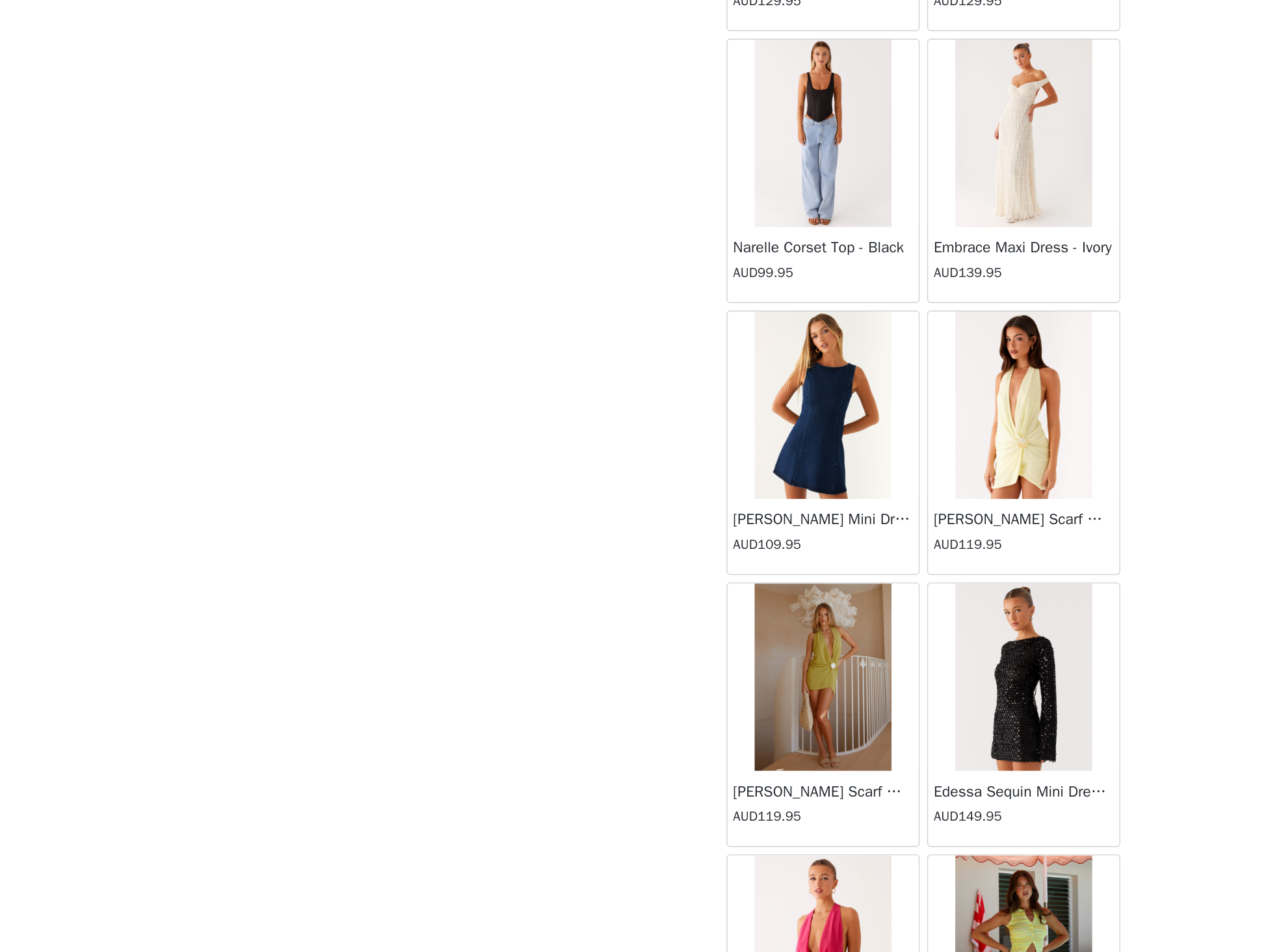 scroll, scrollTop: 12353, scrollLeft: 0, axis: vertical 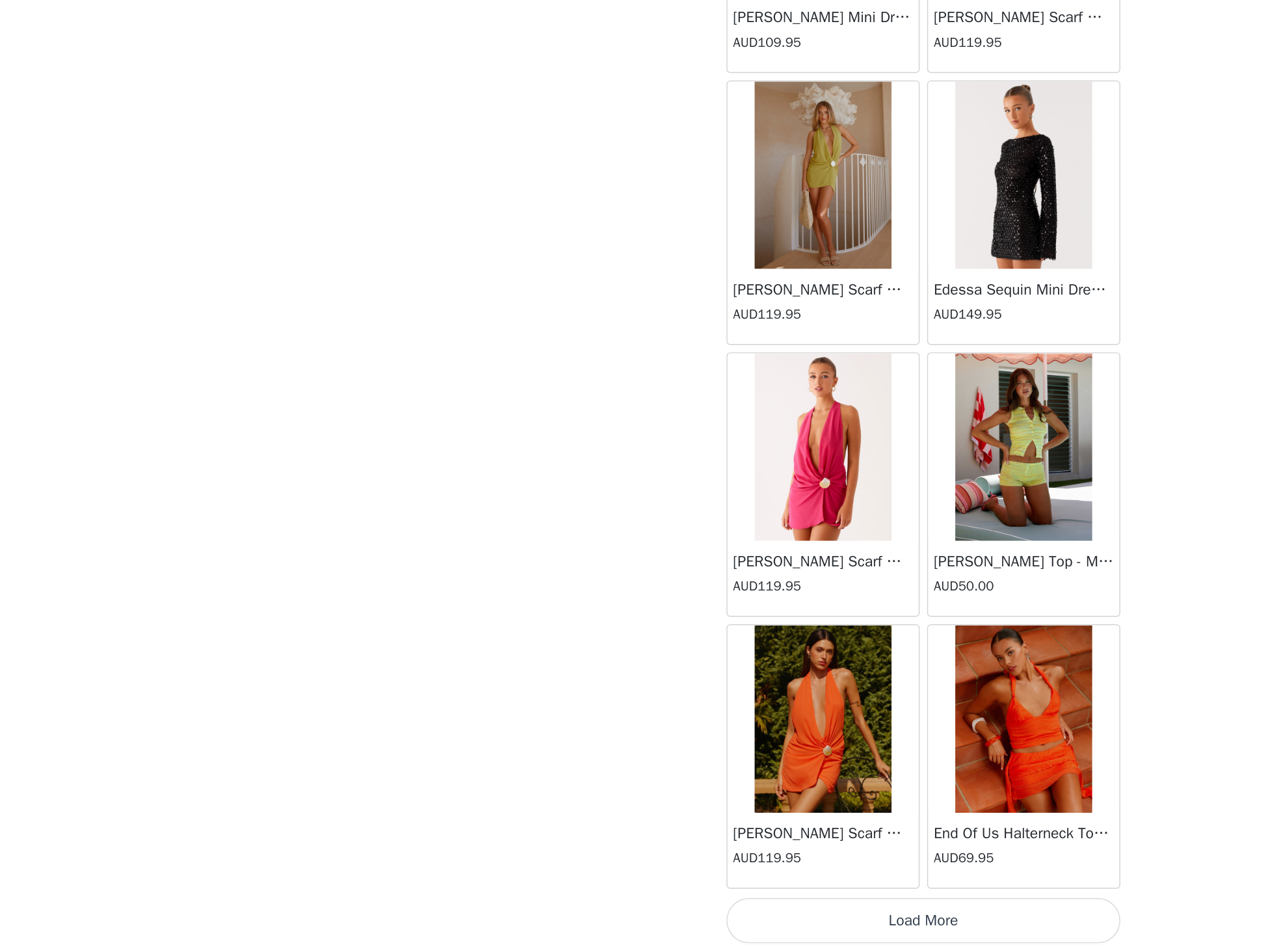 click on "Load More" at bounding box center [640, 930] 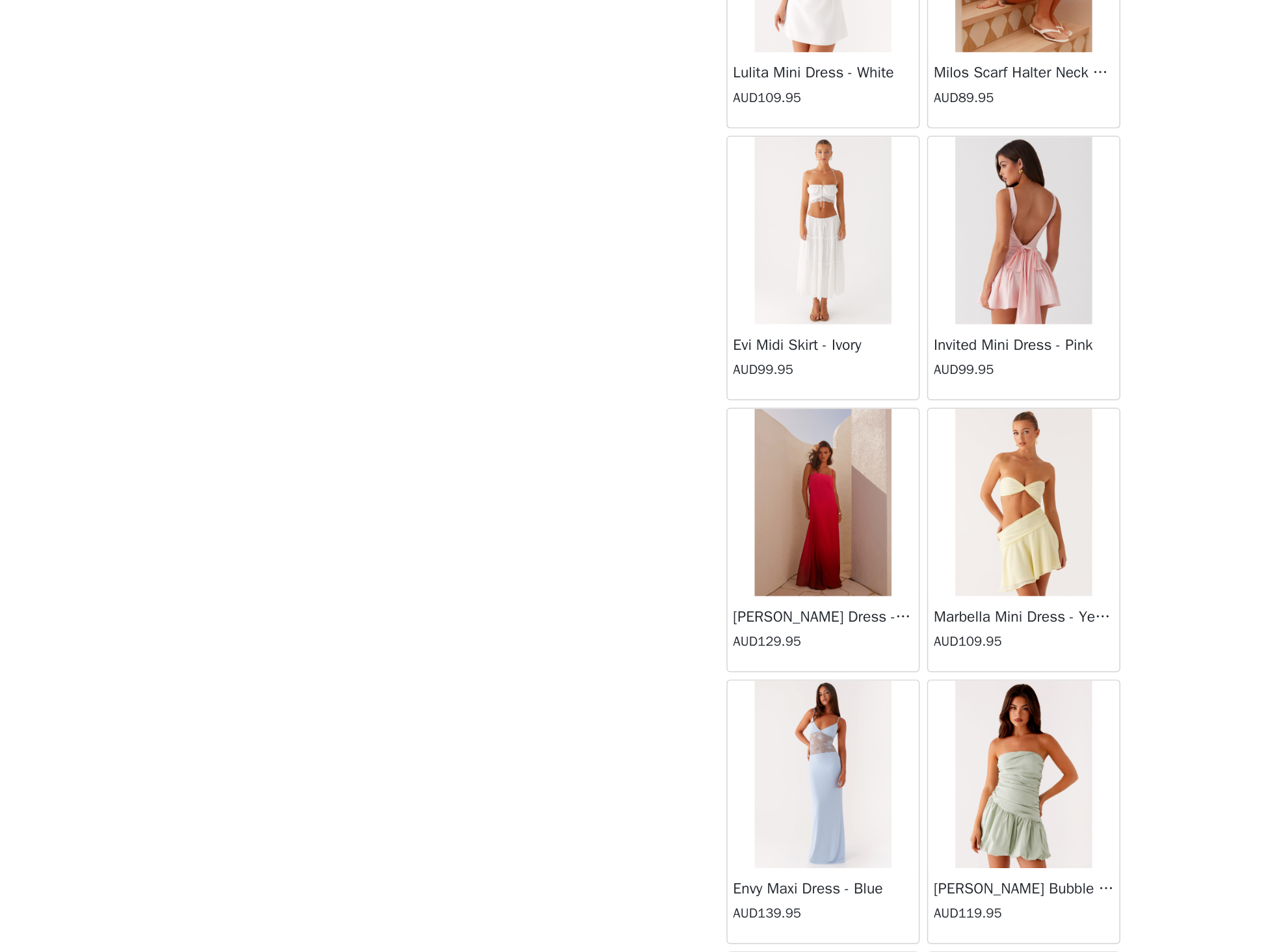 scroll, scrollTop: 14238, scrollLeft: 0, axis: vertical 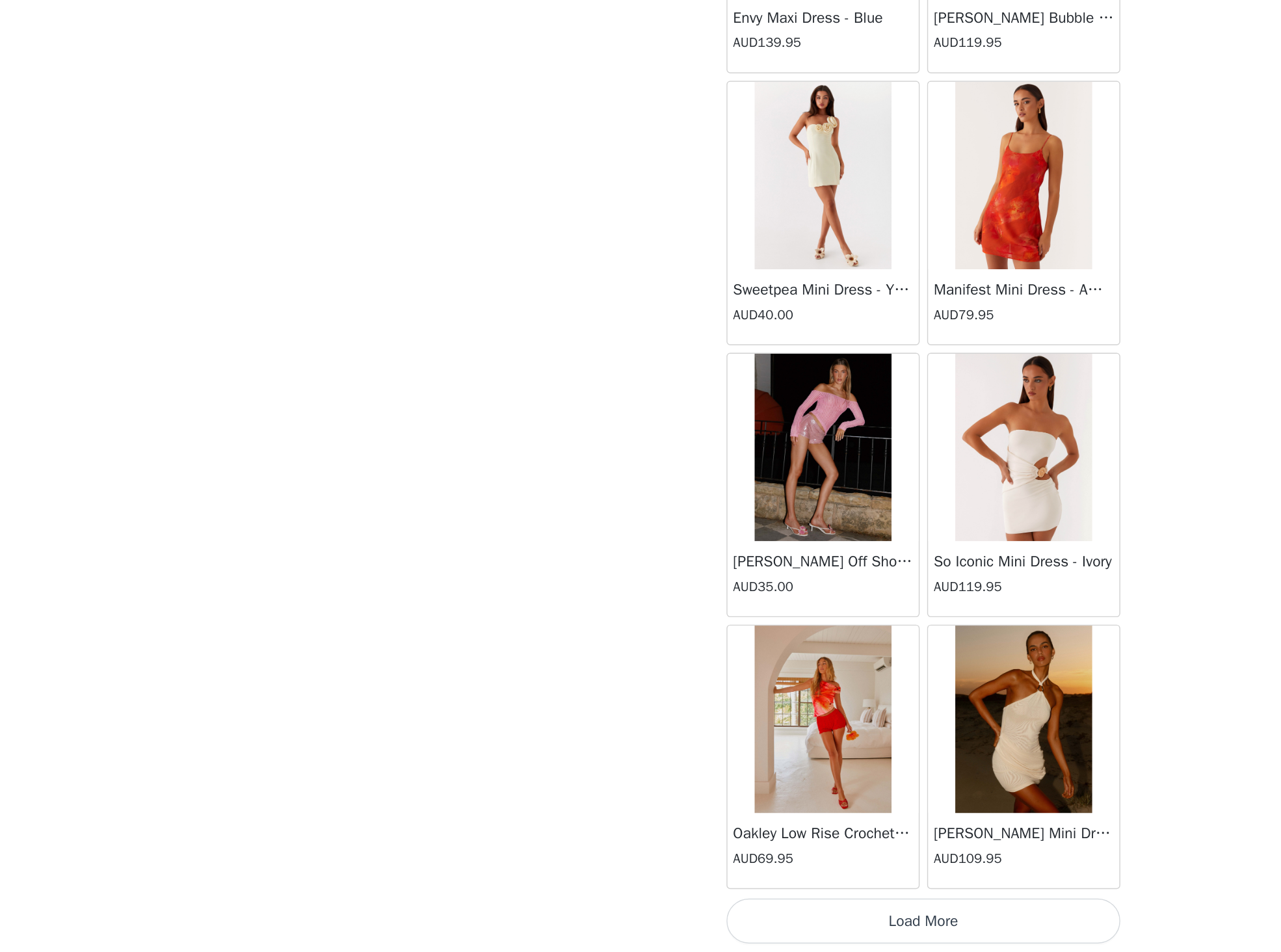 click on "Load More" at bounding box center [640, 930] 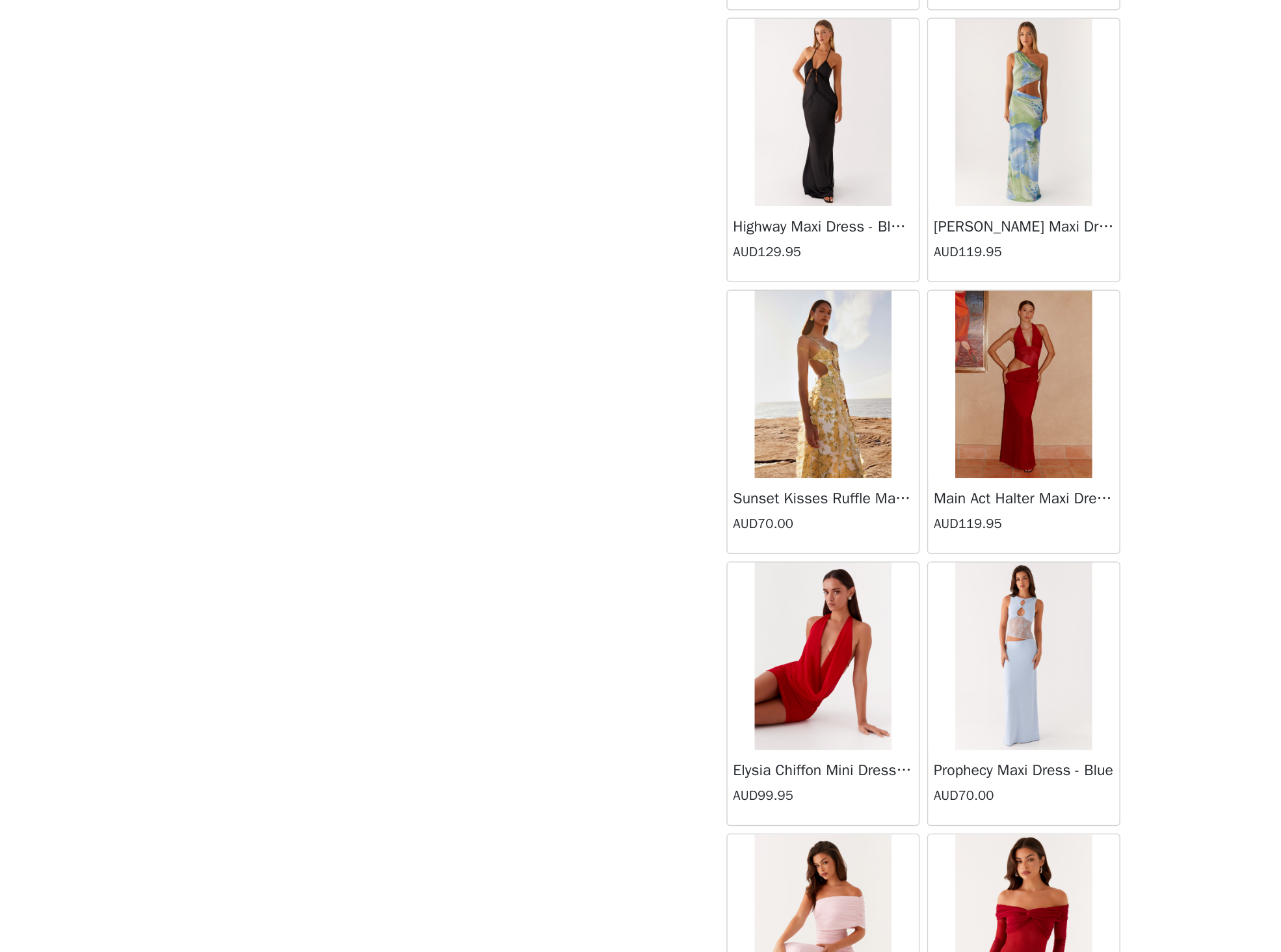 scroll, scrollTop: 16124, scrollLeft: 0, axis: vertical 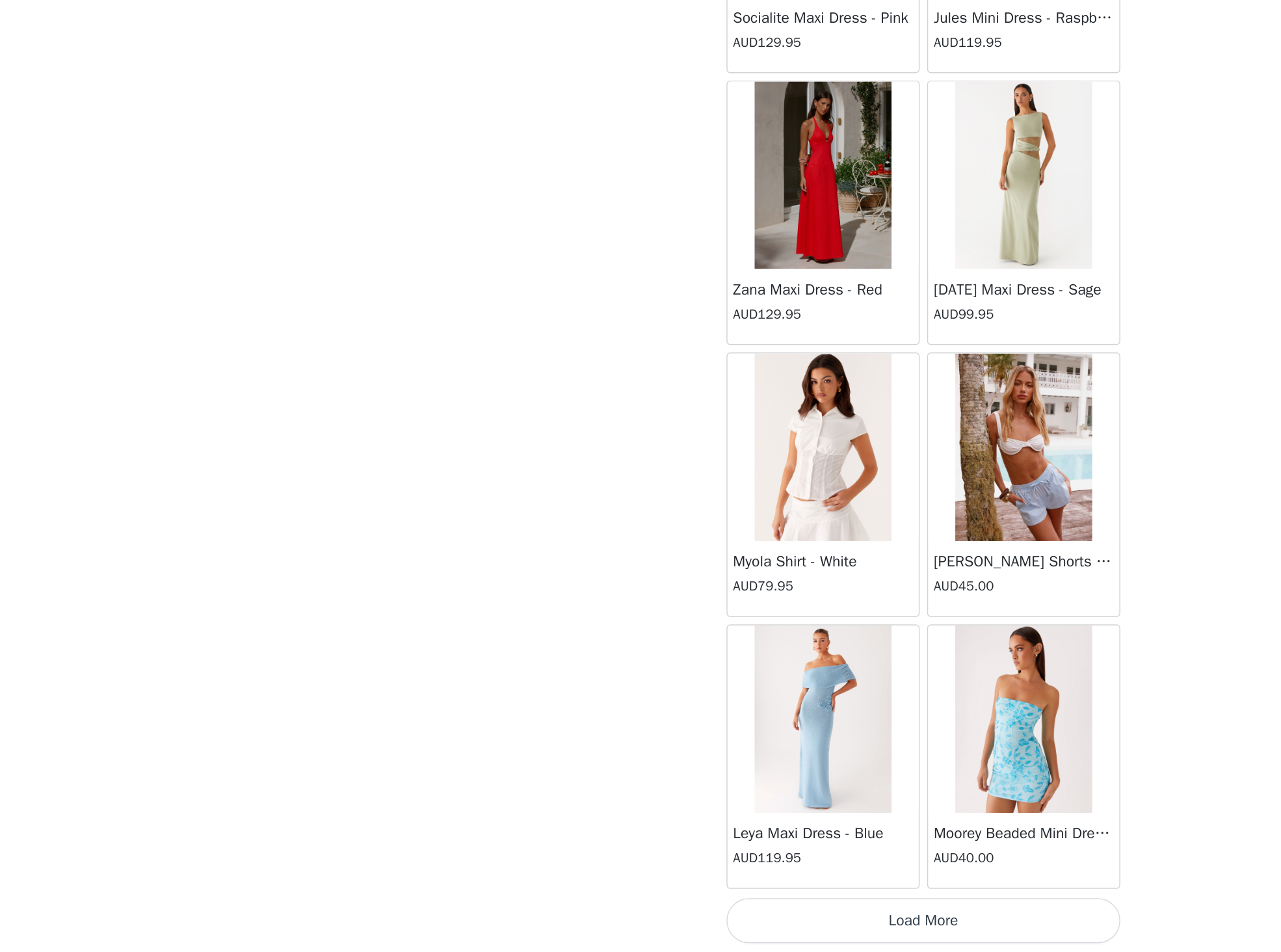 click on "Load More" at bounding box center (640, 930) 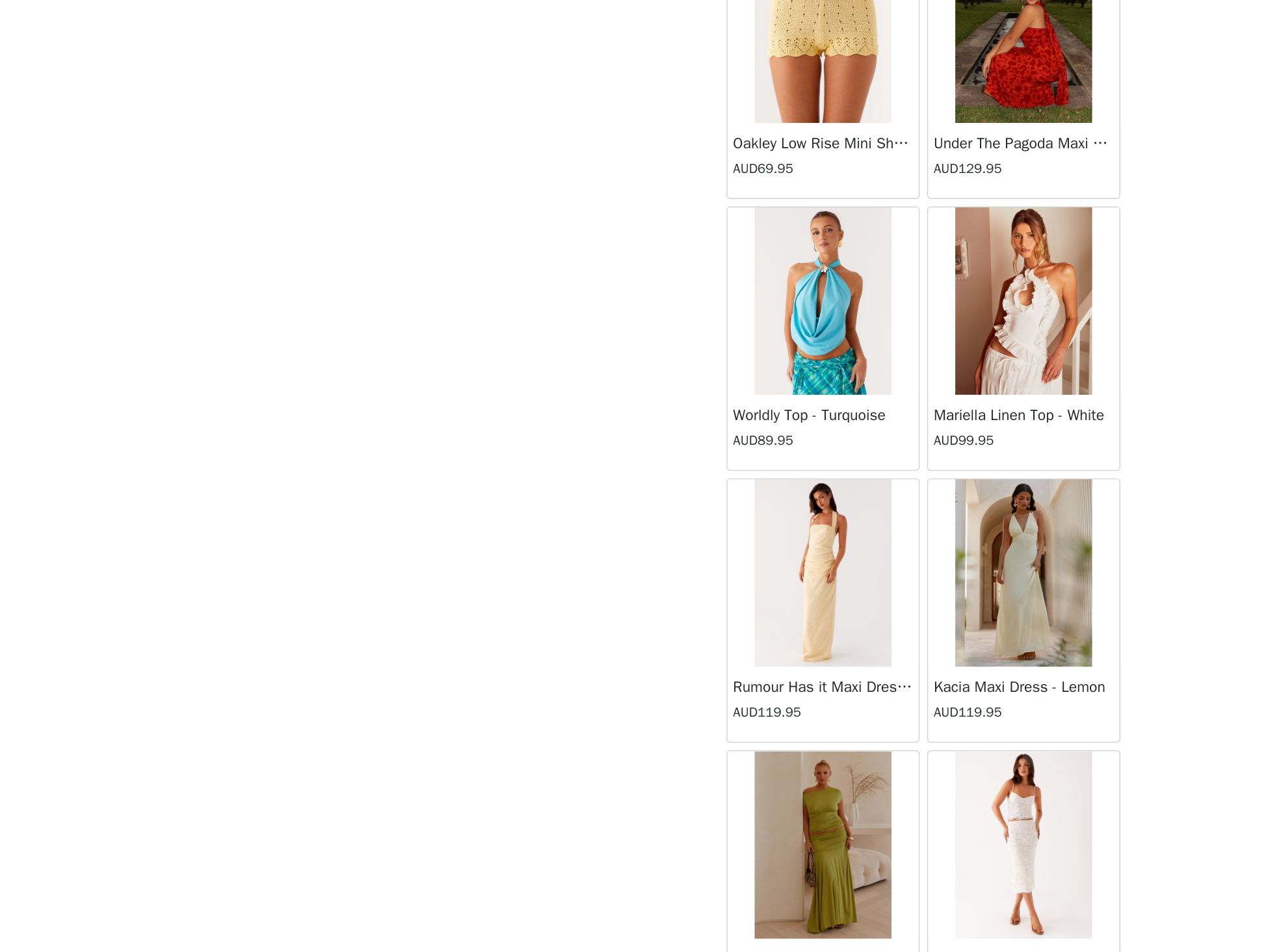 scroll, scrollTop: 18010, scrollLeft: 0, axis: vertical 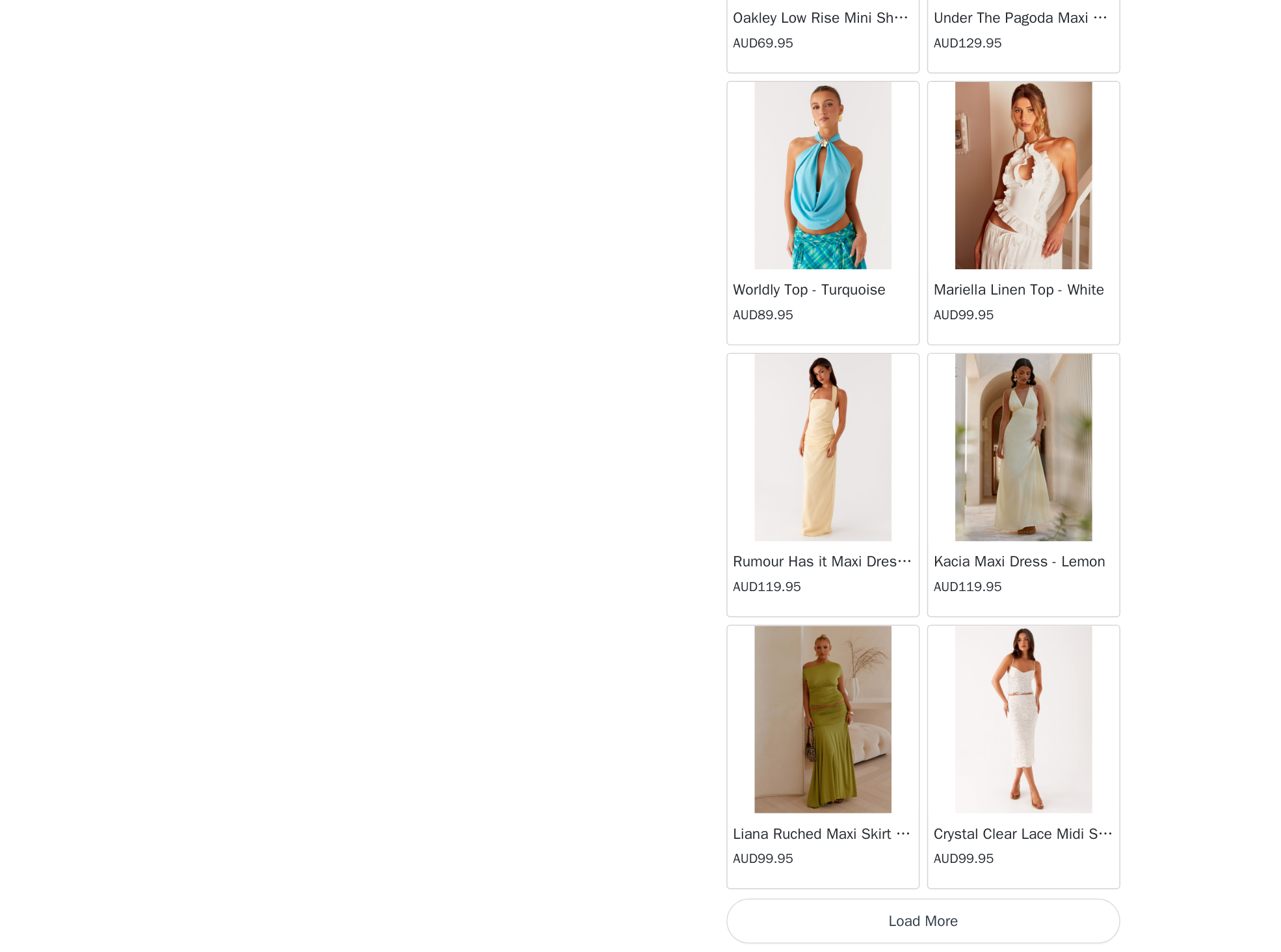 click on "Load More" at bounding box center [640, 930] 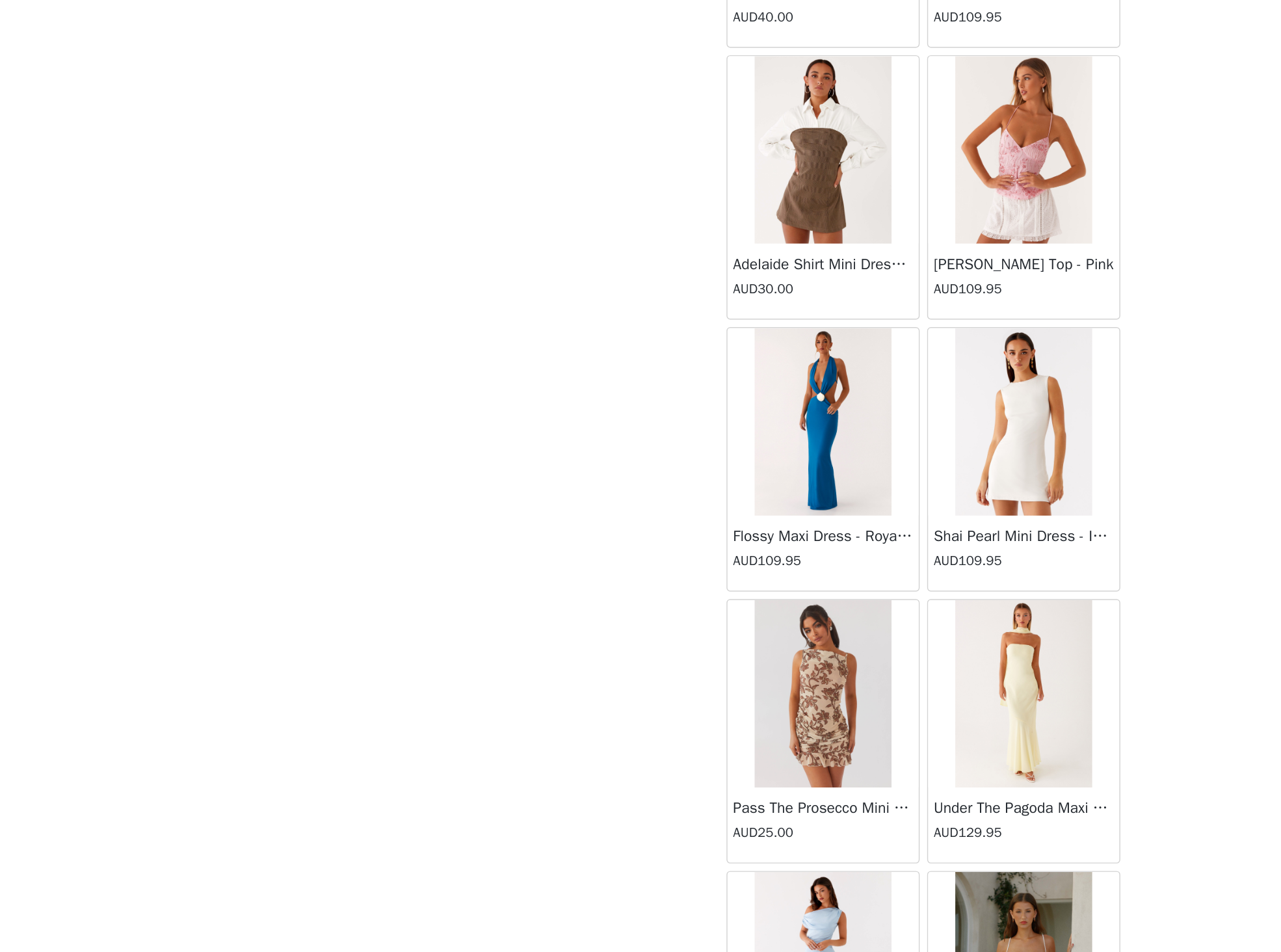 scroll, scrollTop: 19896, scrollLeft: 0, axis: vertical 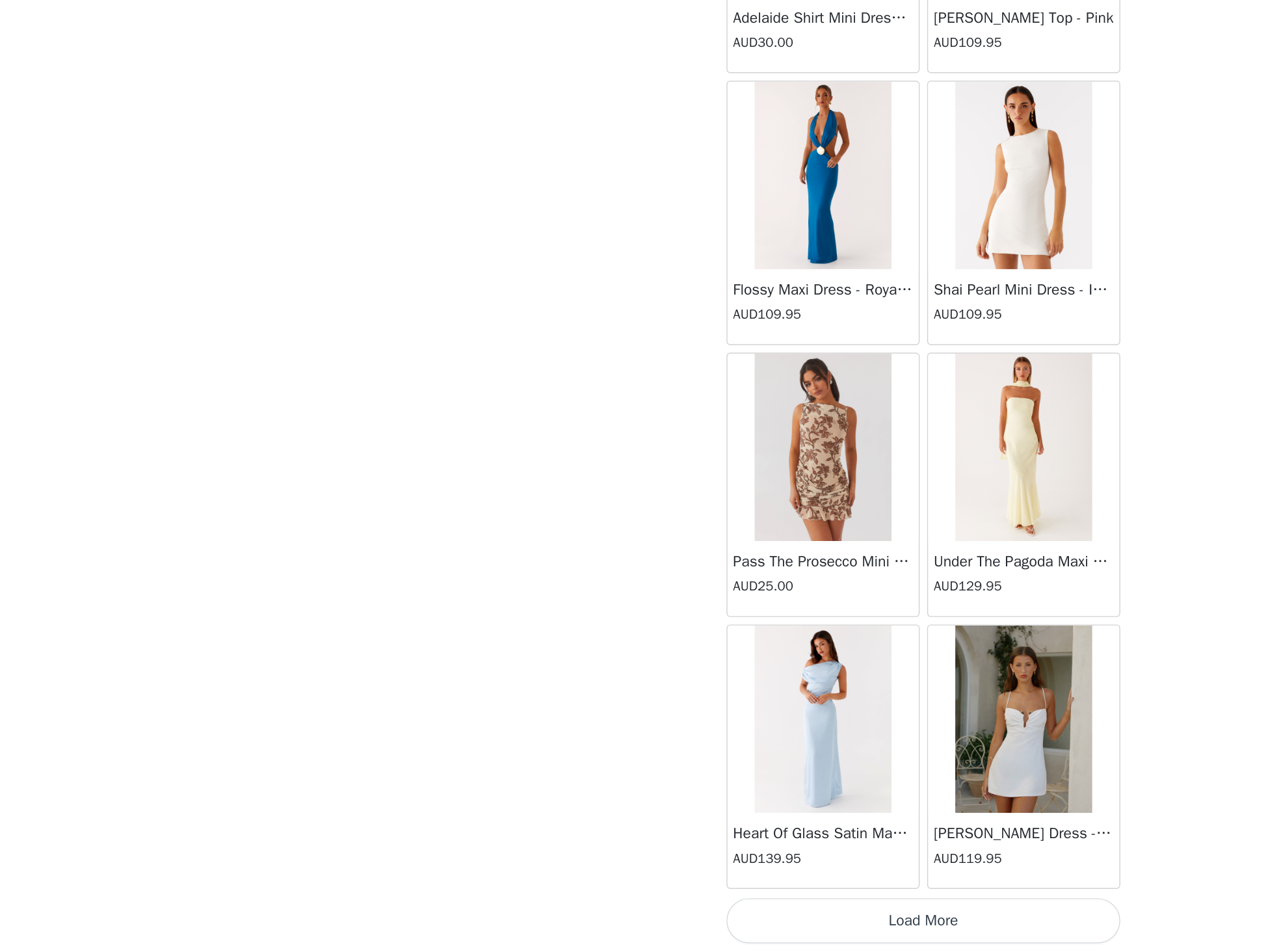 click on "Load More" at bounding box center (640, 930) 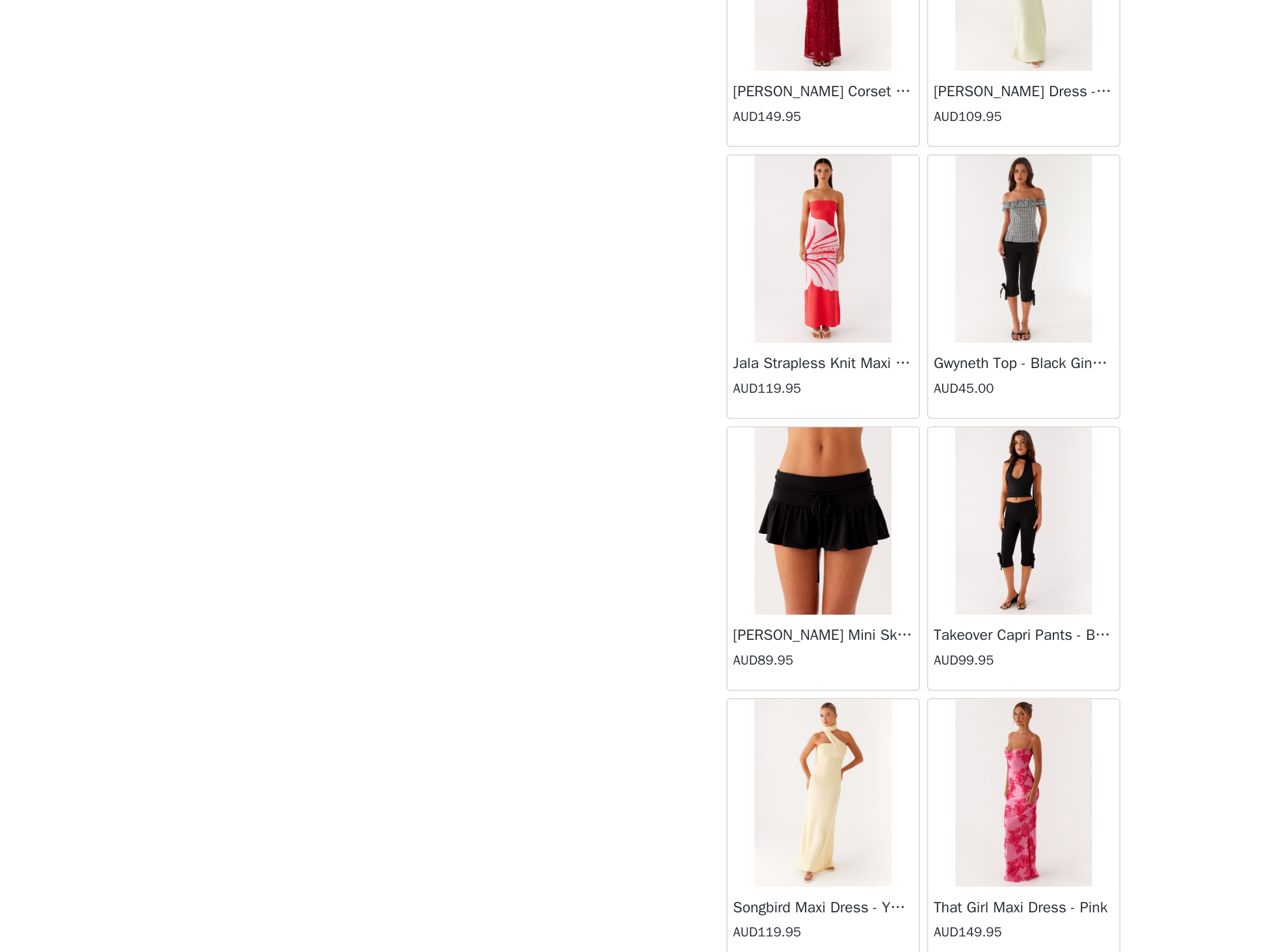 scroll, scrollTop: 21782, scrollLeft: 0, axis: vertical 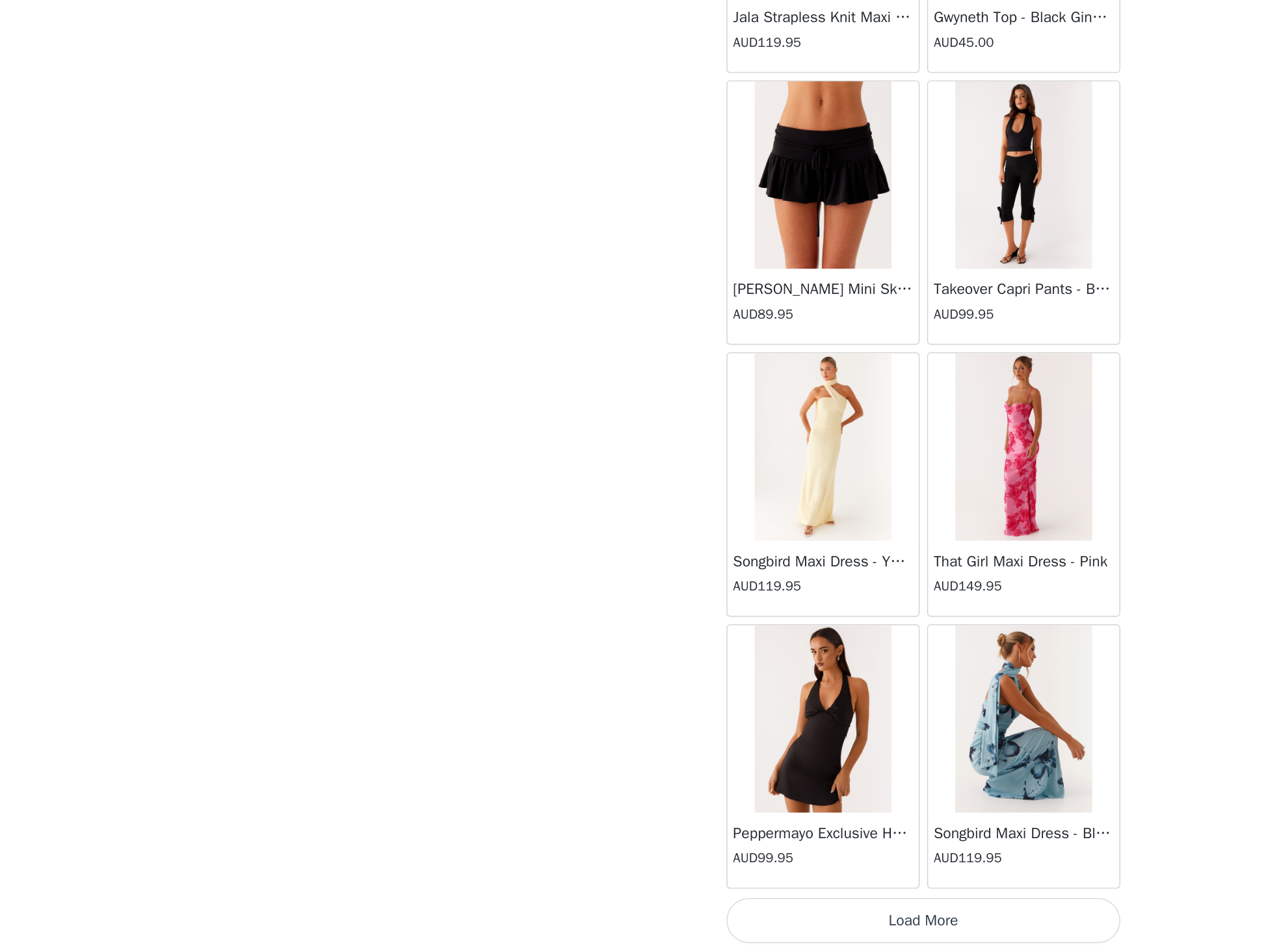 click on "Load More" at bounding box center (640, 930) 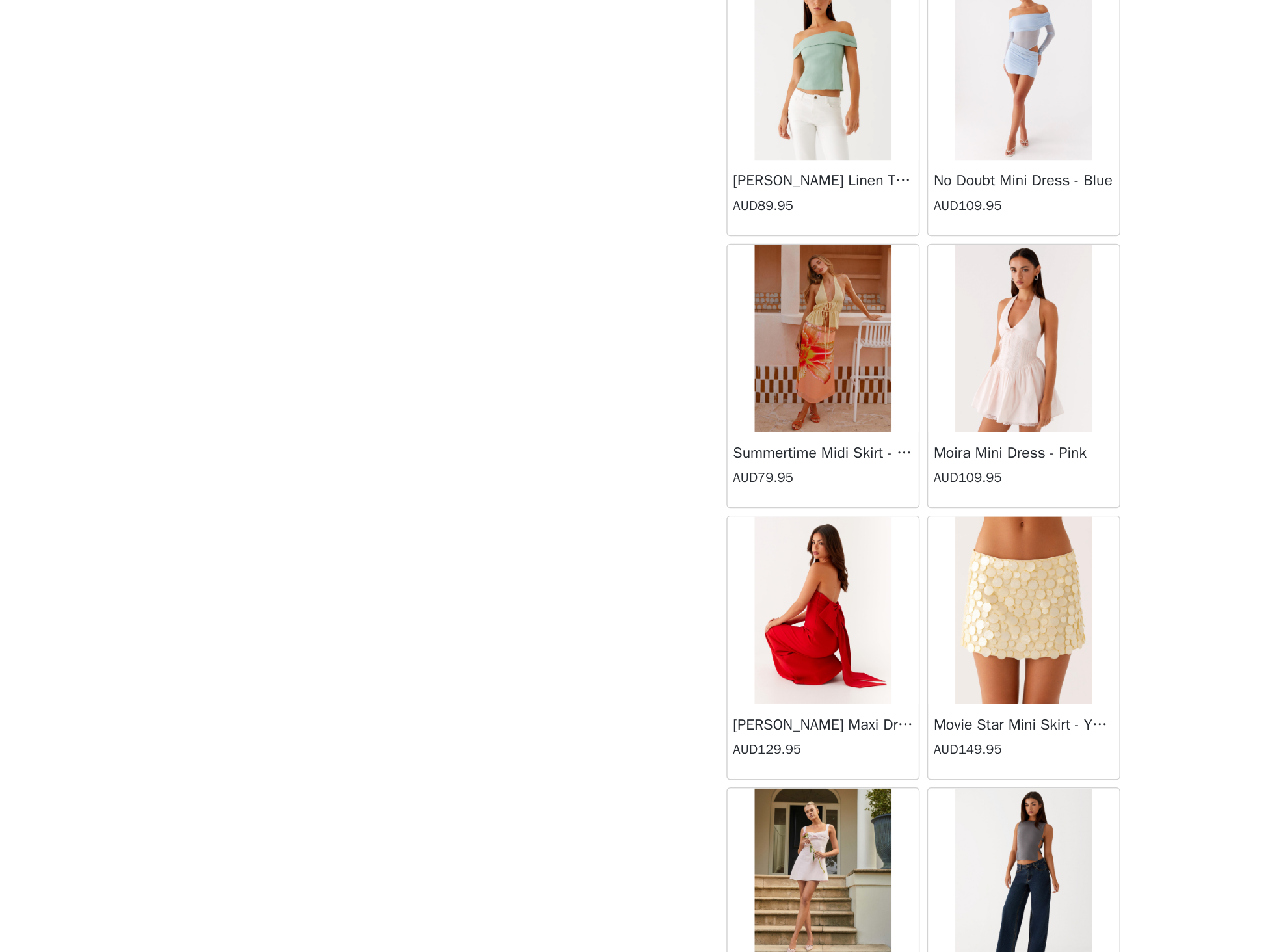 scroll, scrollTop: 23667, scrollLeft: 0, axis: vertical 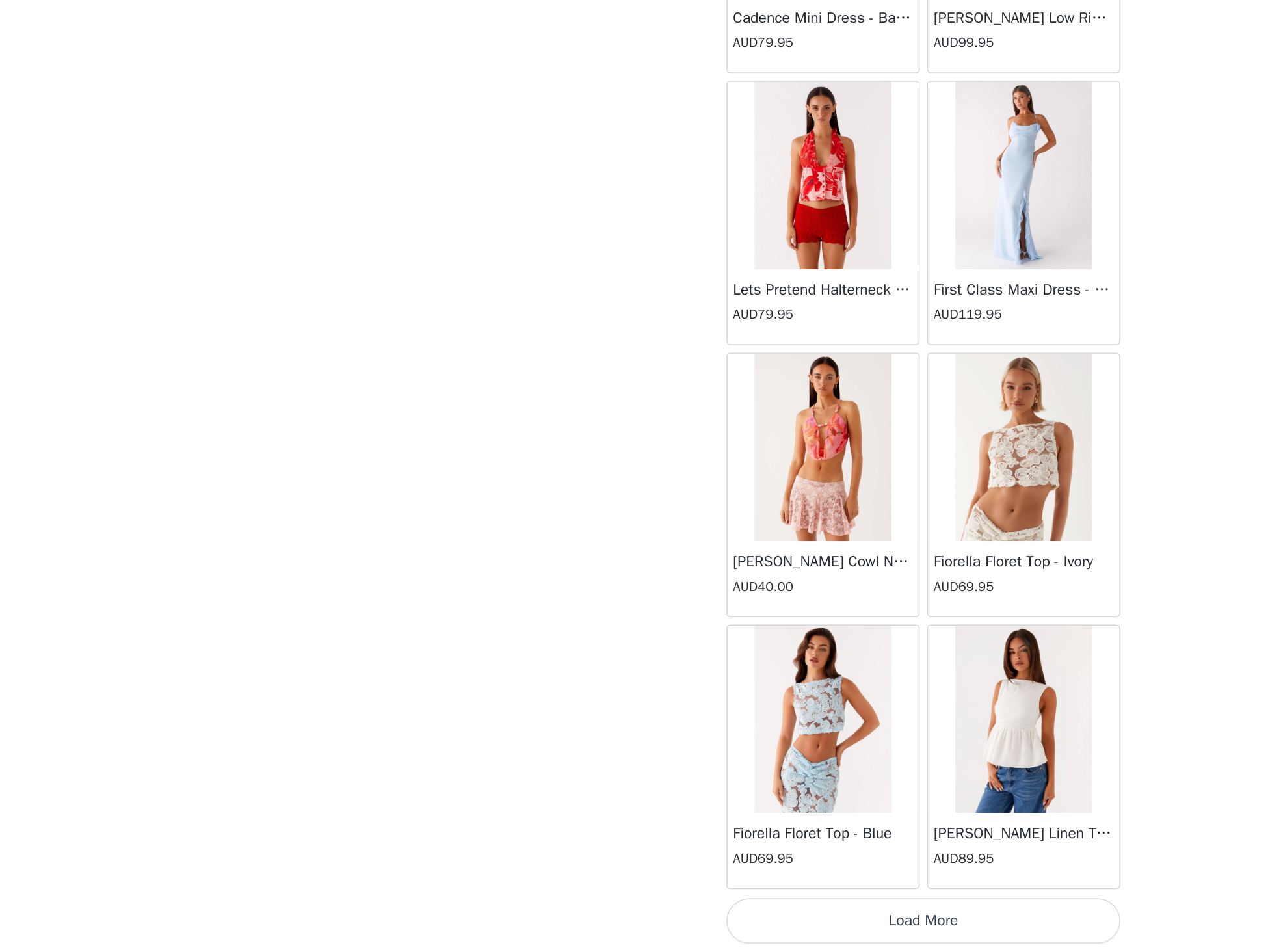 click on "Load More" at bounding box center (640, 930) 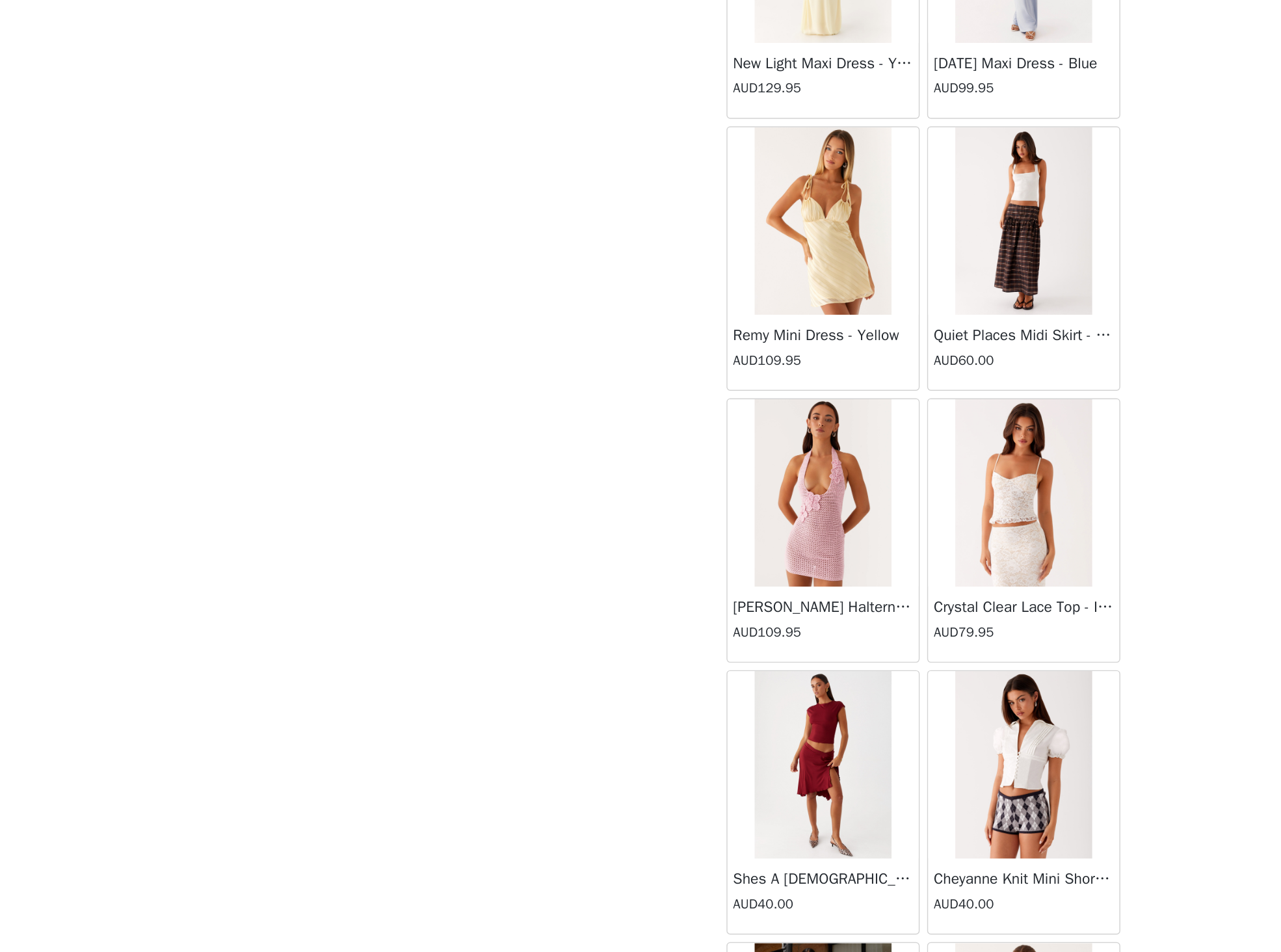 scroll, scrollTop: 25553, scrollLeft: 0, axis: vertical 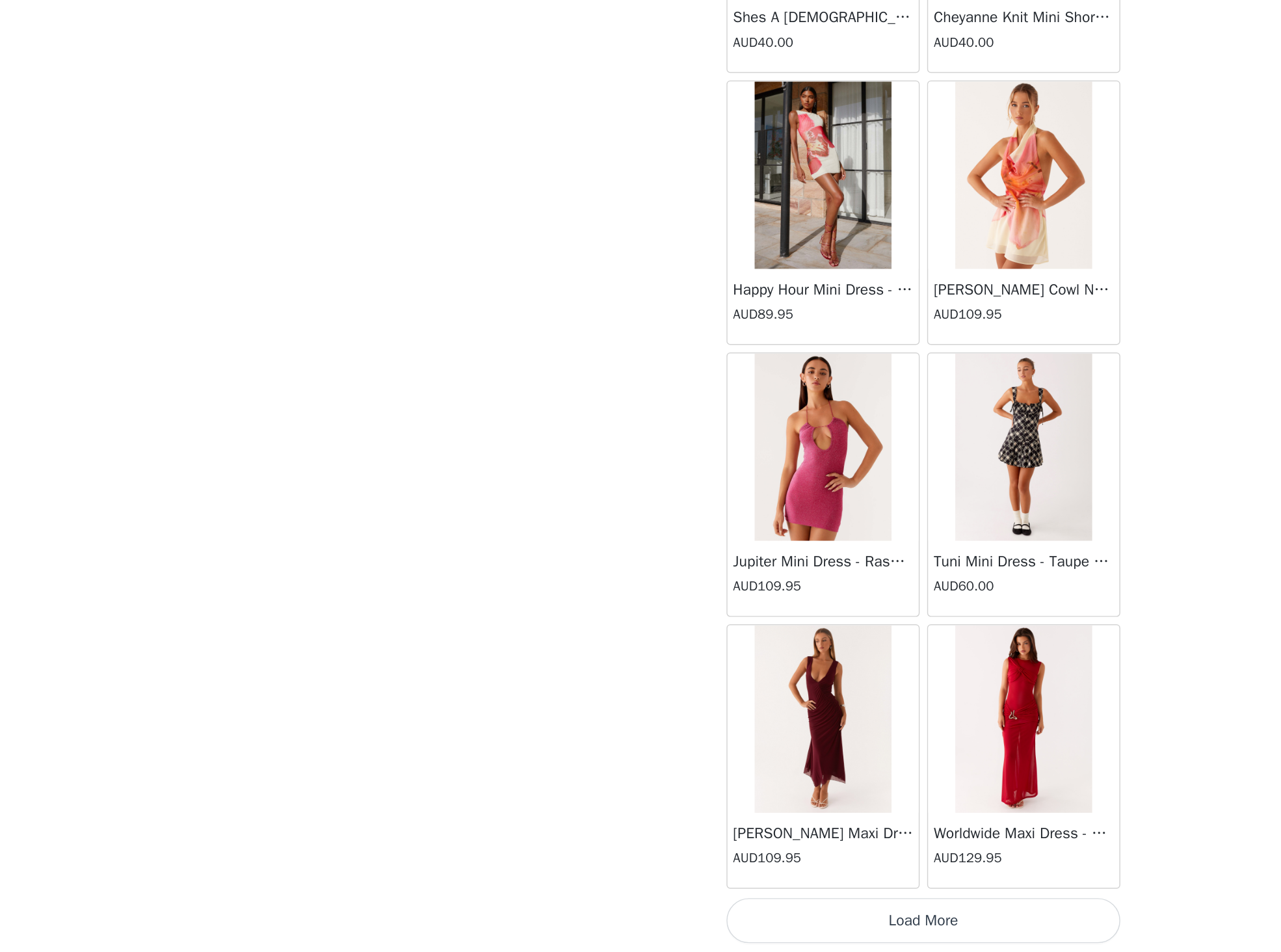 click on "Load More" at bounding box center [640, 930] 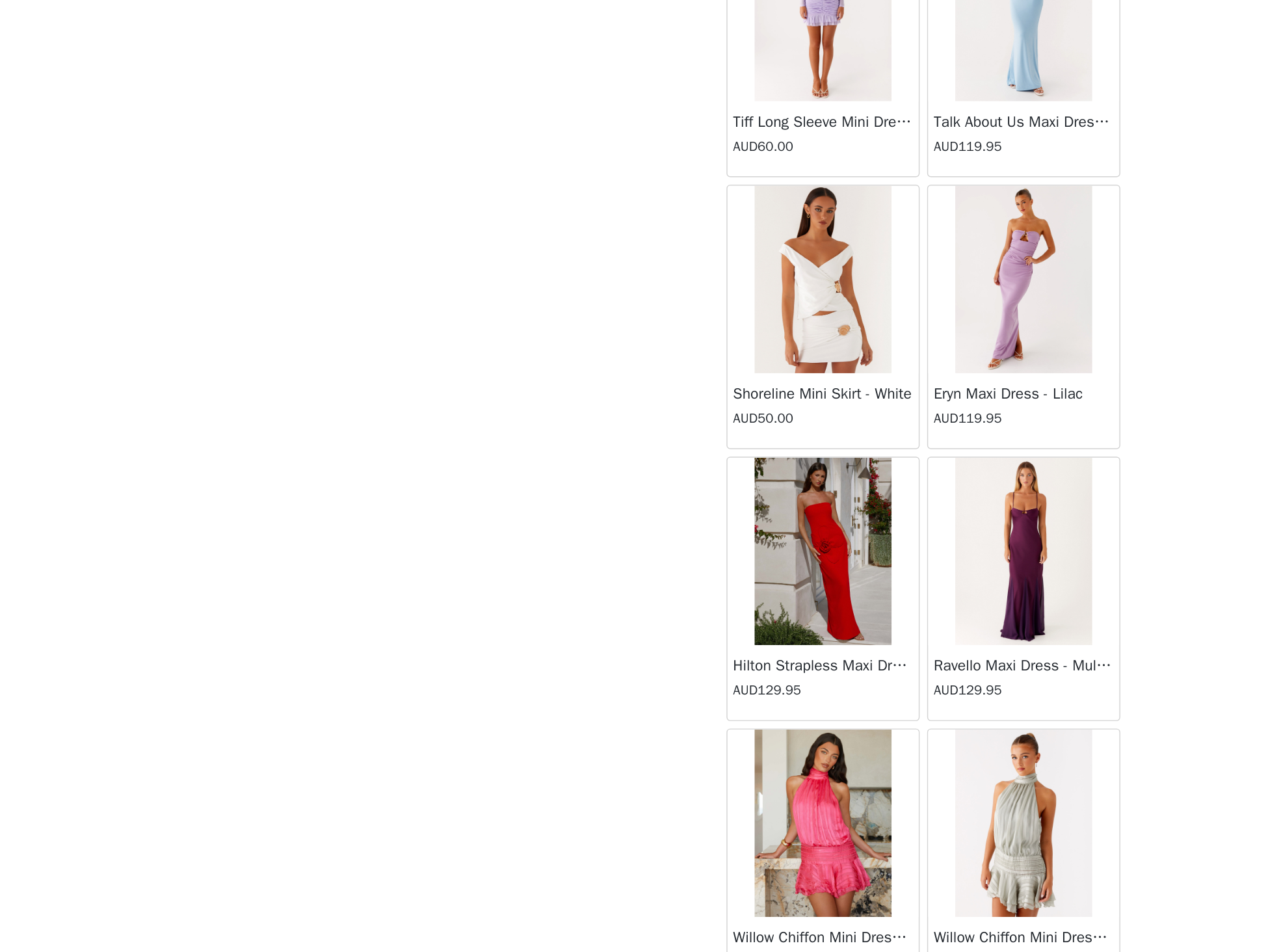 scroll, scrollTop: 27439, scrollLeft: 0, axis: vertical 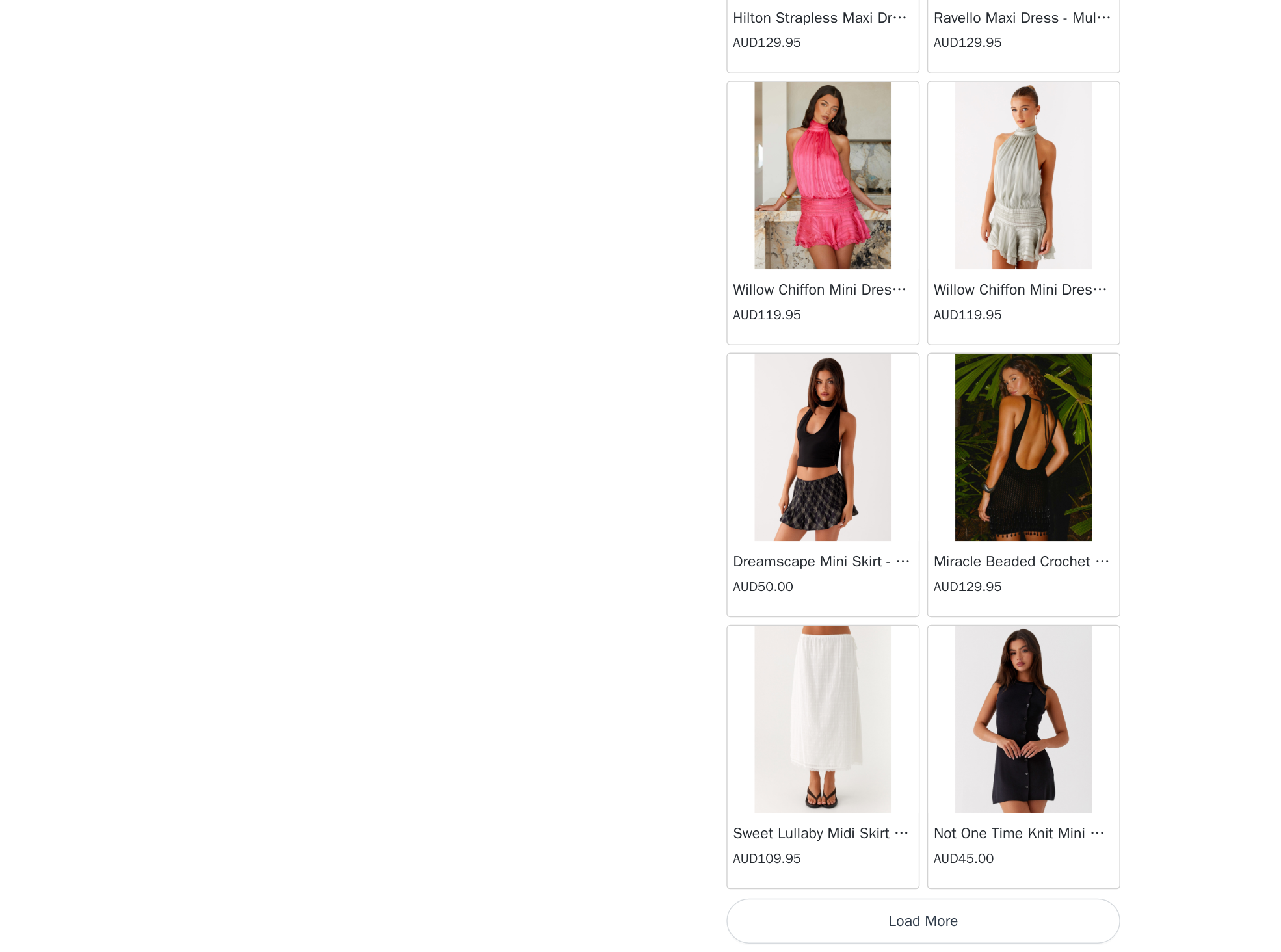 click on "Load More" at bounding box center (640, 930) 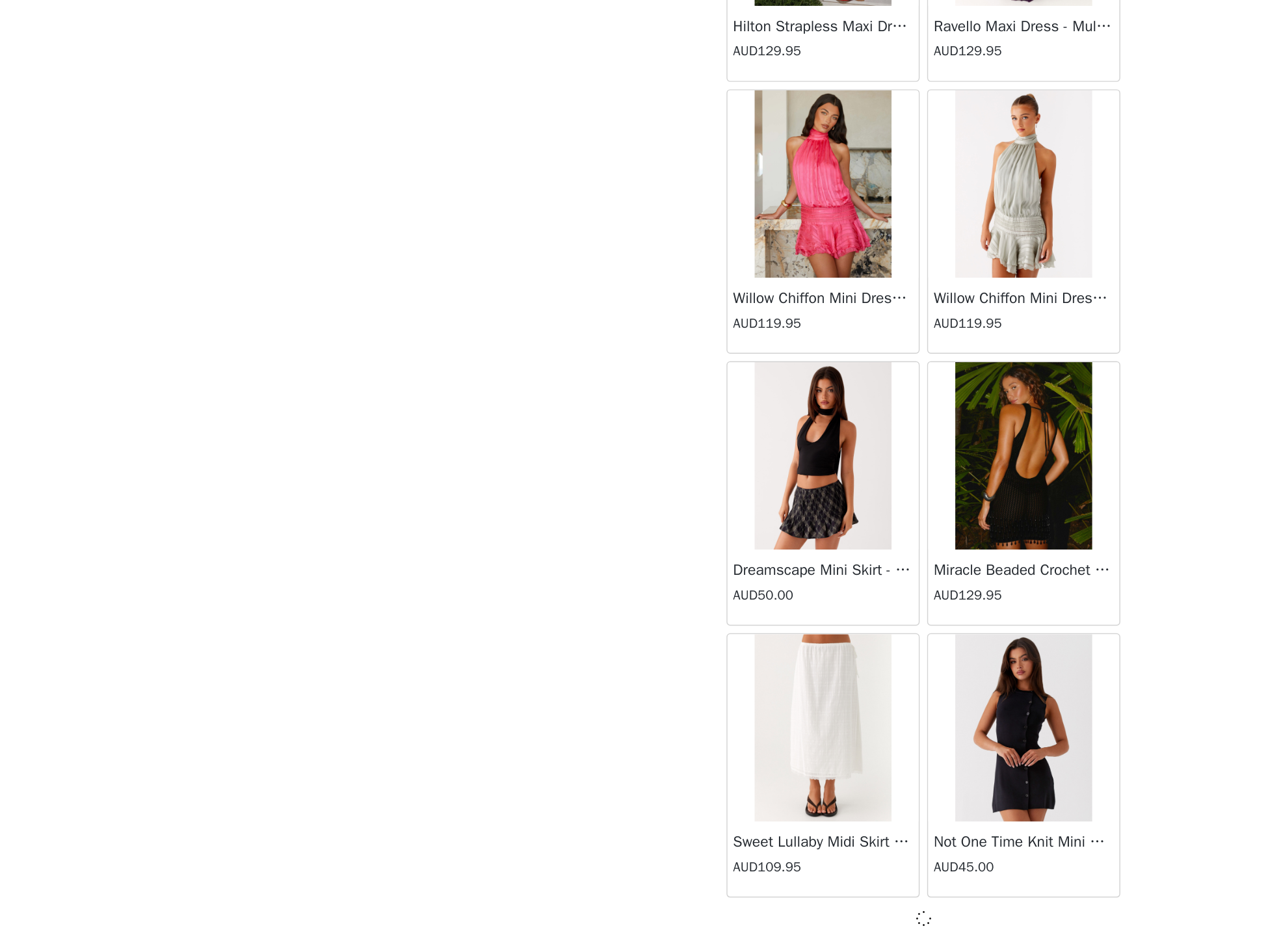 scroll, scrollTop: 27433, scrollLeft: 0, axis: vertical 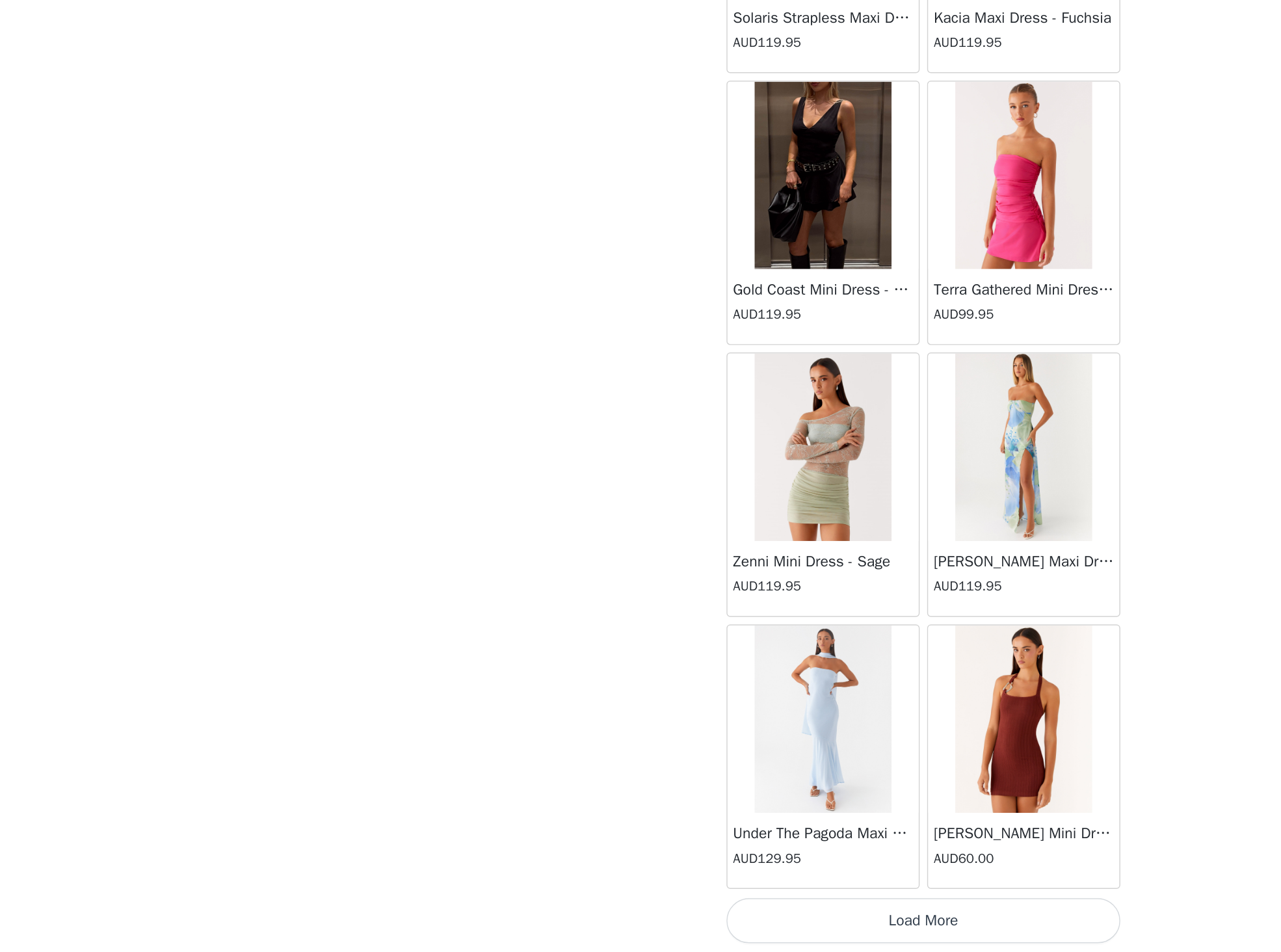 click on "Load More" at bounding box center (640, 930) 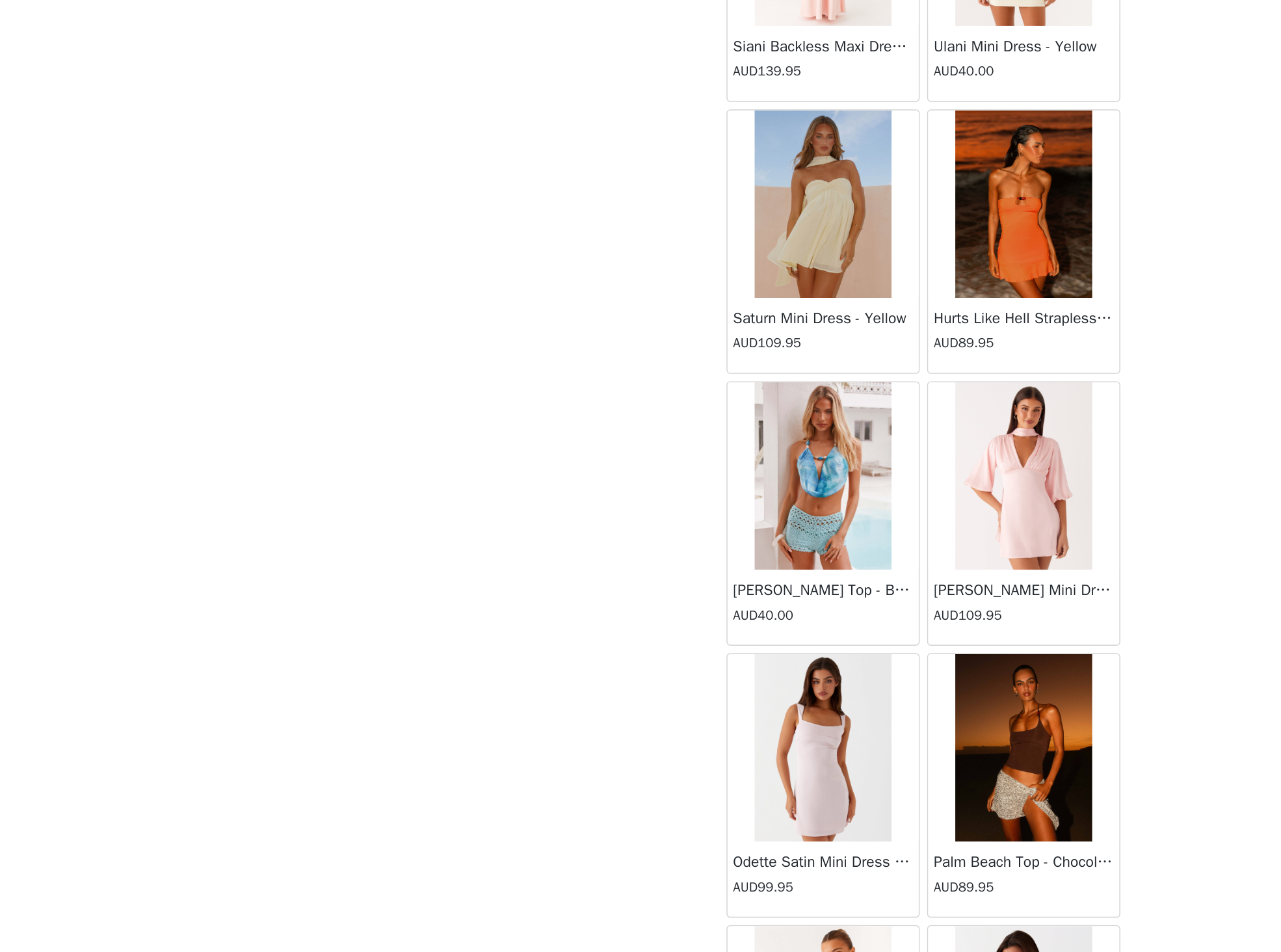 scroll, scrollTop: 31211, scrollLeft: 0, axis: vertical 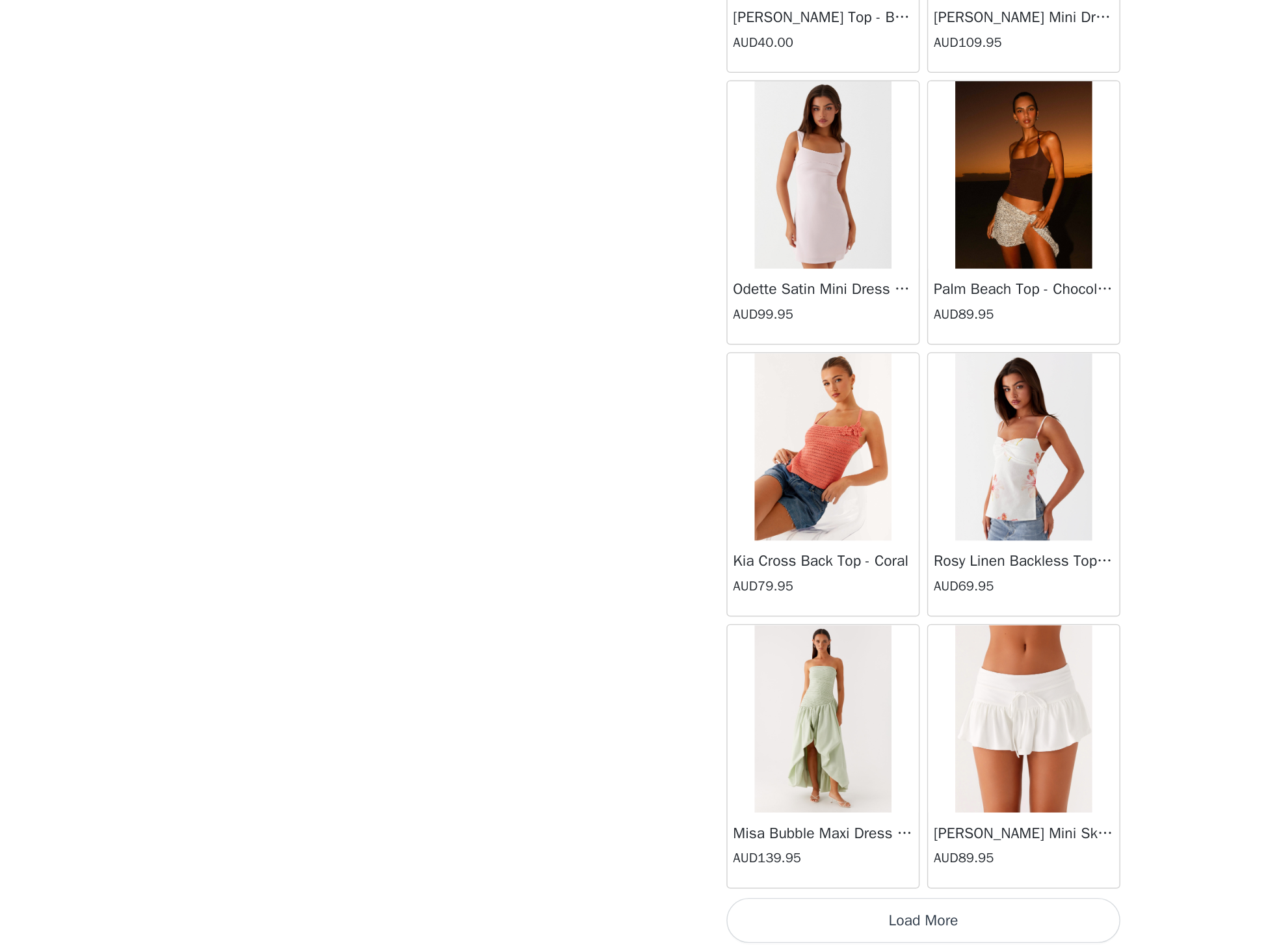 click on "Load More" at bounding box center [640, 930] 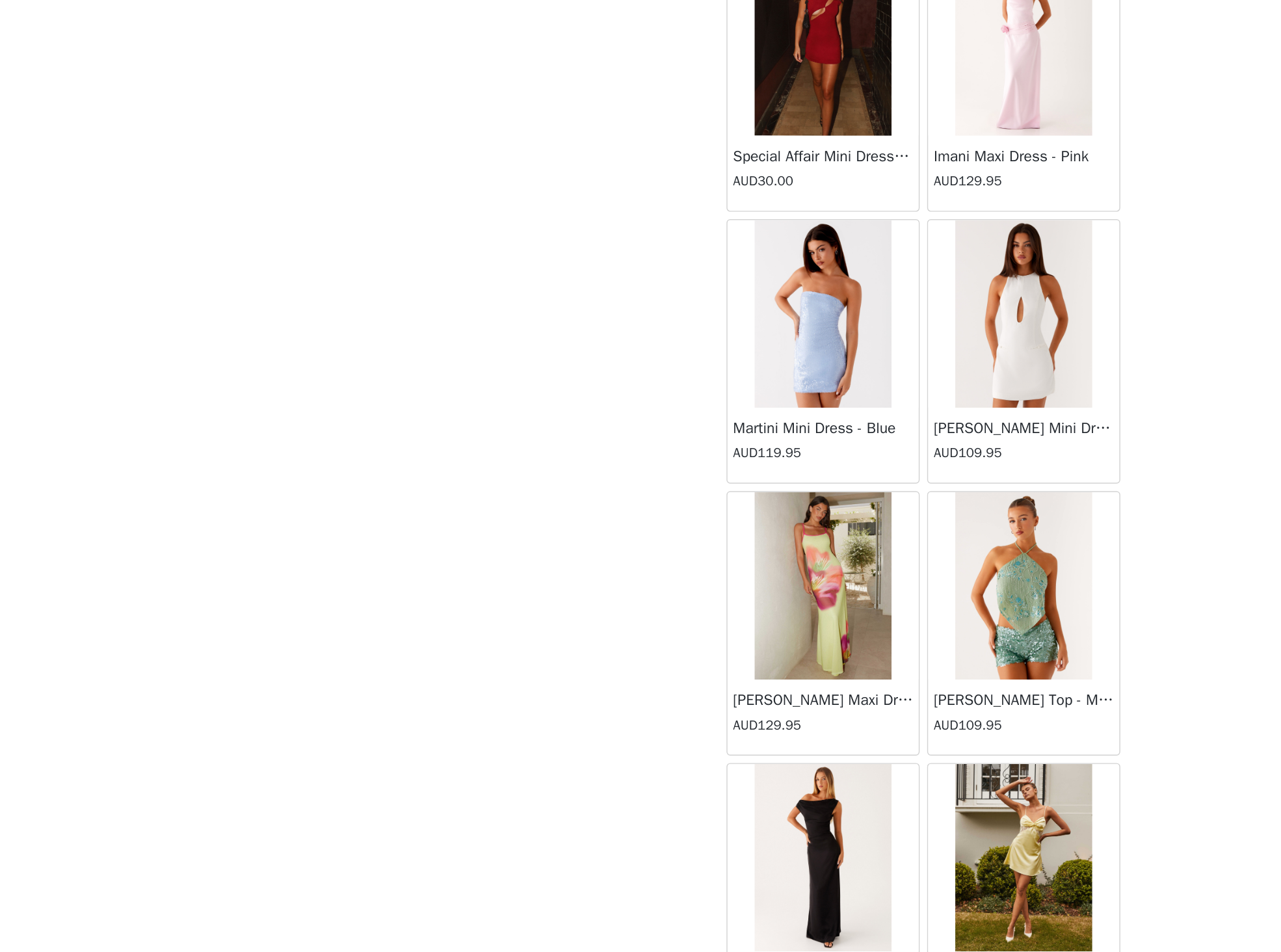 scroll, scrollTop: 33096, scrollLeft: 0, axis: vertical 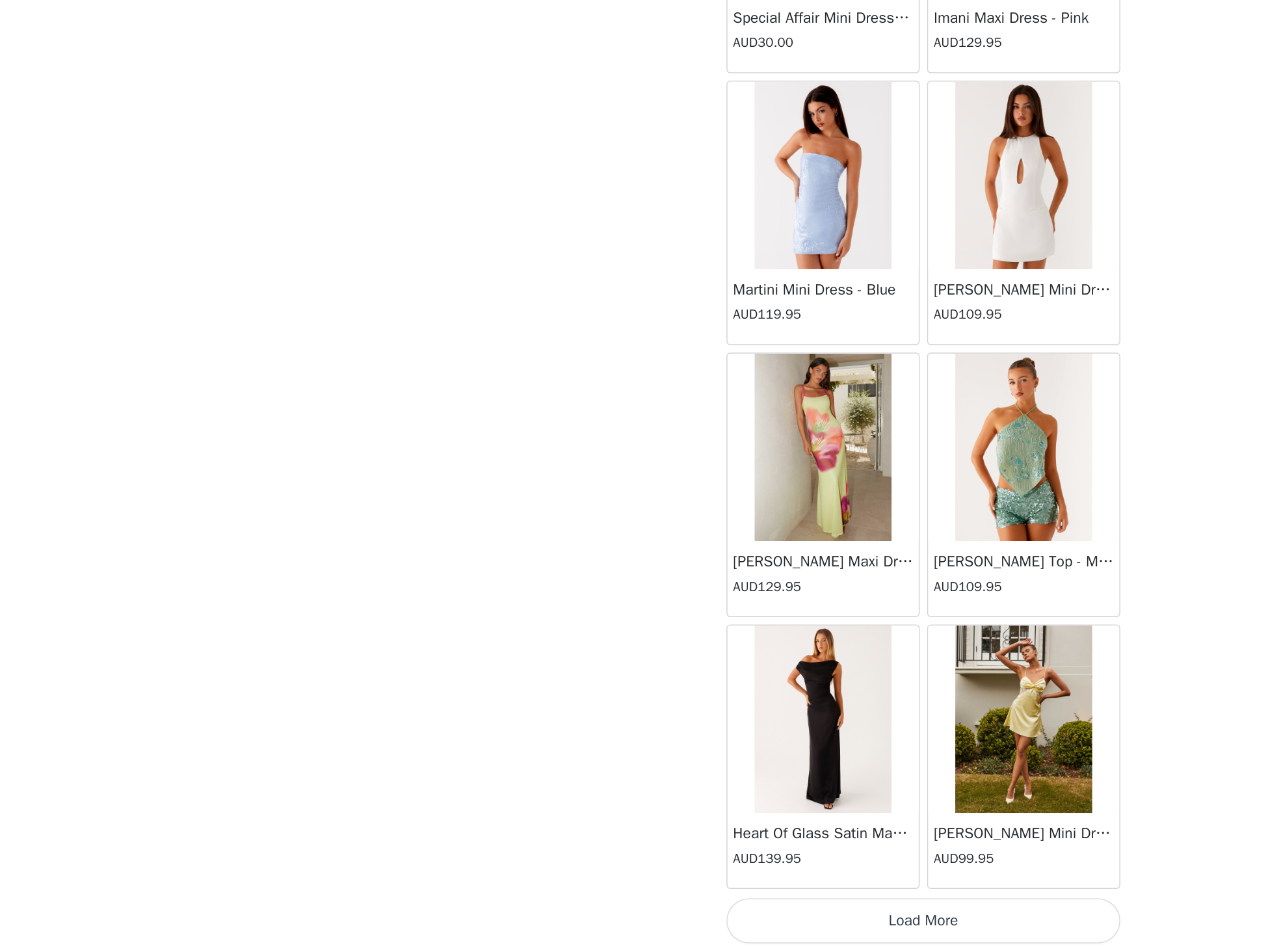 click on "Load More" at bounding box center [640, 930] 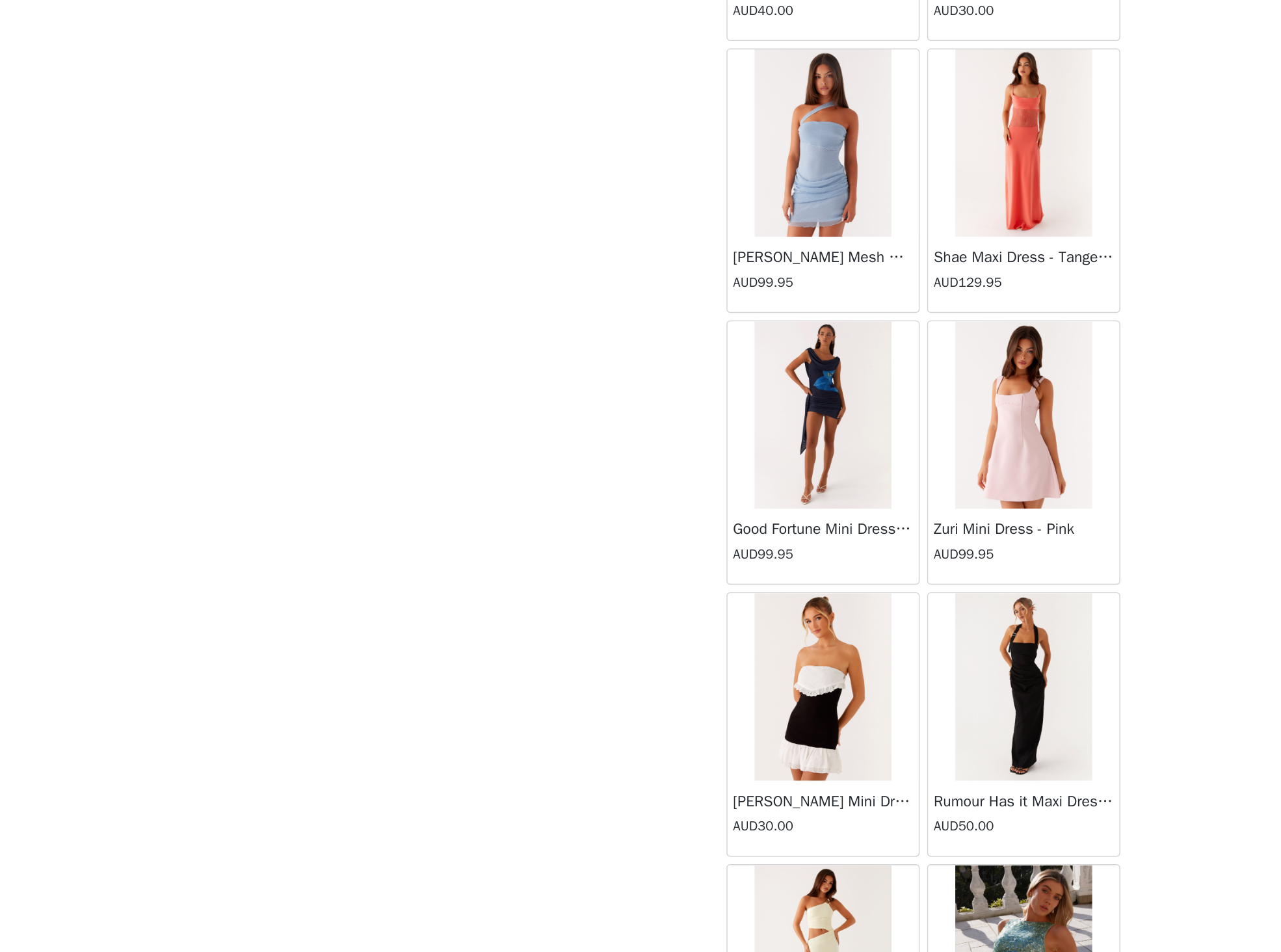 scroll, scrollTop: 34982, scrollLeft: 0, axis: vertical 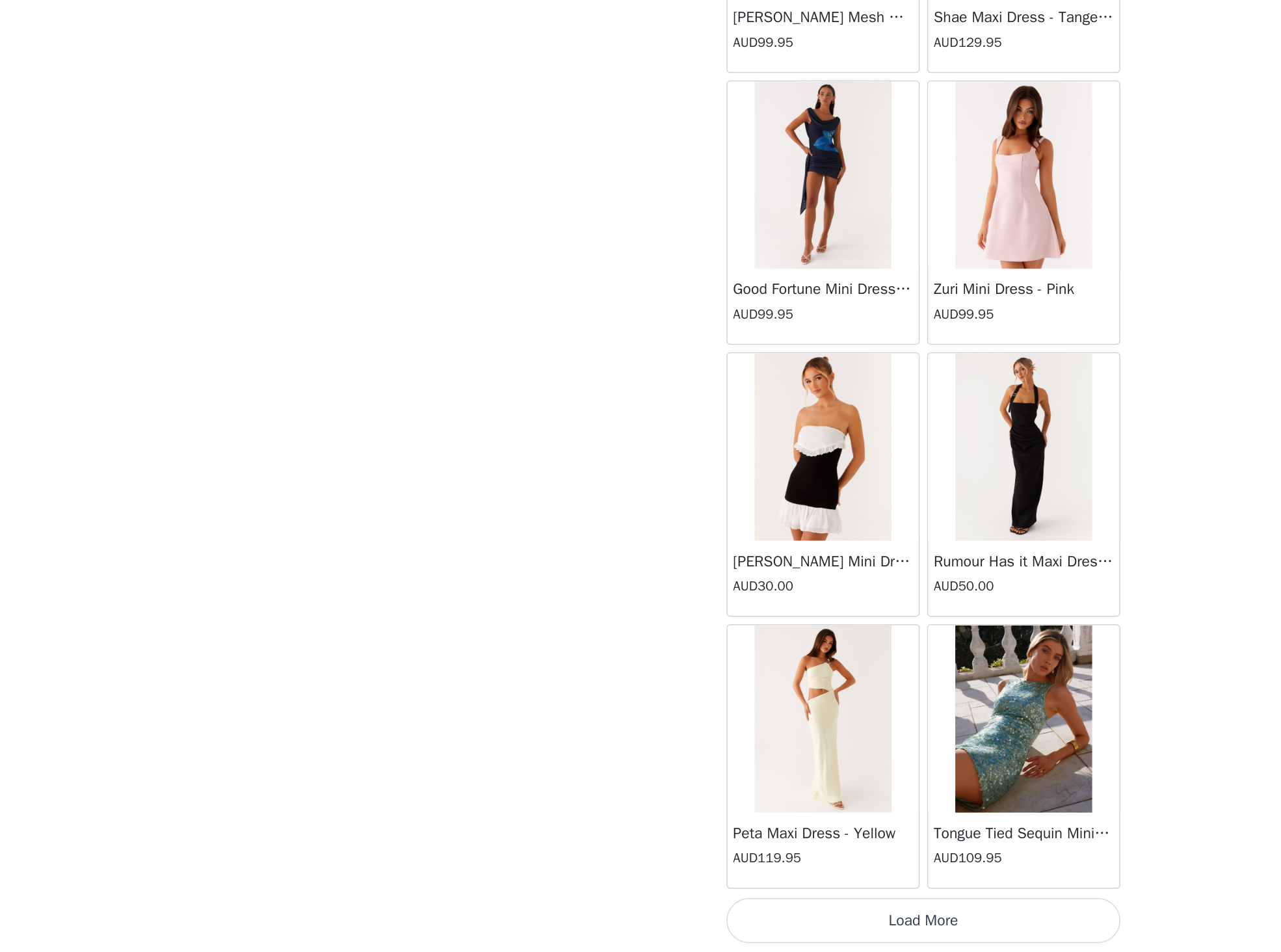 click on "[PERSON_NAME] Strapless Mini Dress - Yellow   AUD45.00       [PERSON_NAME] Maxi Dress - Orange Blue Floral   AUD109.95       Avenue Mini Dress - Plum   AUD109.95       Aullie Maxi Dress - Yellow   AUD109.95       Aullie Maxi Dress - Ivory   AUD109.95       Aullie Mini Dress - Black   AUD99.95       Avalia Backless Scarf Mini Dress - White Polka Dot   AUD89.95       Aullie Maxi Dress - Blue   AUD109.95       [PERSON_NAME] Maxi Dress - Bloom Wave Print   AUD119.95       Athens One Shoulder Top - Floral   AUD79.95       Aullie Mini Dress - Blue   AUD50.00       Aullie Maxi Dress - Black   AUD109.95       [PERSON_NAME] Strapless Mini Dress - Cobalt   AUD30.00       Atlantic Midi Dress - Yellow   AUD70.00       Aullie Maxi Dress - Pink   AUD109.95       Azura Halter Top - Yellow   AUD69.95       Beki Beaded Mesh Maxi Dress - Deep Red   AUD159.95       Bad News Mesh Maxi Dress - Turquoise Floral   AUD99.95       Bad News Mesh Maxi Dress - Yellow Floral   AUD99.95       Be Mine Satin Maxi Dress - Canary   AUD109.95" at bounding box center (640, -16984) 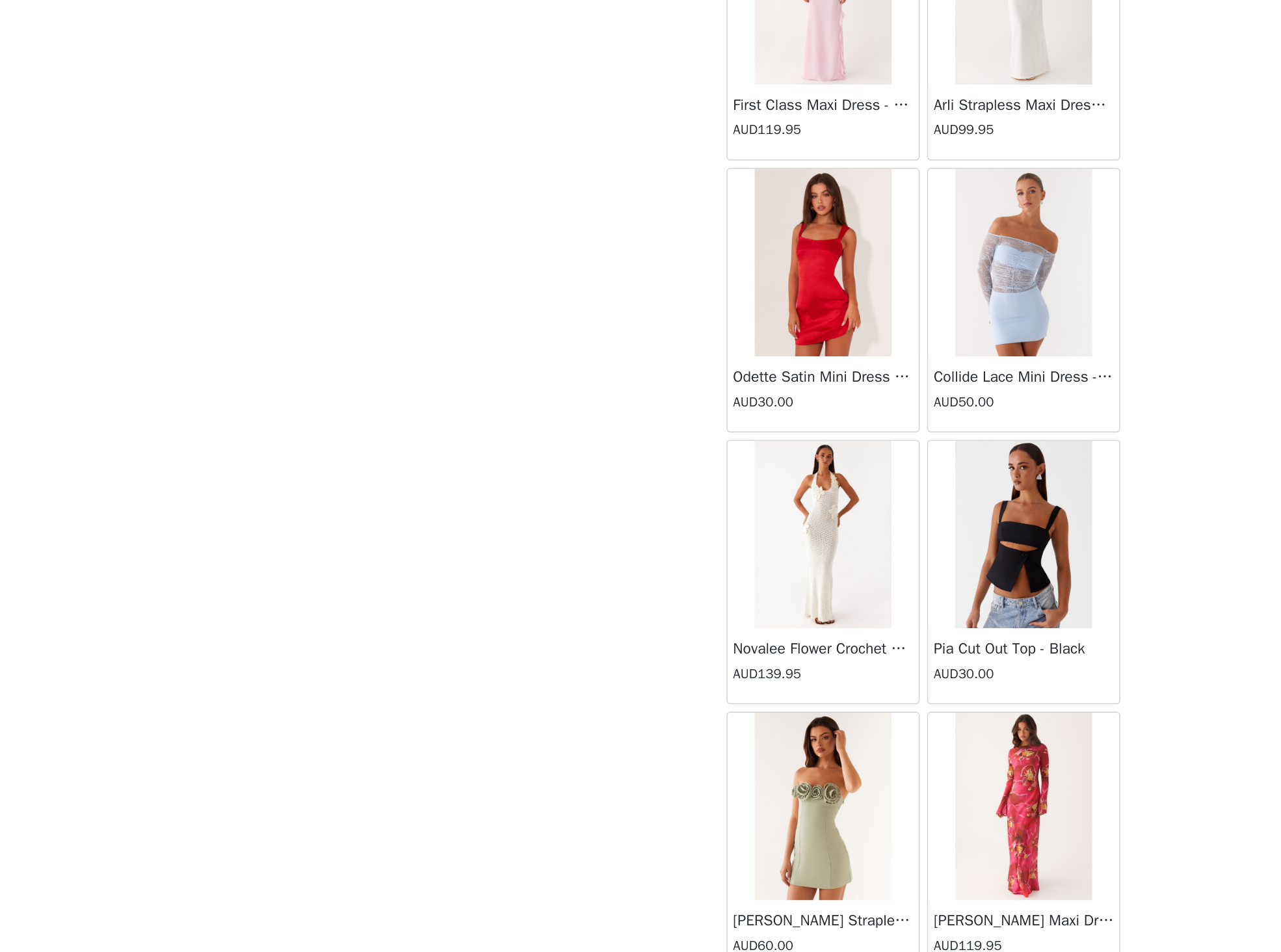 scroll, scrollTop: 36868, scrollLeft: 0, axis: vertical 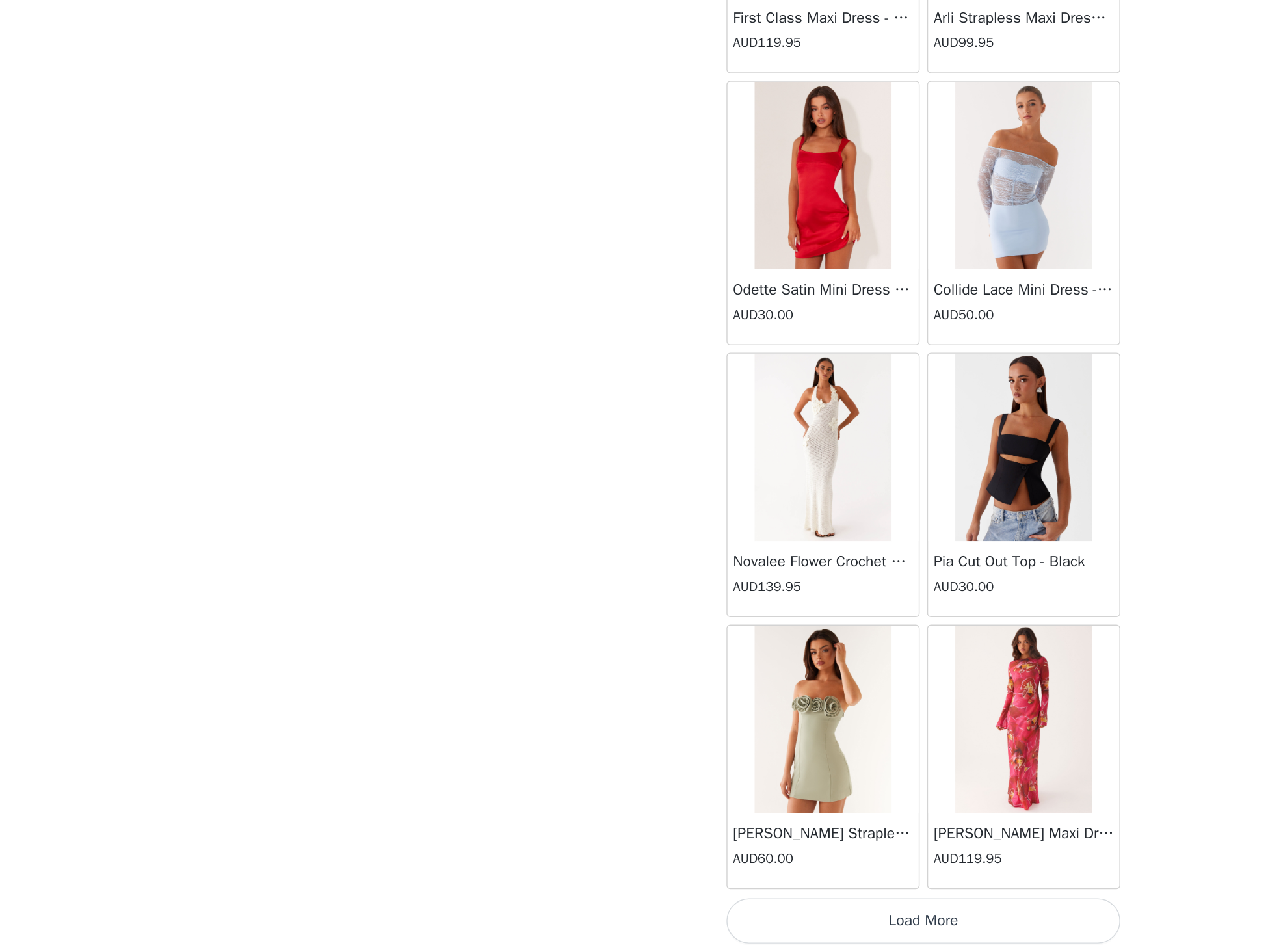 click on "Load More" at bounding box center (640, 930) 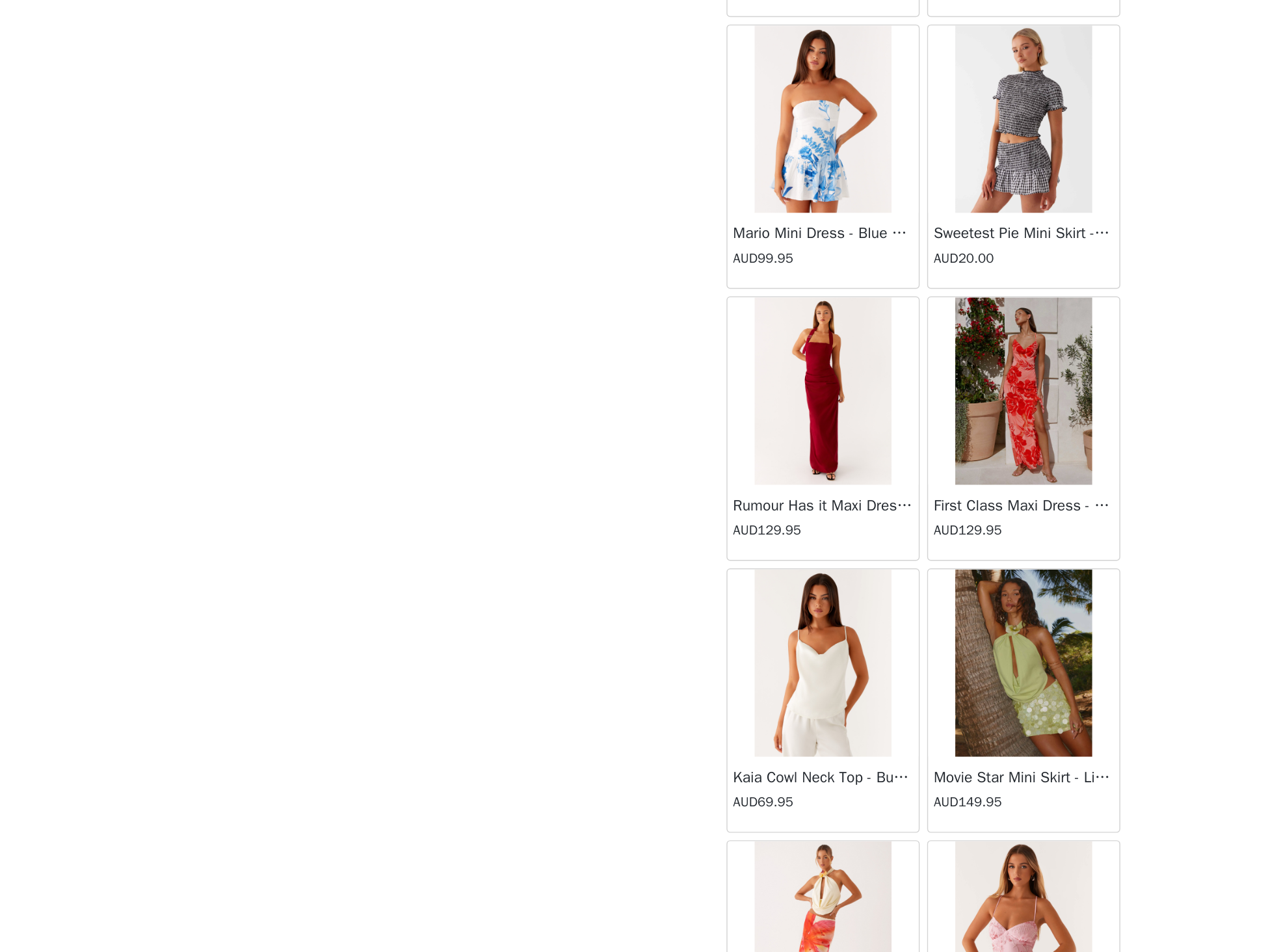 scroll, scrollTop: 38754, scrollLeft: 0, axis: vertical 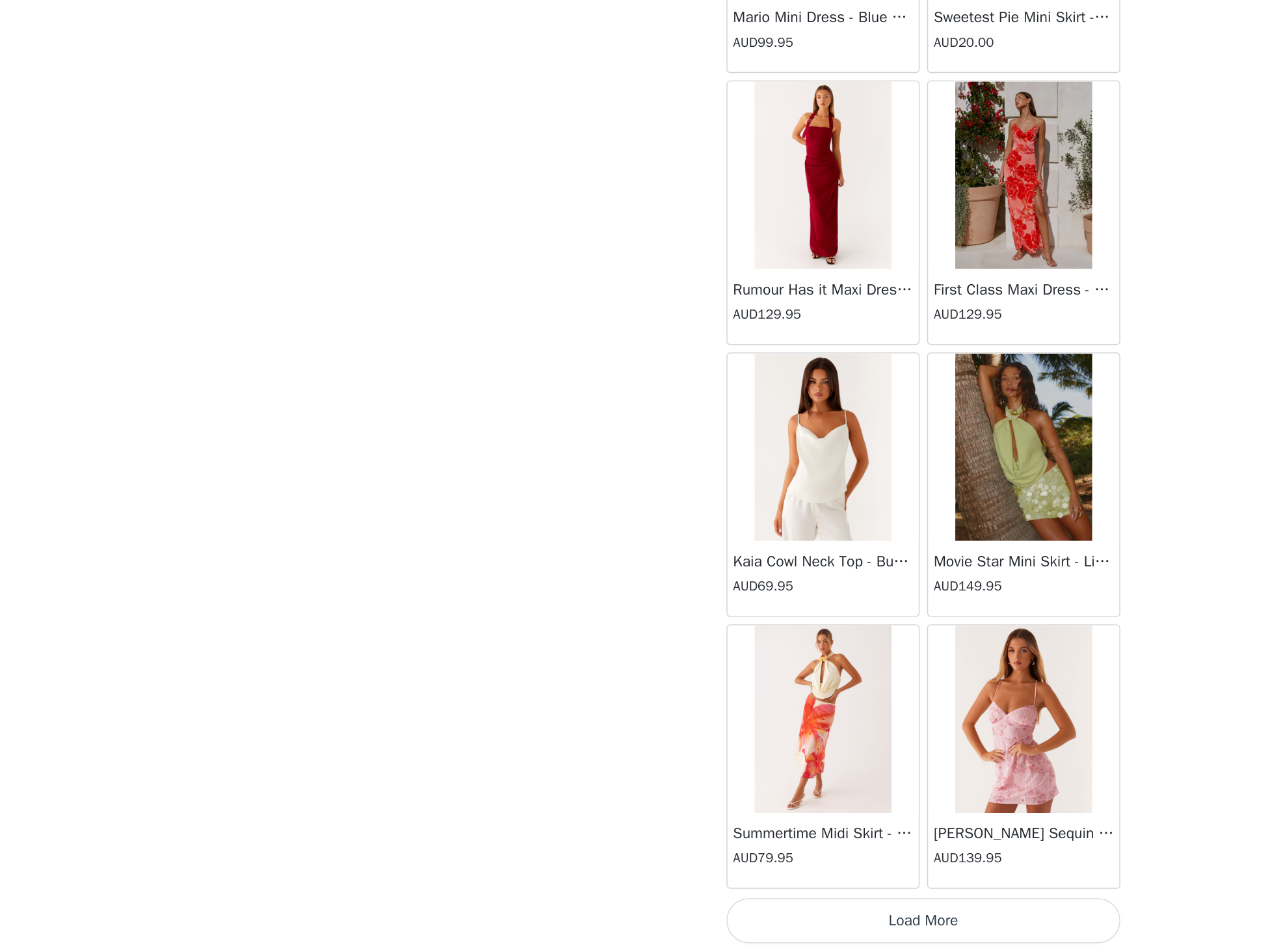 click on "[PERSON_NAME] Strapless Mini Dress - Yellow   AUD45.00       [PERSON_NAME] Maxi Dress - Orange Blue Floral   AUD109.95       Avenue Mini Dress - Plum   AUD109.95       Aullie Maxi Dress - Yellow   AUD109.95       Aullie Maxi Dress - Ivory   AUD109.95       Aullie Mini Dress - Black   AUD99.95       Avalia Backless Scarf Mini Dress - White Polka Dot   AUD89.95       Aullie Maxi Dress - Blue   AUD109.95       [PERSON_NAME] Maxi Dress - Bloom Wave Print   AUD119.95       Athens One Shoulder Top - Floral   AUD79.95       Aullie Mini Dress - Blue   AUD50.00       Aullie Maxi Dress - Black   AUD109.95       [PERSON_NAME] Strapless Mini Dress - Cobalt   AUD30.00       Atlantic Midi Dress - Yellow   AUD70.00       Aullie Maxi Dress - Pink   AUD109.95       Azura Halter Top - Yellow   AUD69.95       Beki Beaded Mesh Maxi Dress - Deep Red   AUD159.95       Bad News Mesh Maxi Dress - Turquoise Floral   AUD99.95       Bad News Mesh Maxi Dress - Yellow Floral   AUD99.95       Be Mine Satin Maxi Dress - Canary   AUD109.95" at bounding box center (640, -18870) 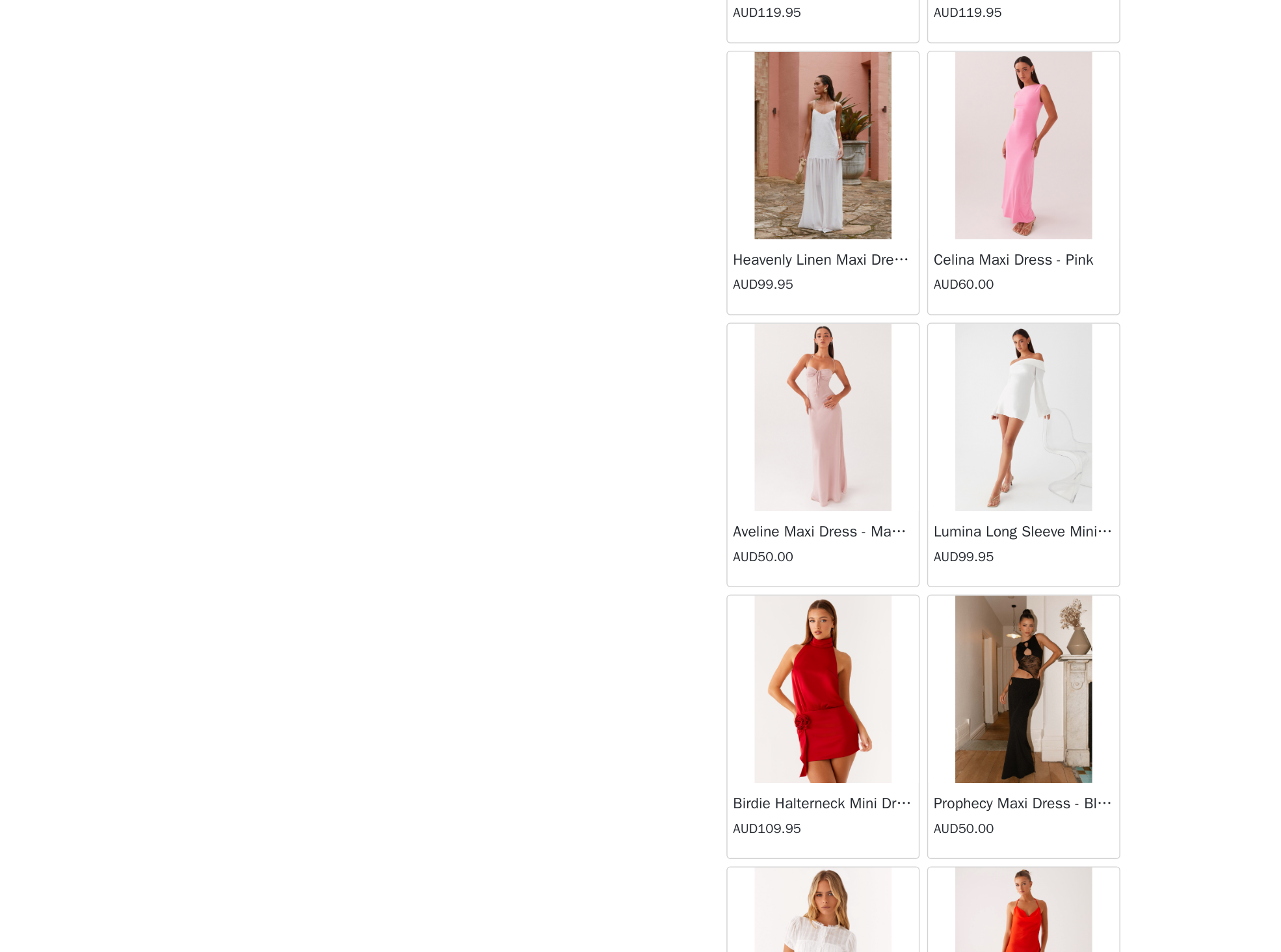 scroll, scrollTop: 40639, scrollLeft: 0, axis: vertical 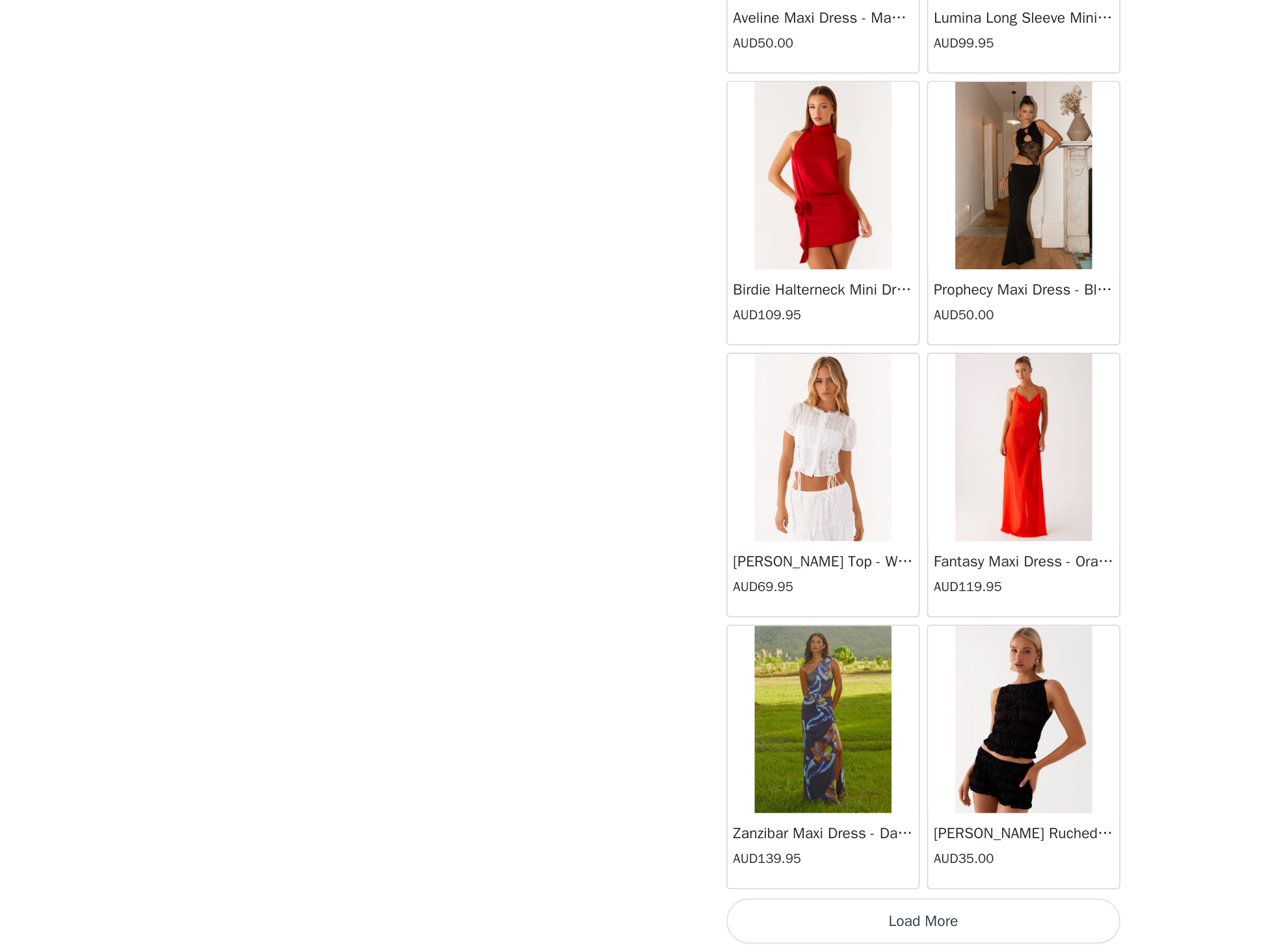 click on "Load More" at bounding box center [640, 930] 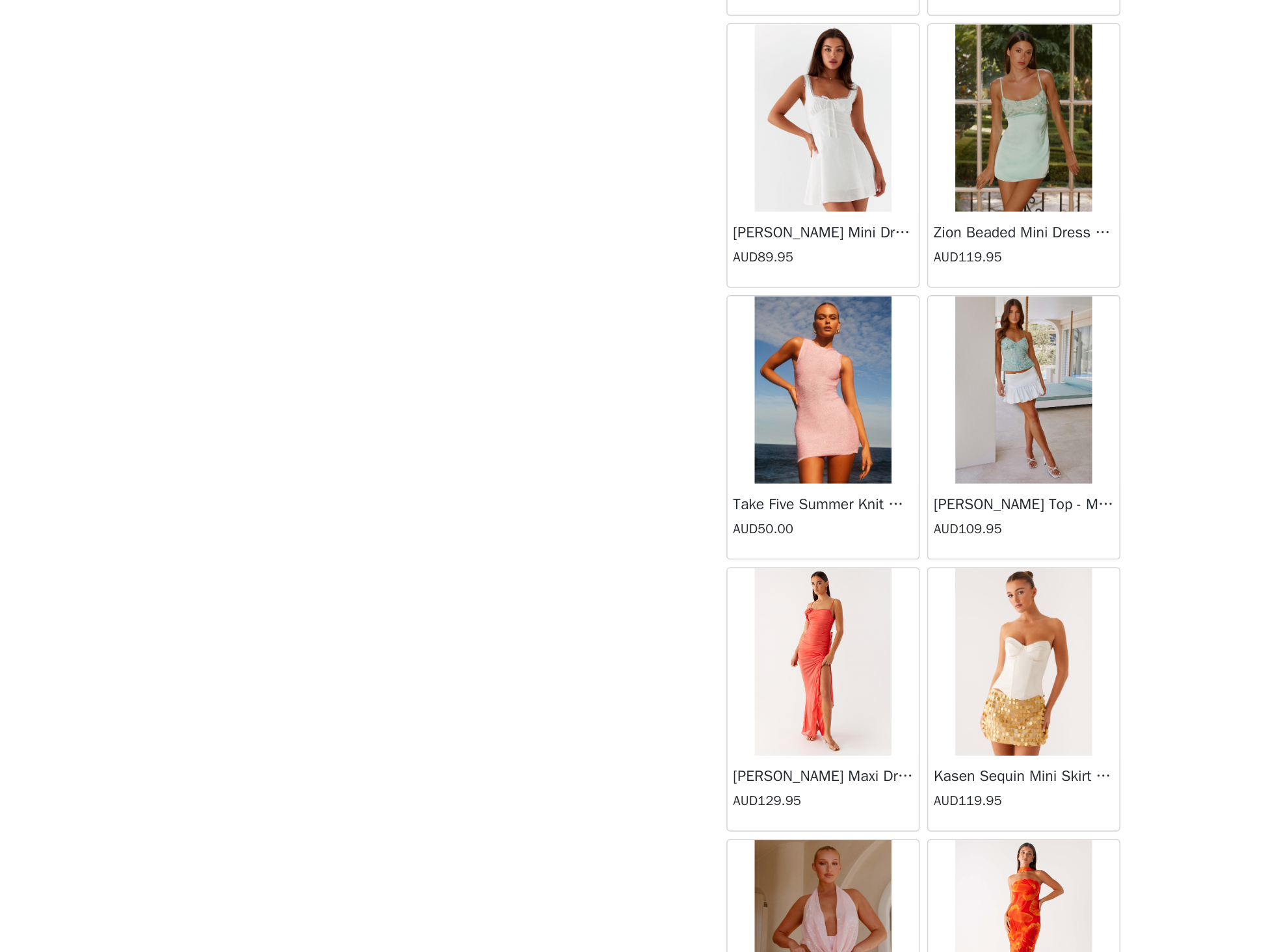 scroll, scrollTop: 42525, scrollLeft: 0, axis: vertical 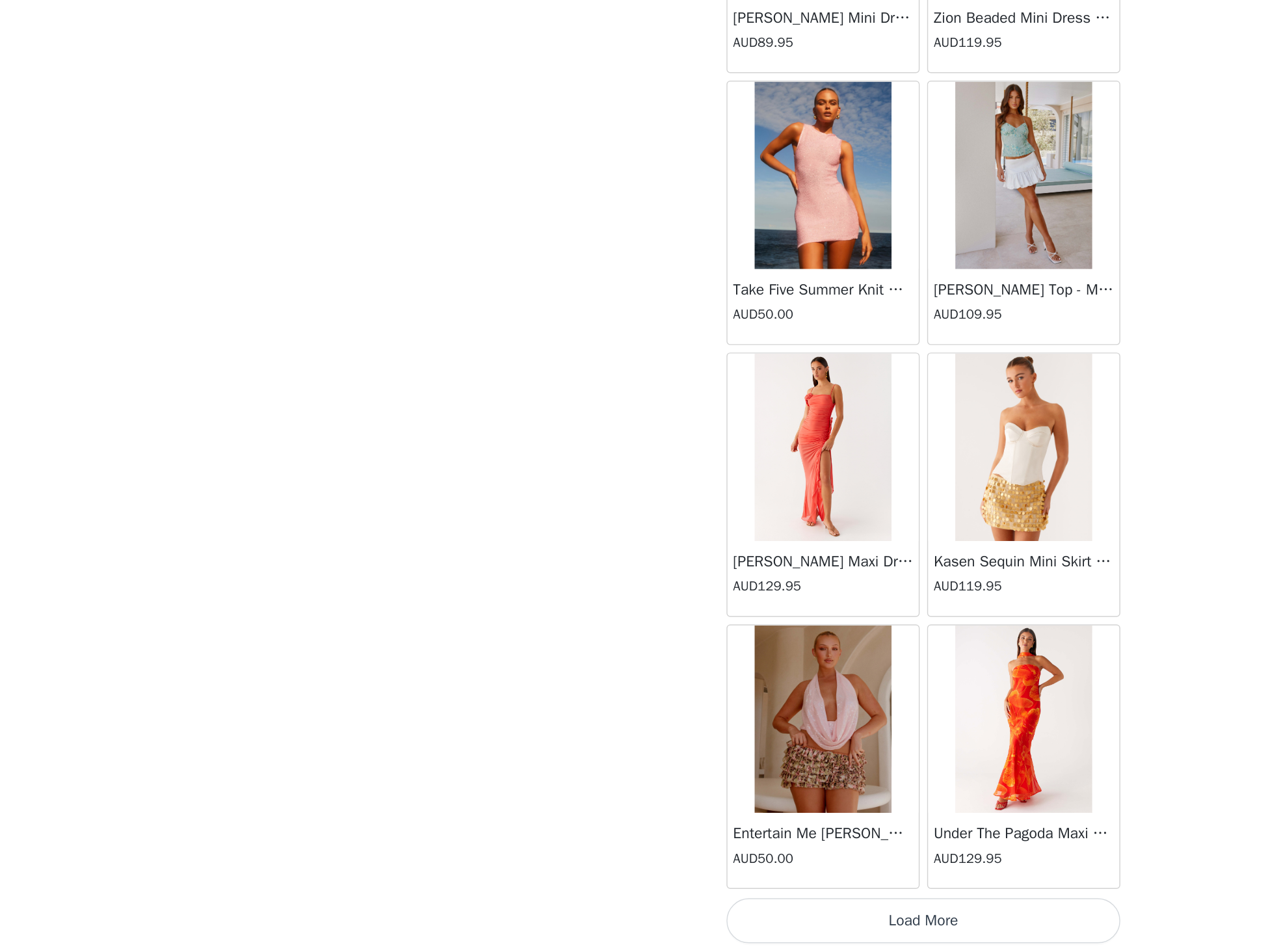 click on "Load More" at bounding box center [640, 930] 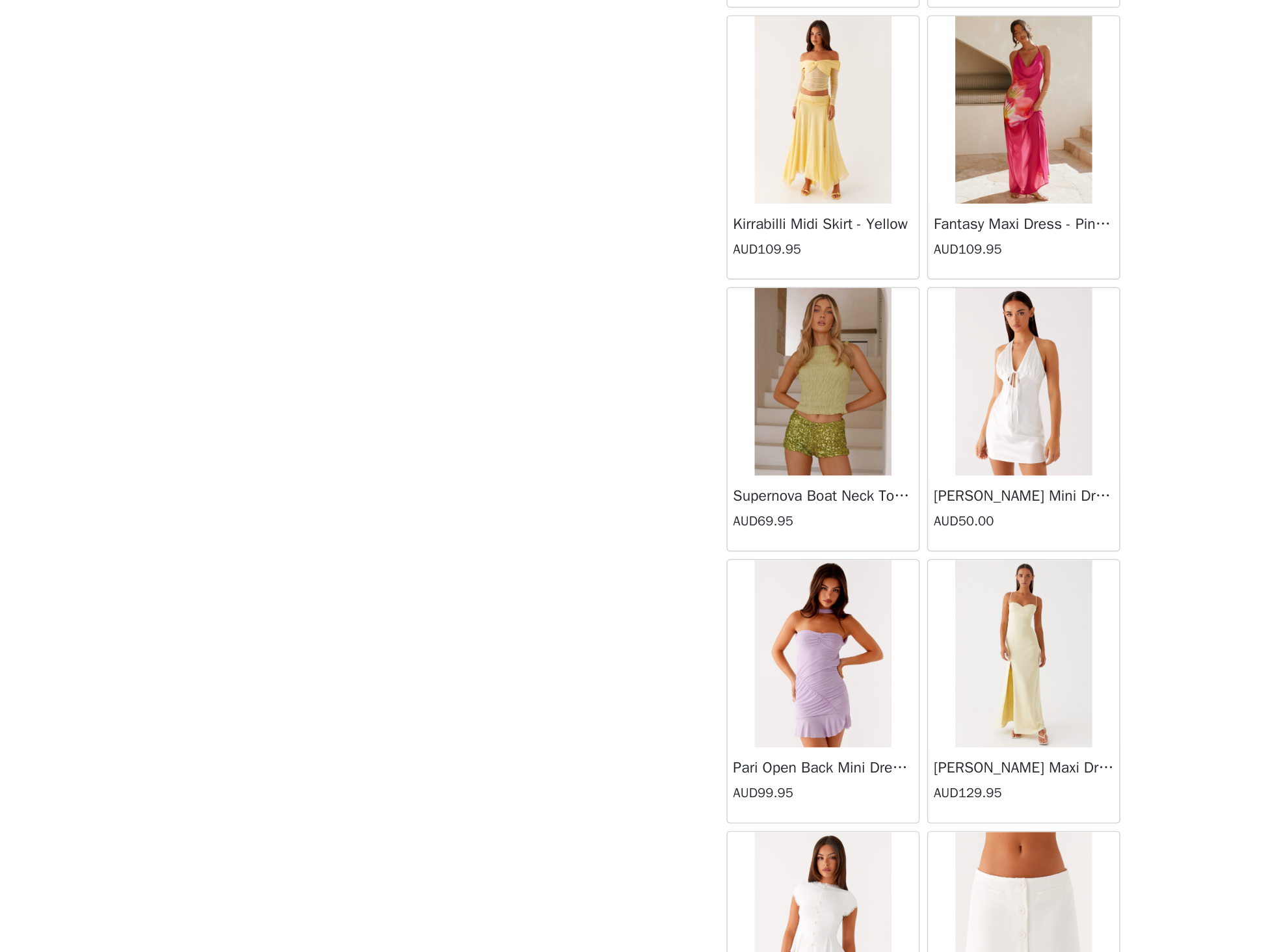 scroll, scrollTop: 44411, scrollLeft: 0, axis: vertical 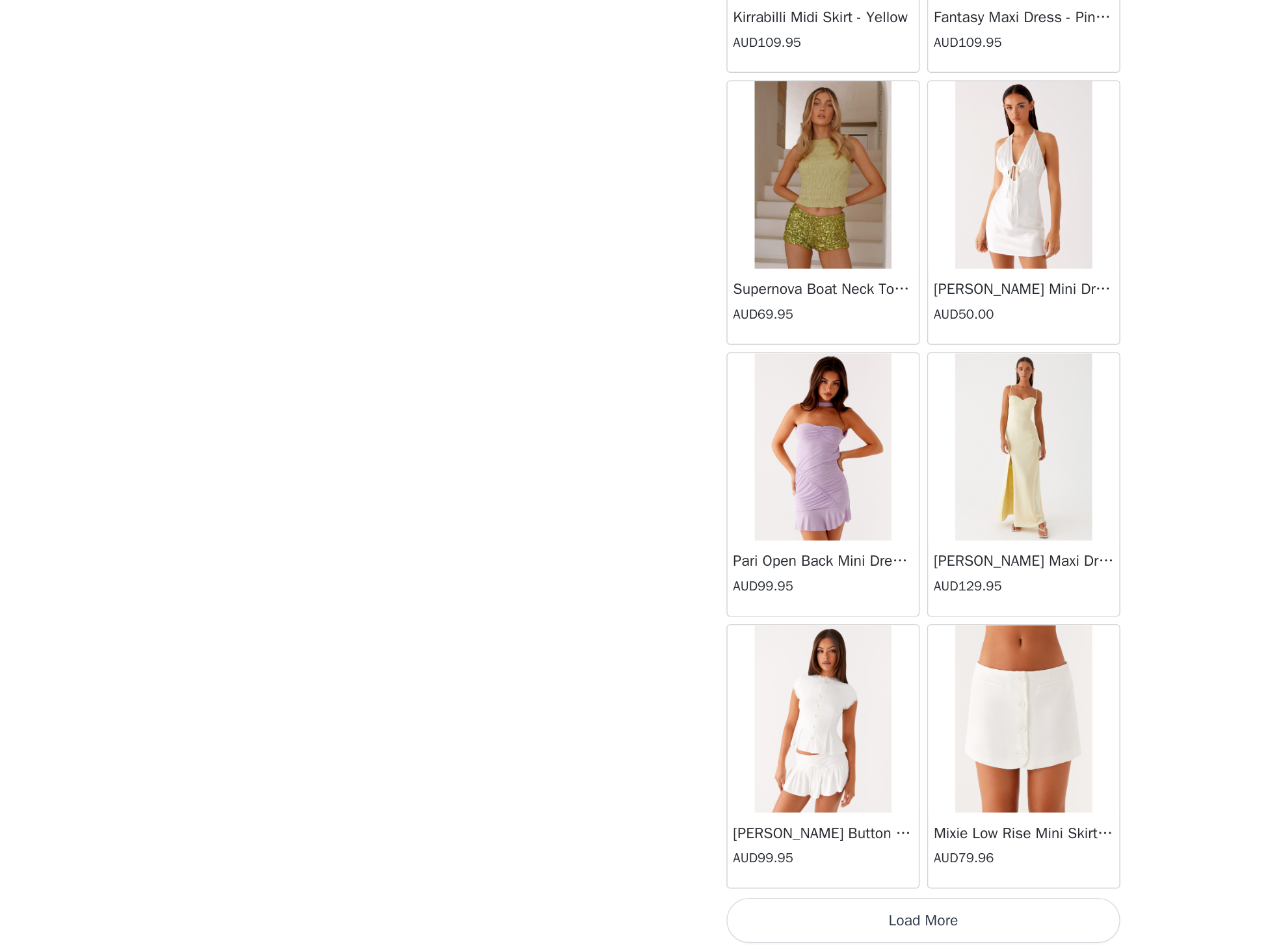 click on "Load More" at bounding box center (640, 930) 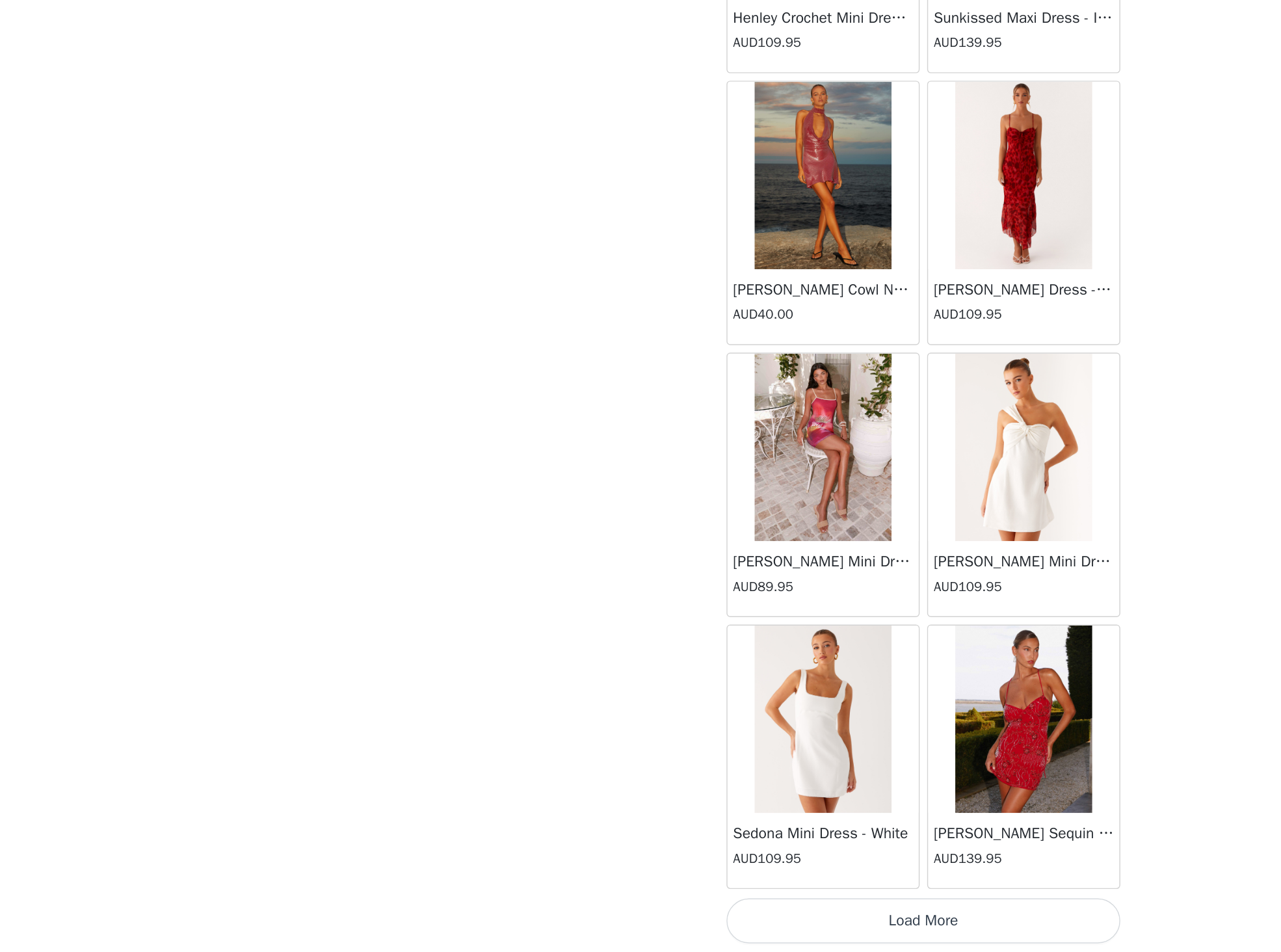 scroll, scrollTop: 45182, scrollLeft: 0, axis: vertical 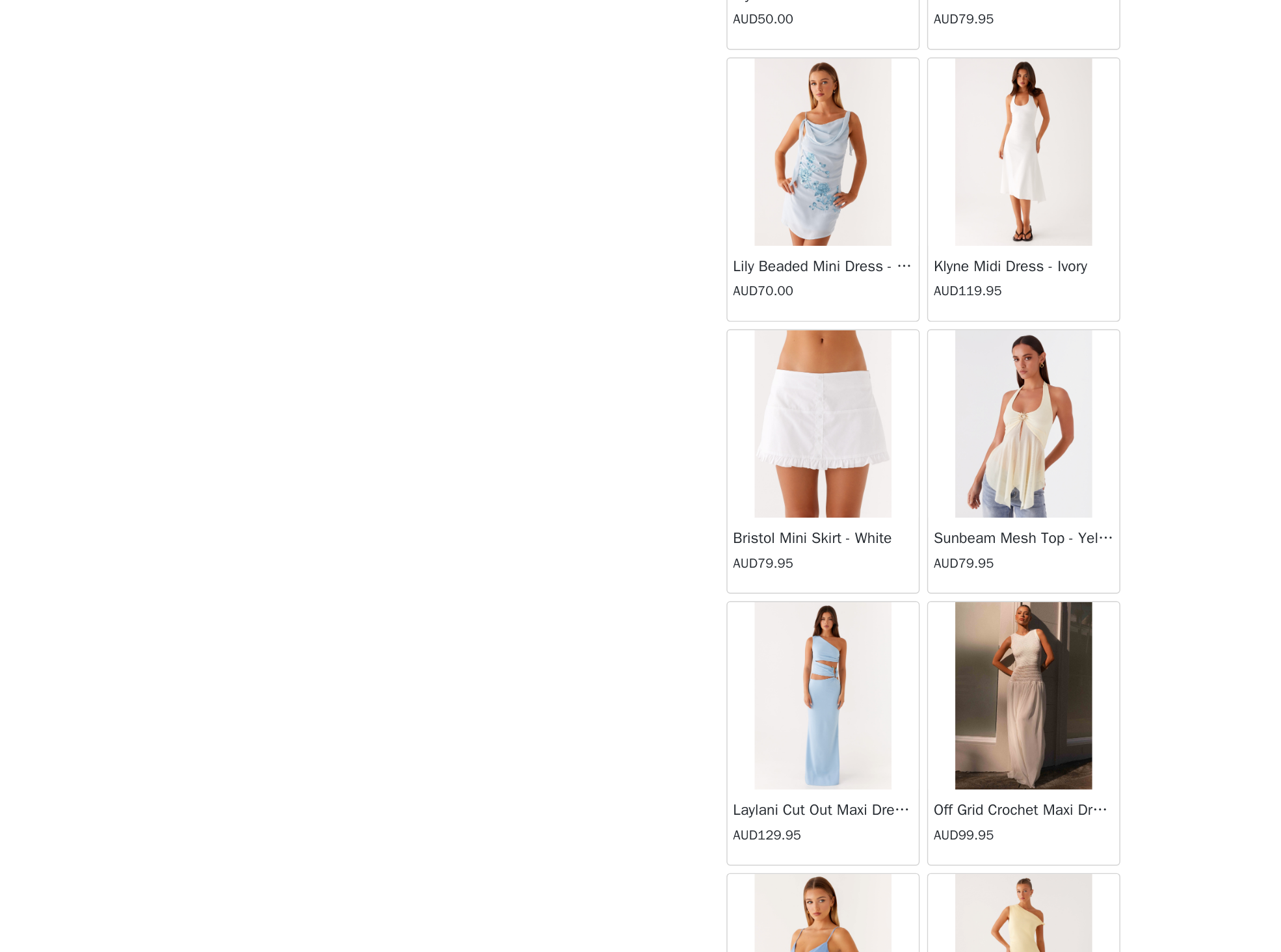 click on "Klyne Midi Dress - Ivory" at bounding box center [710, 476] 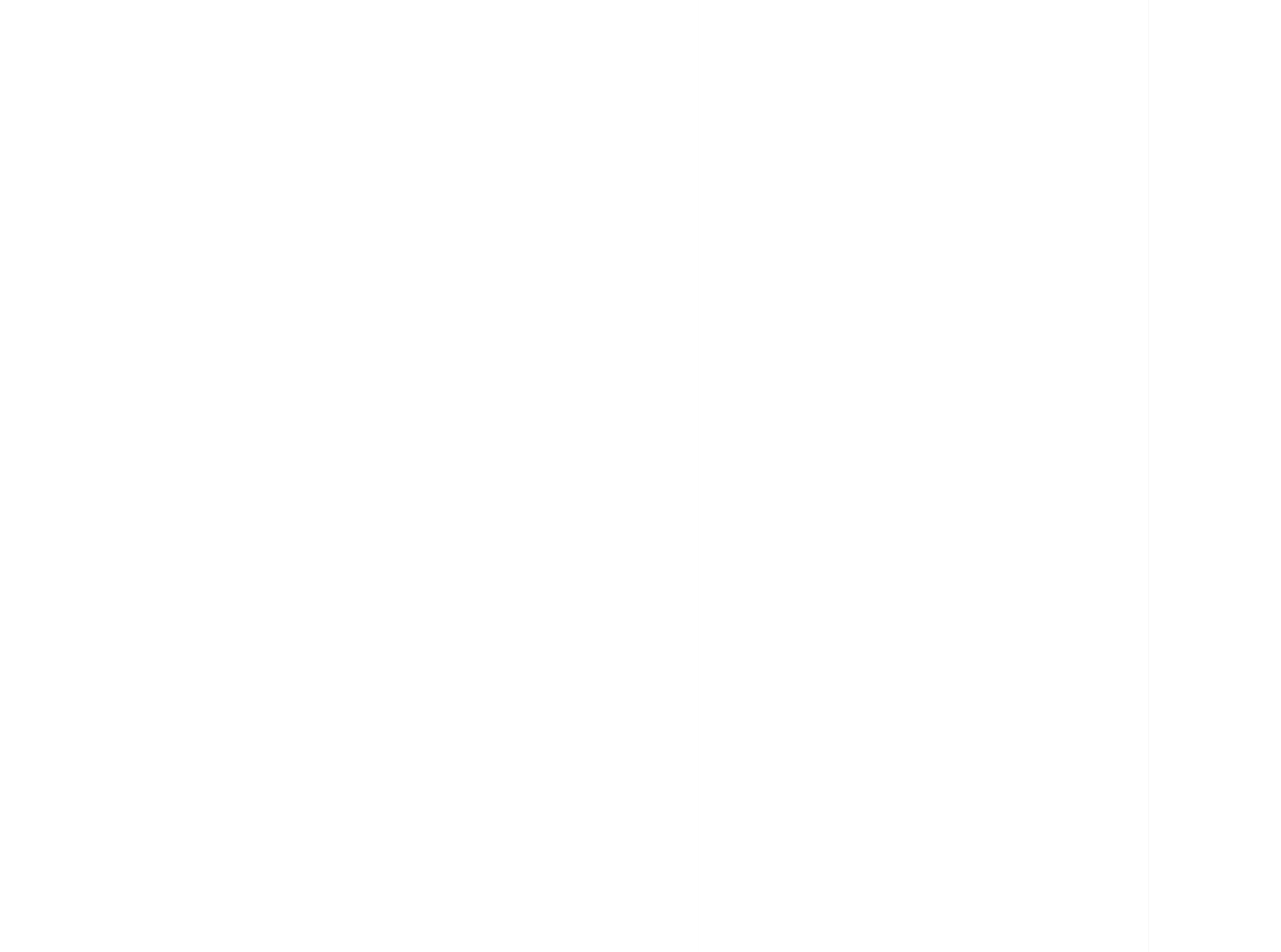 scroll, scrollTop: 0, scrollLeft: 0, axis: both 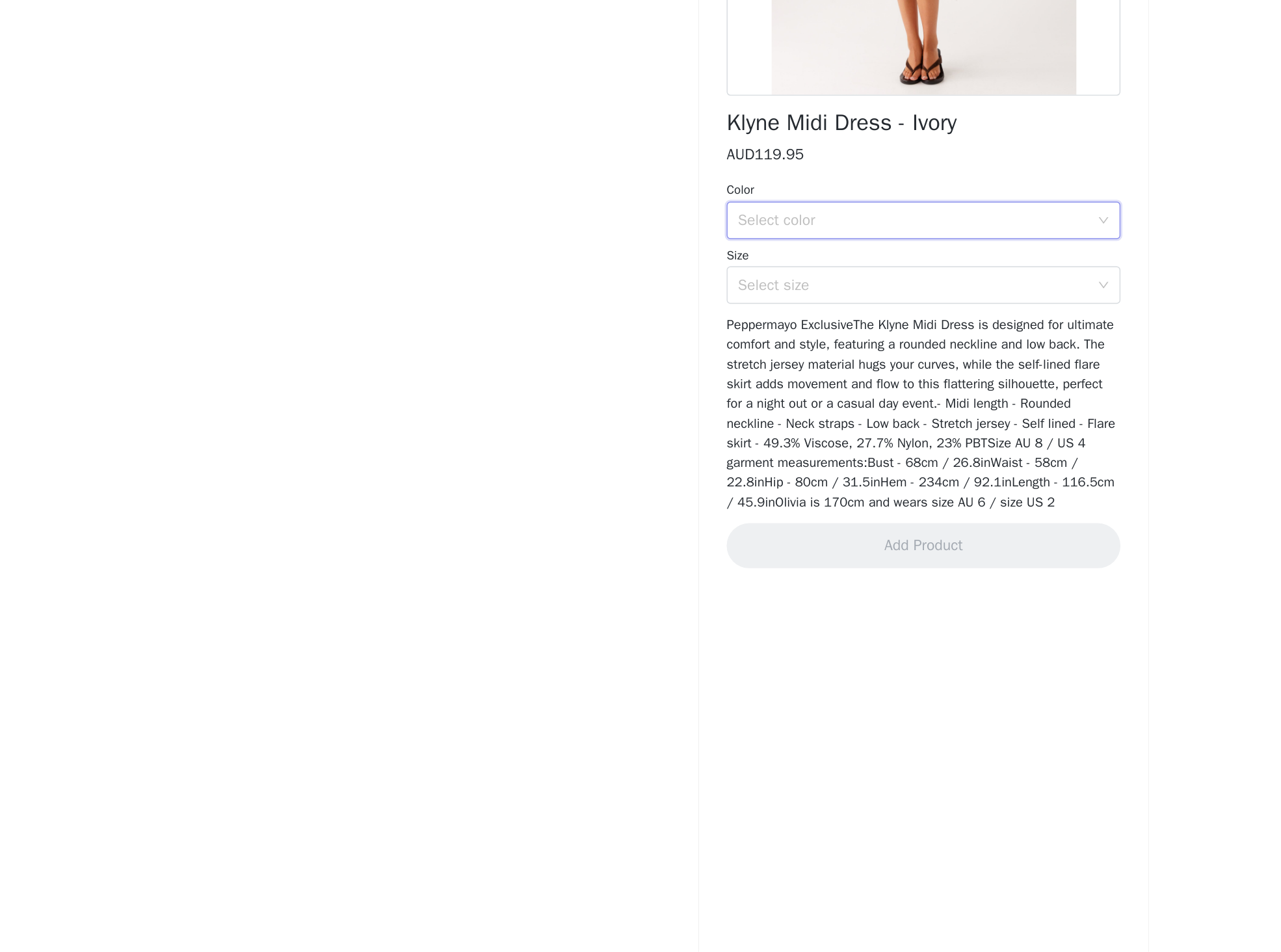 click on "Select color" at bounding box center (636, 444) 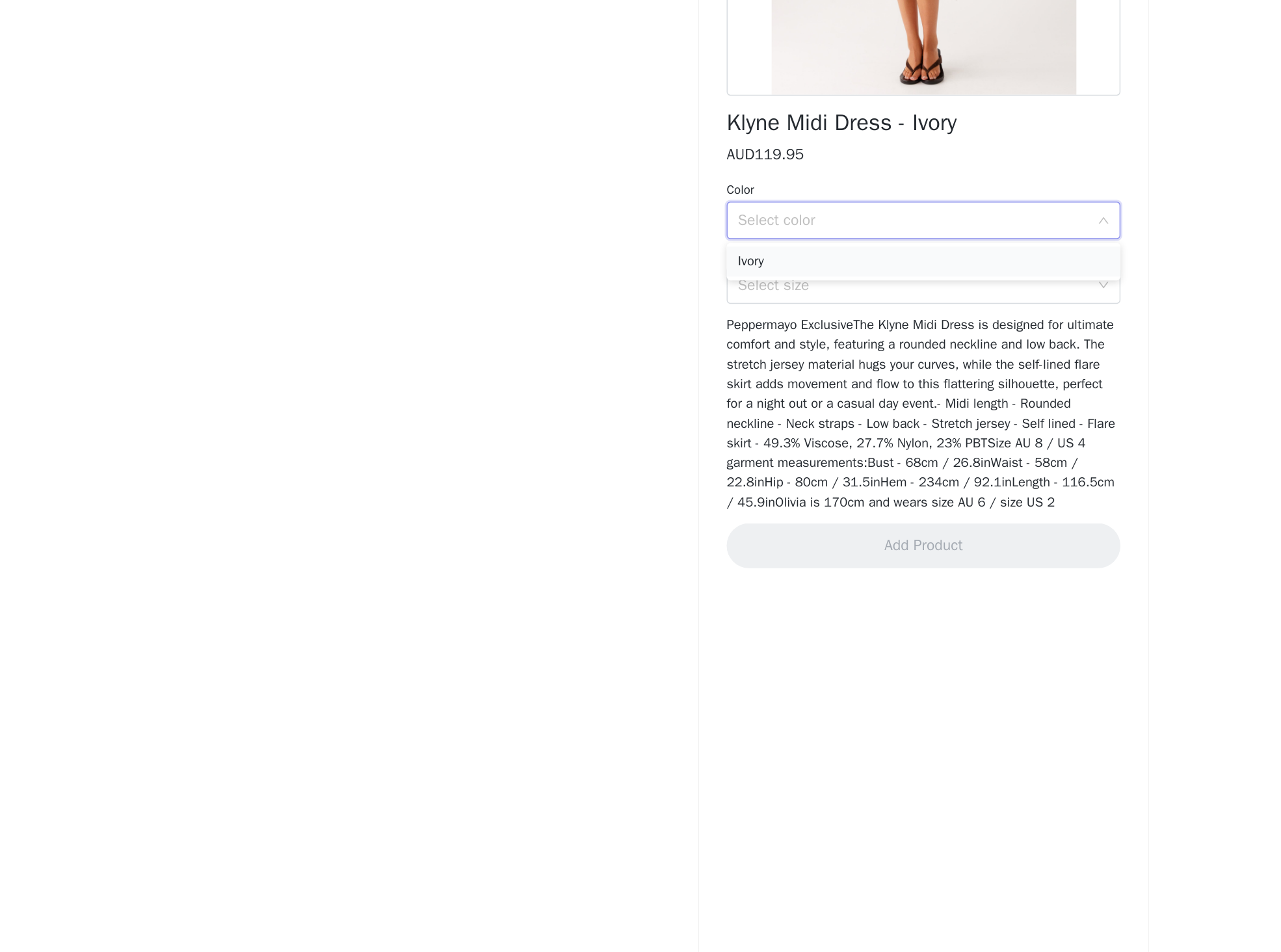 click on "Ivory" at bounding box center (640, 473) 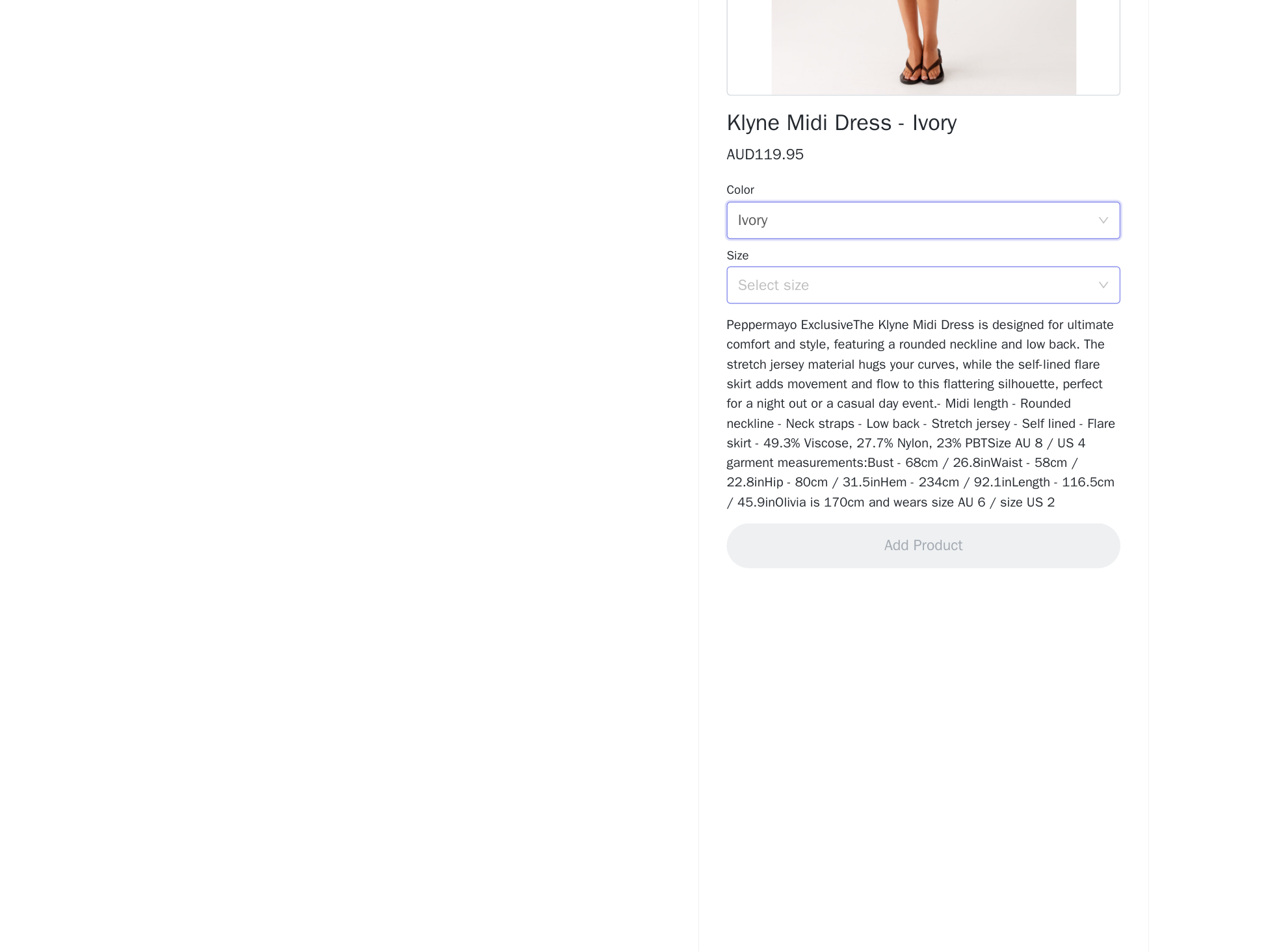 click on "Select size" at bounding box center [633, 489] 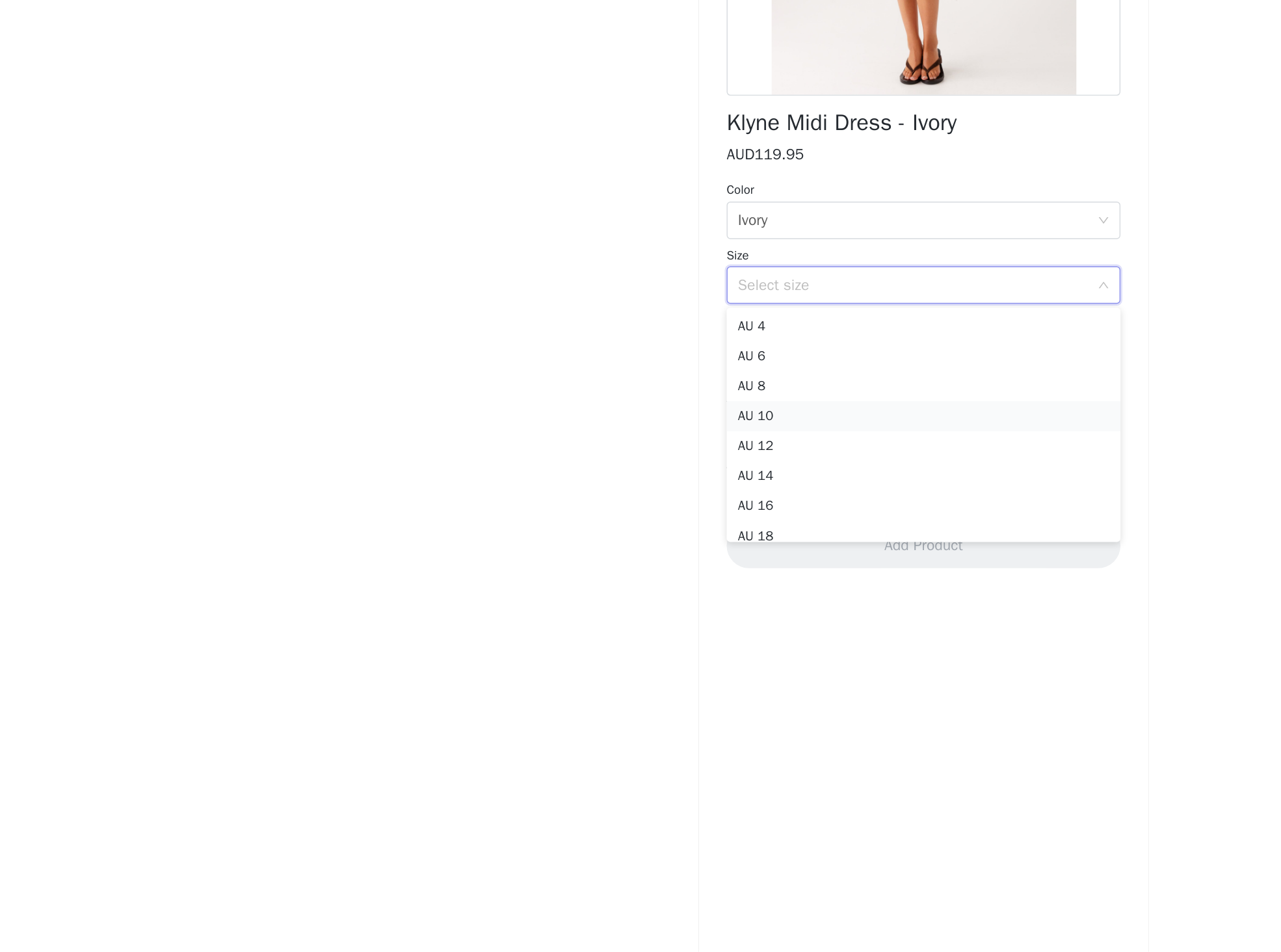 click on "AU 10" at bounding box center (640, 580) 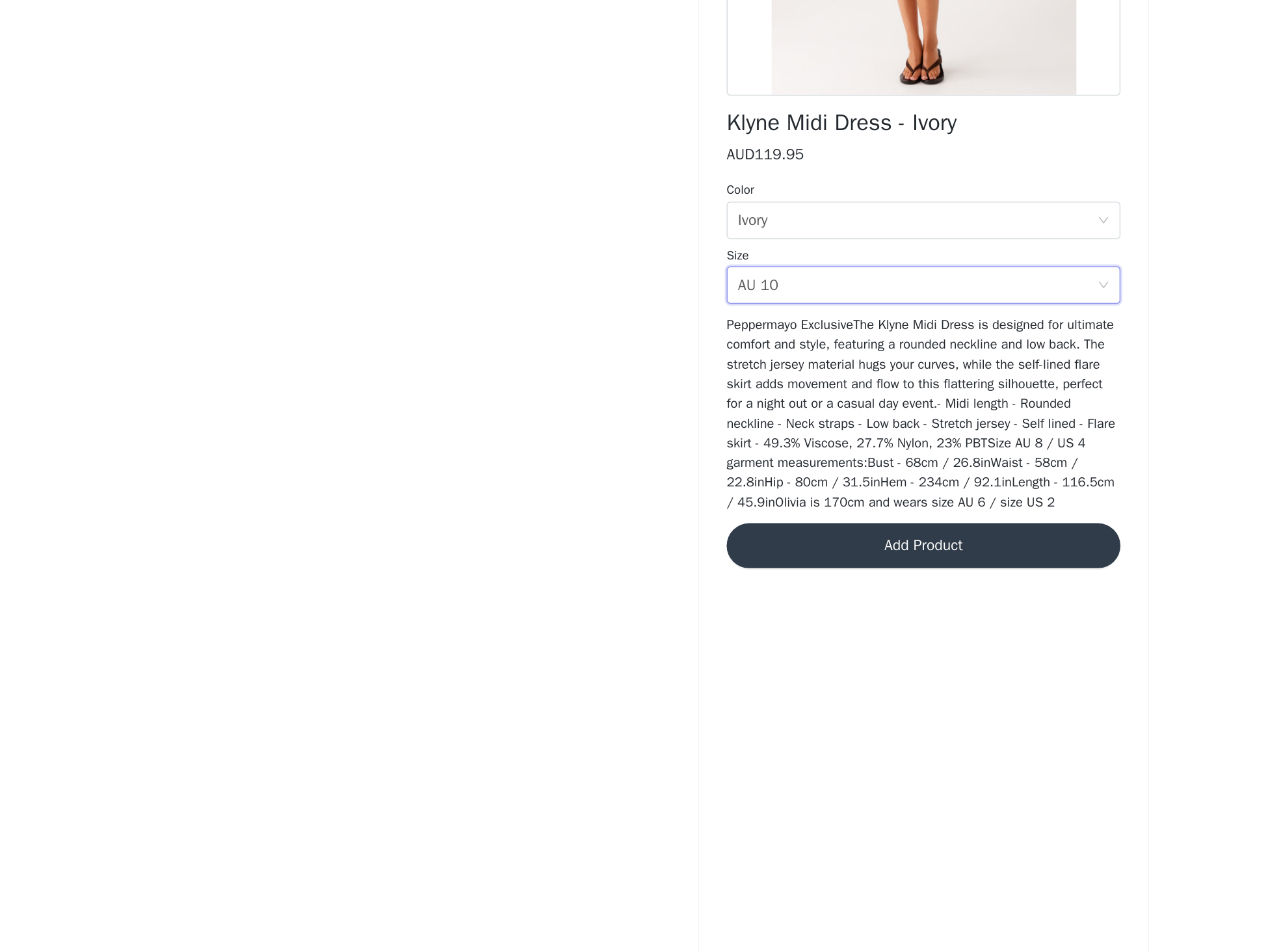 click on "Add Product" at bounding box center (640, 670) 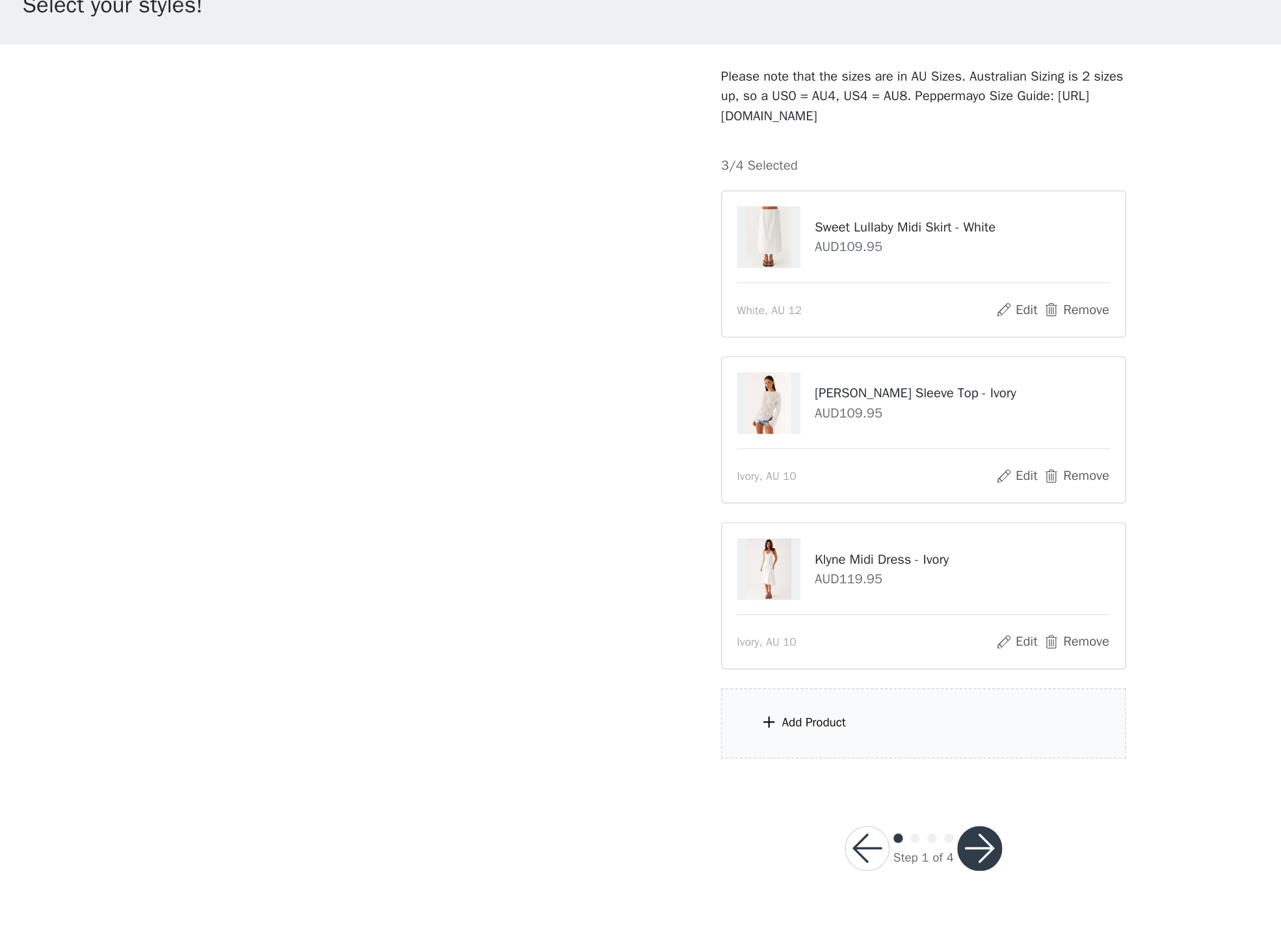 click on "Add Product" at bounding box center (640, 576) 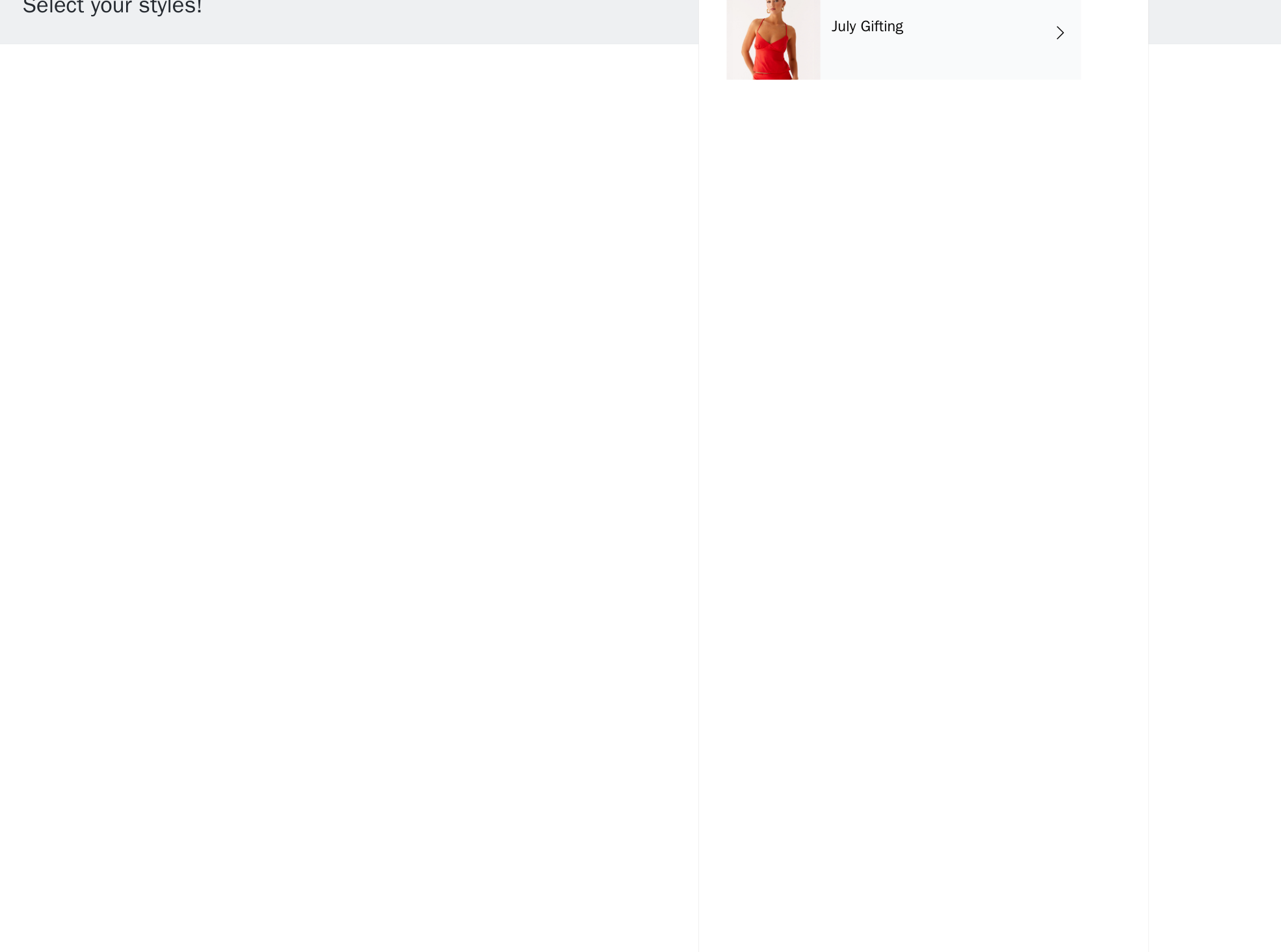 click at bounding box center (735, 98) 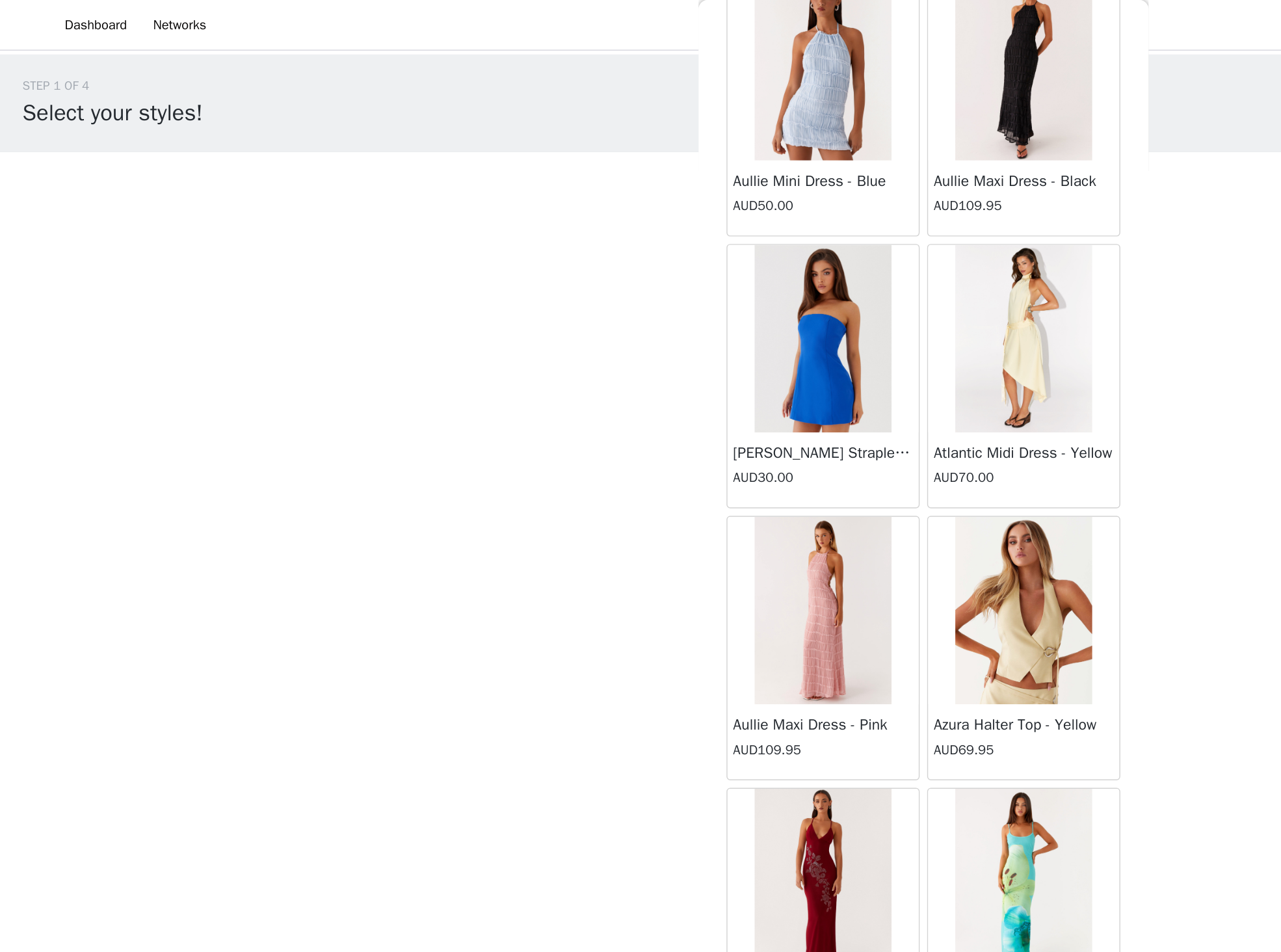 scroll, scrollTop: 1038, scrollLeft: 0, axis: vertical 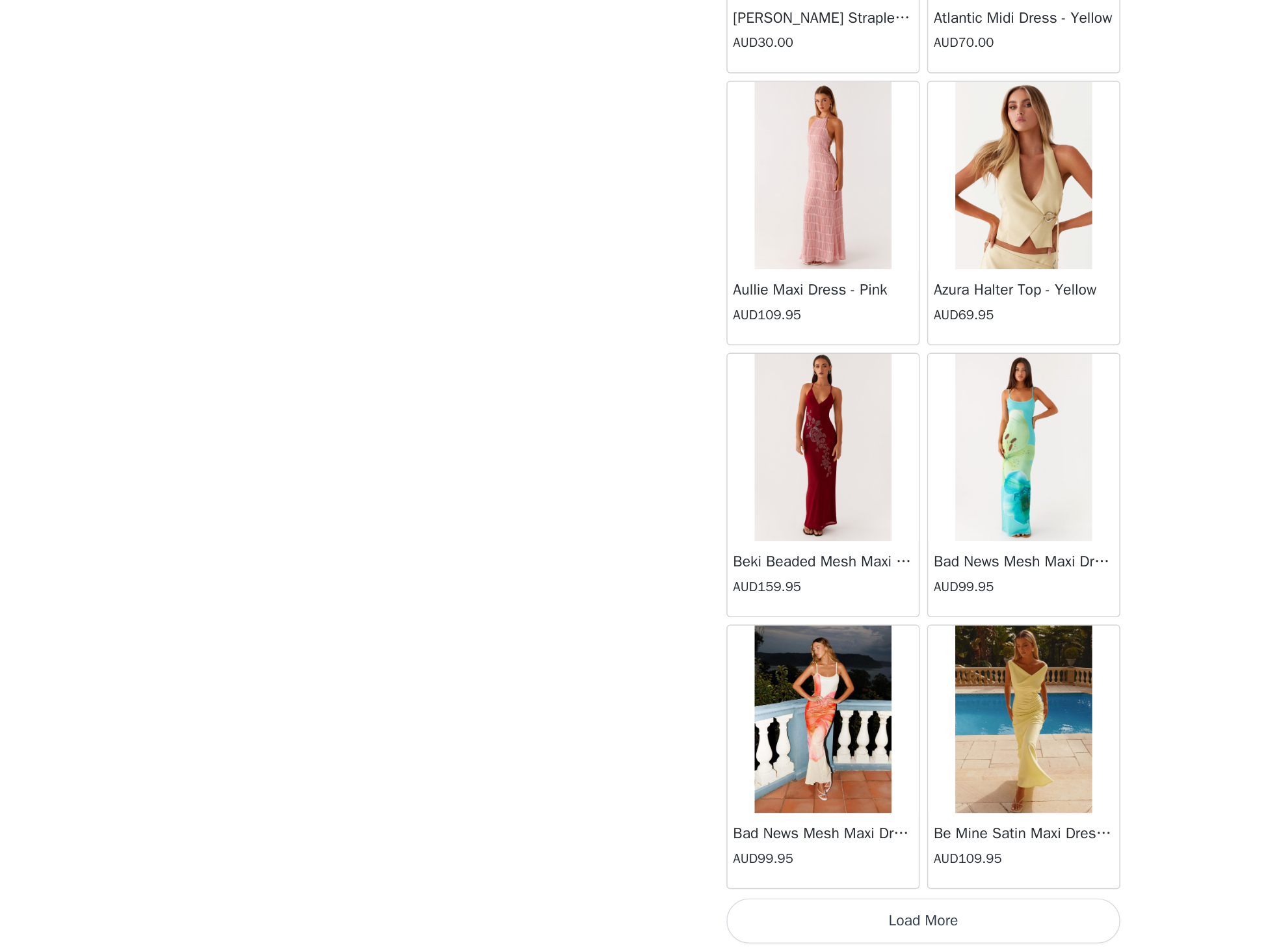click on "Load More" at bounding box center (640, 930) 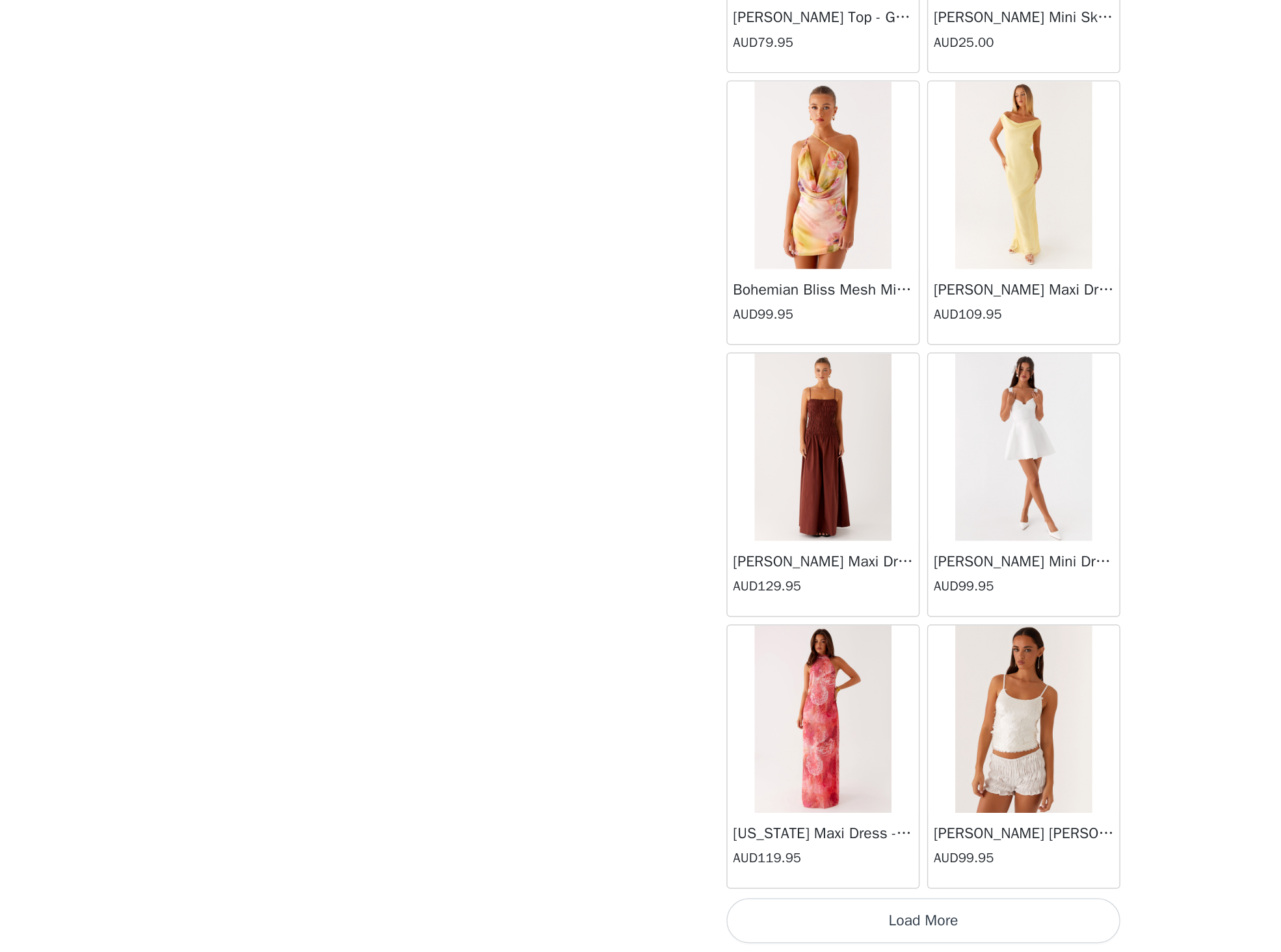 click on "Load More" at bounding box center [640, 930] 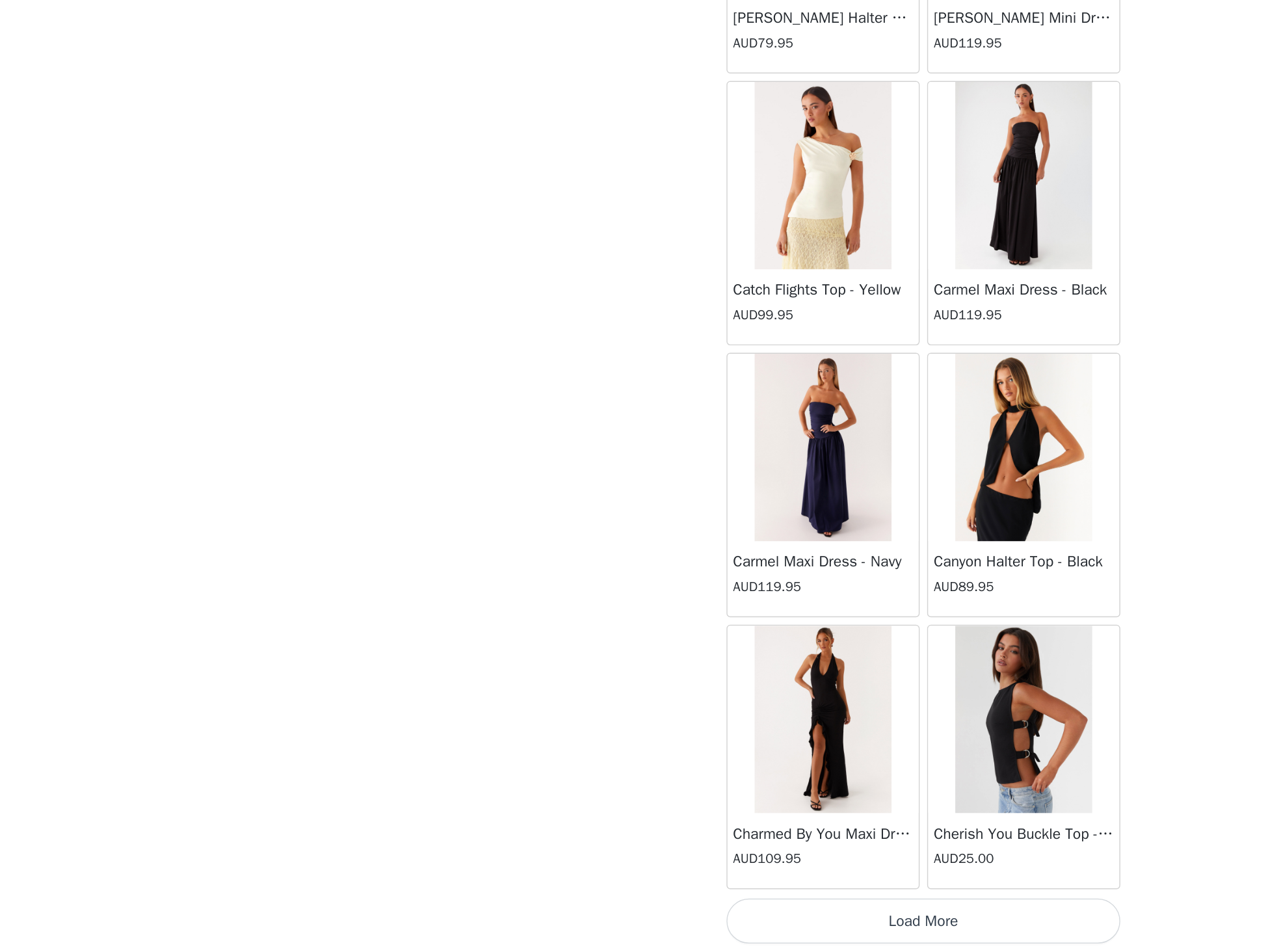 click on "Load More" at bounding box center [640, 930] 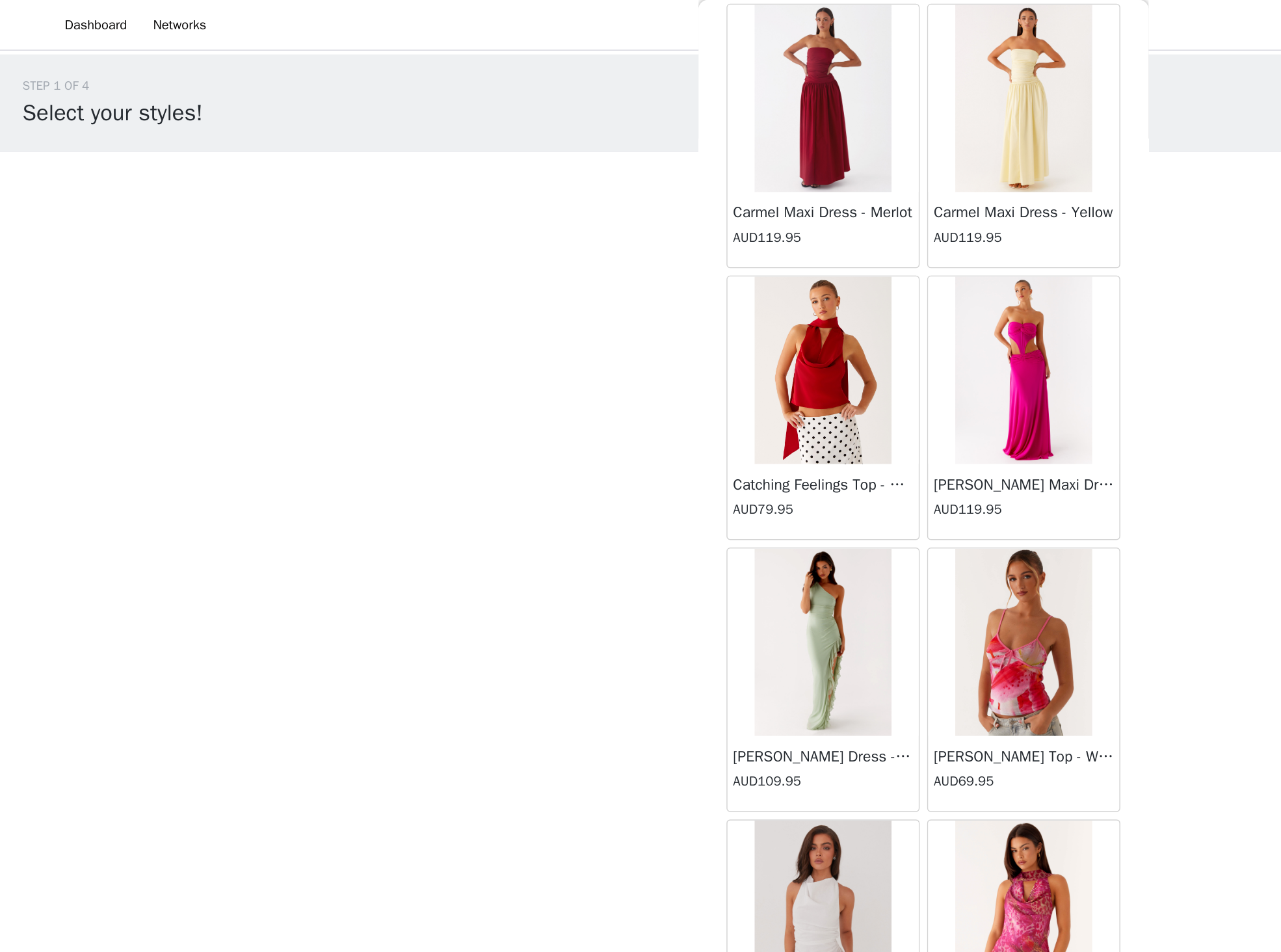 scroll, scrollTop: 6695, scrollLeft: 0, axis: vertical 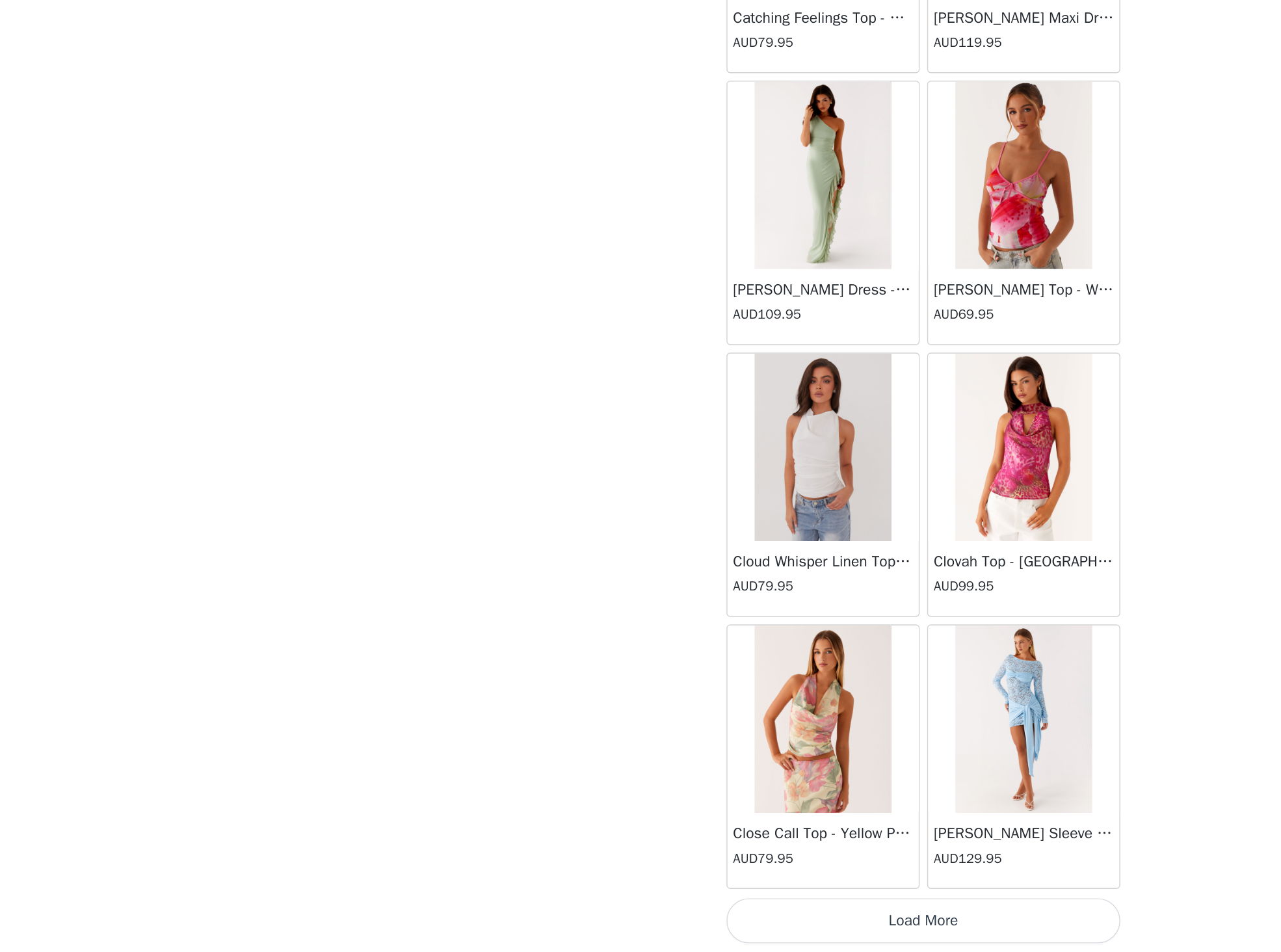 click on "Load More" at bounding box center (640, 930) 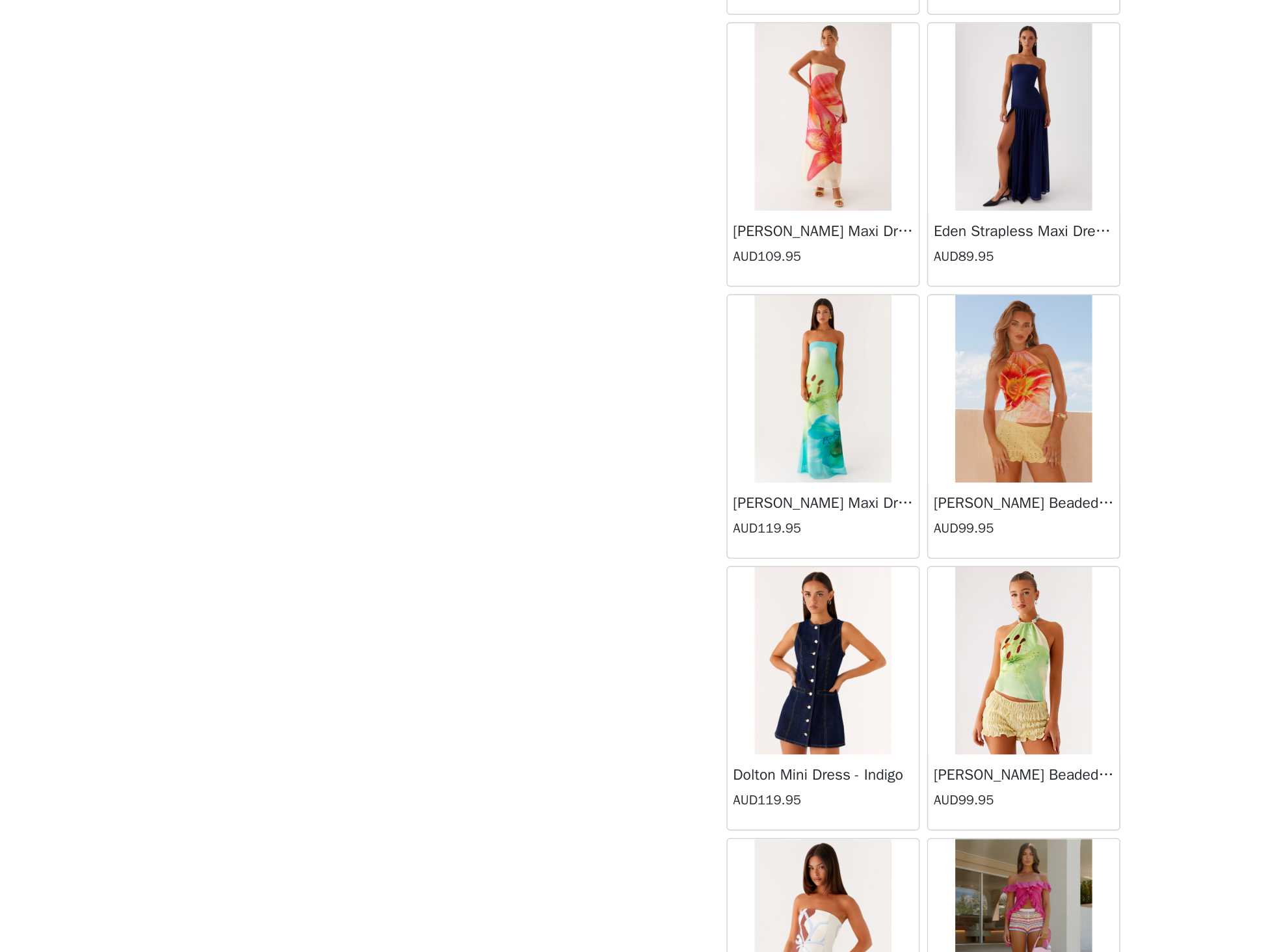 scroll, scrollTop: 8581, scrollLeft: 0, axis: vertical 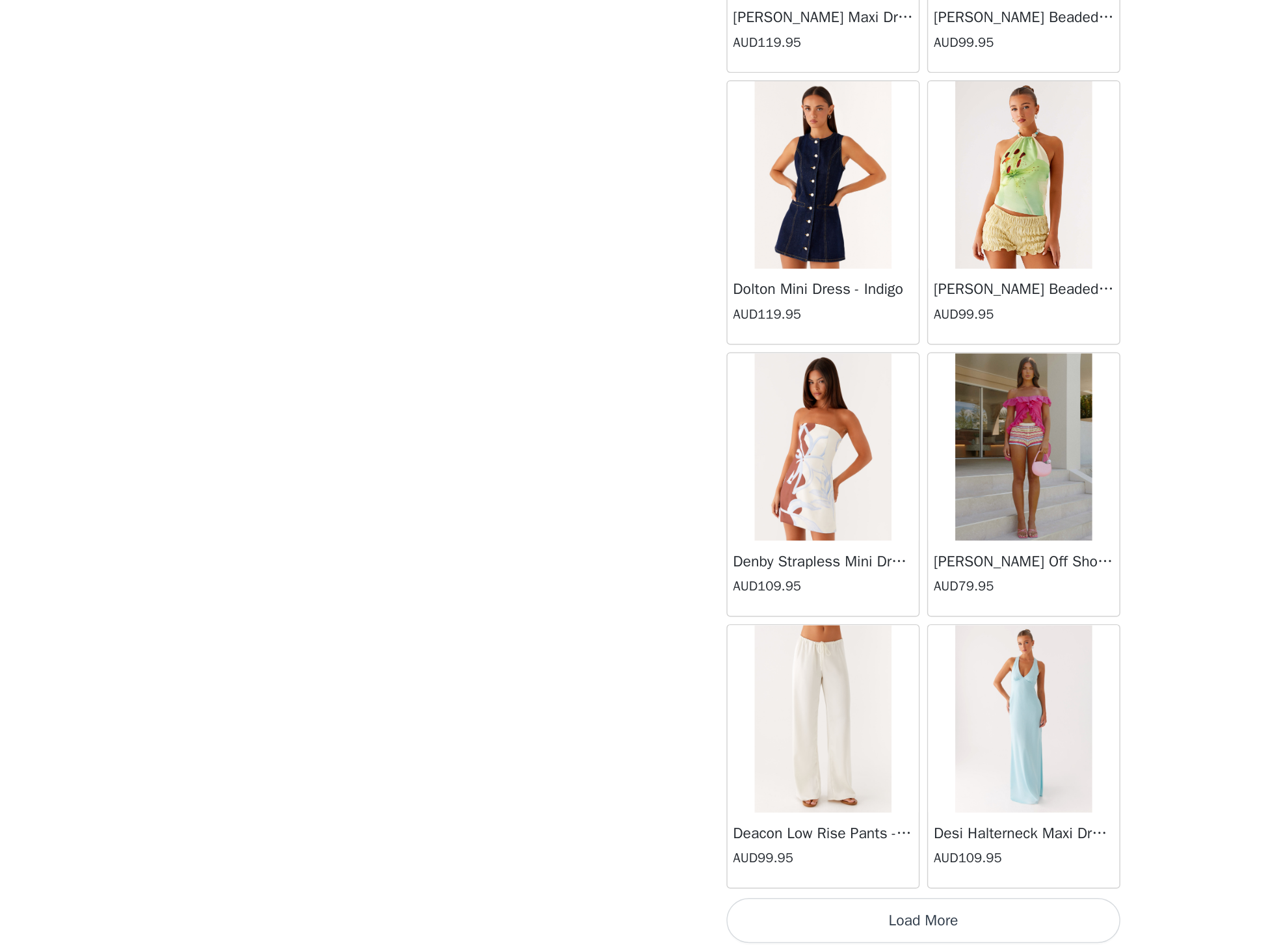 click on "Load More" at bounding box center (640, 930) 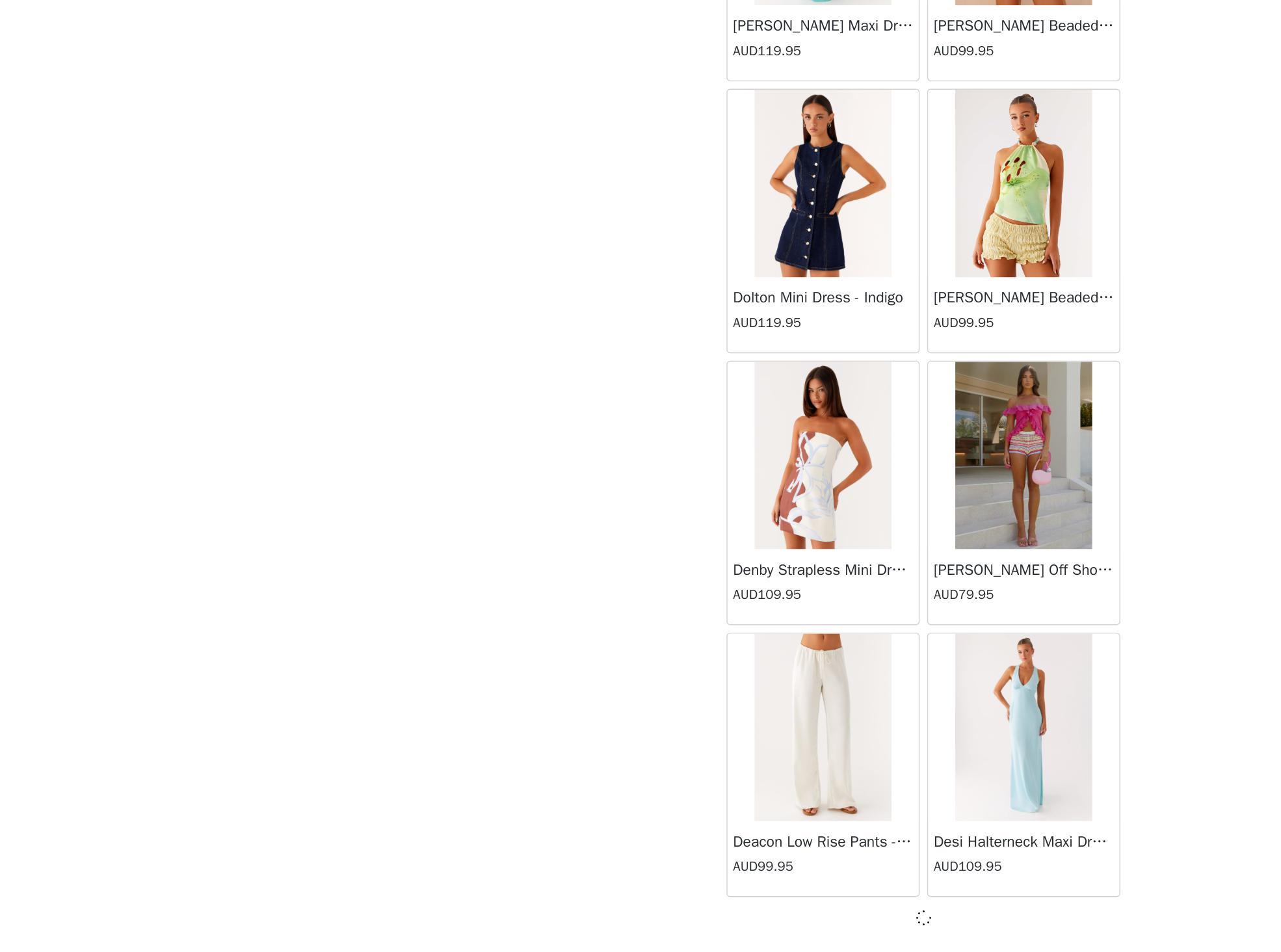 scroll, scrollTop: 8575, scrollLeft: 0, axis: vertical 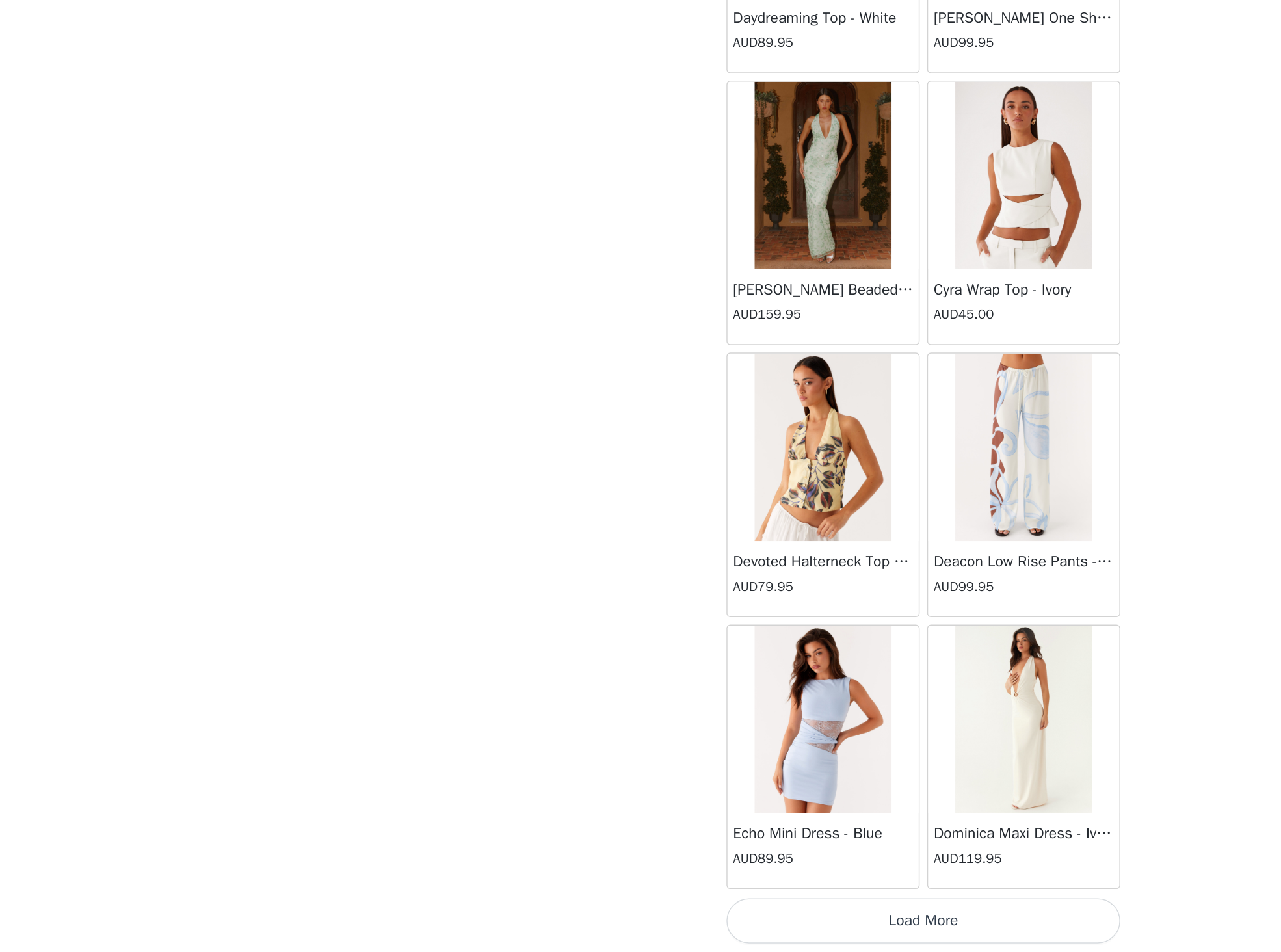 click on "Load More" at bounding box center [640, 930] 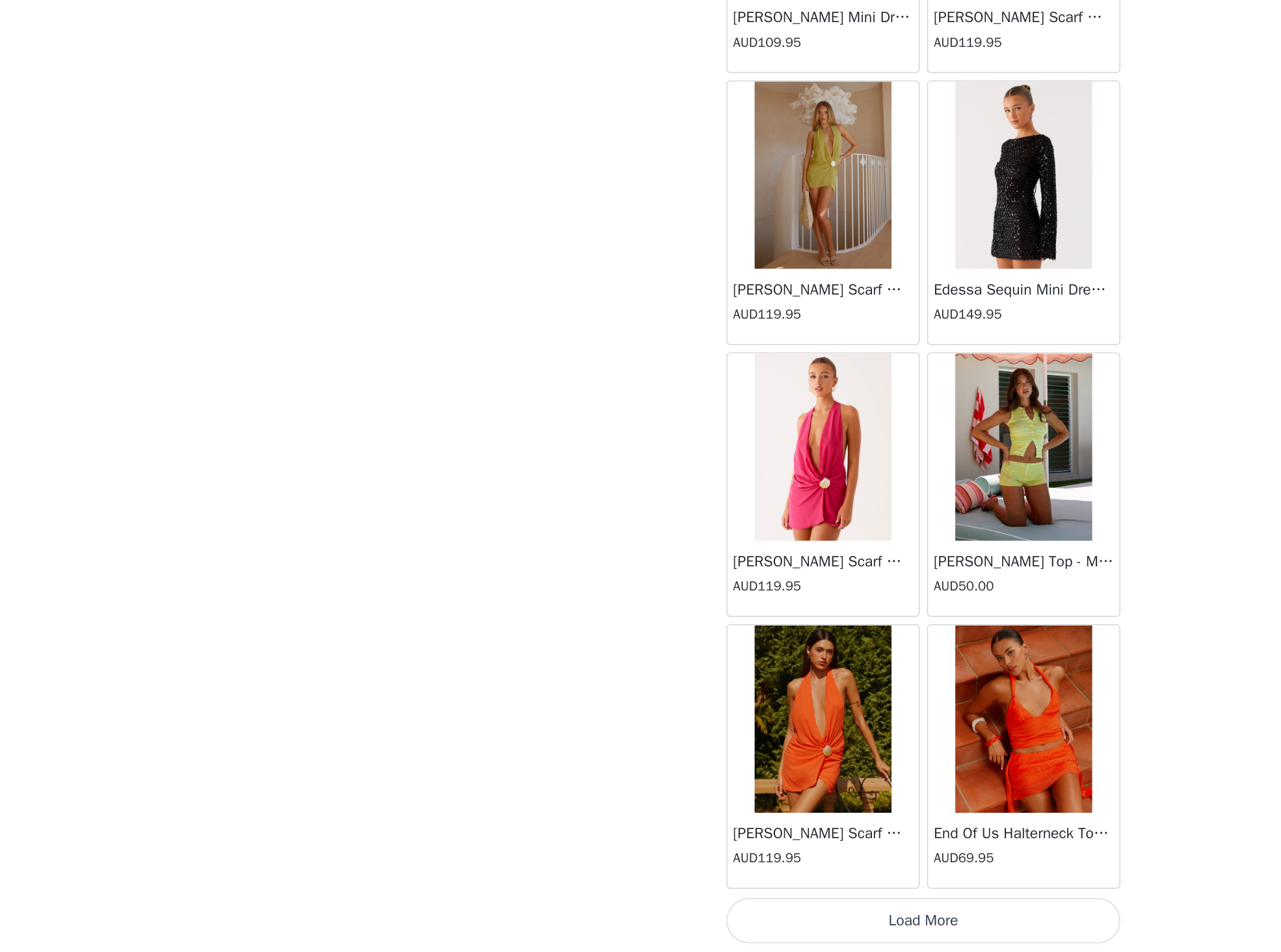 click on "Load More" at bounding box center (640, 930) 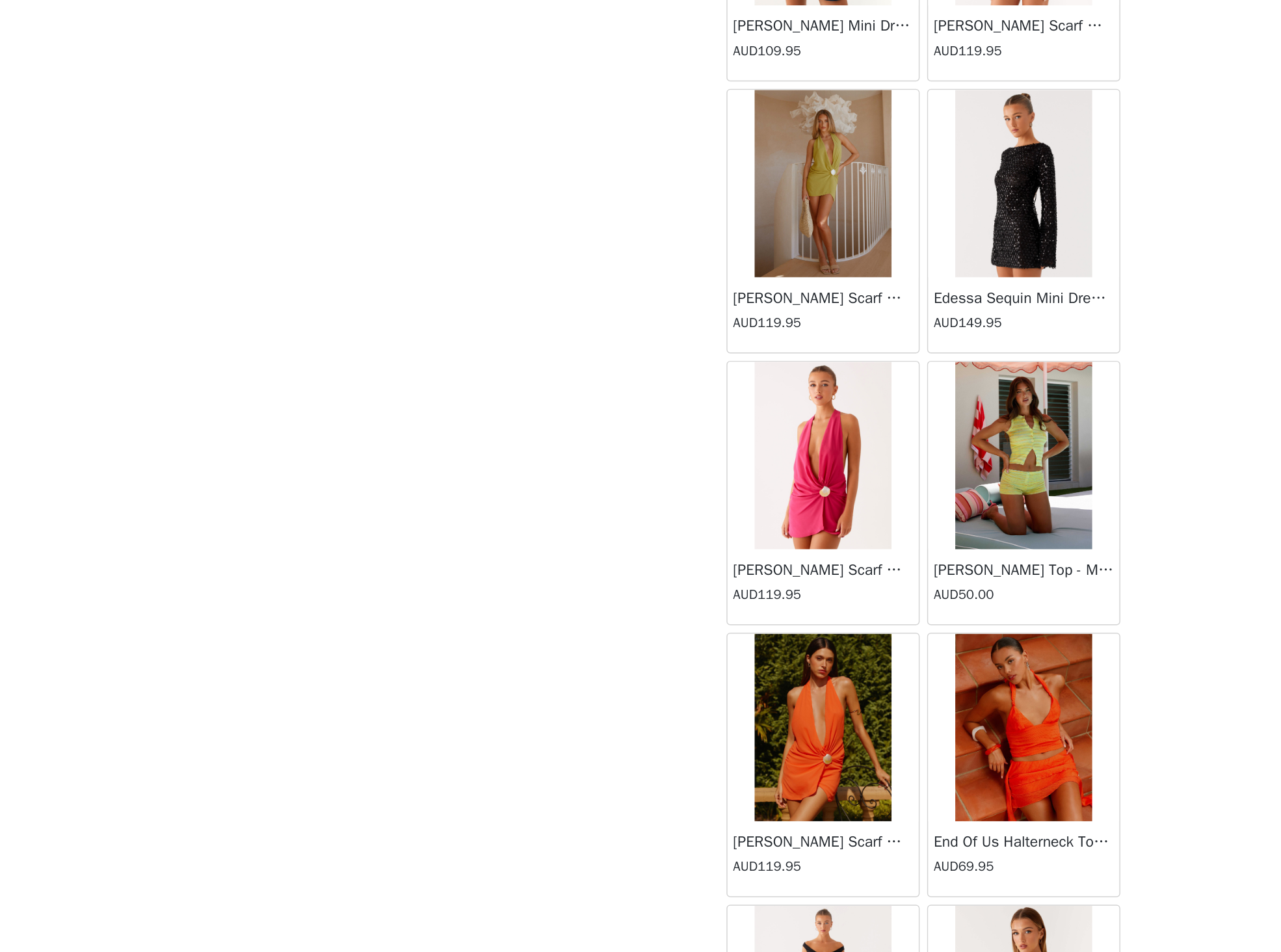 scroll, scrollTop: 12353, scrollLeft: 0, axis: vertical 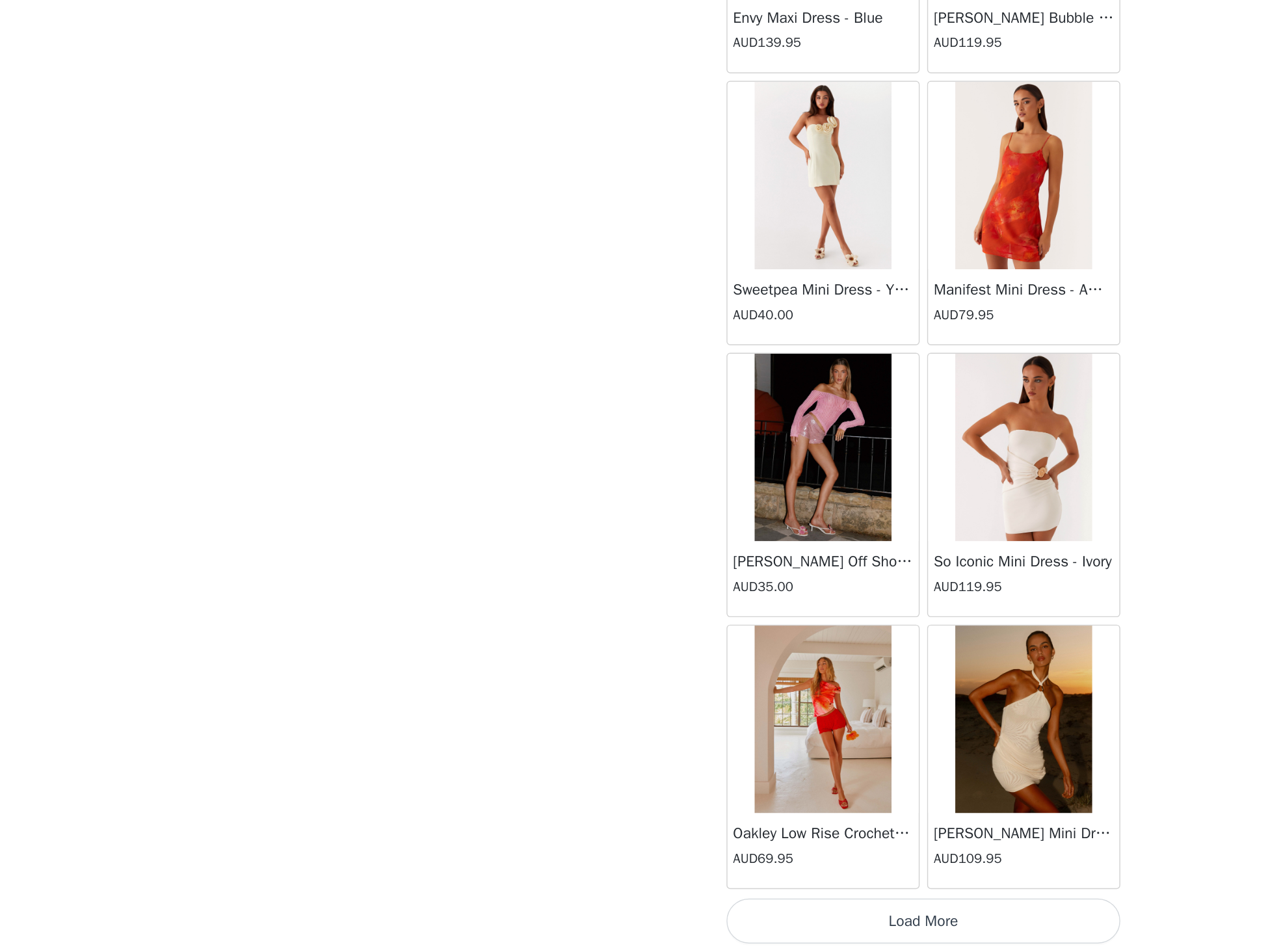 click on "Load More" at bounding box center (640, 930) 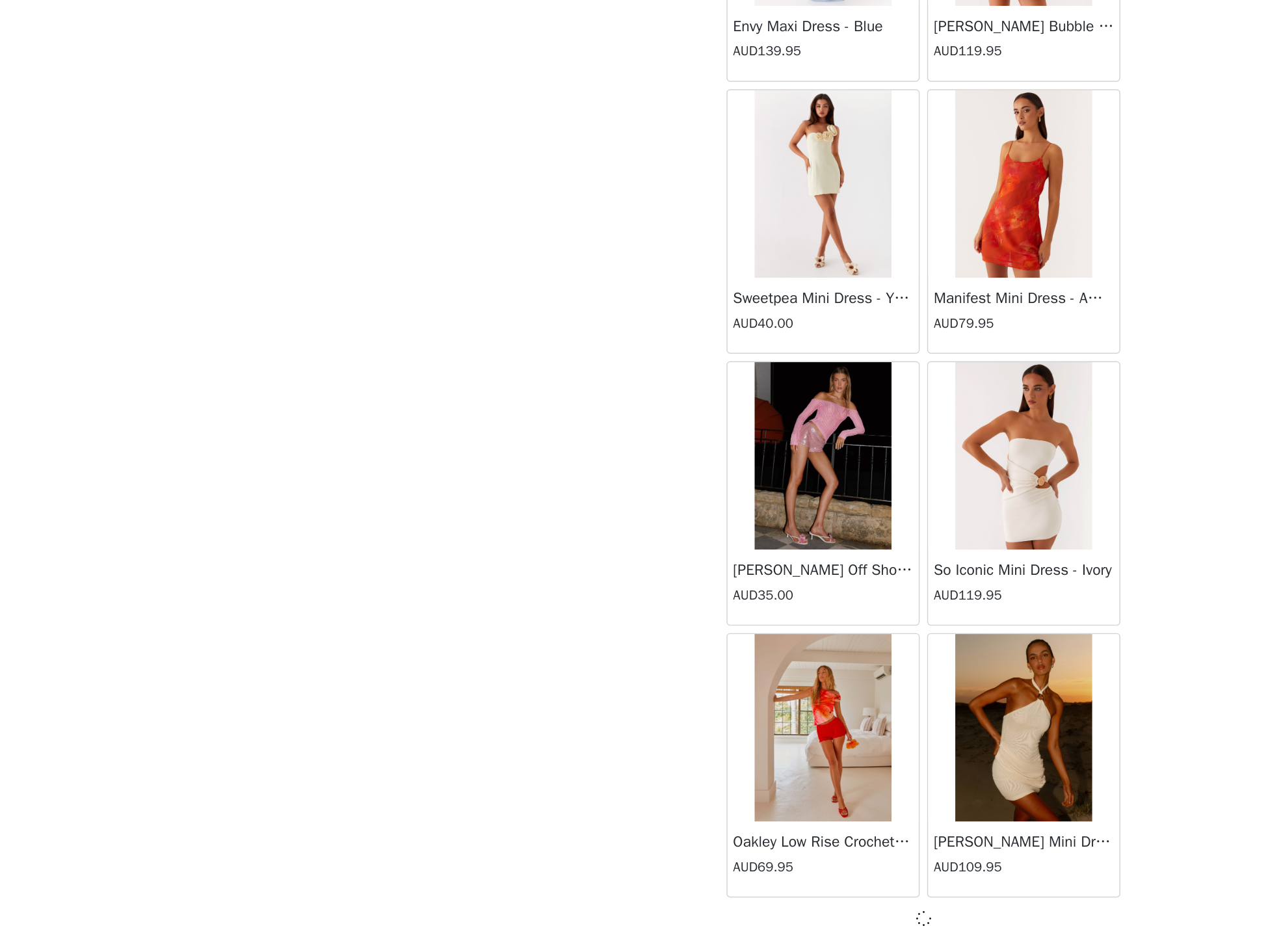 scroll, scrollTop: 14233, scrollLeft: 0, axis: vertical 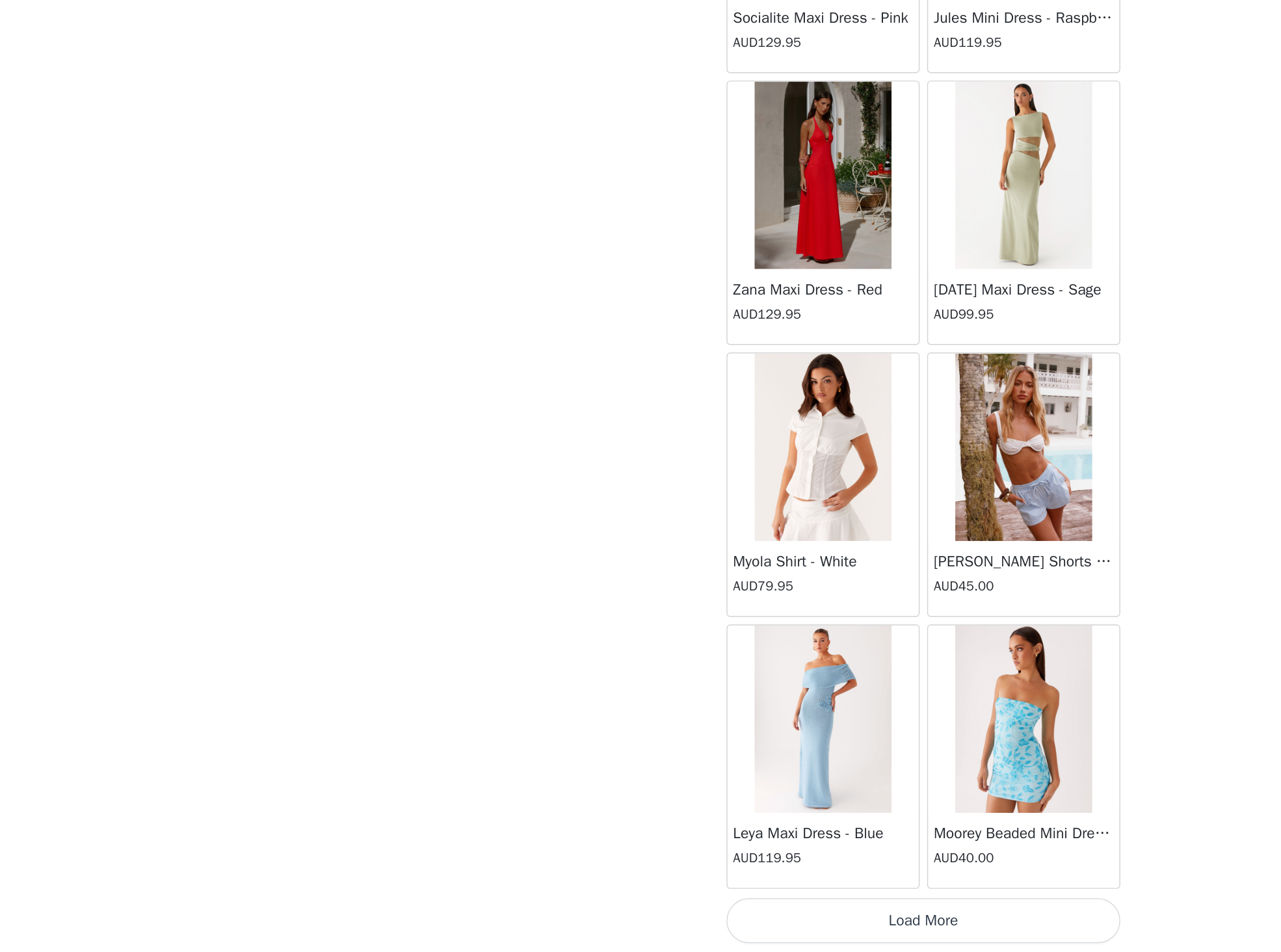 click on "Load More" at bounding box center [640, 930] 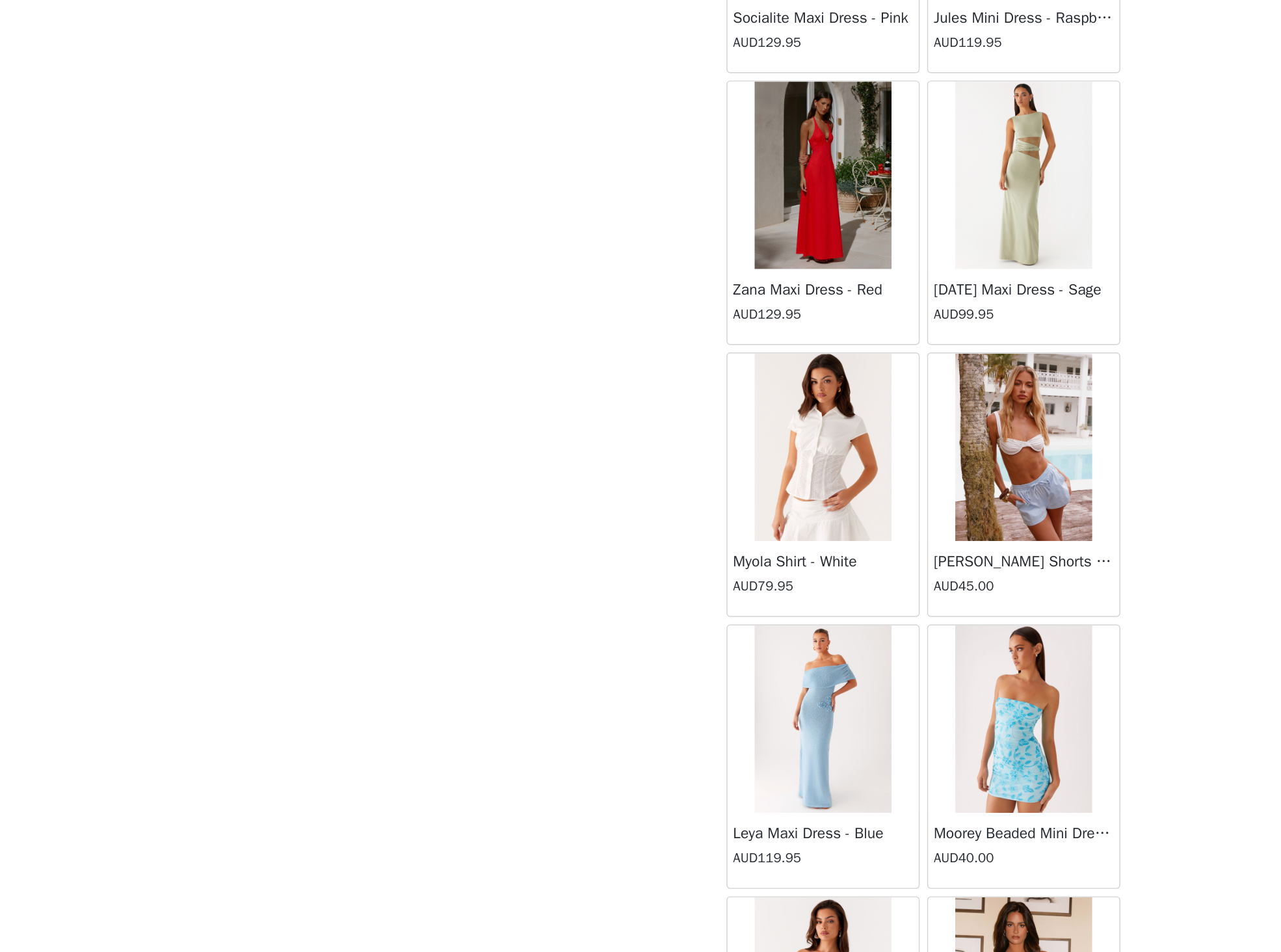 scroll, scrollTop: 18010, scrollLeft: 0, axis: vertical 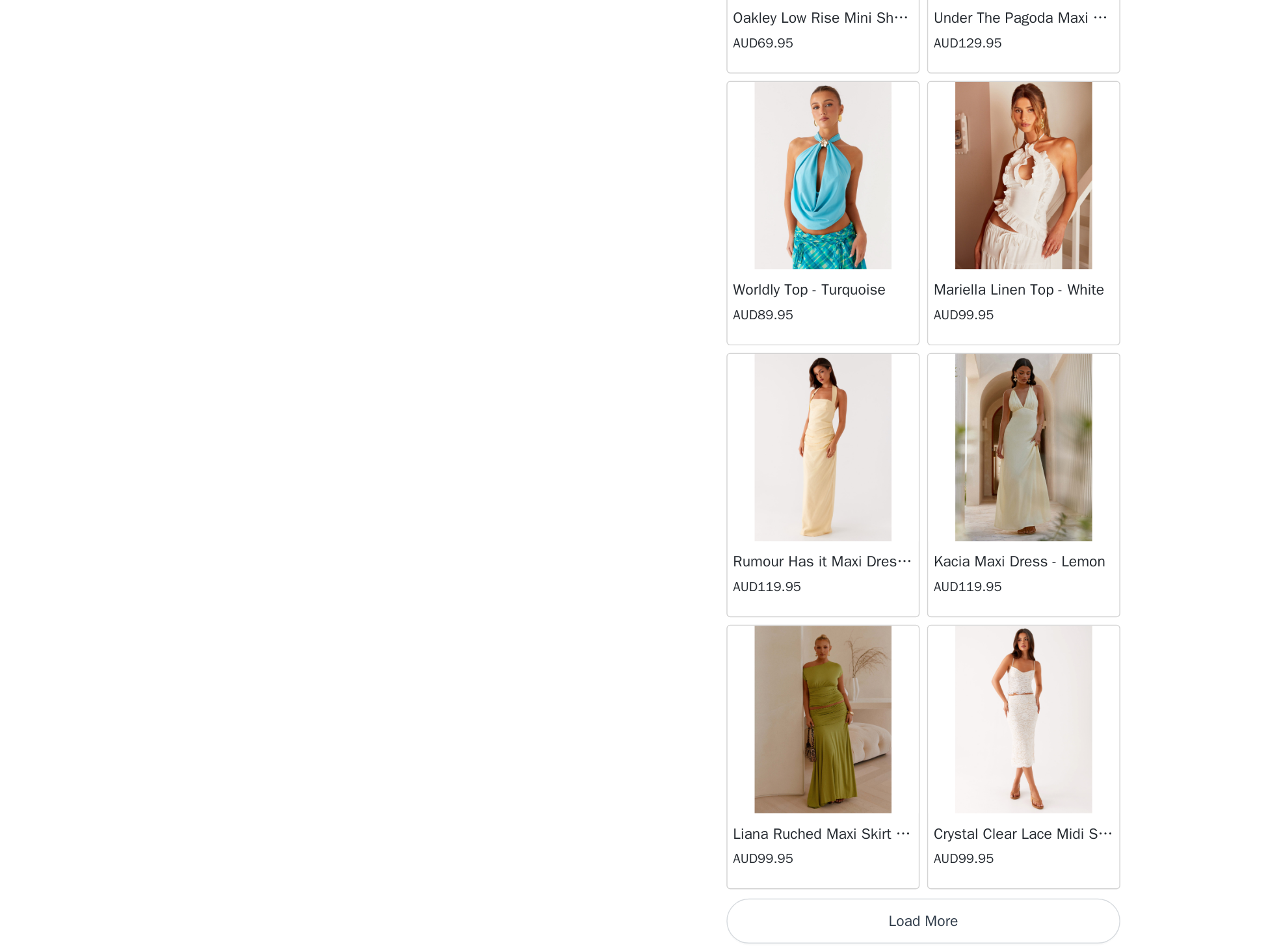 click on "Load More" at bounding box center [640, 930] 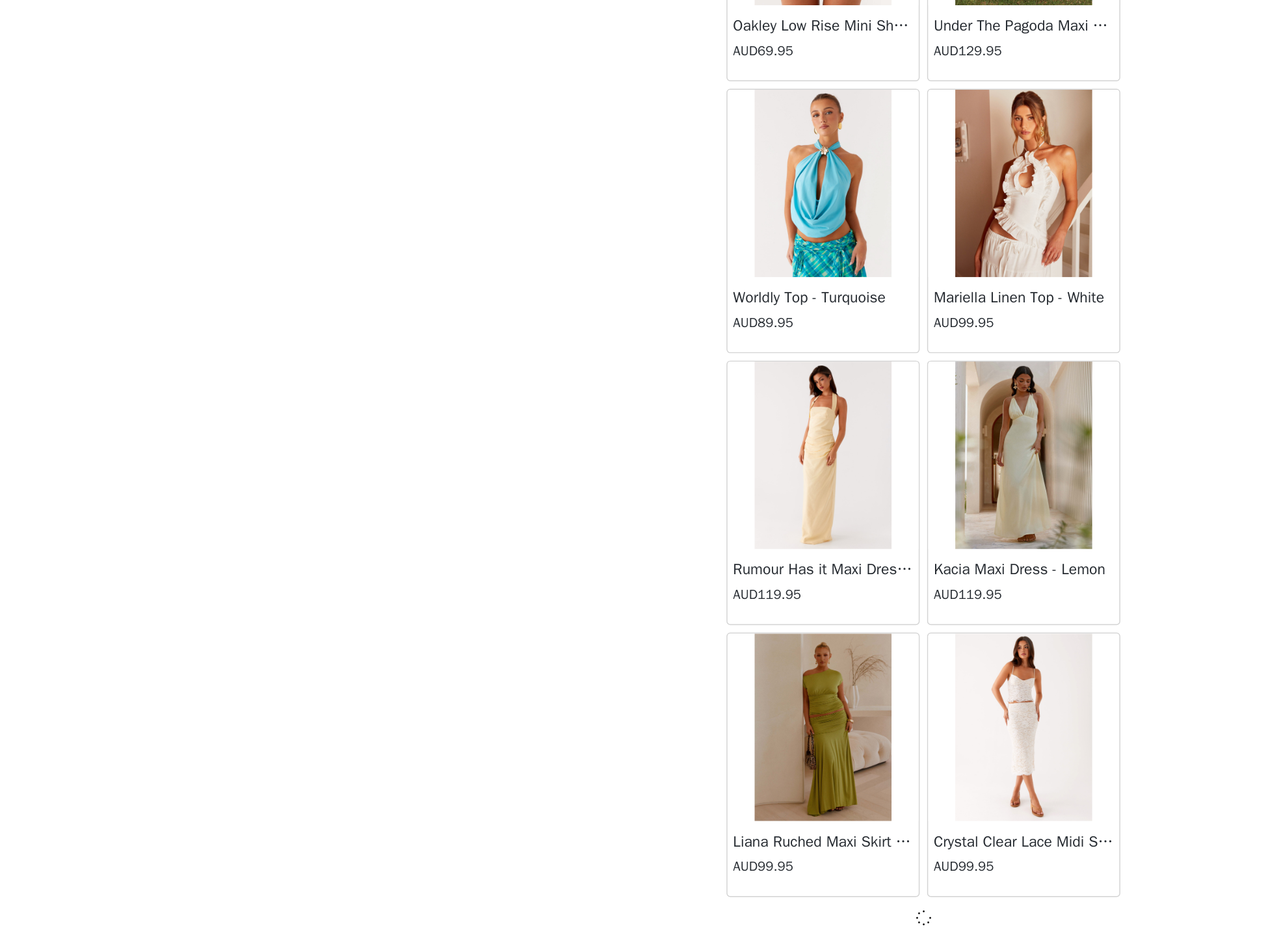 scroll, scrollTop: 18004, scrollLeft: 0, axis: vertical 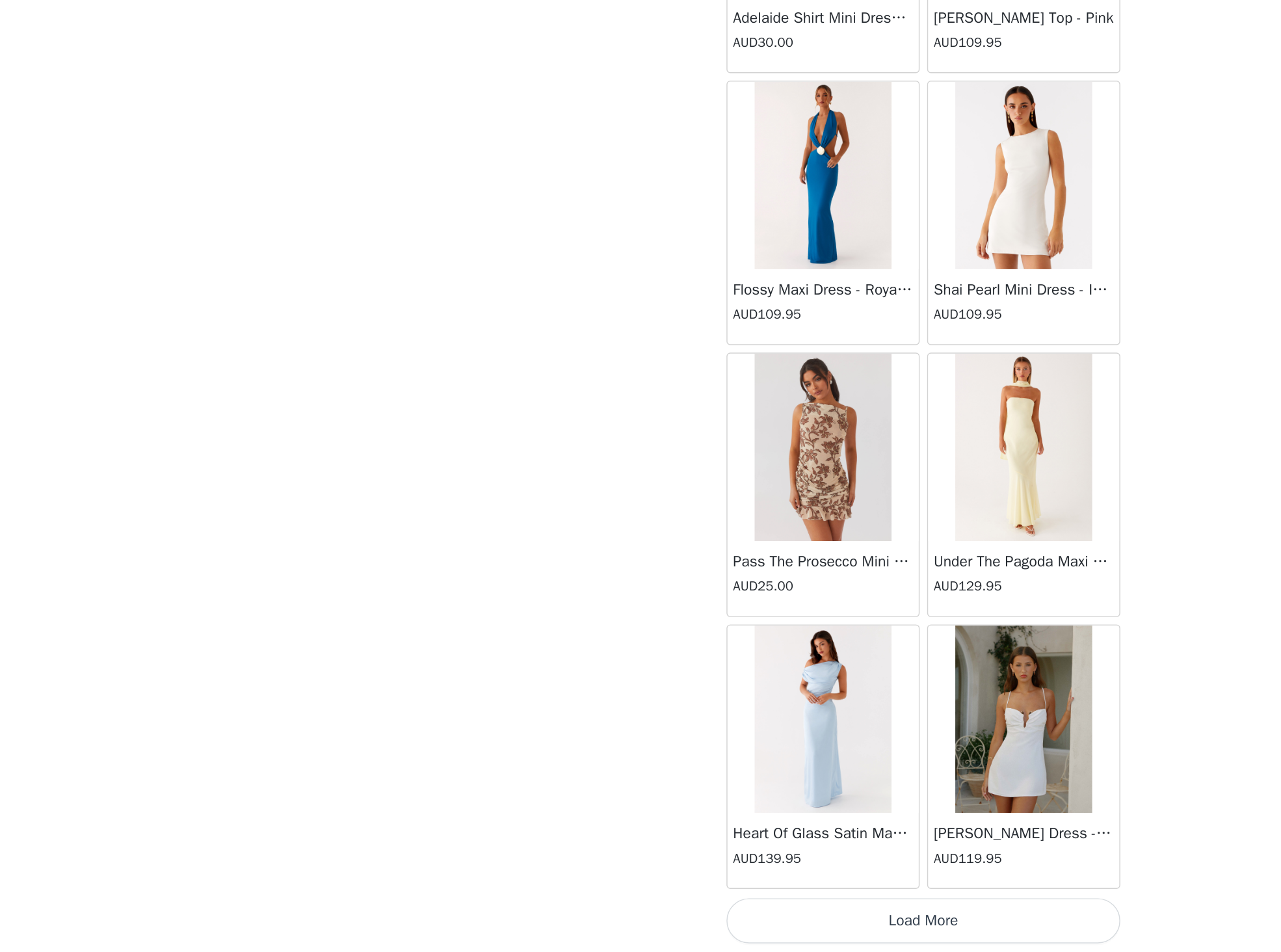 click on "Load More" at bounding box center (640, 930) 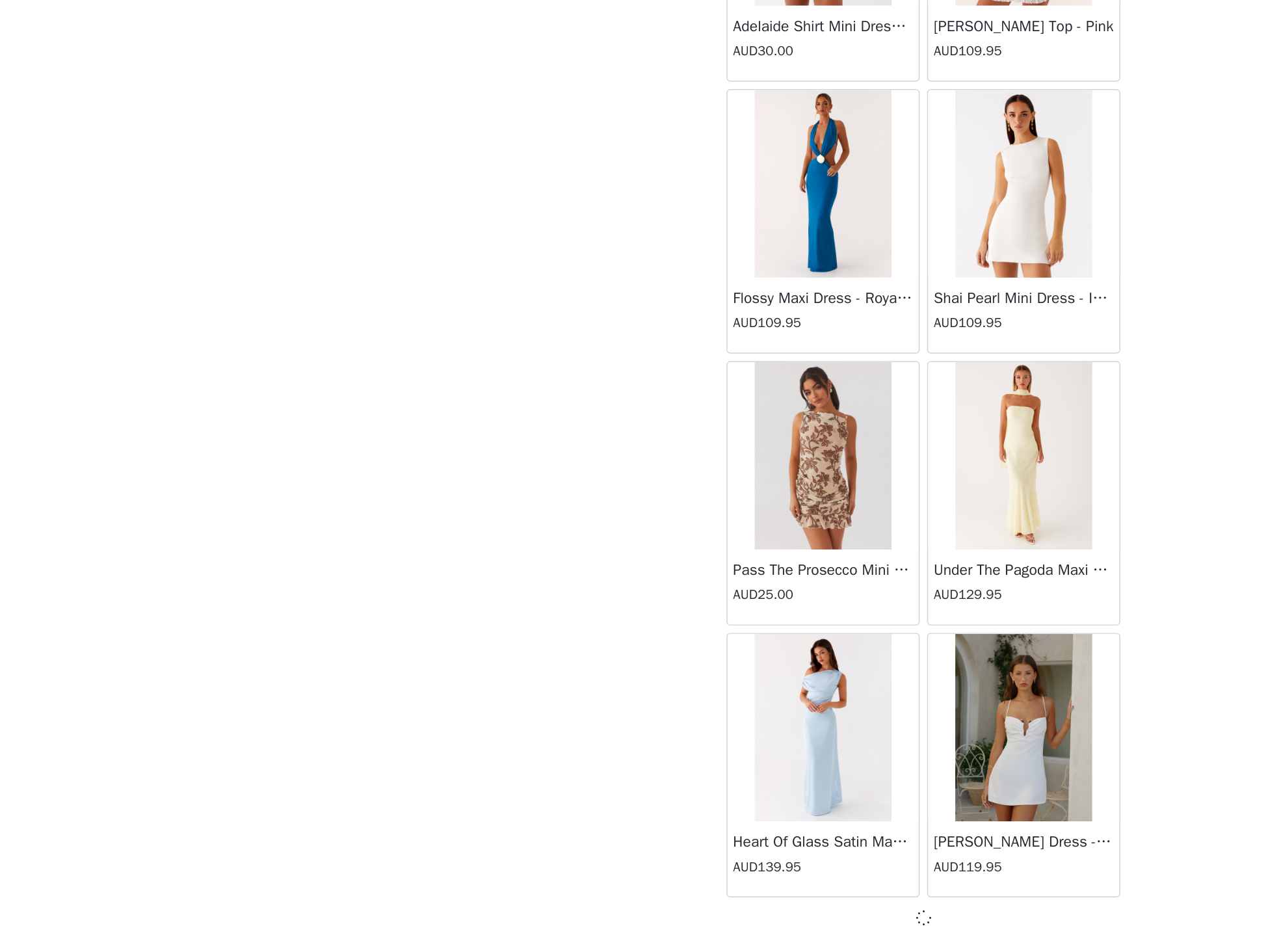 scroll, scrollTop: 19890, scrollLeft: 0, axis: vertical 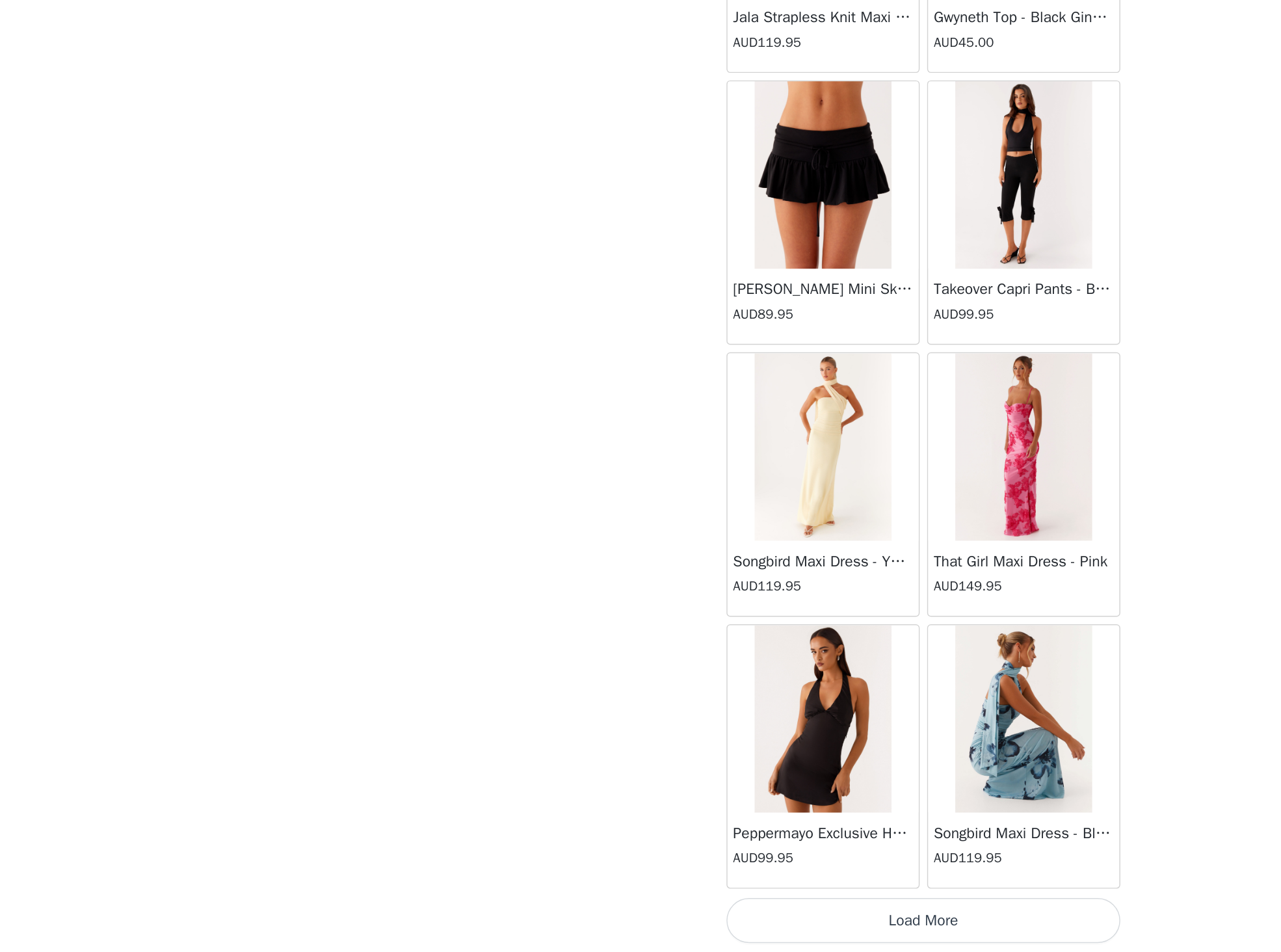 click on "Load More" at bounding box center (640, 930) 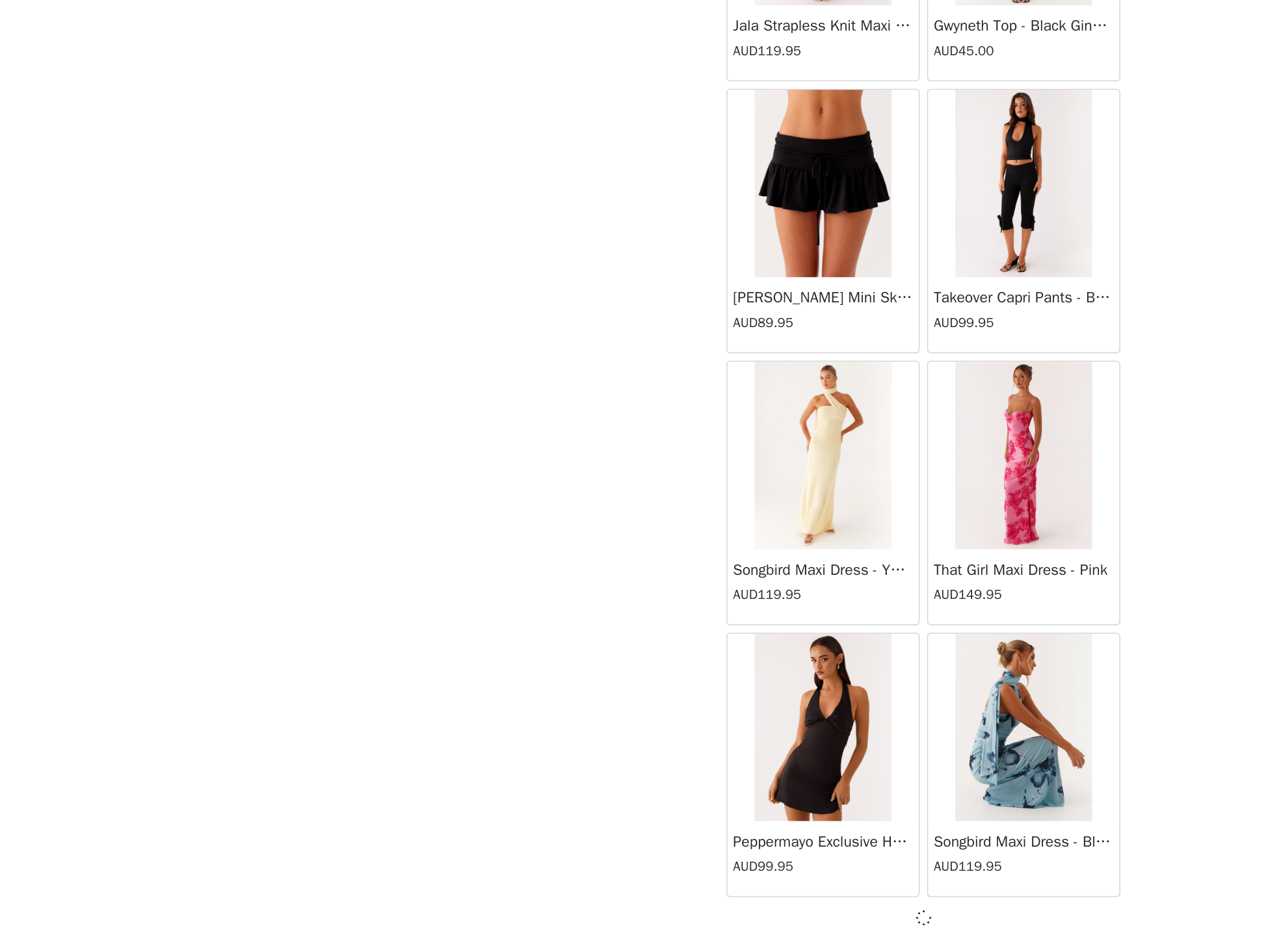 scroll, scrollTop: 21776, scrollLeft: 0, axis: vertical 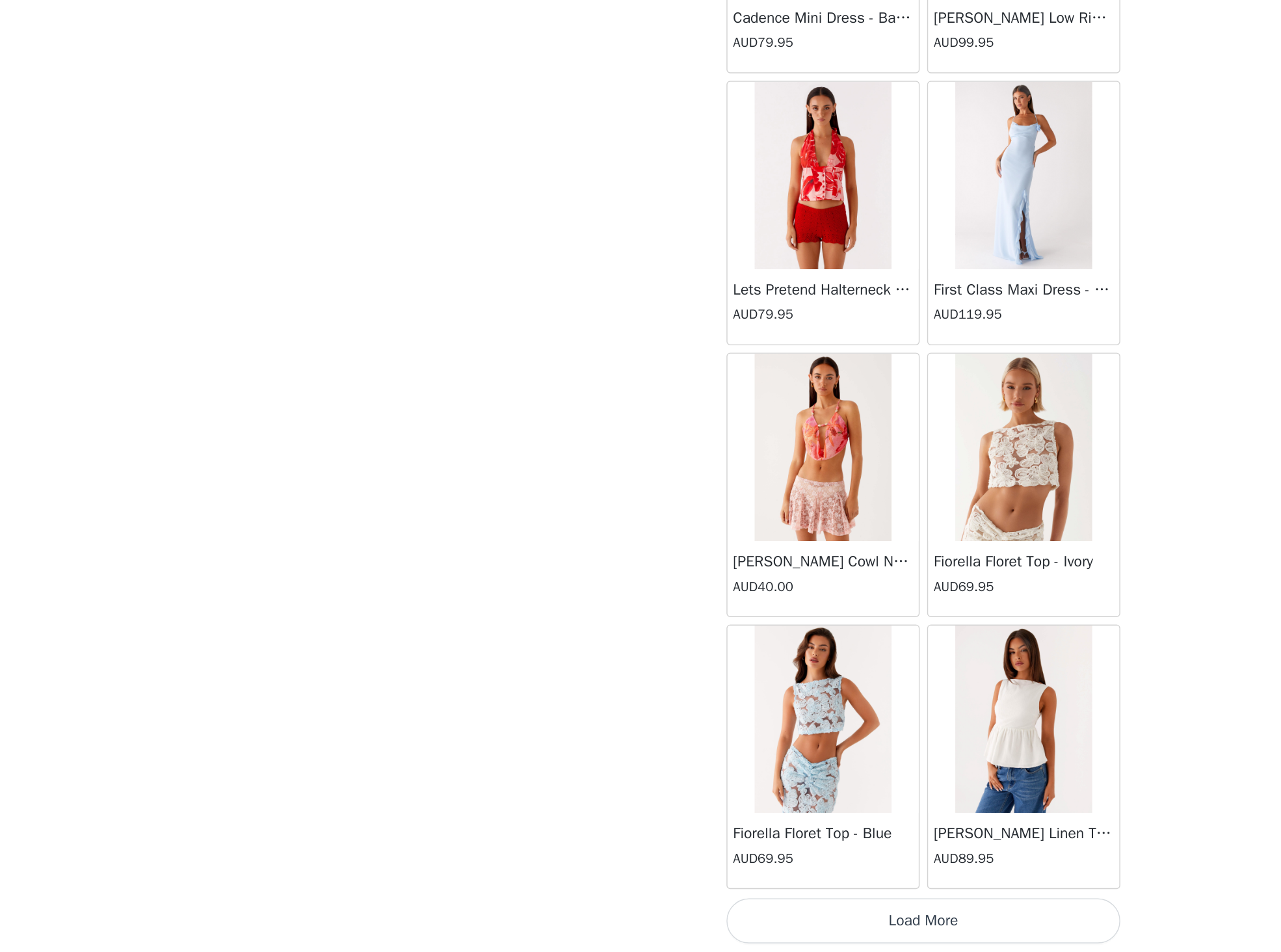 click on "Load More" at bounding box center (640, 930) 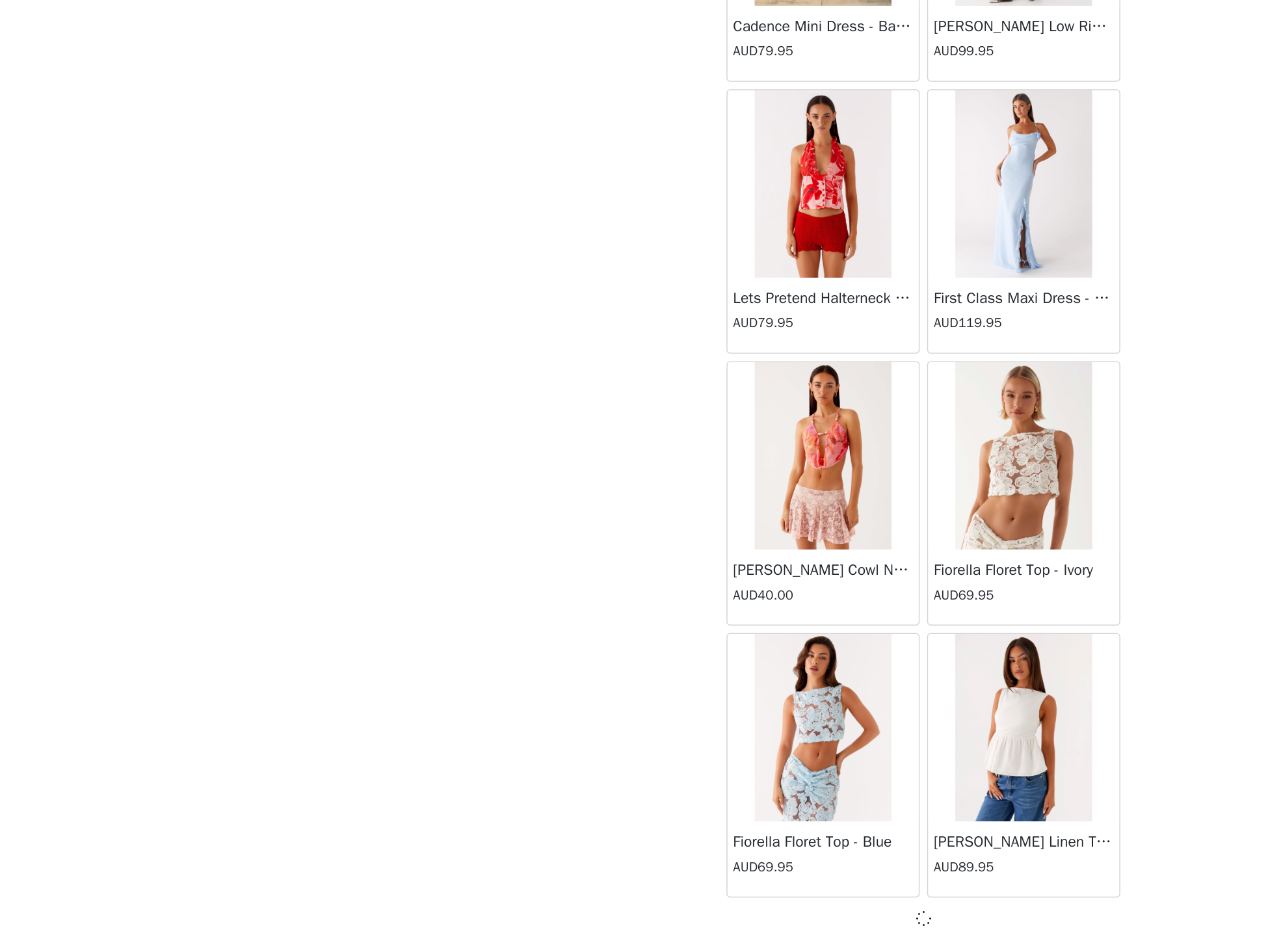 scroll, scrollTop: 23661, scrollLeft: 0, axis: vertical 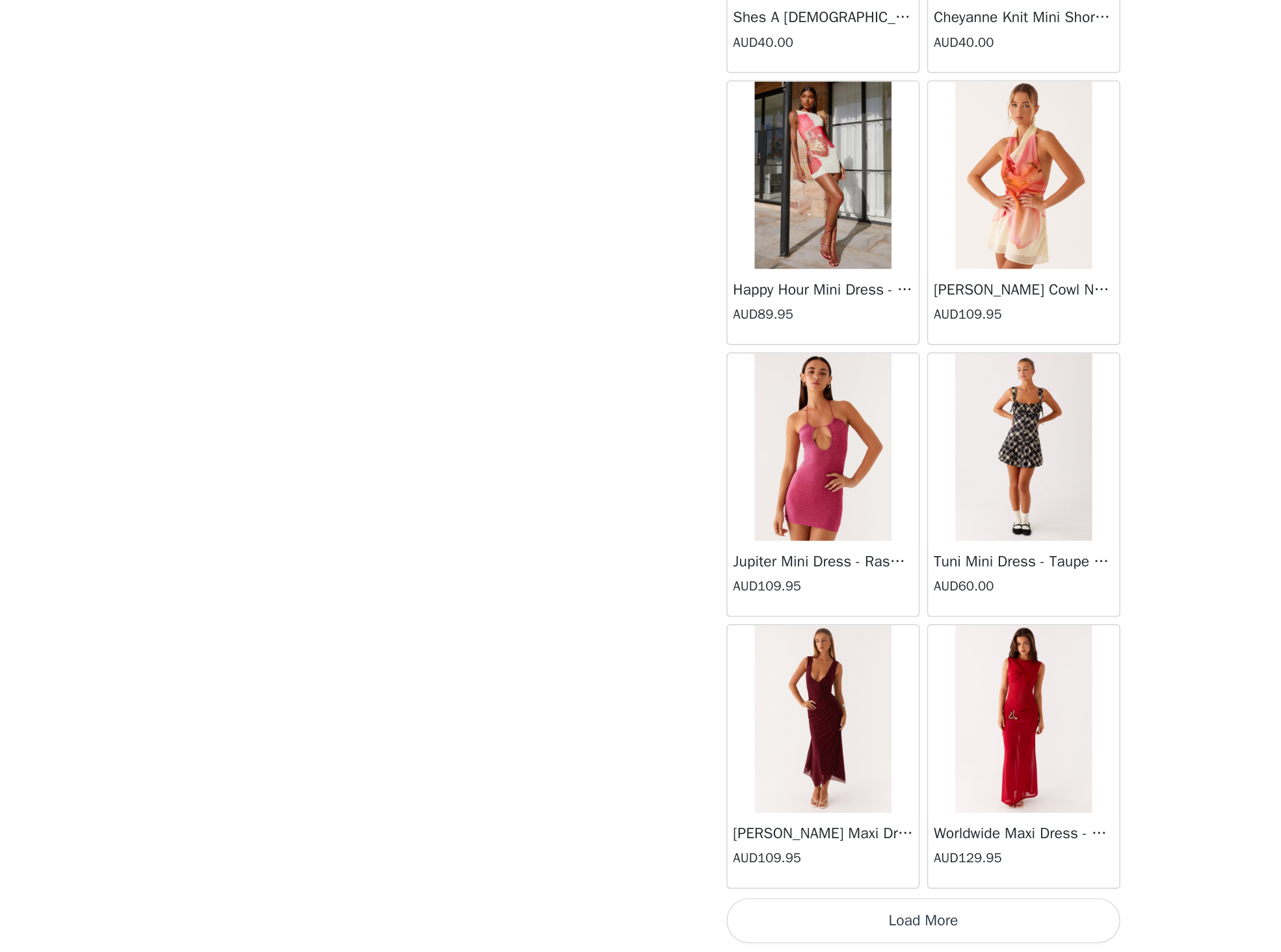 click on "Load More" at bounding box center [640, 930] 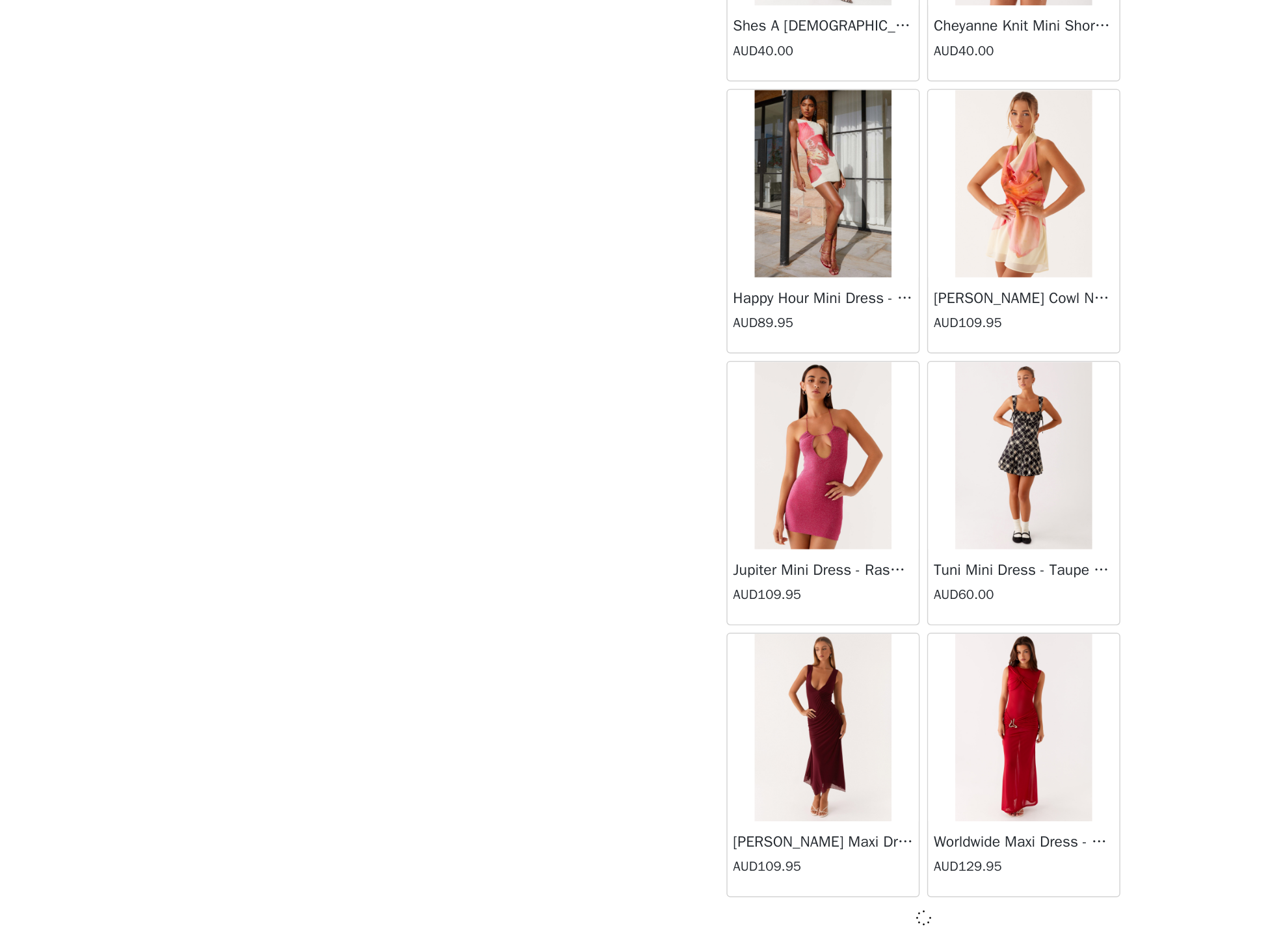 scroll, scrollTop: 25547, scrollLeft: 0, axis: vertical 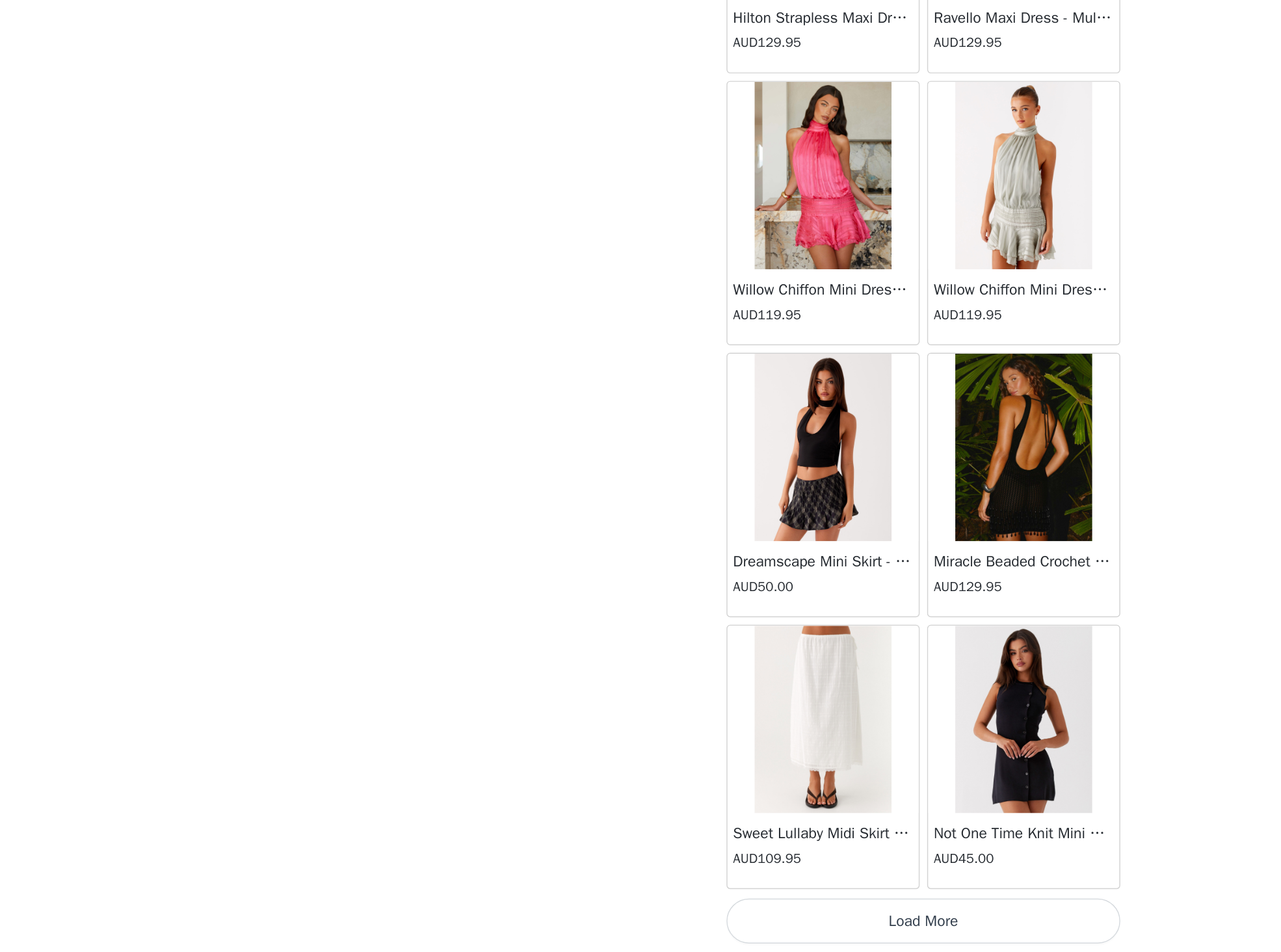 click on "Load More" at bounding box center (640, 930) 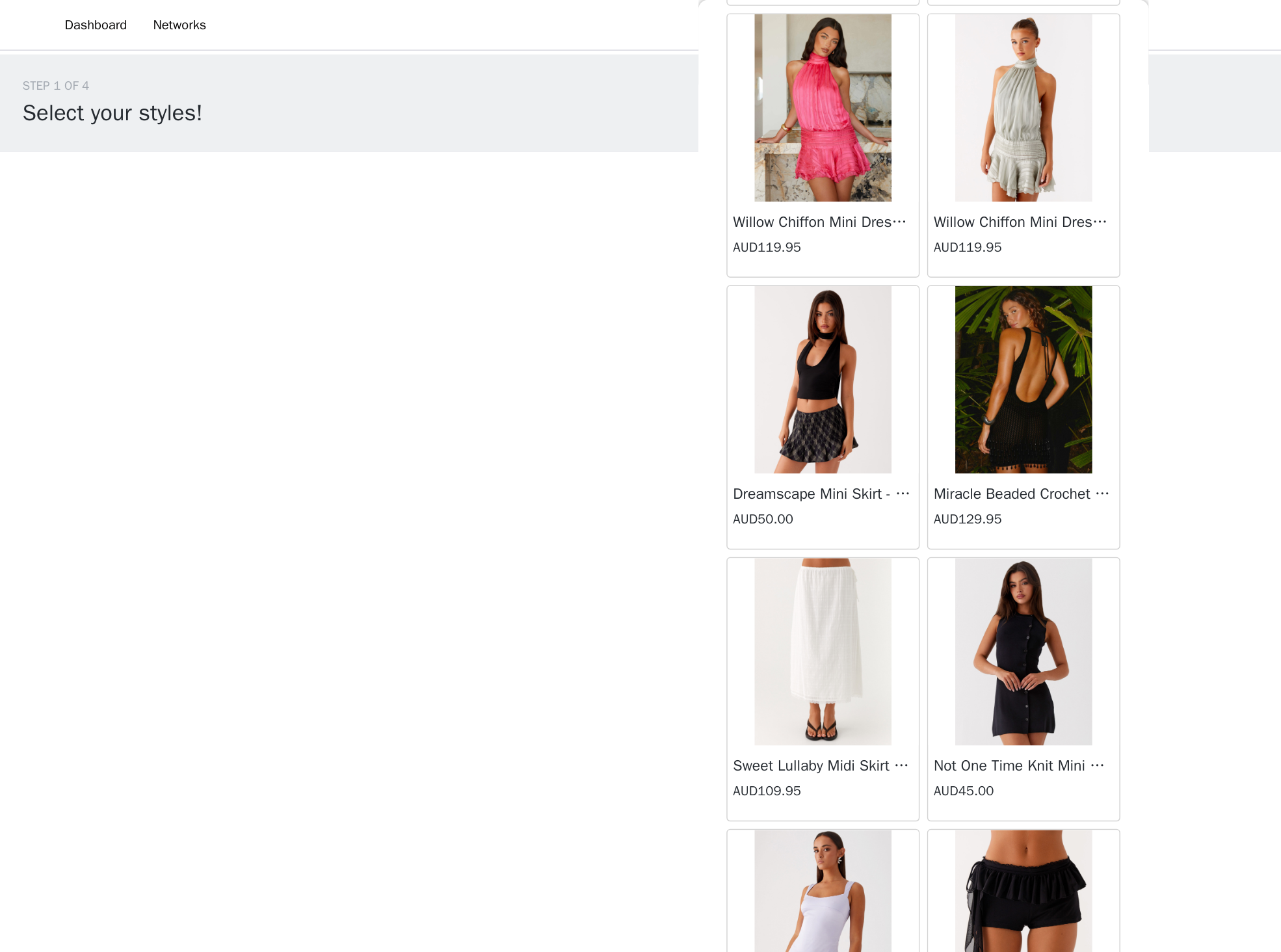 scroll, scrollTop: 29325, scrollLeft: 0, axis: vertical 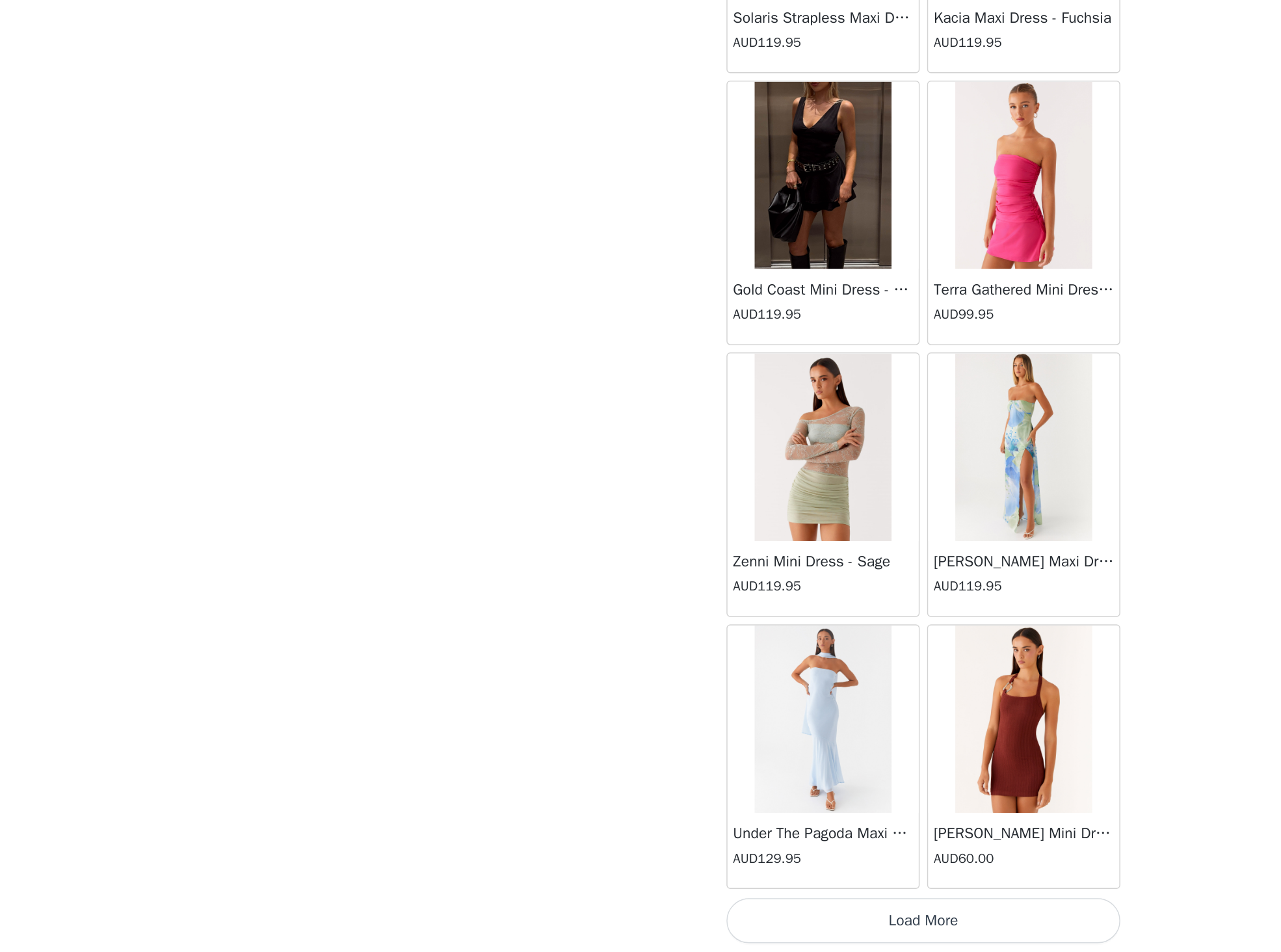 click on "Load More" at bounding box center [640, 930] 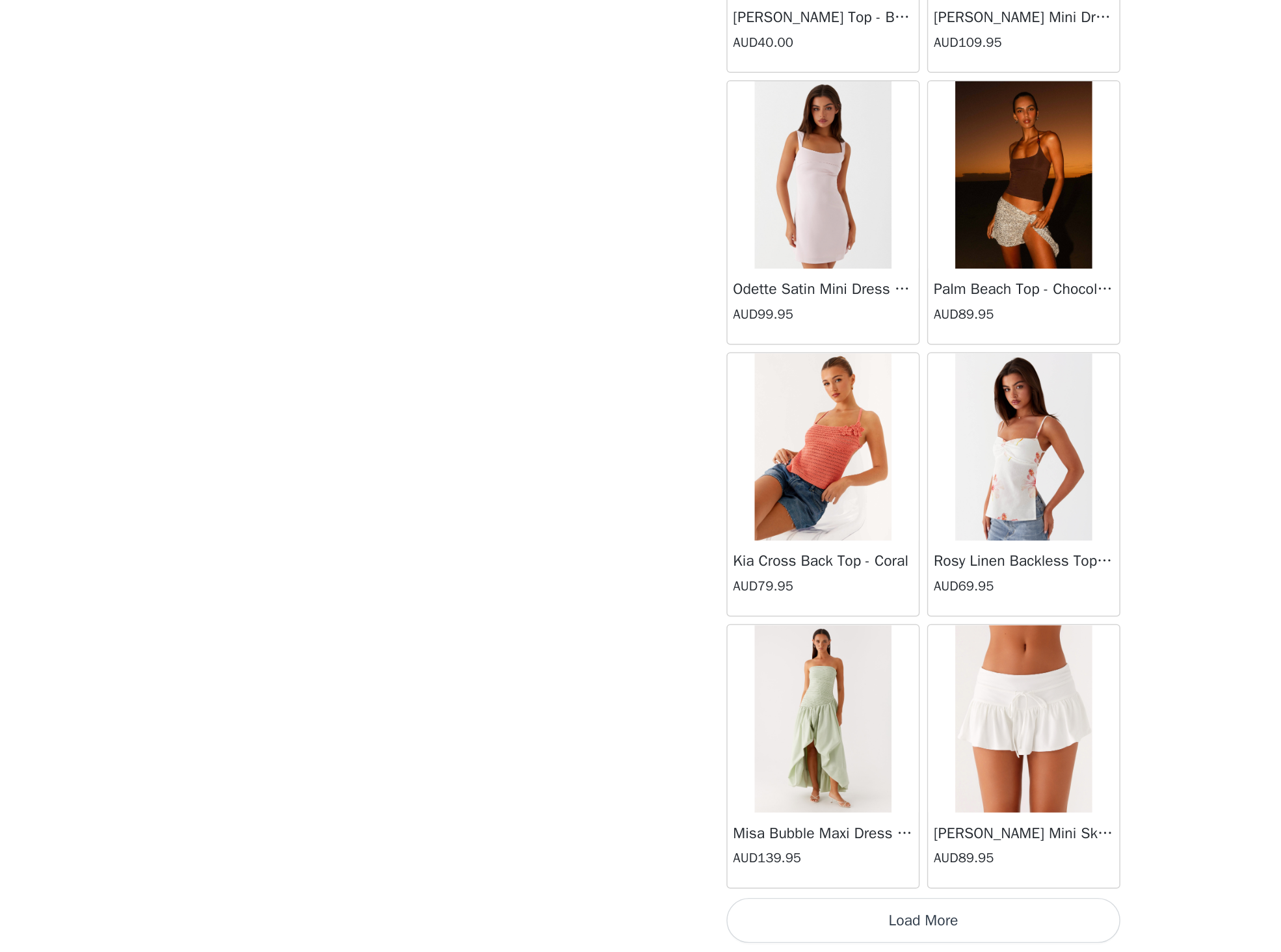 click on "Load More" at bounding box center (640, 930) 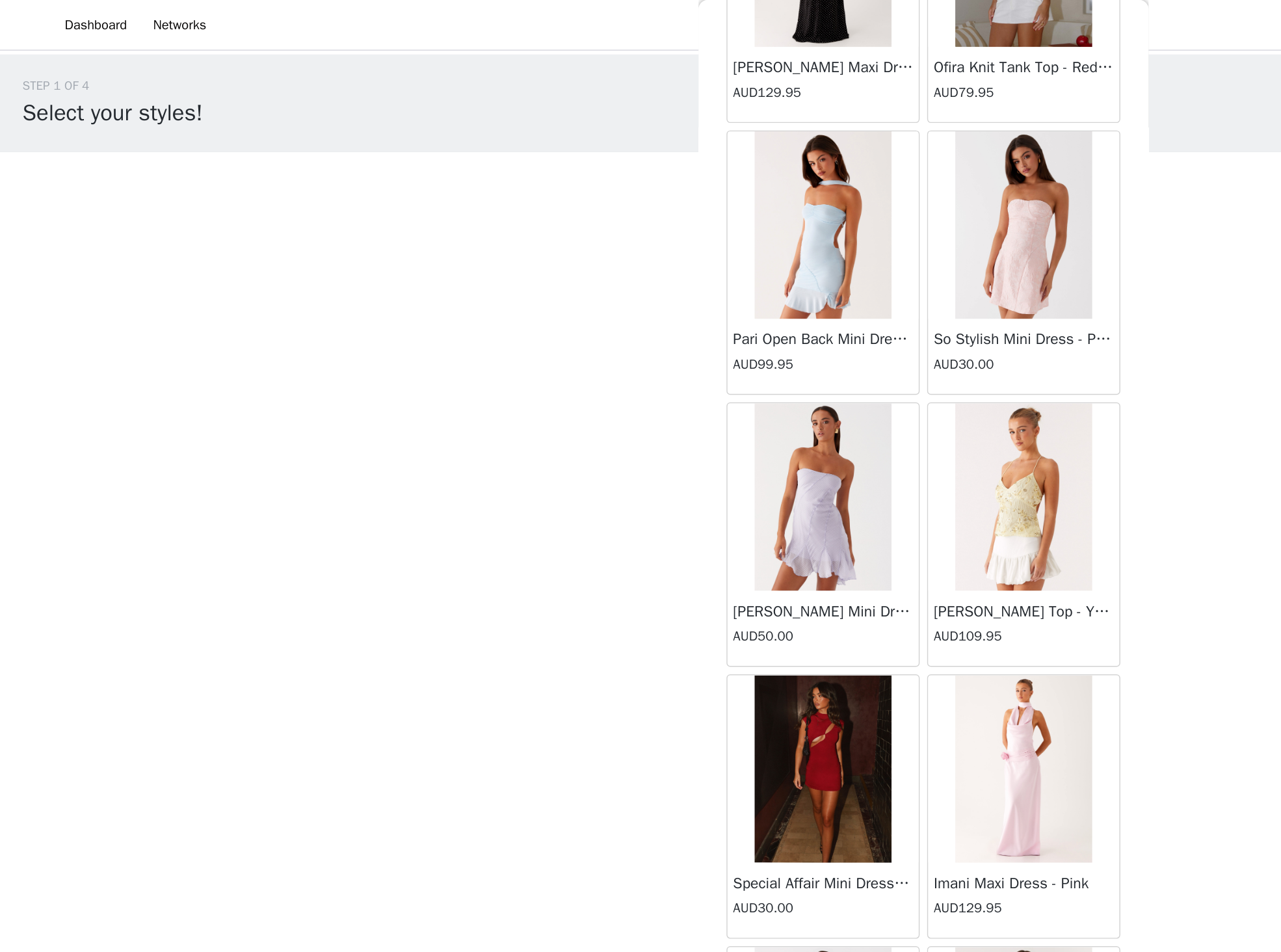 scroll, scrollTop: 33096, scrollLeft: 0, axis: vertical 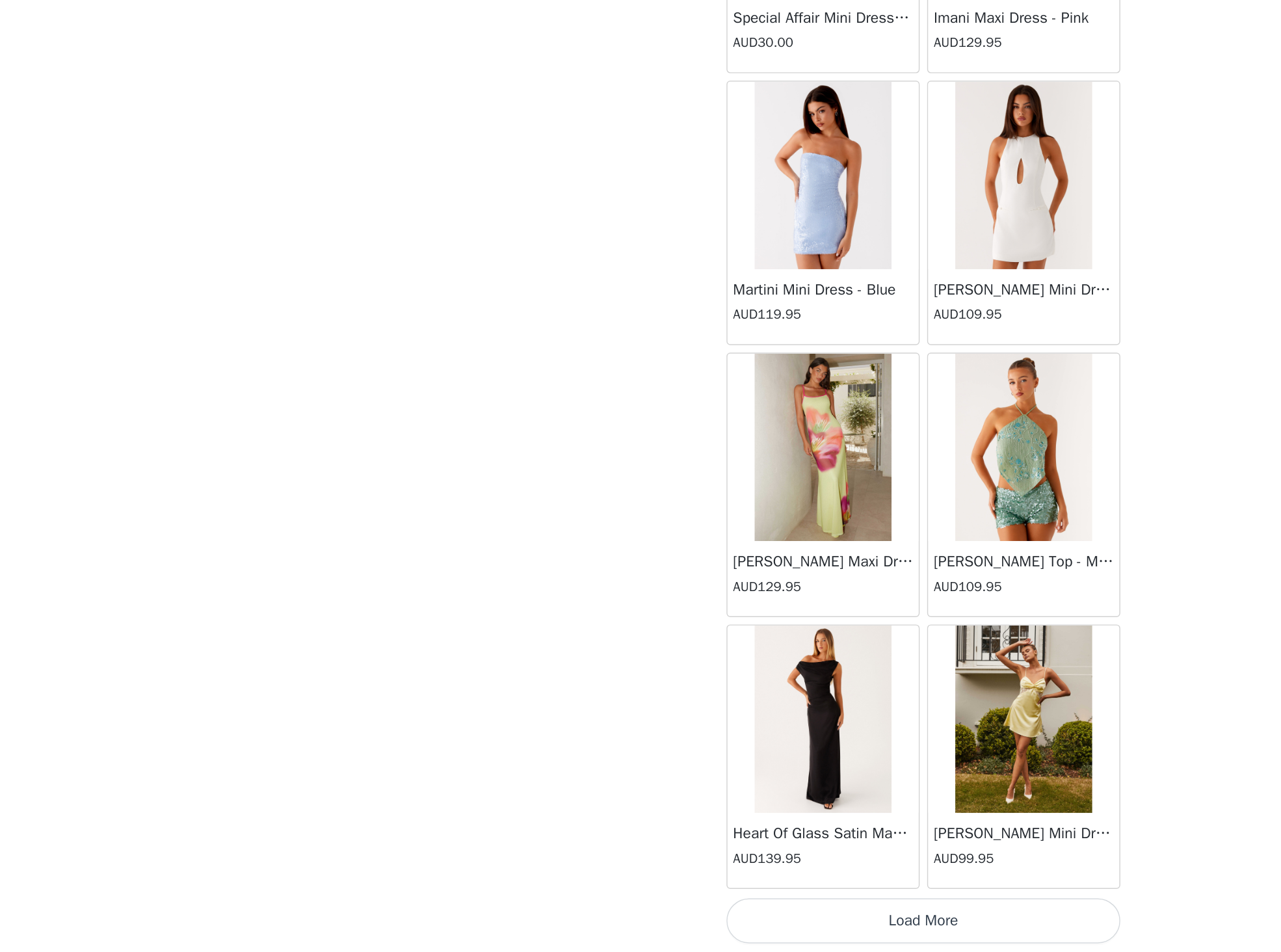 click on "Load More" at bounding box center (640, 930) 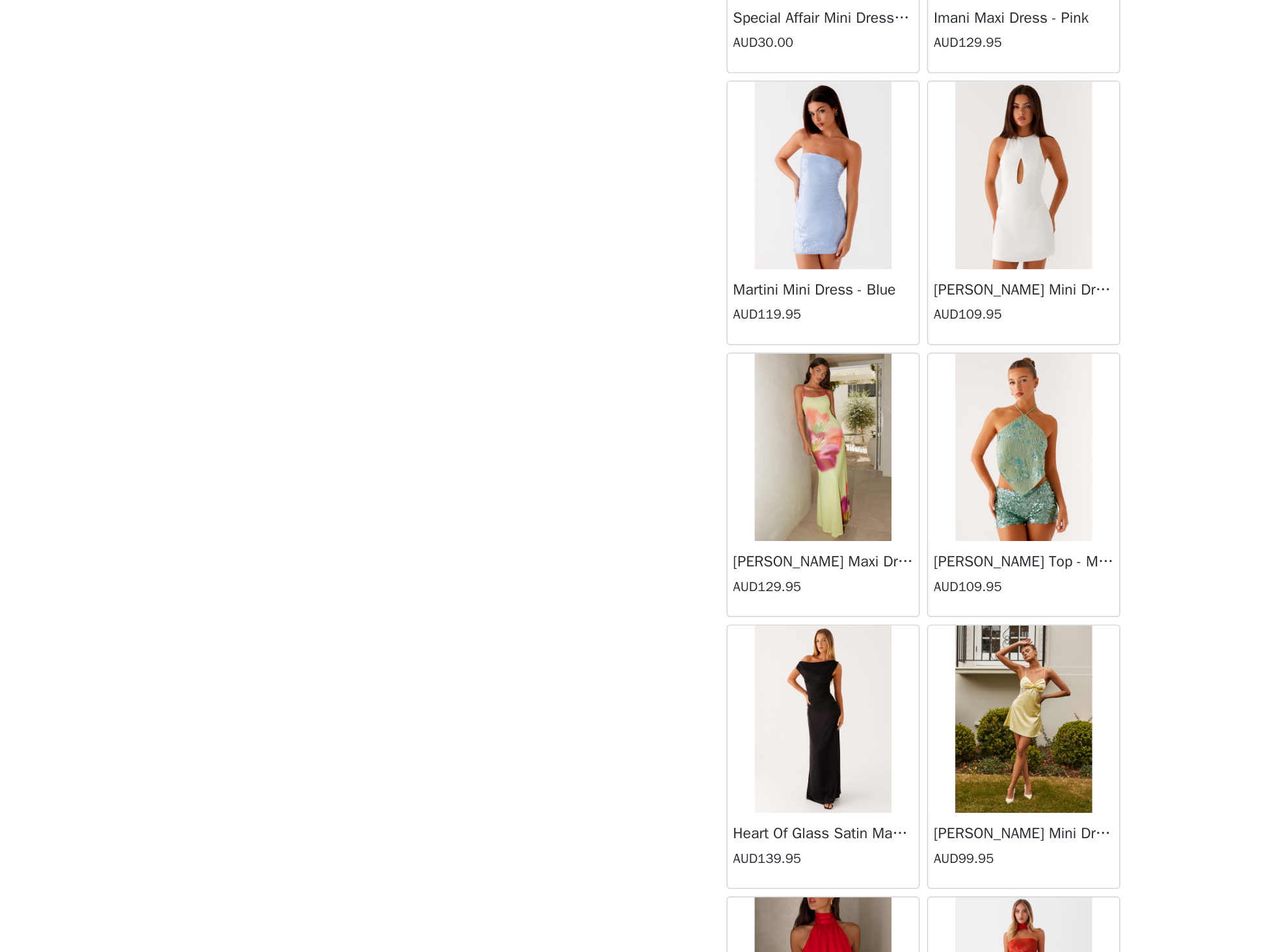 scroll, scrollTop: 34982, scrollLeft: 0, axis: vertical 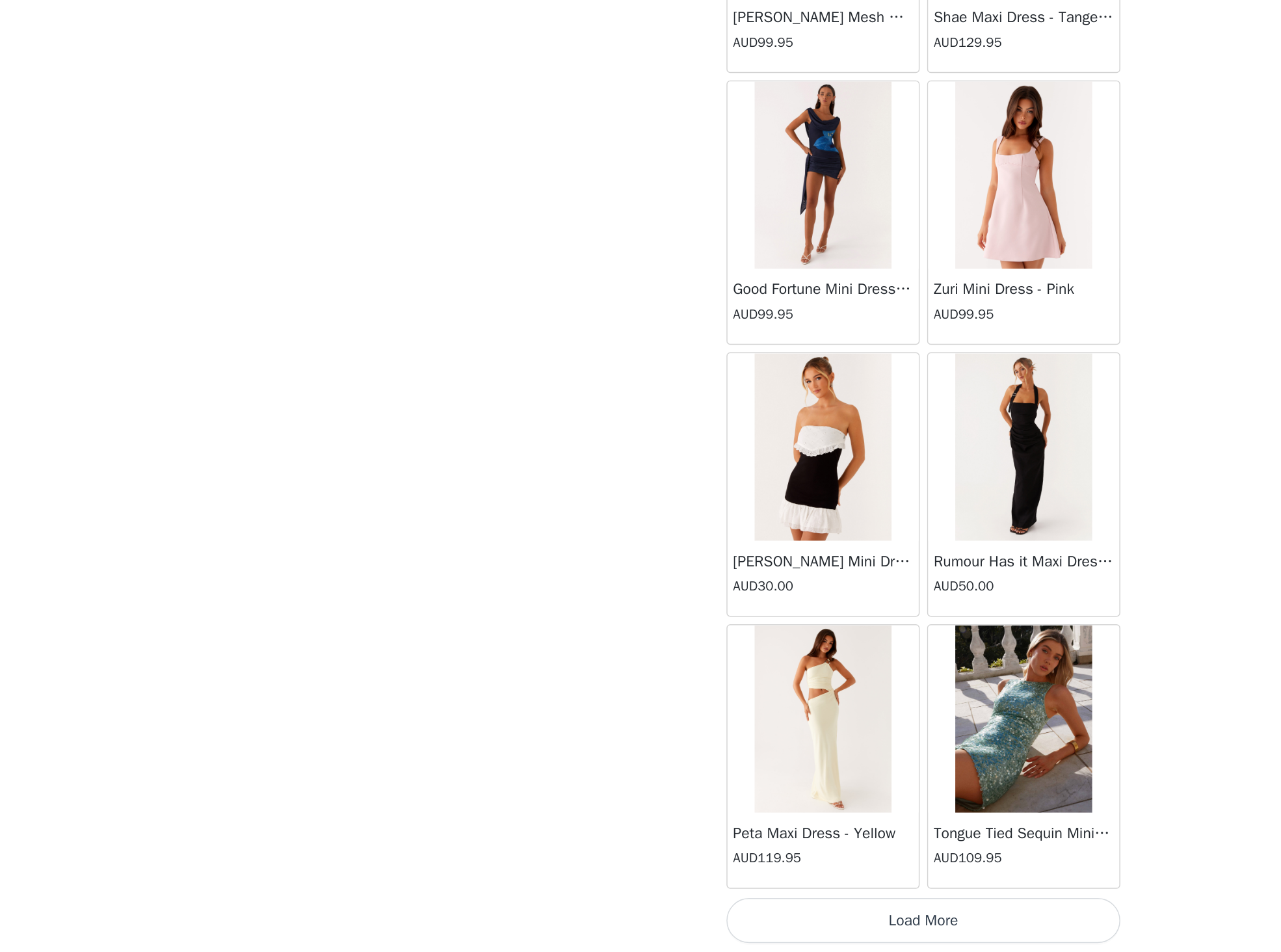 click on "Load More" at bounding box center (640, 930) 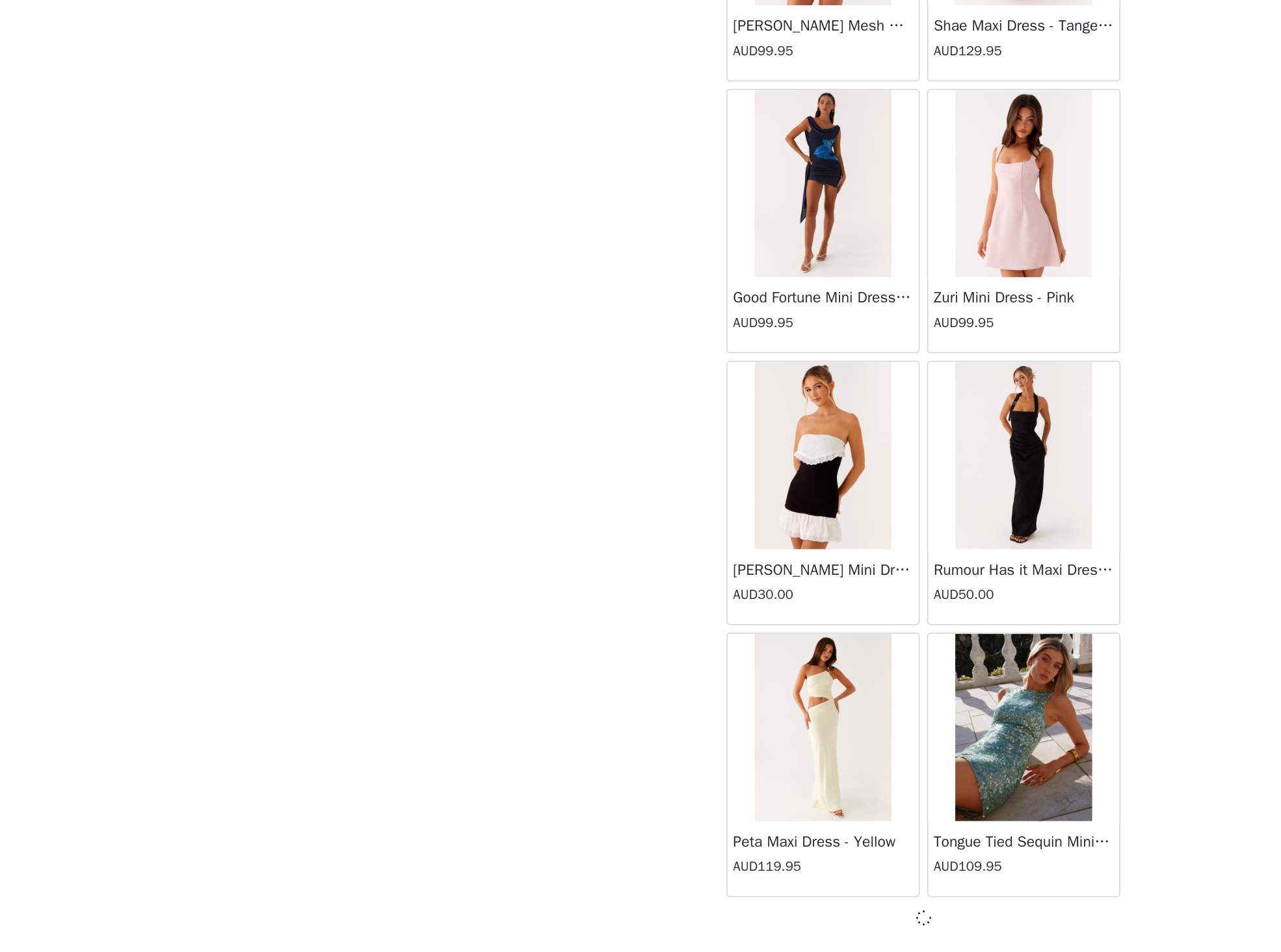 scroll, scrollTop: 34976, scrollLeft: 0, axis: vertical 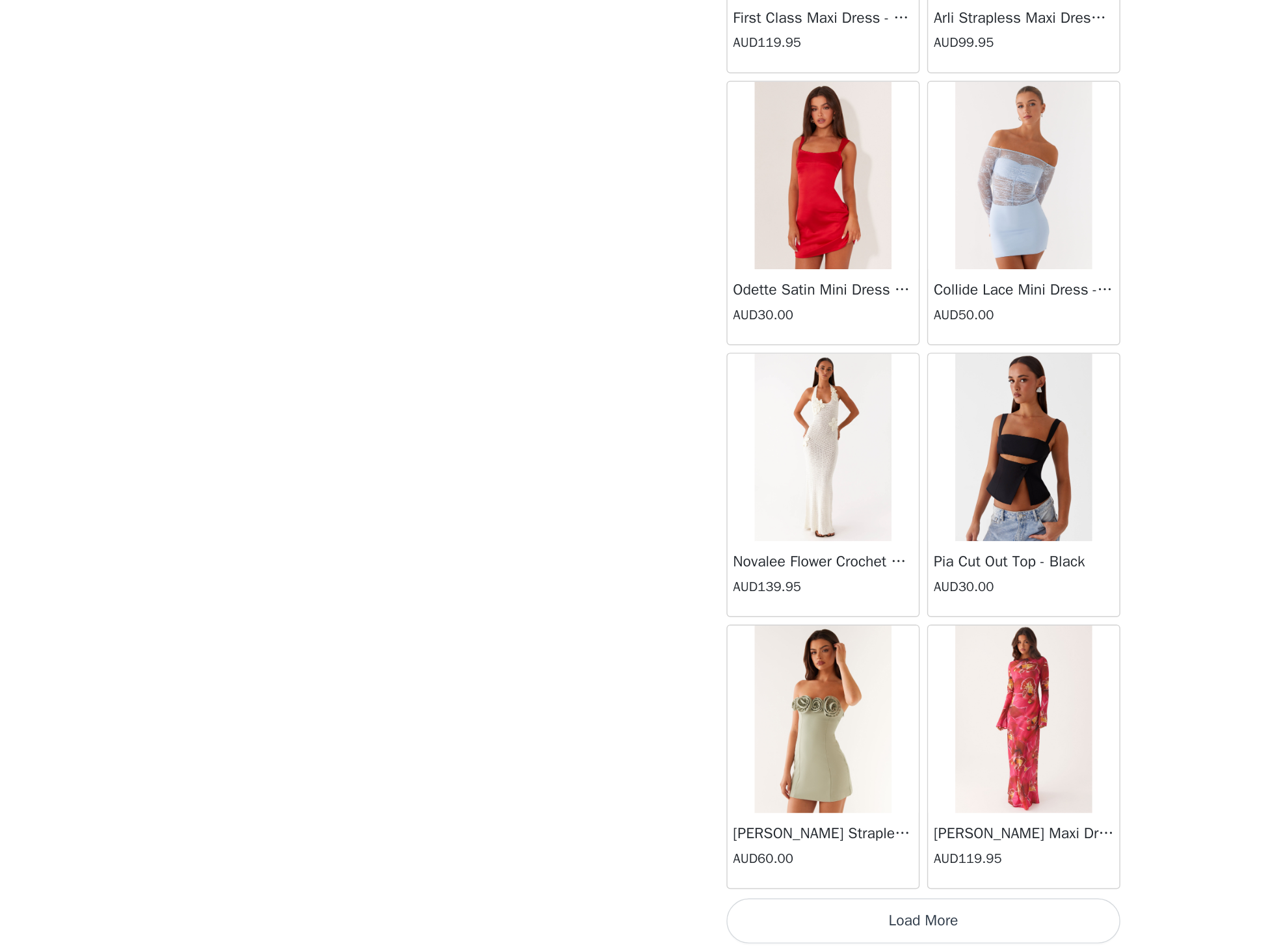 click on "Load More" at bounding box center (640, 930) 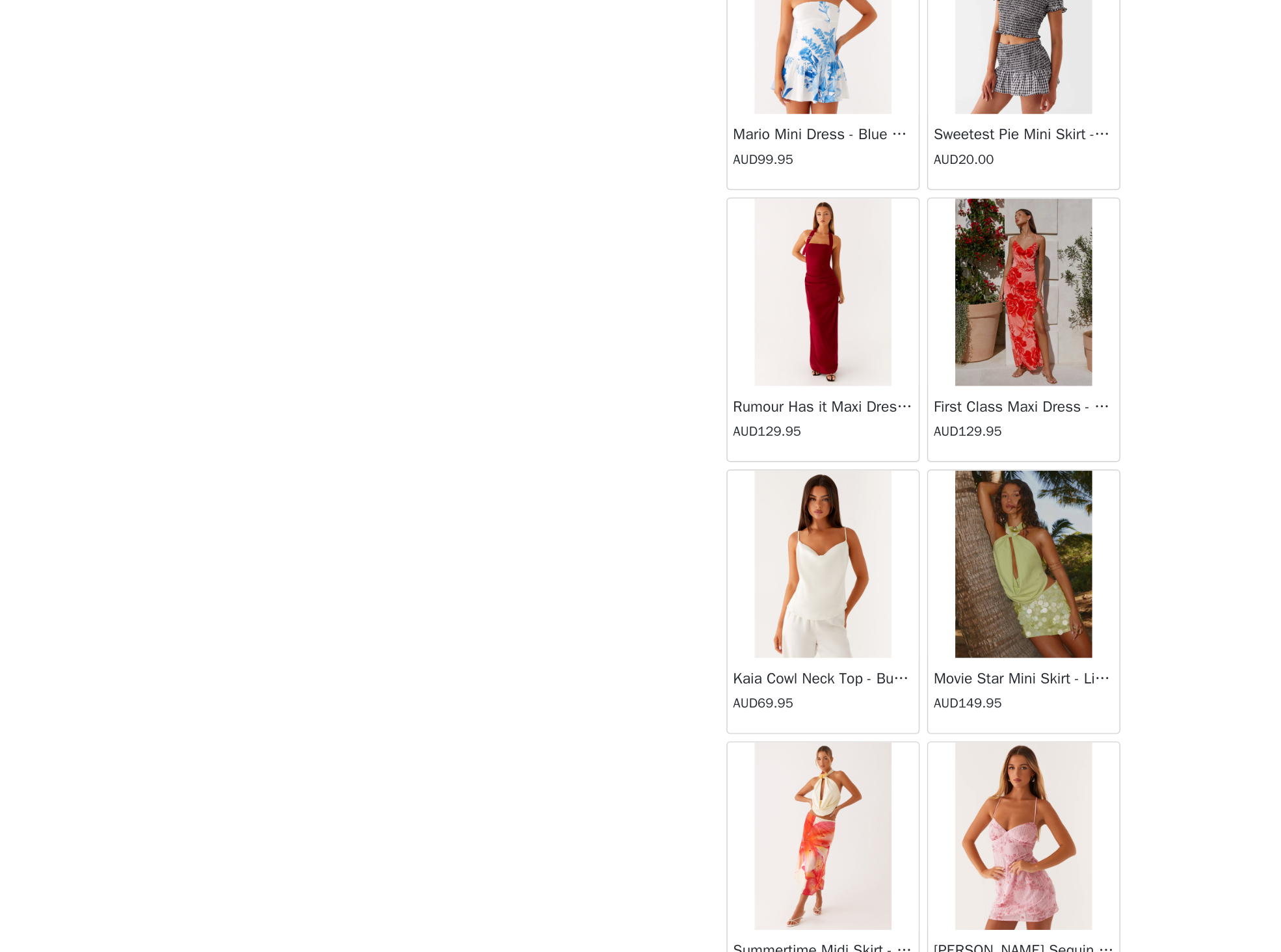 scroll, scrollTop: 38754, scrollLeft: 0, axis: vertical 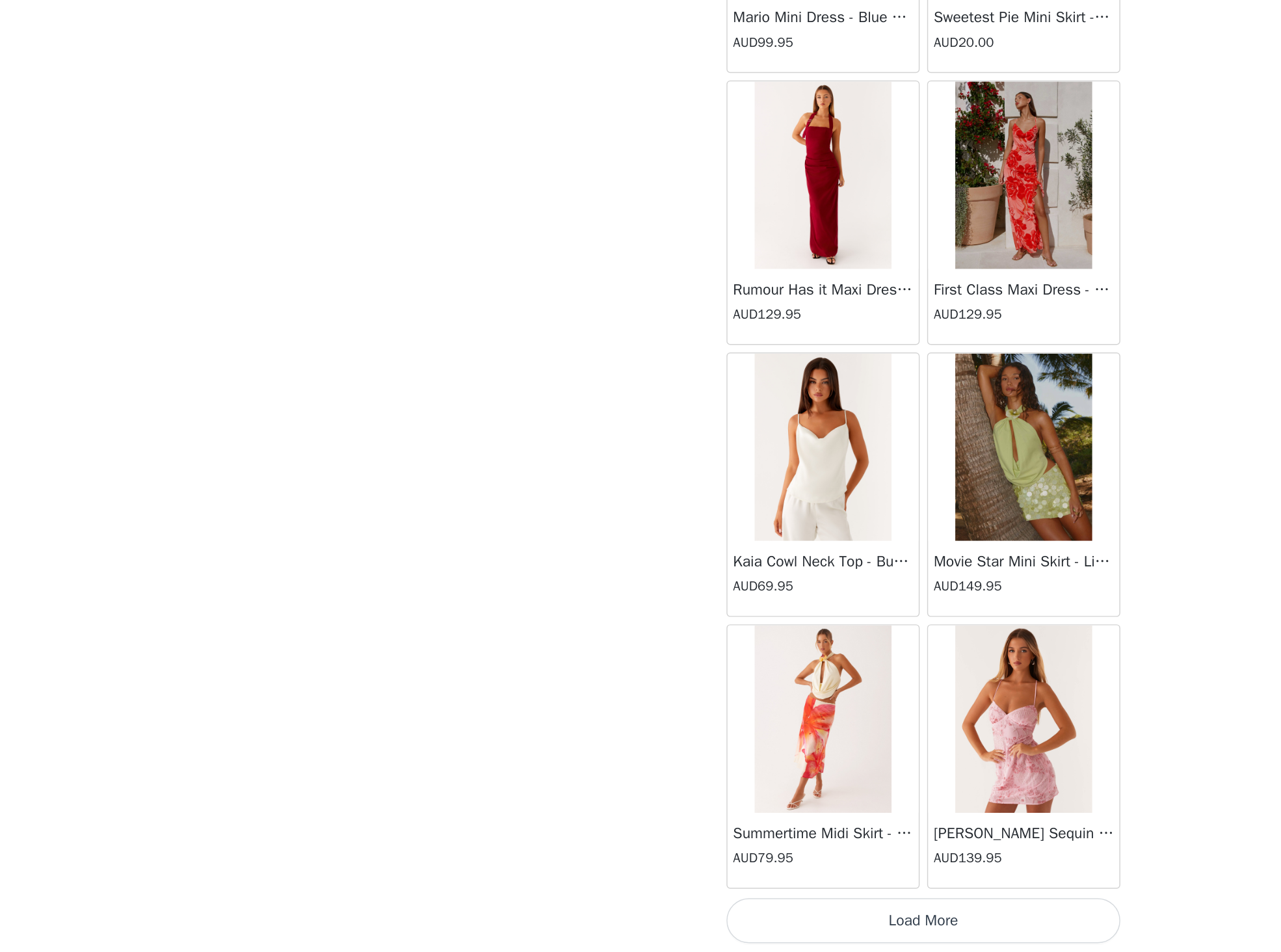 click on "Dashboard Networks
STEP 1 OF 4
Select your styles!
Please note that the sizes are in AU Sizes. Australian Sizing is 2 sizes up, so a US0 = AU4, US4 = AU8. Peppermayo Size Guide: [URL][DOMAIN_NAME]       3/4 Selected           Sweet Lullaby Midi Skirt - White     AUD109.95       White, AU 12       Edit   Remove     [PERSON_NAME] Sleeve Top - Ivory     AUD109.95       Ivory, AU 10       Edit   Remove     Klyne Midi Dress - Ivory     AUD119.95       Ivory, AU 10       Edit   Remove     Add Product       Back       [PERSON_NAME] Strapless Mini Dress - Yellow   AUD45.00       [PERSON_NAME] Maxi Dress - Orange Blue Floral   AUD109.95       Avenue Mini Dress - Plum   AUD109.95       Aullie Maxi Dress - Yellow   AUD109.95       Aullie Maxi Dress - Ivory   AUD109.95       Aullie Mini Dress - Black   AUD99.95       Avalia Backless Scarf Mini Dress - White Polka Dot   AUD89.95       Aullie Maxi Dress - Blue" at bounding box center [640, 476] 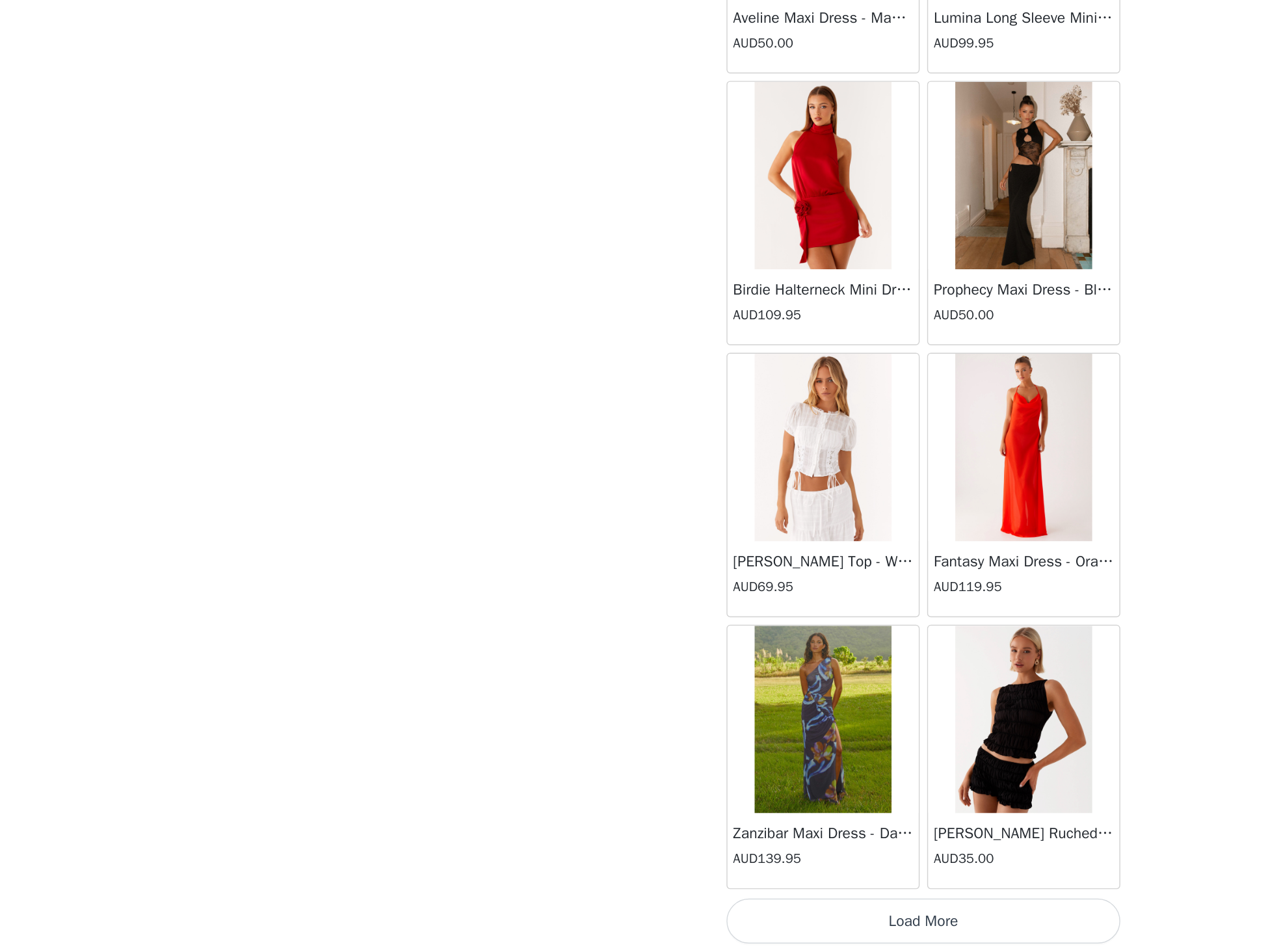 click on "Load More" at bounding box center (640, 930) 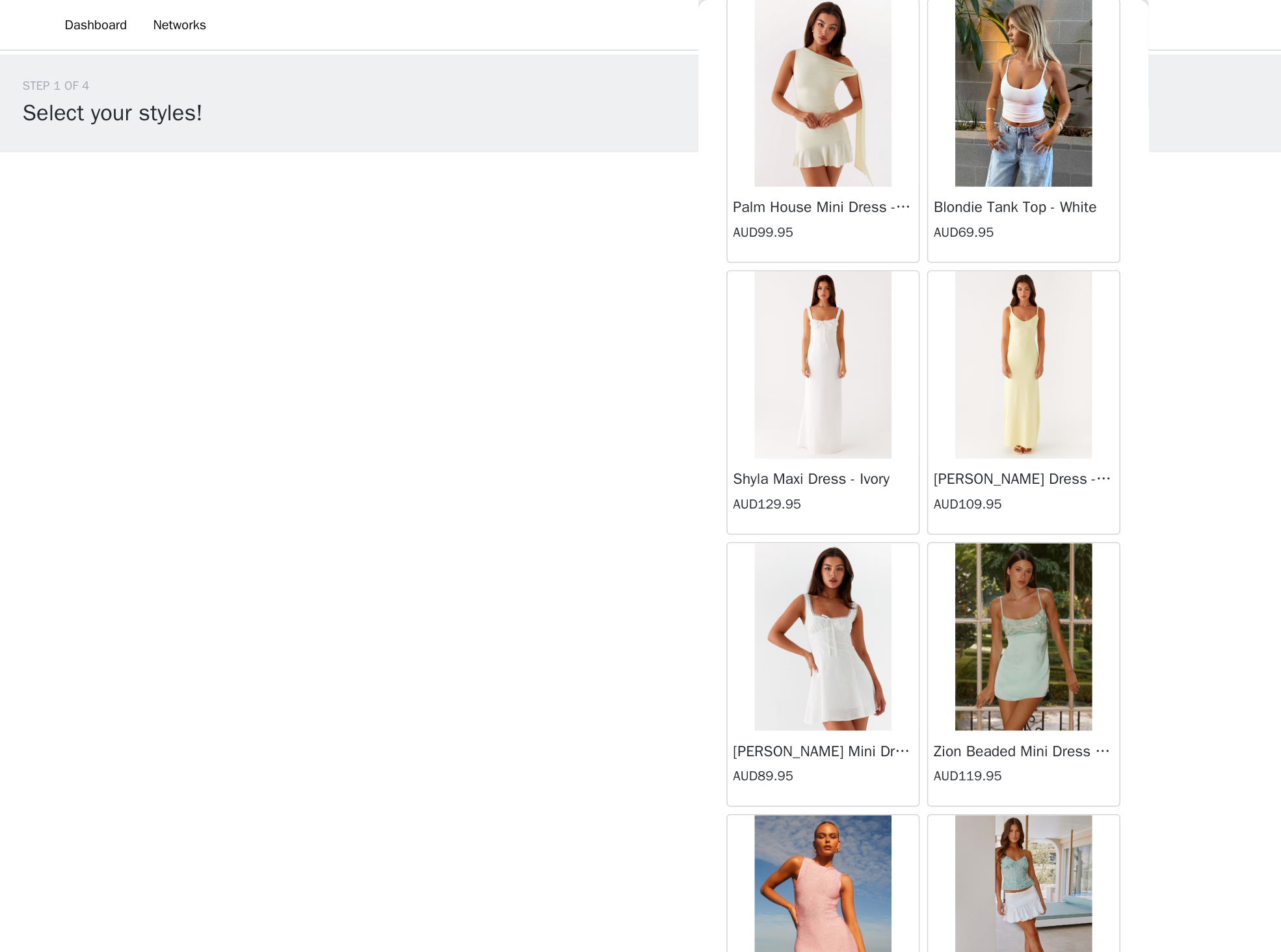 scroll, scrollTop: 42525, scrollLeft: 0, axis: vertical 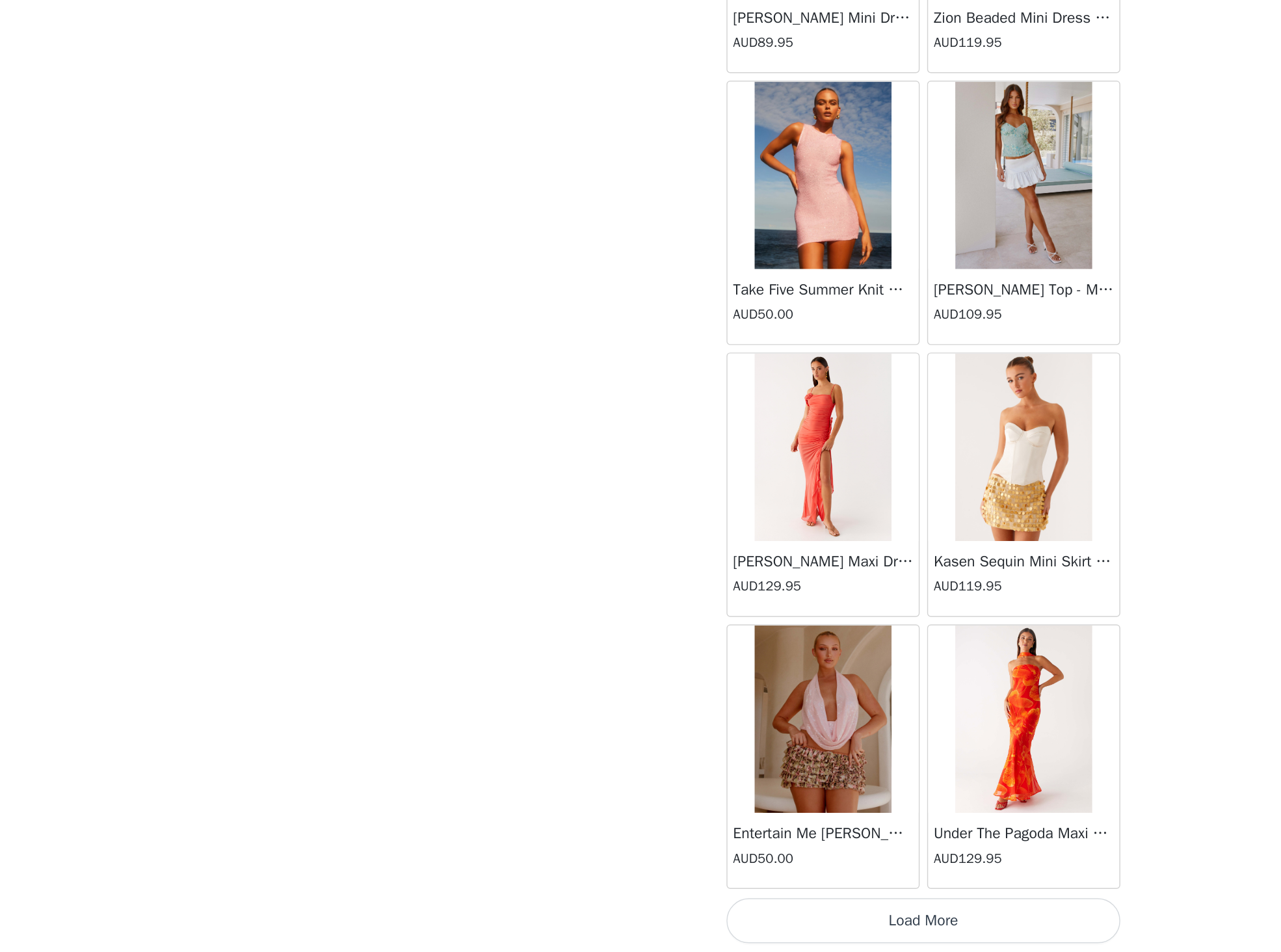 click on "Load More" at bounding box center (640, 930) 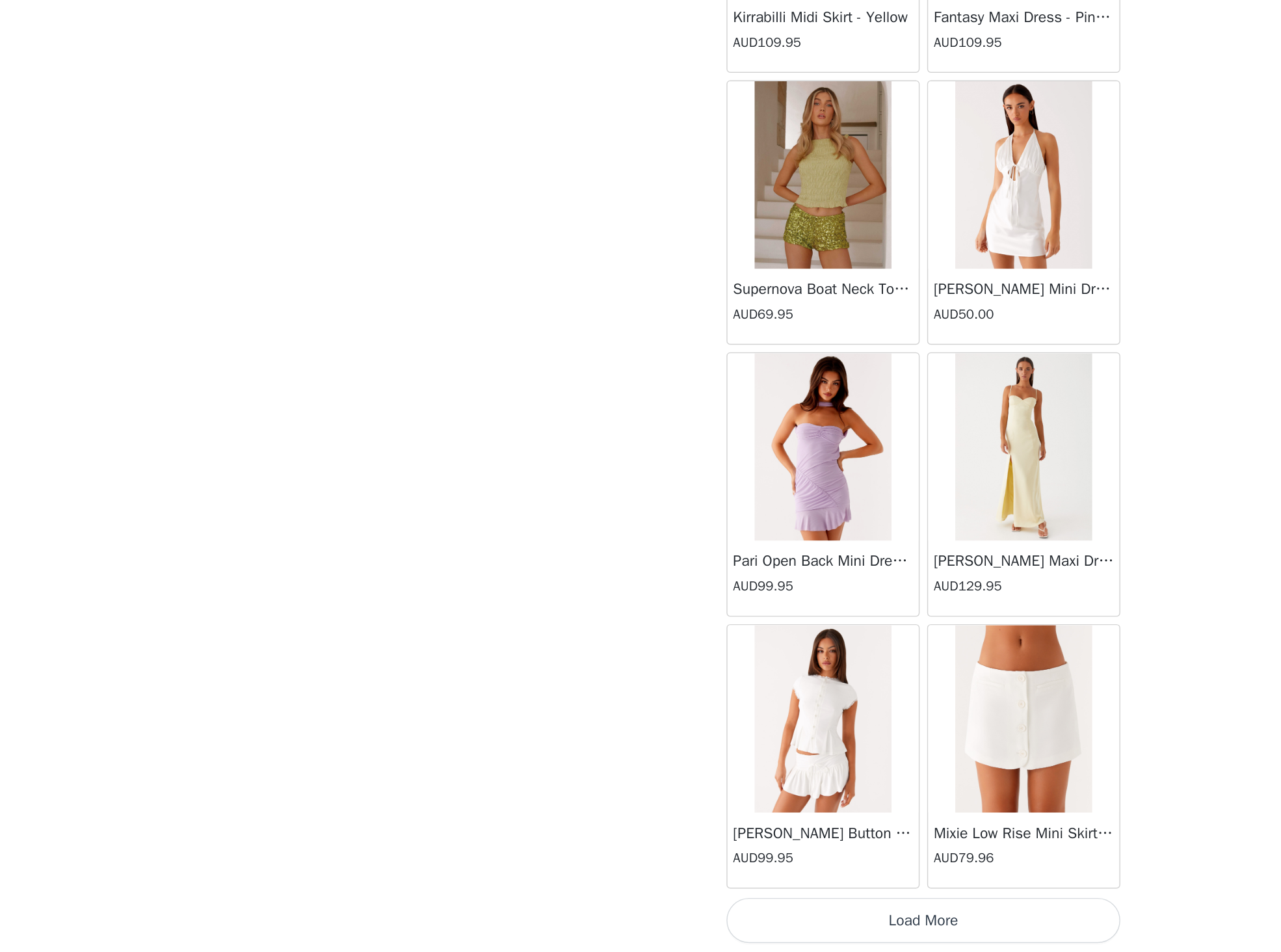 click on "Load More" at bounding box center [640, 930] 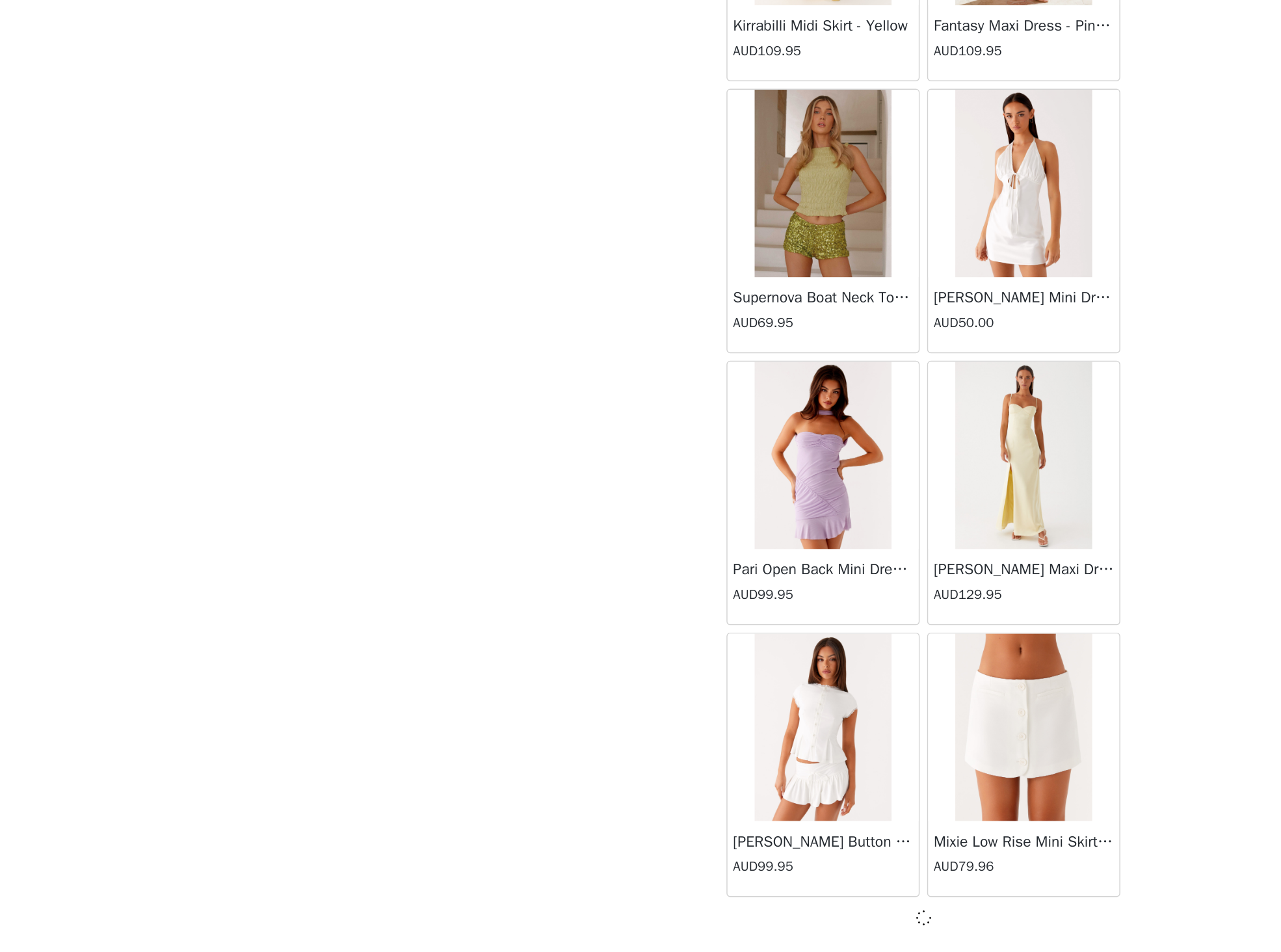 scroll, scrollTop: 44405, scrollLeft: 0, axis: vertical 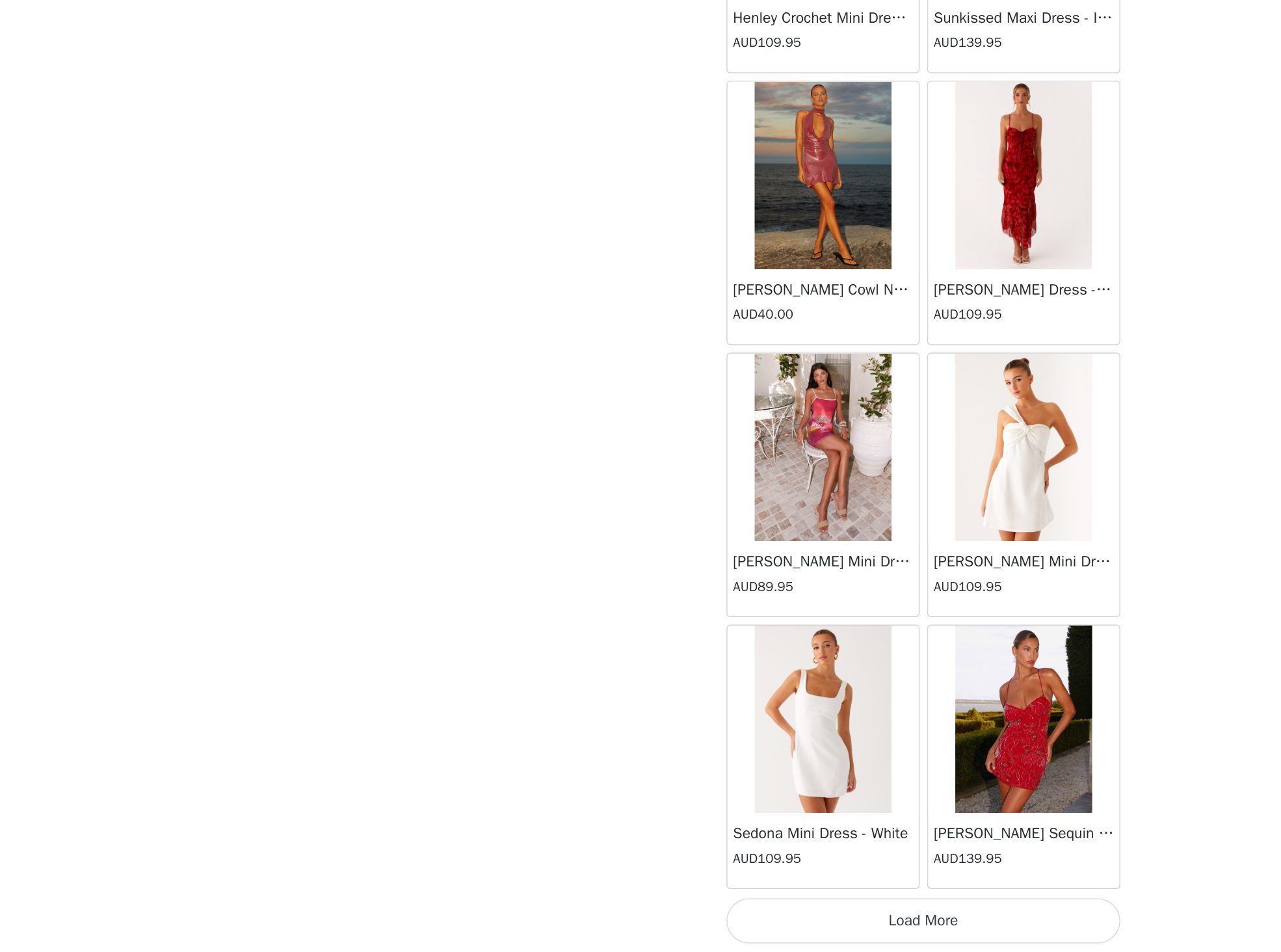 click on "Load More" at bounding box center [640, 930] 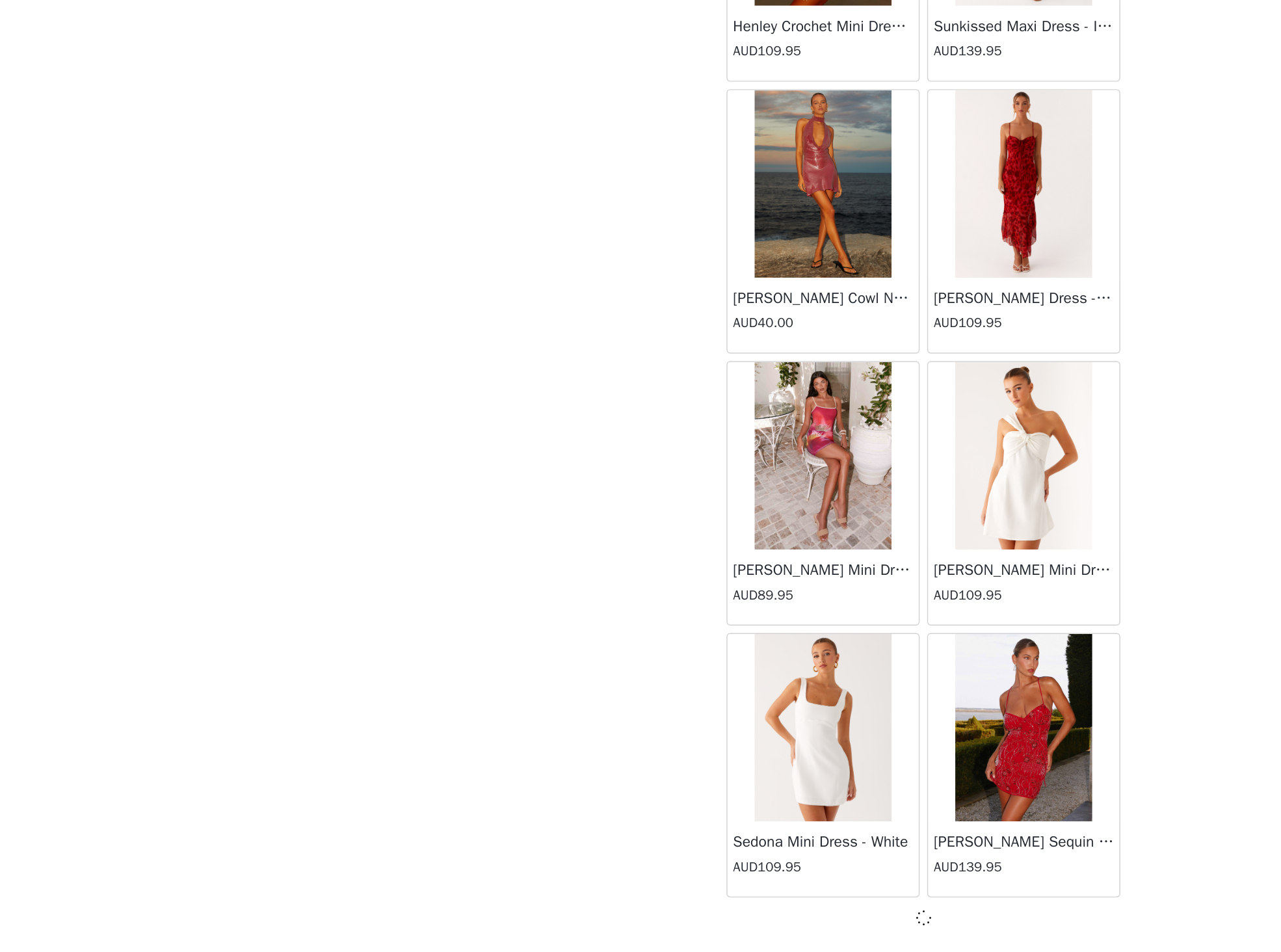 scroll, scrollTop: 46291, scrollLeft: 0, axis: vertical 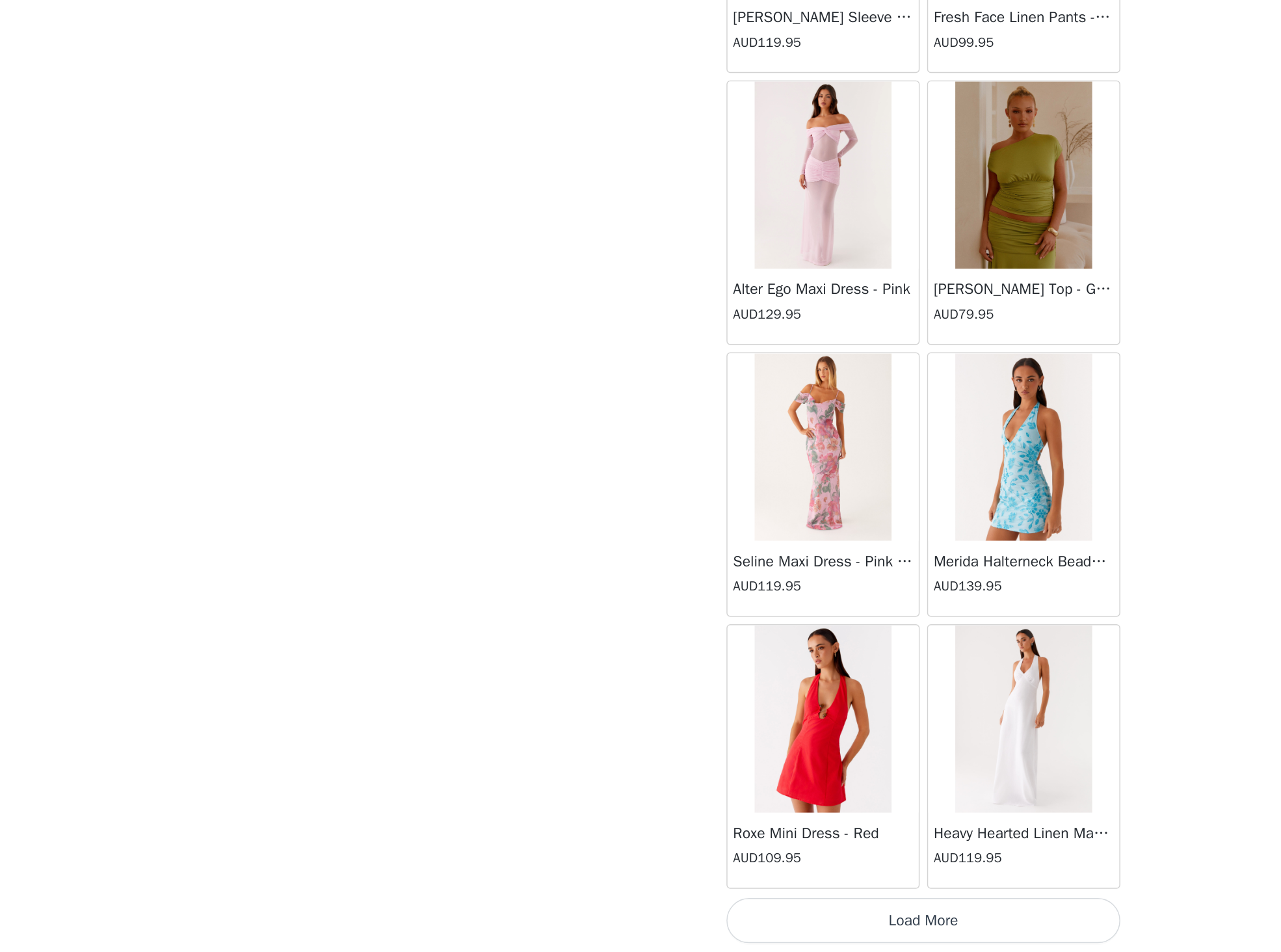 click on "Load More" at bounding box center (640, 930) 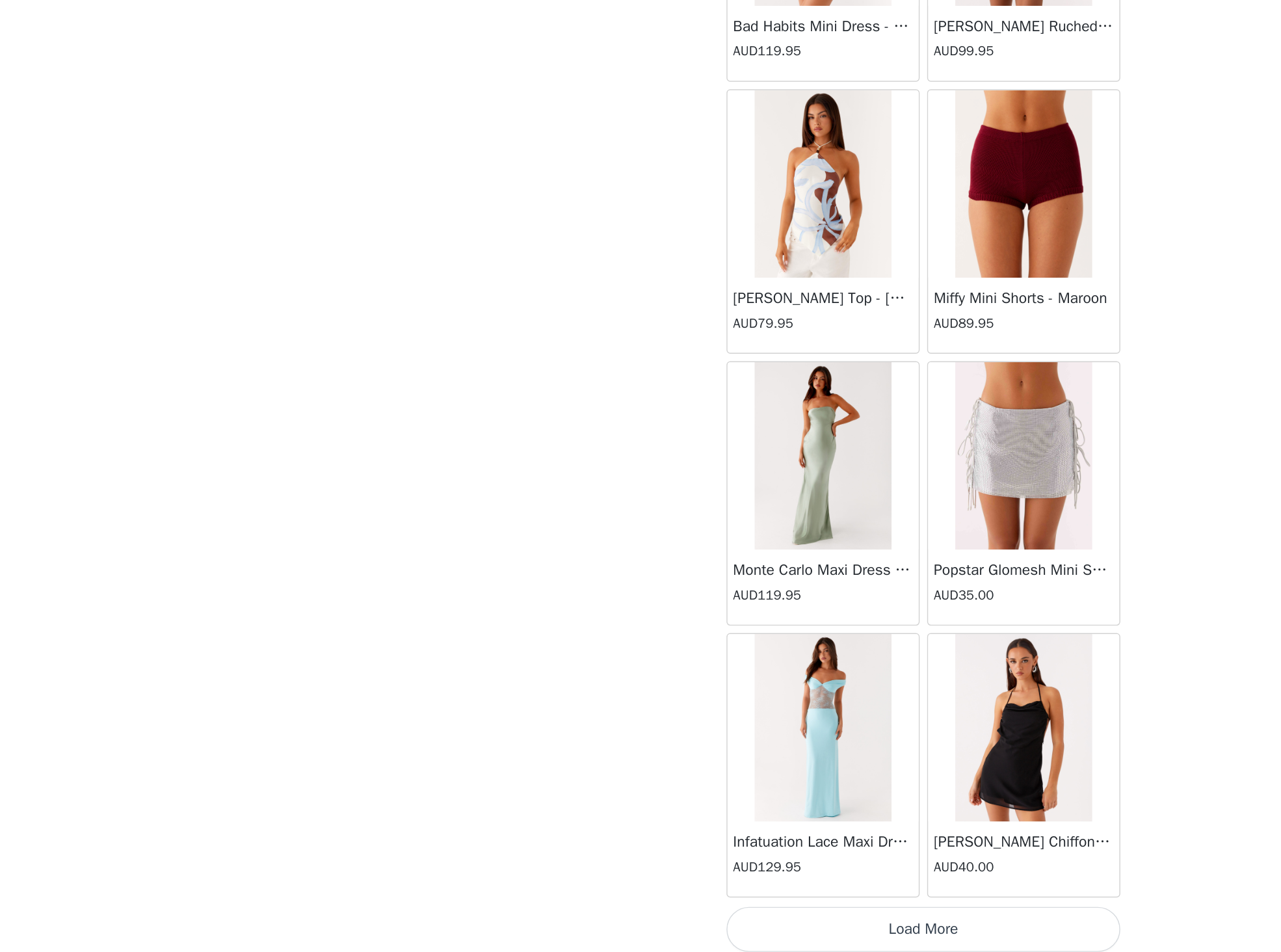 scroll, scrollTop: 50068, scrollLeft: 0, axis: vertical 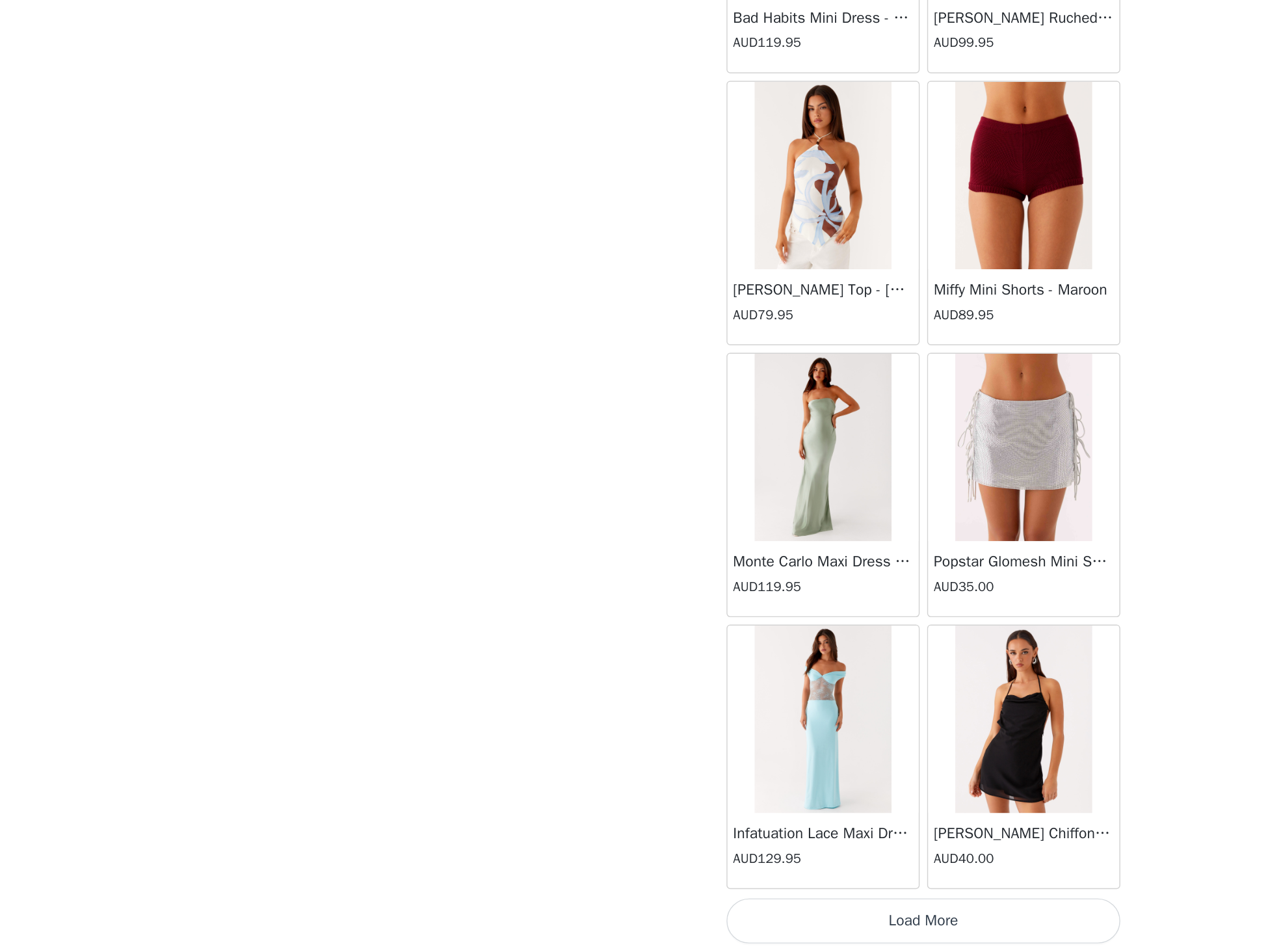 click on "Dashboard Networks
STEP 1 OF 4
Select your styles!
Please note that the sizes are in AU Sizes. Australian Sizing is 2 sizes up, so a US0 = AU4, US4 = AU8. Peppermayo Size Guide: [URL][DOMAIN_NAME]       3/4 Selected           Sweet Lullaby Midi Skirt - White     AUD109.95       White, AU 12       Edit   Remove     [PERSON_NAME] Sleeve Top - Ivory     AUD109.95       Ivory, AU 10       Edit   Remove     Klyne Midi Dress - Ivory     AUD119.95       Ivory, AU 10       Edit   Remove     Add Product       Back       [PERSON_NAME] Strapless Mini Dress - Yellow   AUD45.00       [PERSON_NAME] Maxi Dress - Orange Blue Floral   AUD109.95       Avenue Mini Dress - Plum   AUD109.95       Aullie Maxi Dress - Yellow   AUD109.95       Aullie Maxi Dress - Ivory   AUD109.95       Aullie Mini Dress - Black   AUD99.95       Avalia Backless Scarf Mini Dress - White Polka Dot   AUD89.95       Aullie Maxi Dress - Blue" at bounding box center [640, 476] 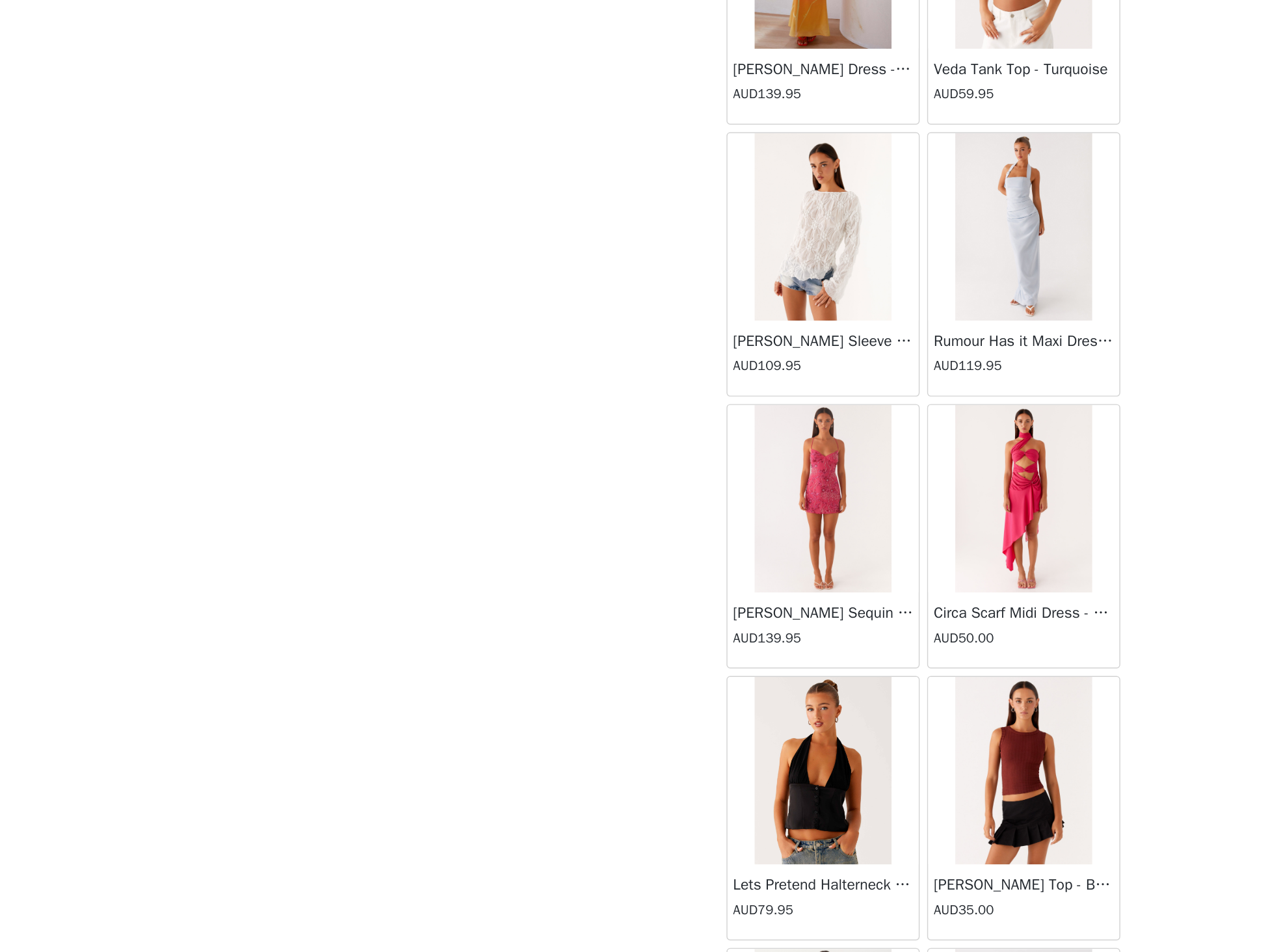 scroll, scrollTop: 51954, scrollLeft: 0, axis: vertical 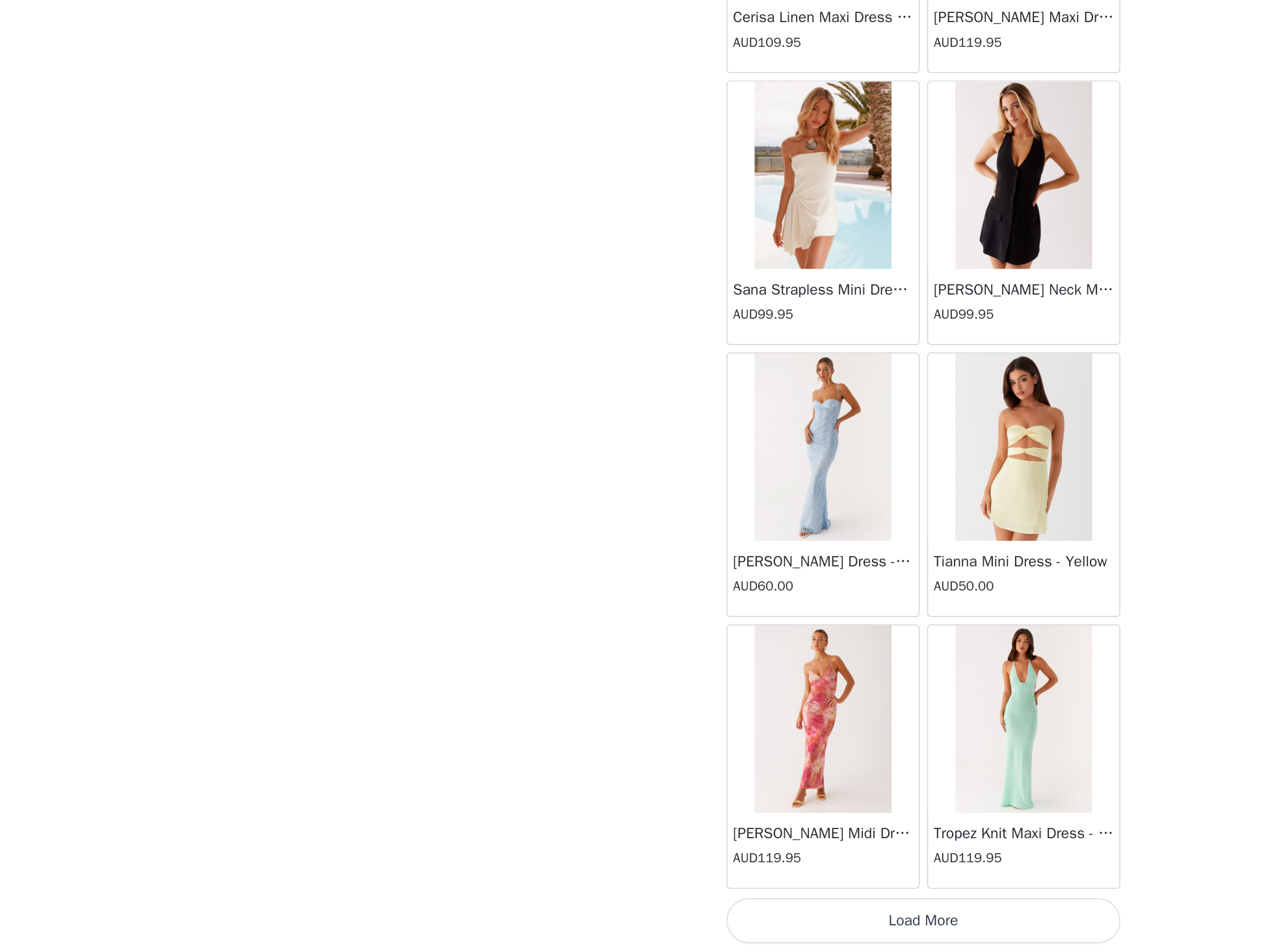 click on "[PERSON_NAME] Strapless Mini Dress - Yellow   AUD45.00       [PERSON_NAME] Maxi Dress - Orange Blue Floral   AUD109.95       Avenue Mini Dress - Plum   AUD109.95       Aullie Maxi Dress - Yellow   AUD109.95       Aullie Maxi Dress - Ivory   AUD109.95       Aullie Mini Dress - Black   AUD99.95       Avalia Backless Scarf Mini Dress - White Polka Dot   AUD89.95       Aullie Maxi Dress - Blue   AUD109.95       [PERSON_NAME] Maxi Dress - Bloom Wave Print   AUD119.95       Athens One Shoulder Top - Floral   AUD79.95       Aullie Mini Dress - Blue   AUD50.00       Aullie Maxi Dress - Black   AUD109.95       [PERSON_NAME] Strapless Mini Dress - Cobalt   AUD30.00       Atlantic Midi Dress - Yellow   AUD70.00       Aullie Maxi Dress - Pink   AUD109.95       Azura Halter Top - Yellow   AUD69.95       Beki Beaded Mesh Maxi Dress - Deep Red   AUD159.95       Bad News Mesh Maxi Dress - Turquoise Floral   AUD99.95       Bad News Mesh Maxi Dress - Yellow Floral   AUD99.95       Be Mine Satin Maxi Dress - Canary   AUD109.95" at bounding box center (640, -25470) 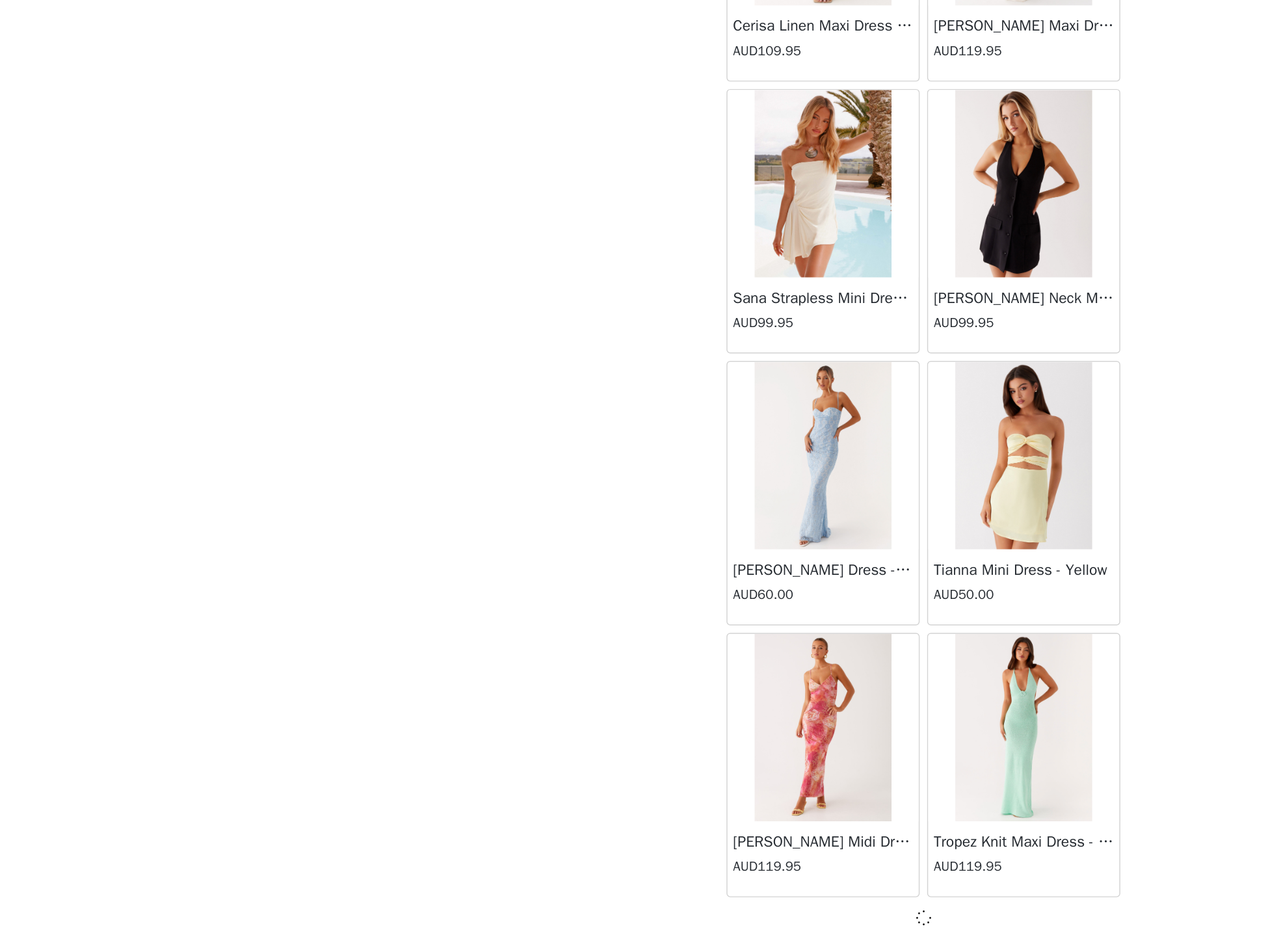 scroll, scrollTop: 51948, scrollLeft: 0, axis: vertical 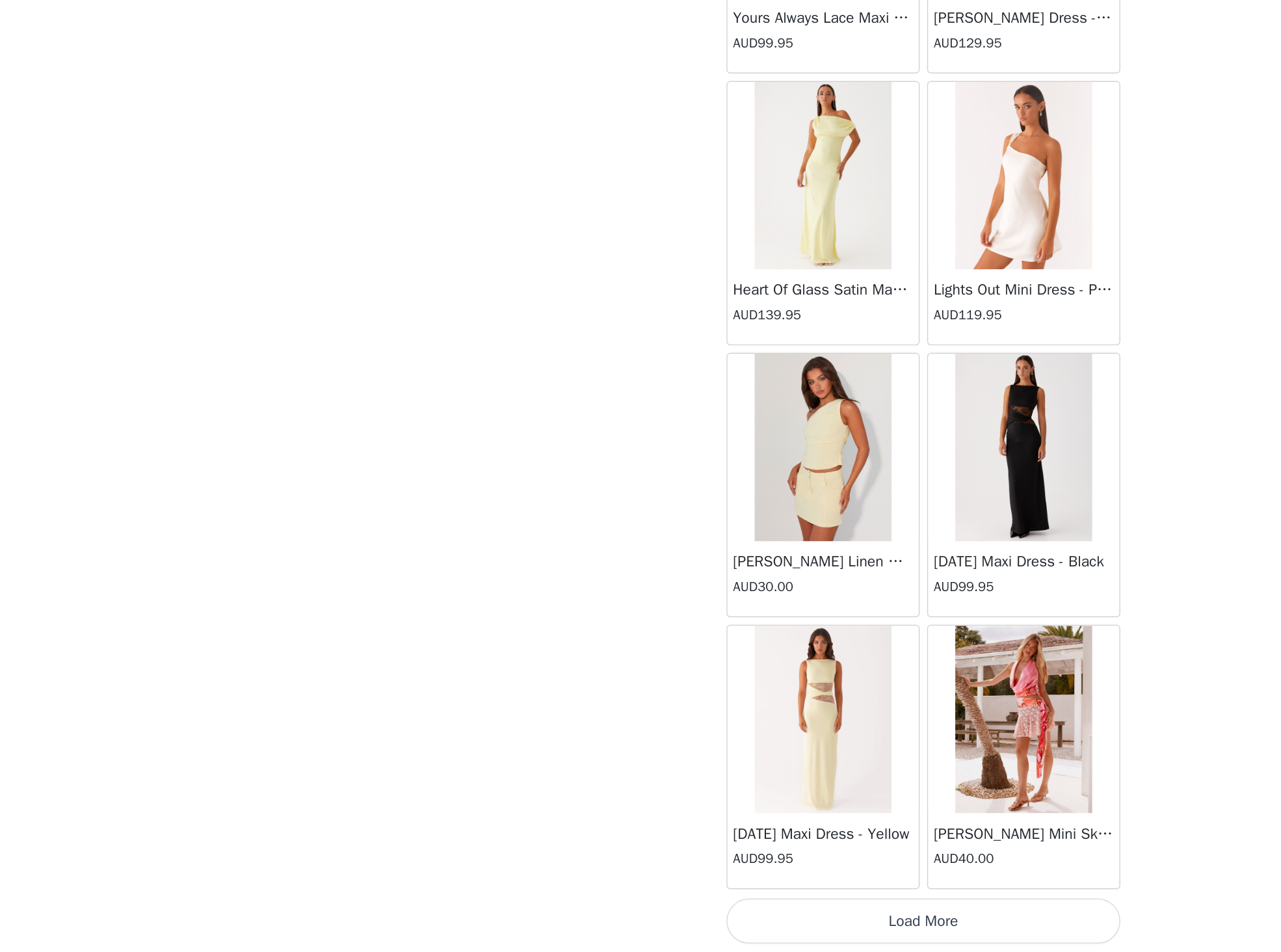 click on "Load More" at bounding box center (640, 930) 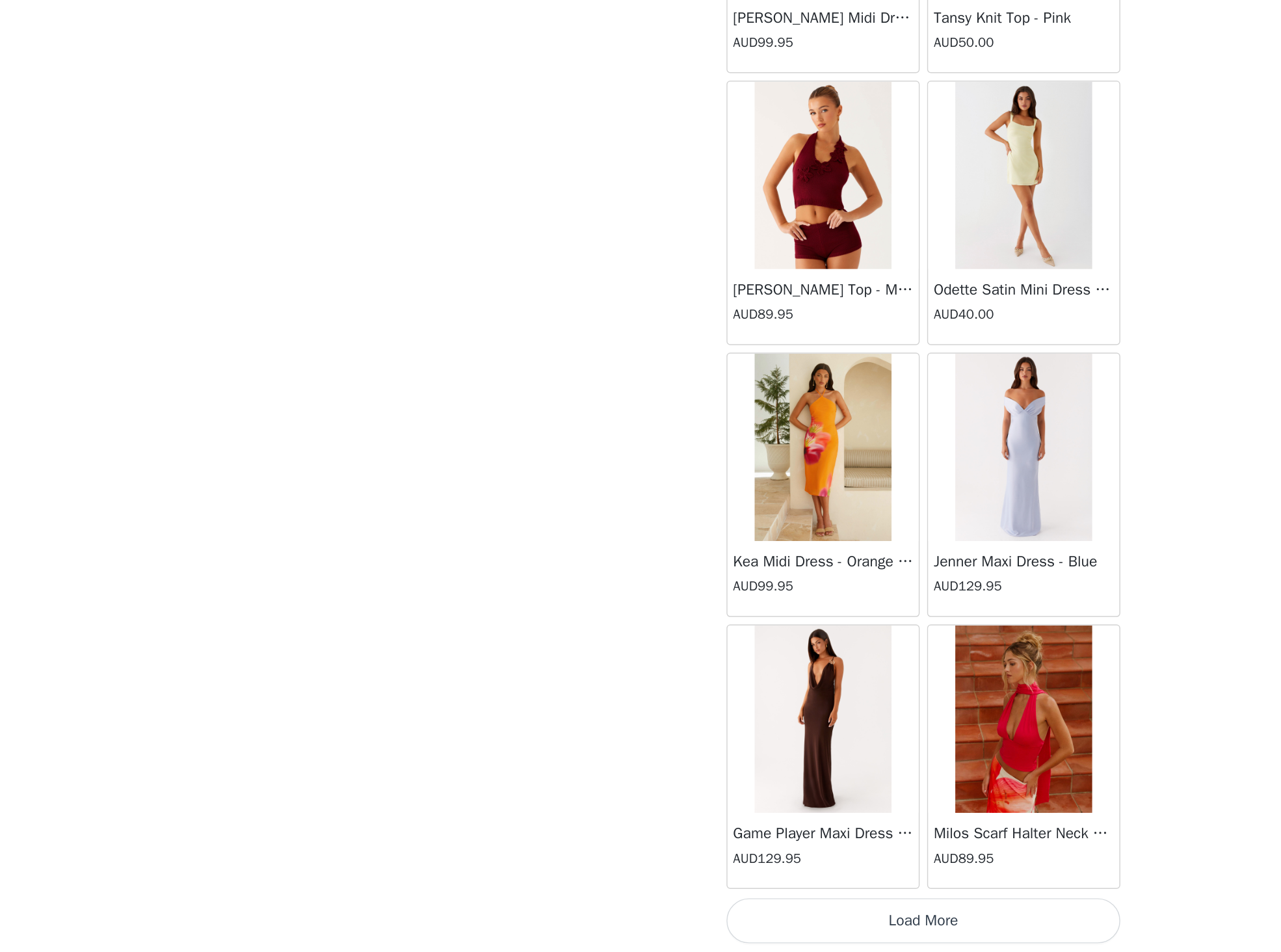 click on "Load More" at bounding box center (640, 930) 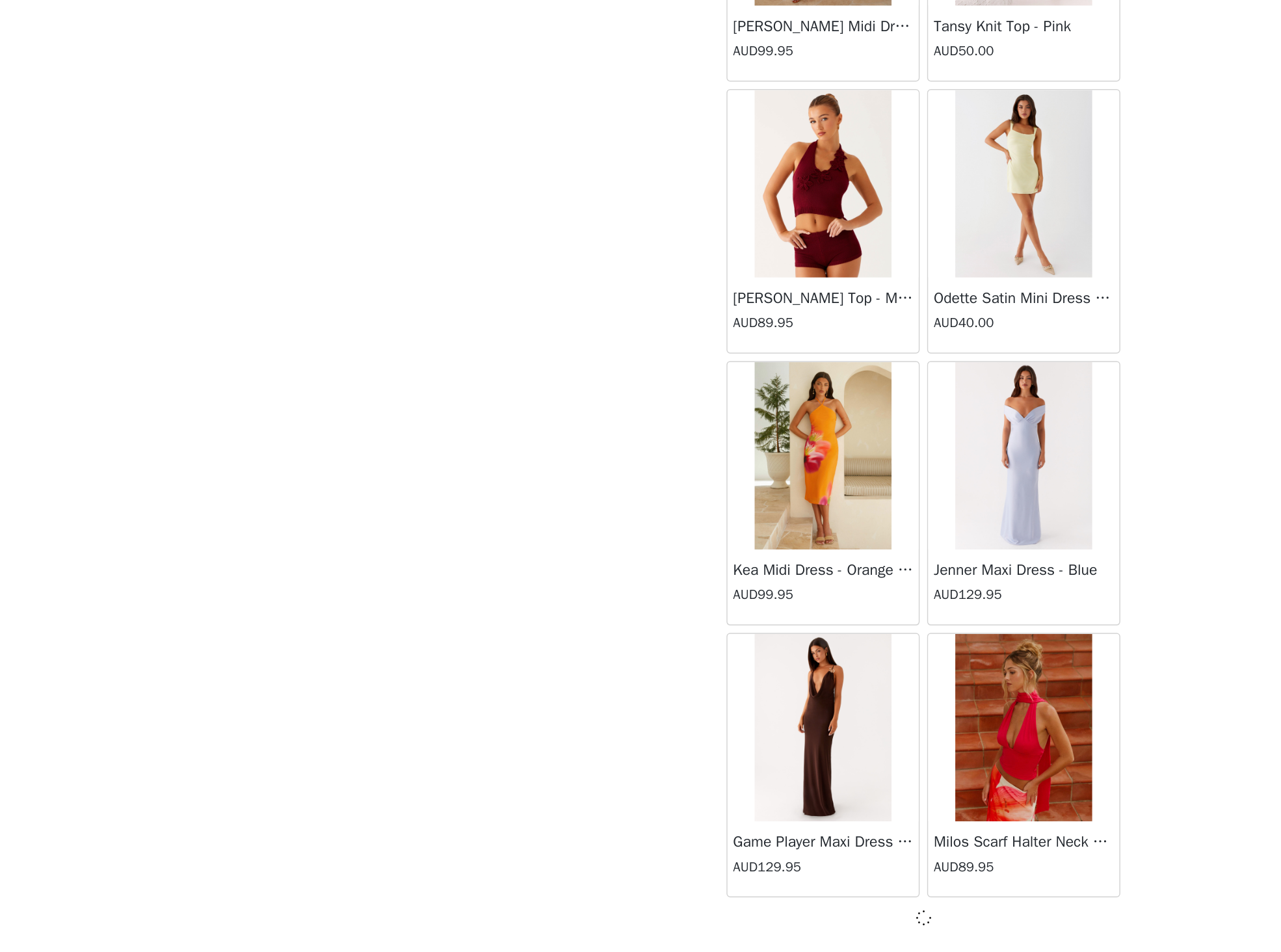 scroll, scrollTop: 55720, scrollLeft: 0, axis: vertical 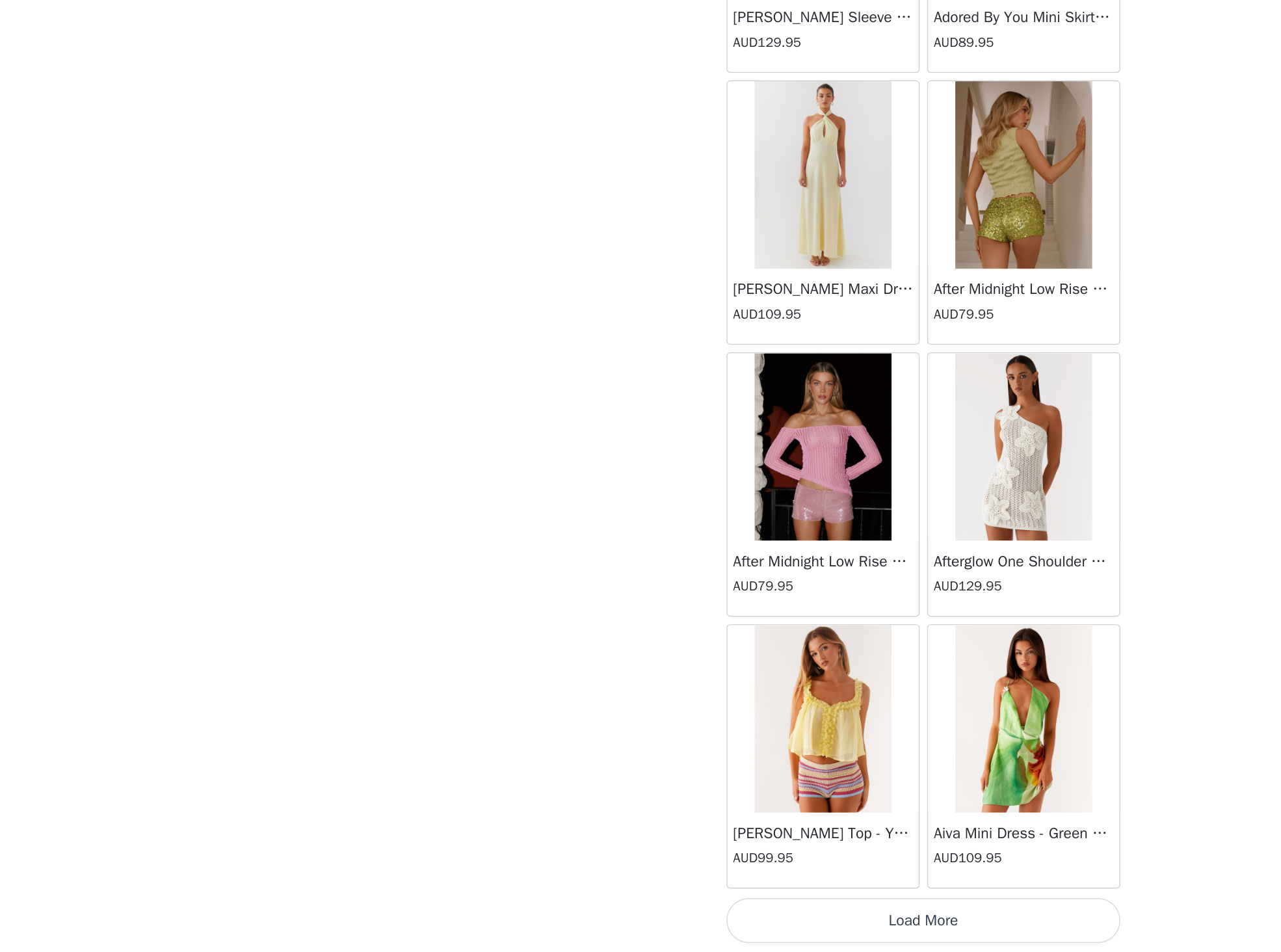 click on "Load More" at bounding box center [640, 930] 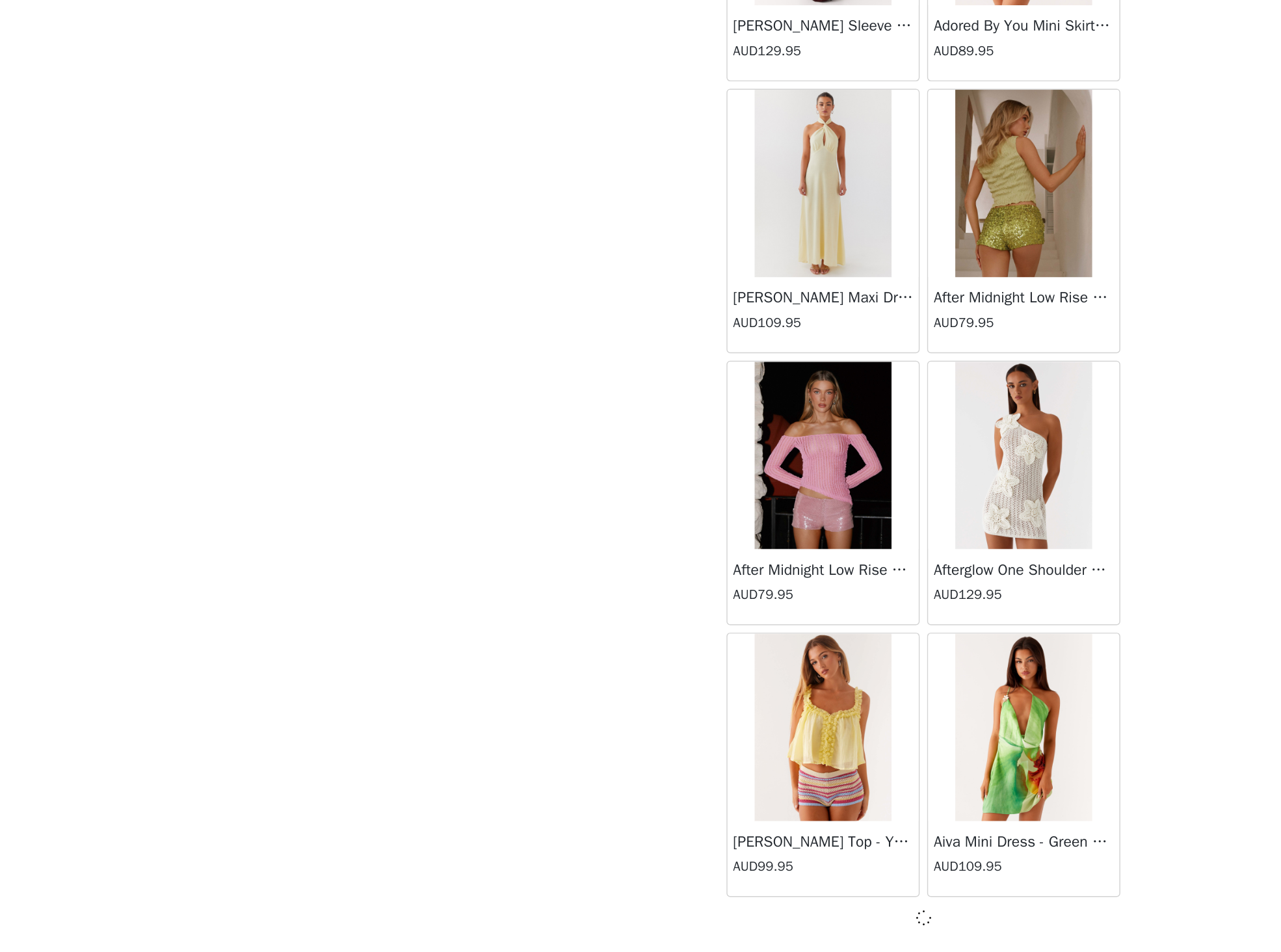 scroll, scrollTop: 57606, scrollLeft: 0, axis: vertical 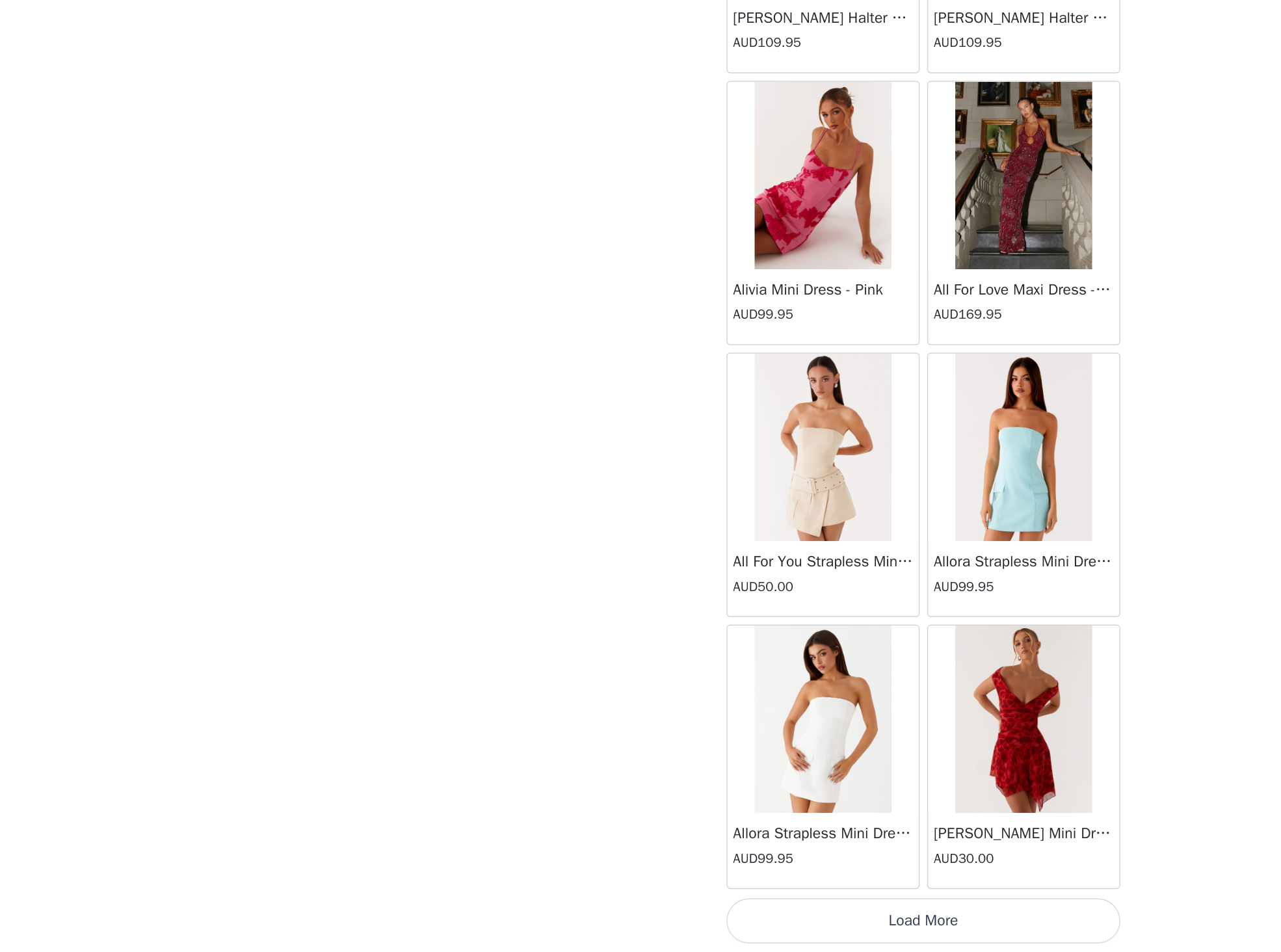 click on "Load More" at bounding box center [640, 930] 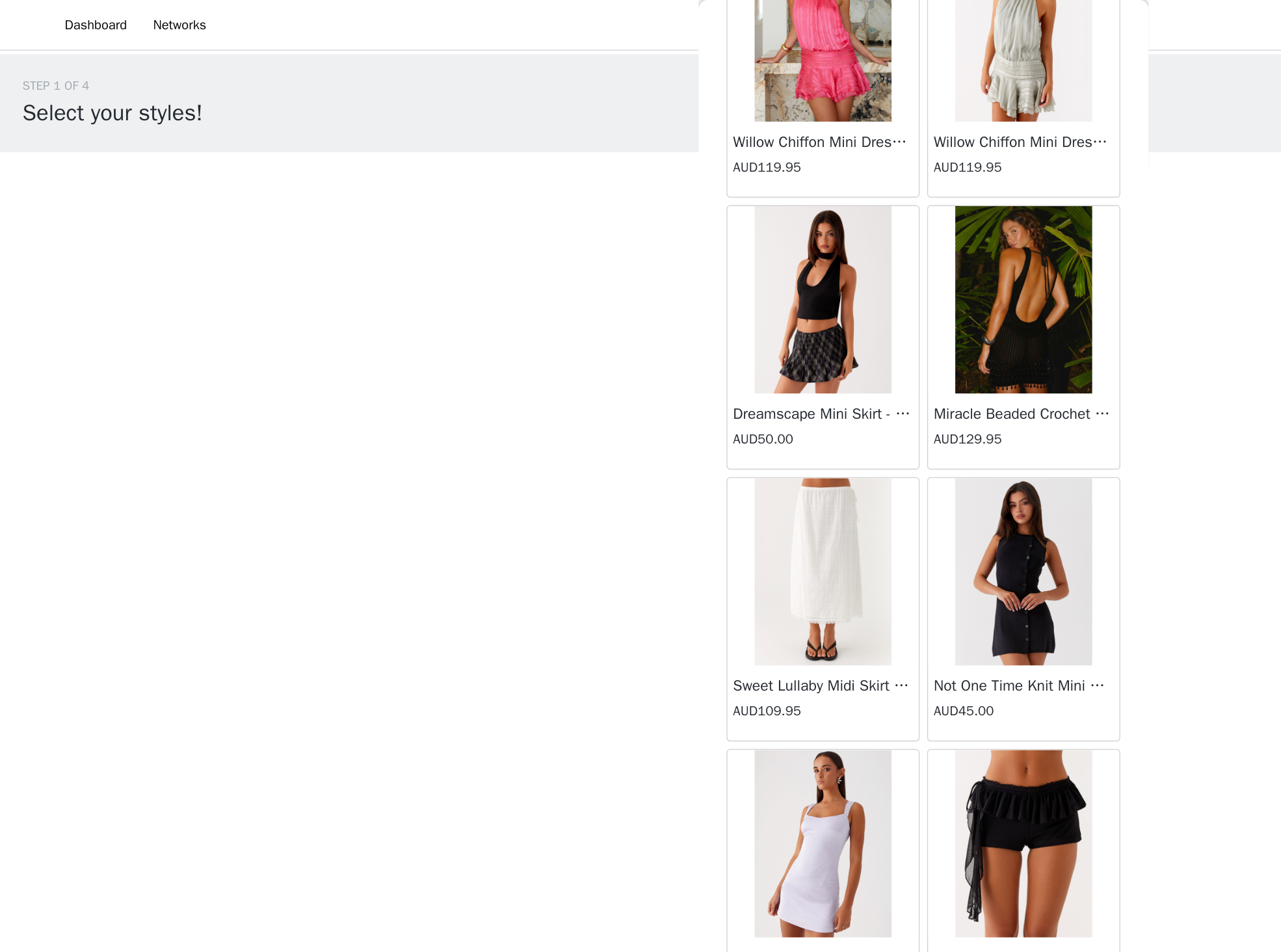 scroll, scrollTop: 47445, scrollLeft: 0, axis: vertical 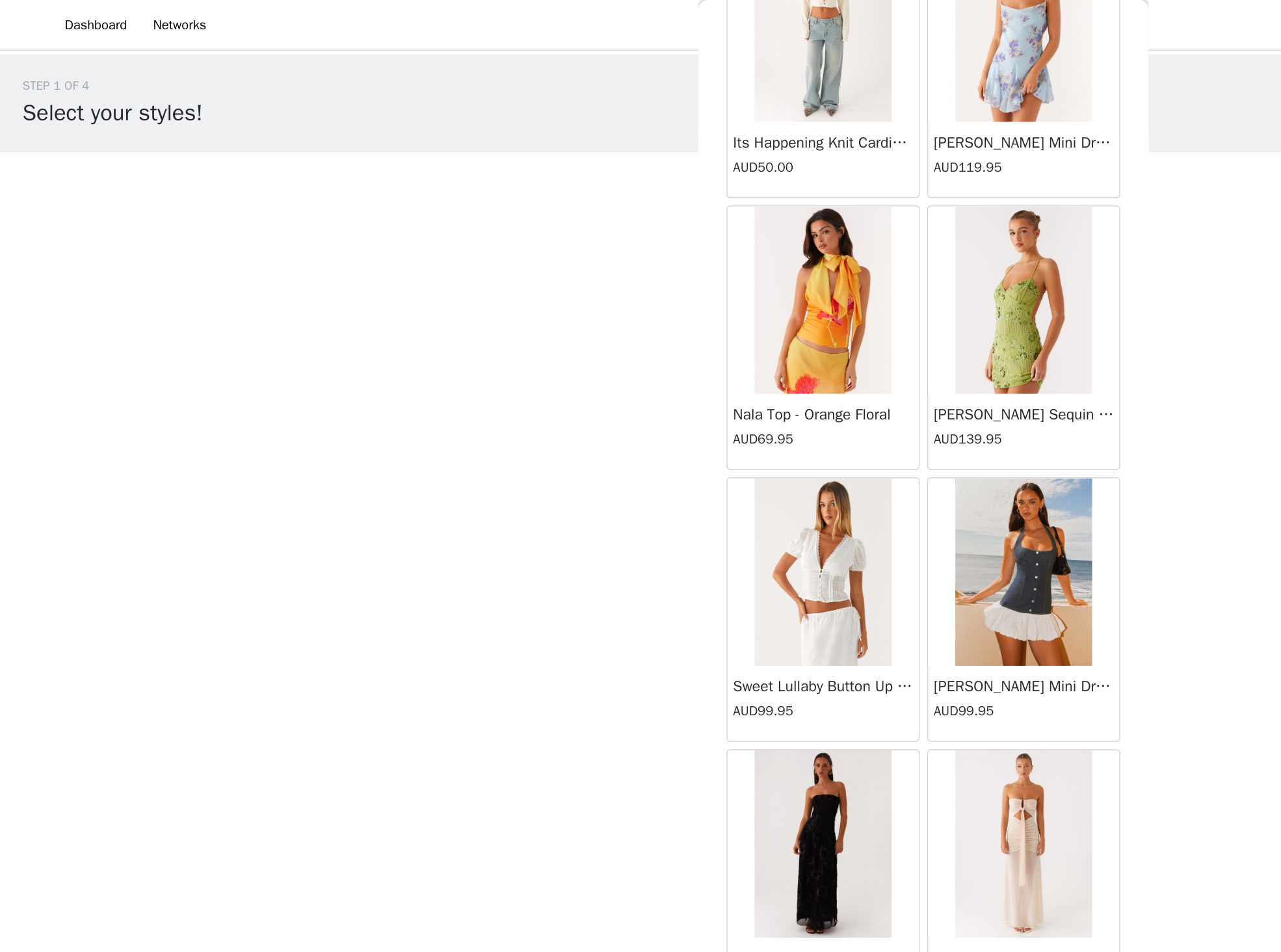 click at bounding box center (570, 397) 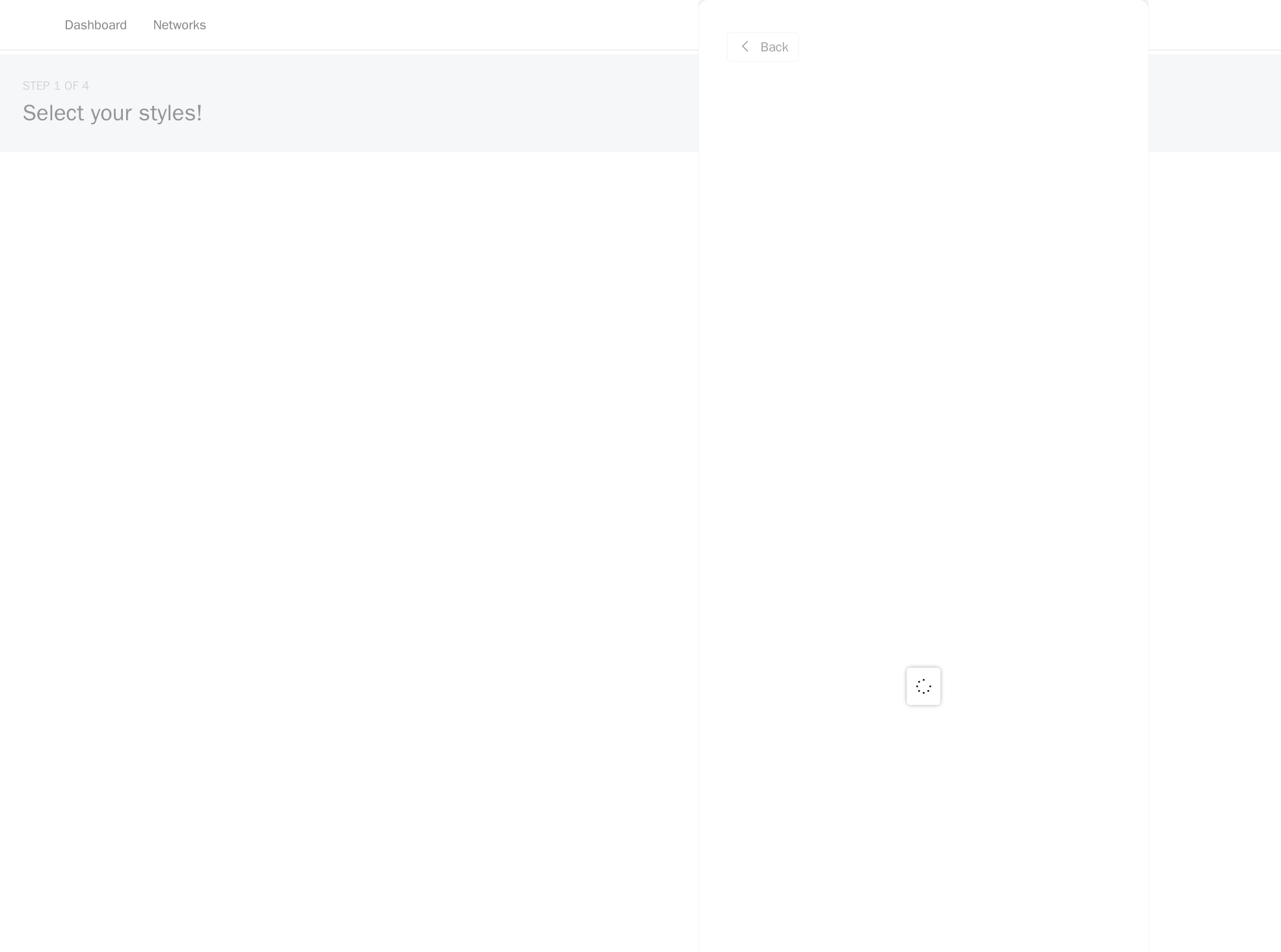 scroll, scrollTop: 0, scrollLeft: 0, axis: both 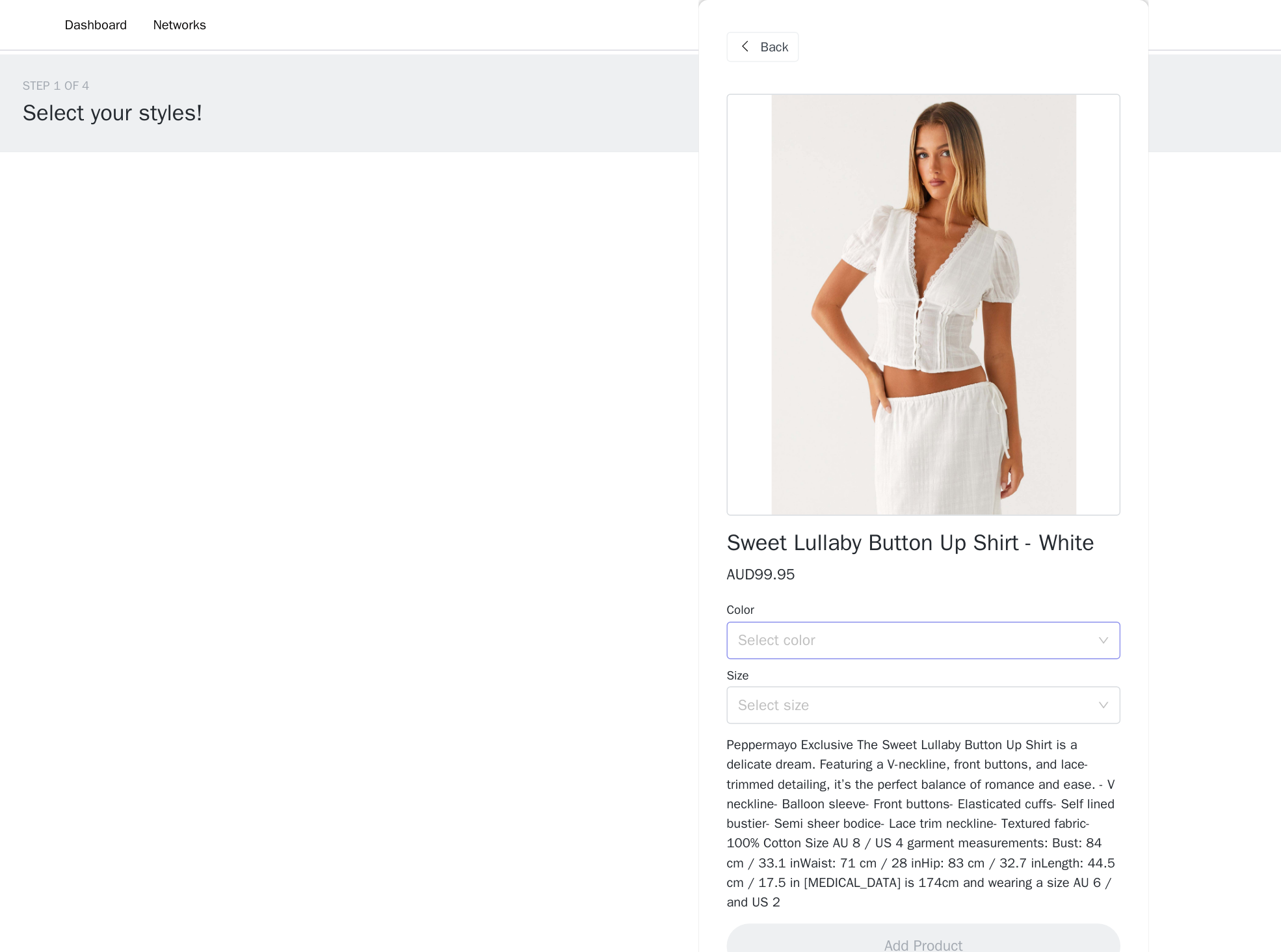 click on "Select color" at bounding box center (636, 444) 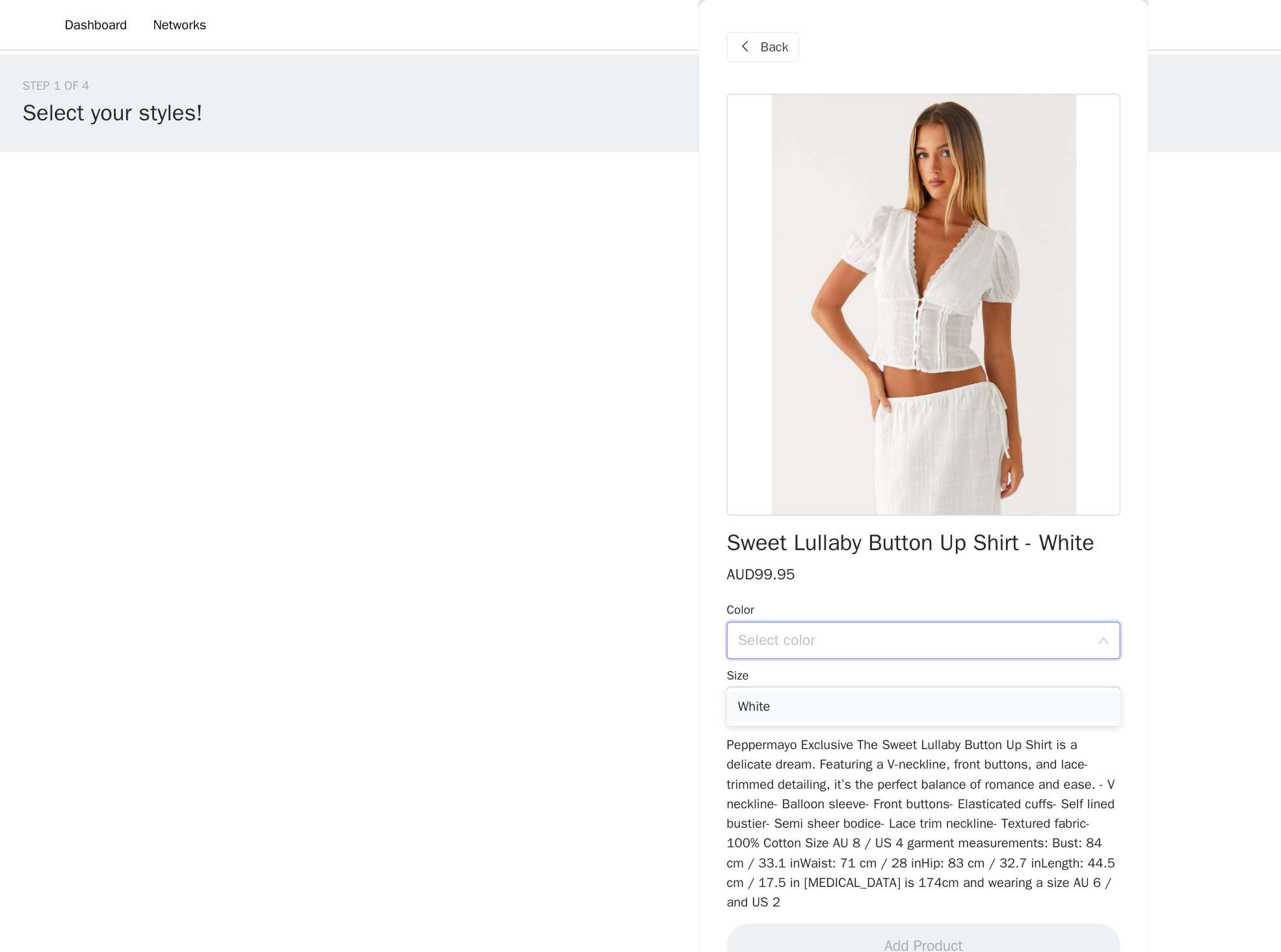 click on "White" at bounding box center (640, 490) 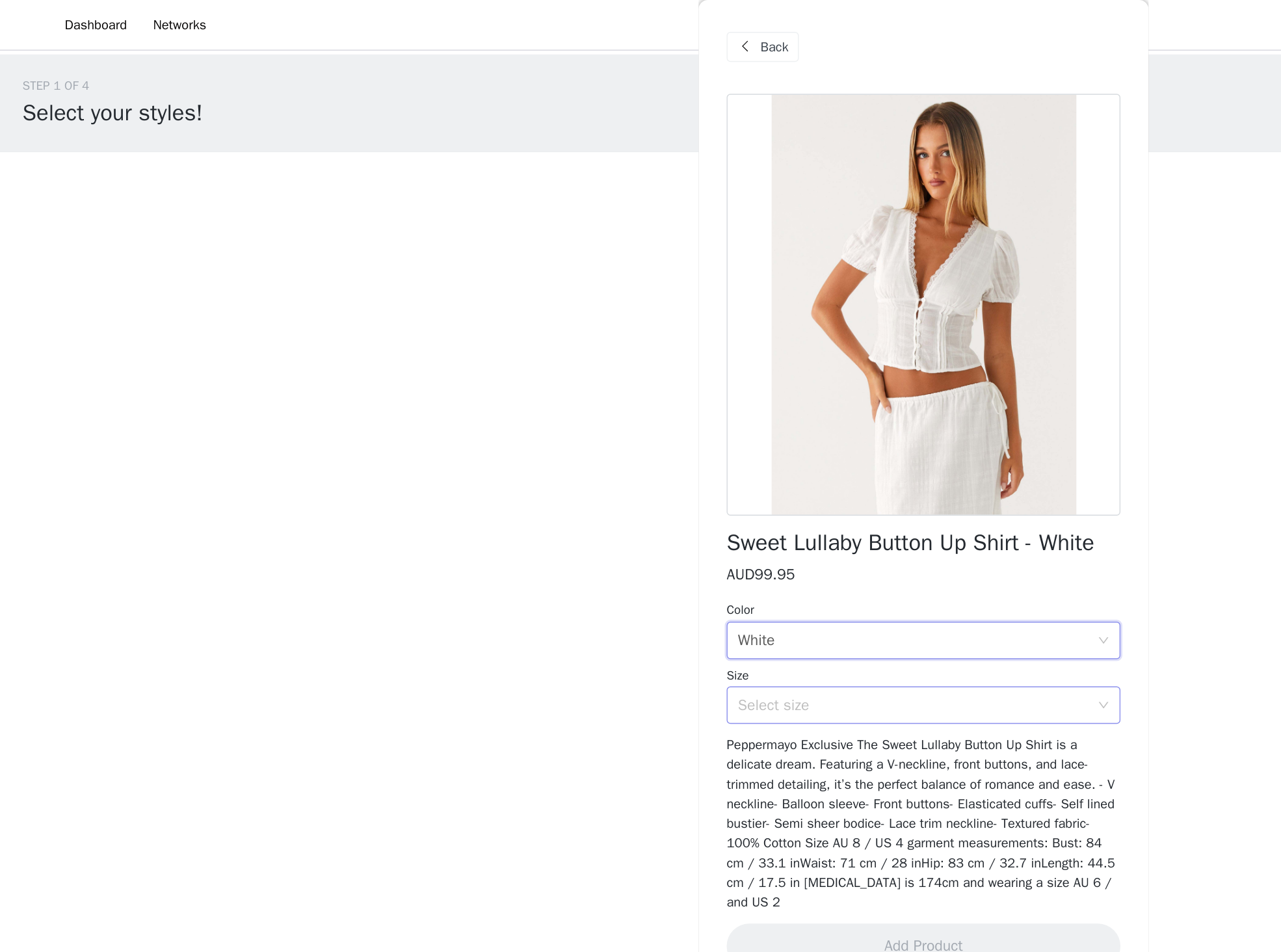 click on "Select size" at bounding box center [633, 489] 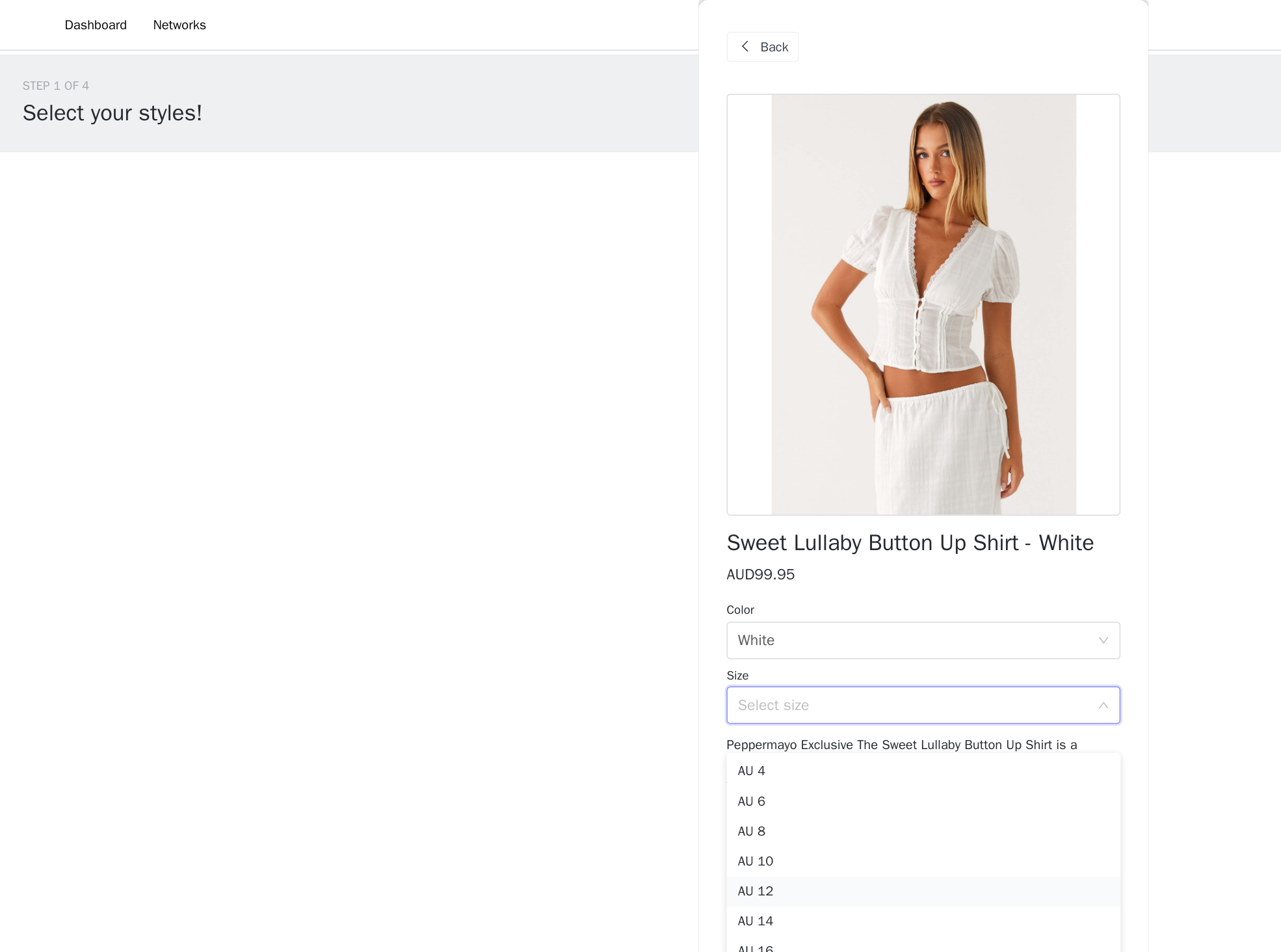 click on "AU 12" at bounding box center (640, 618) 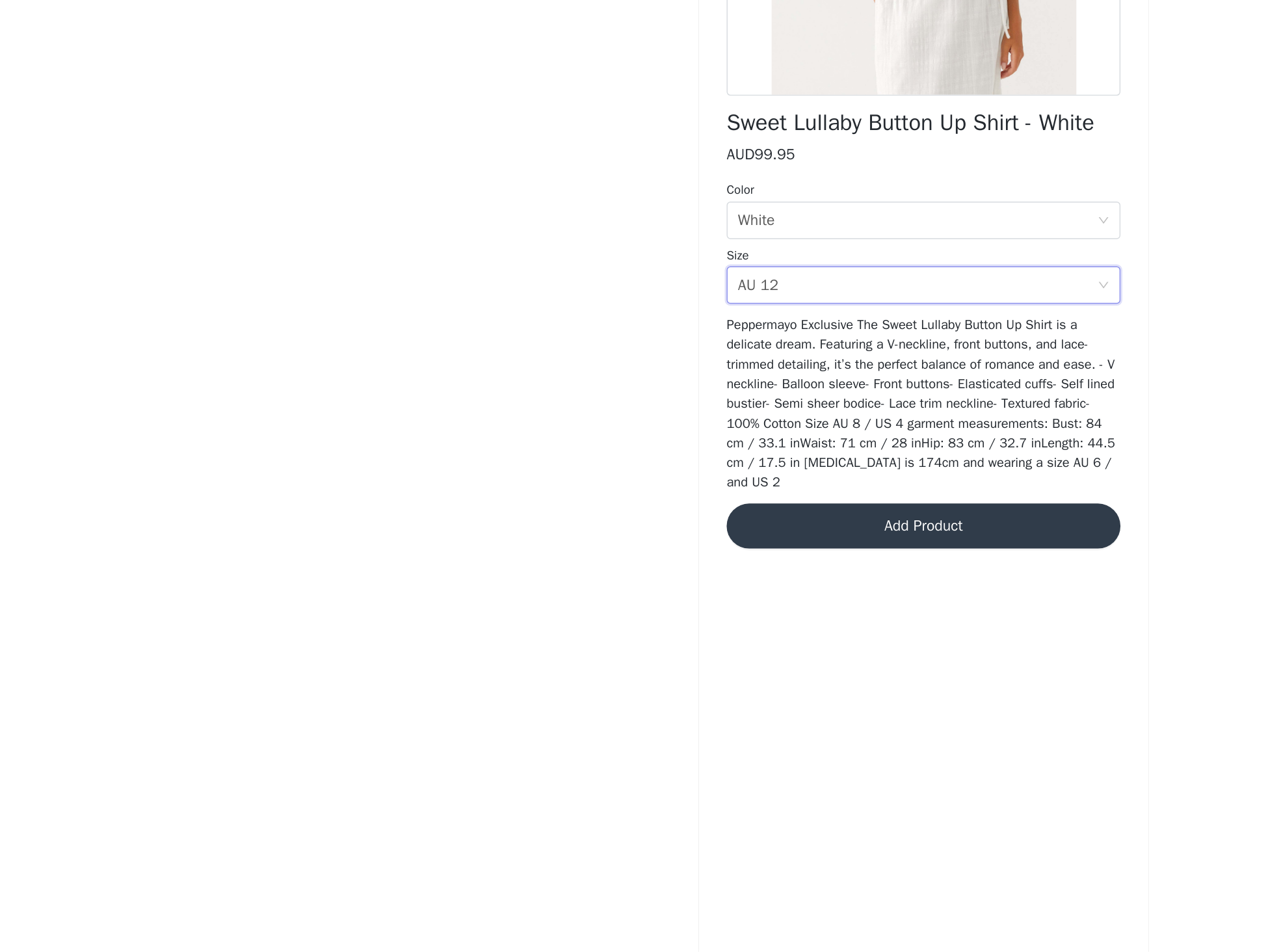 click on "Add Product" at bounding box center [640, 656] 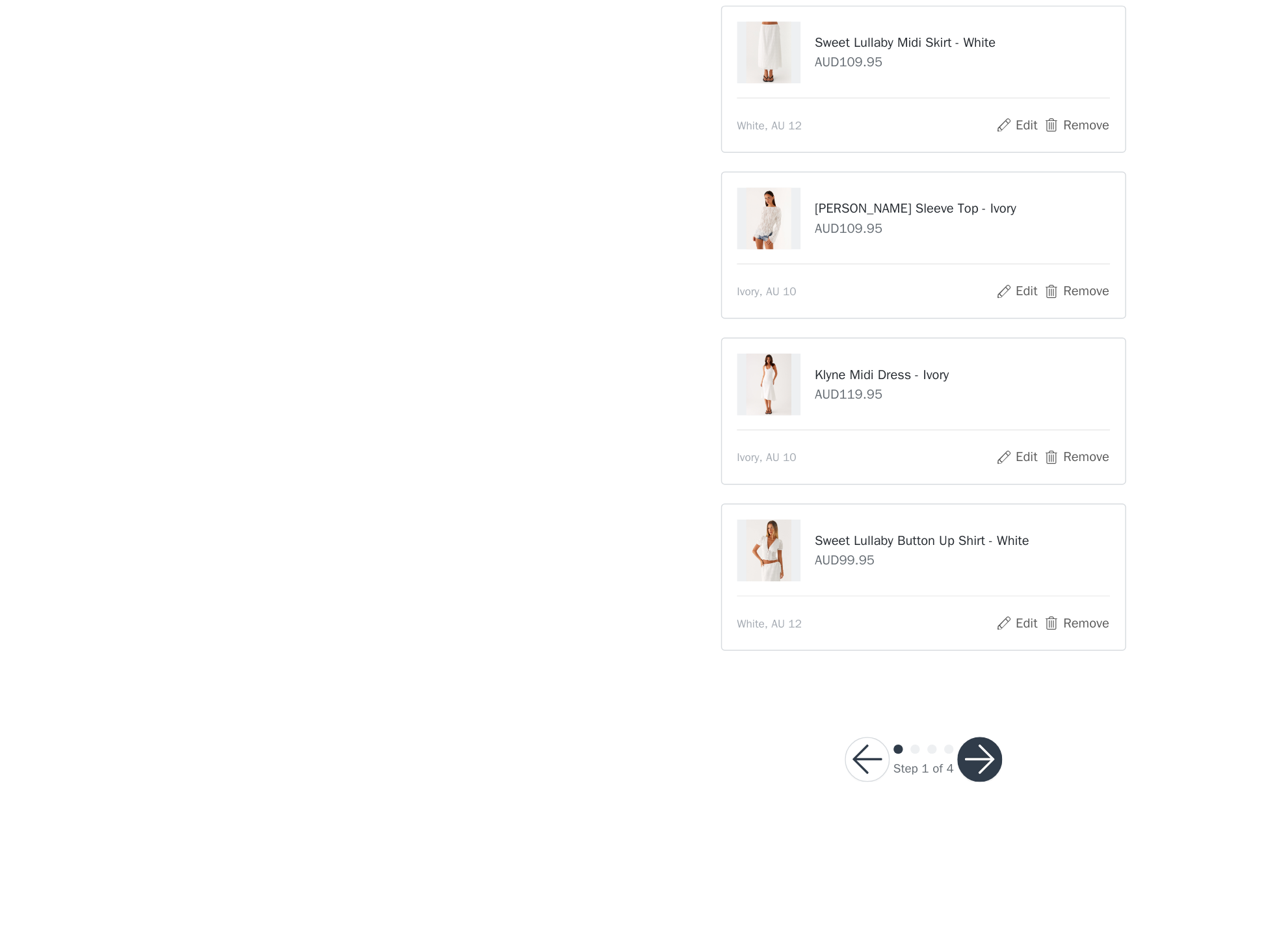 click at bounding box center (680, 694) 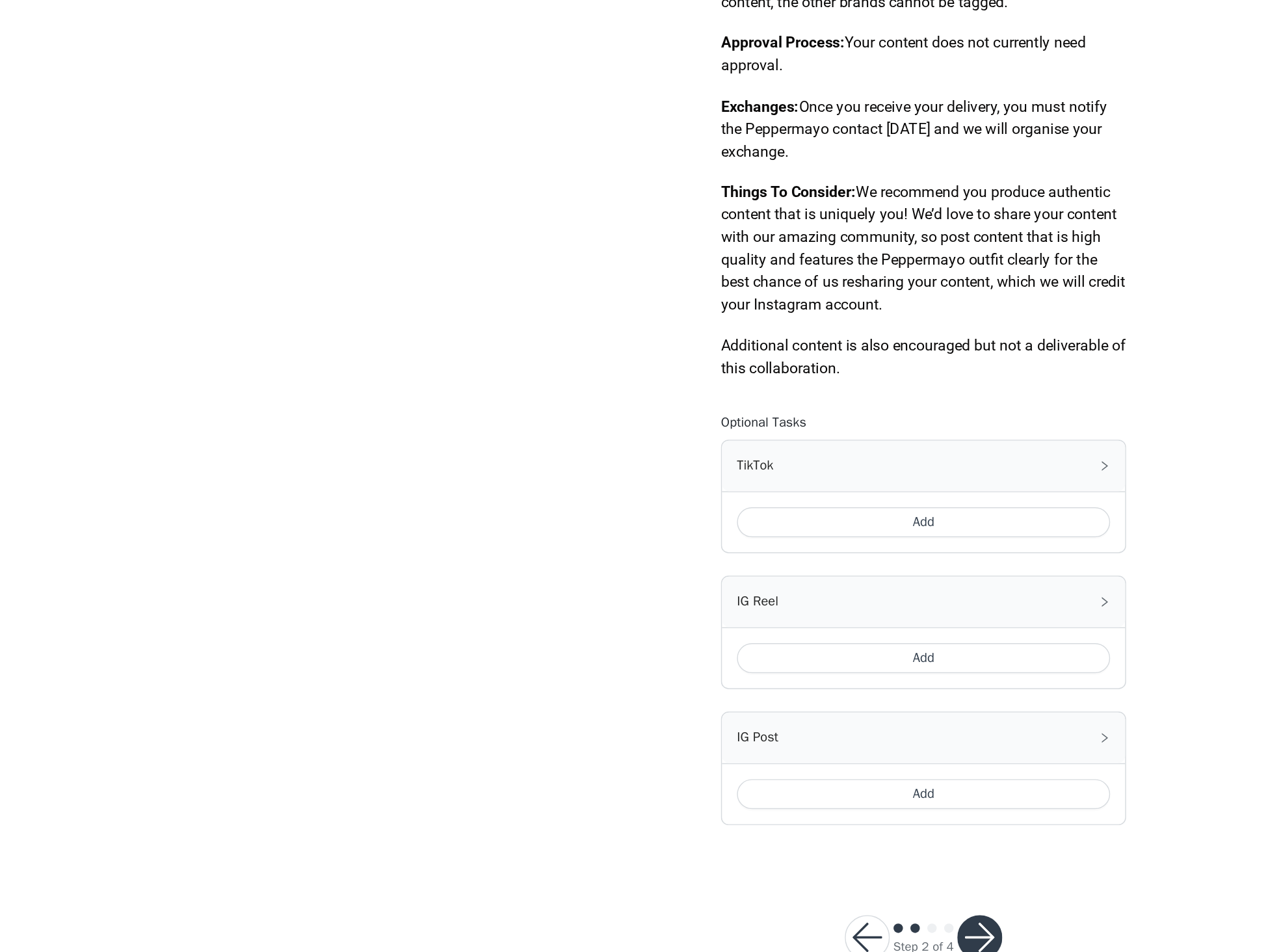 scroll, scrollTop: 215, scrollLeft: 0, axis: vertical 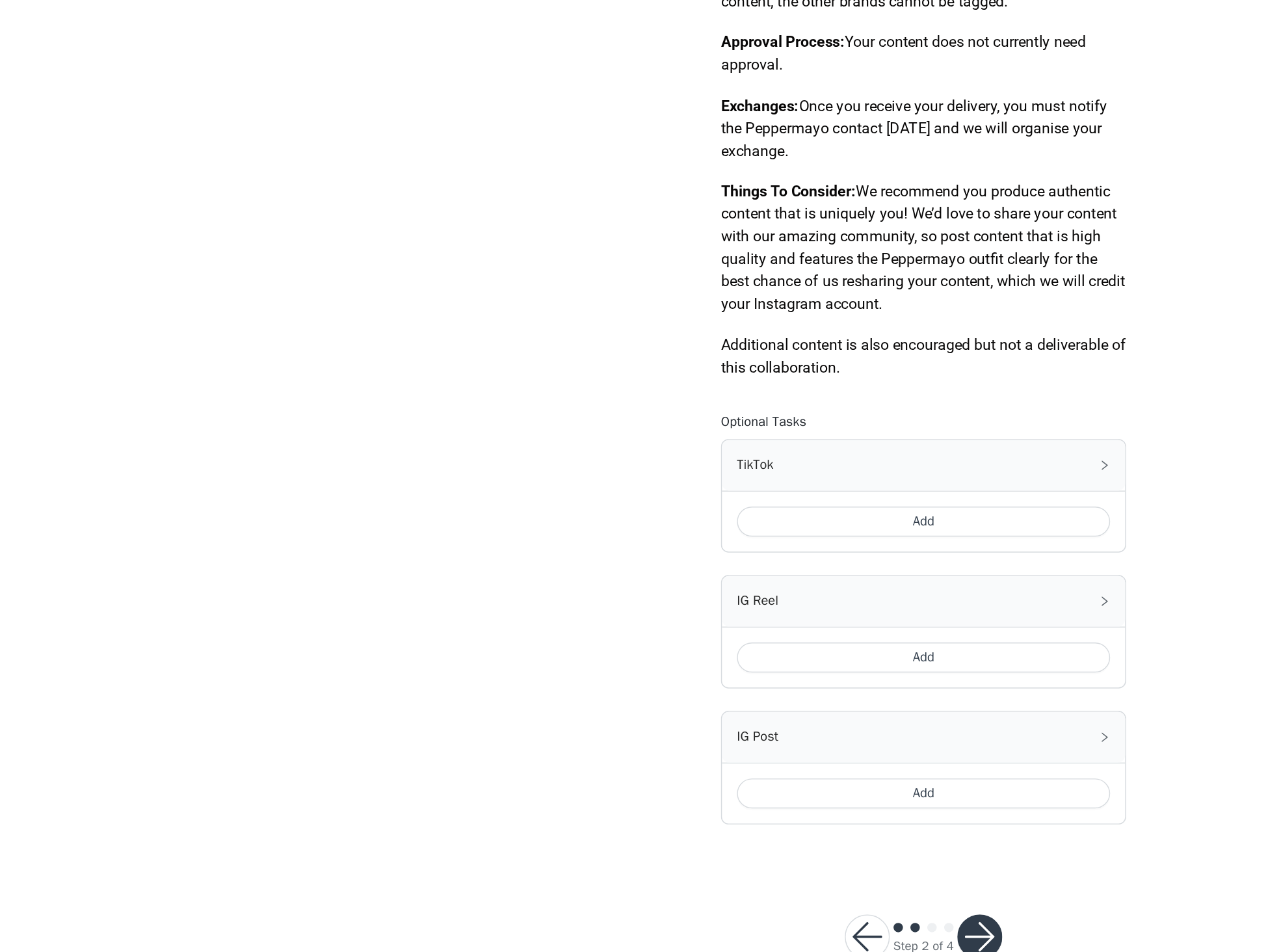 click on "Add" at bounding box center [640, 841] 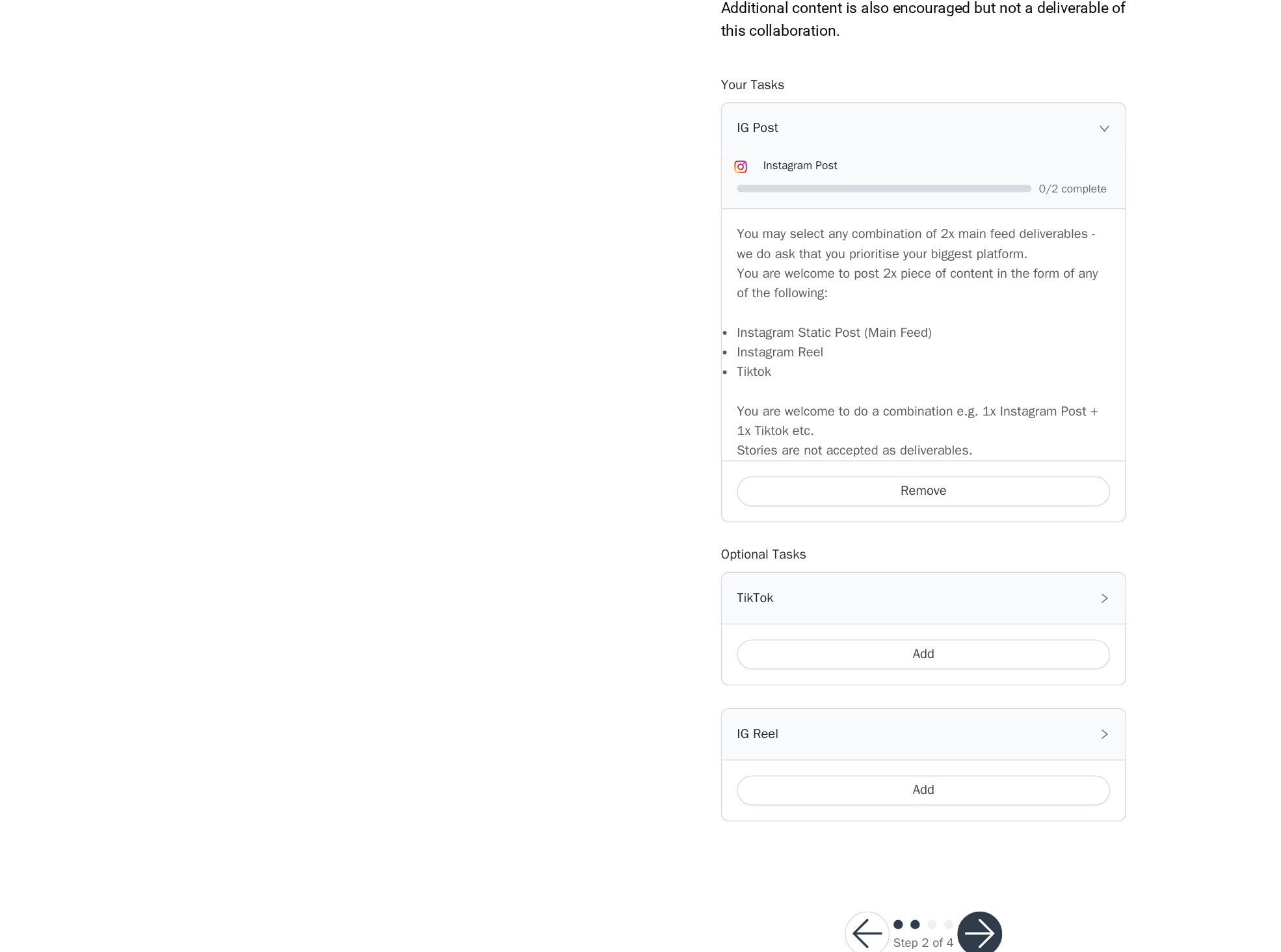 scroll, scrollTop: 482, scrollLeft: 0, axis: vertical 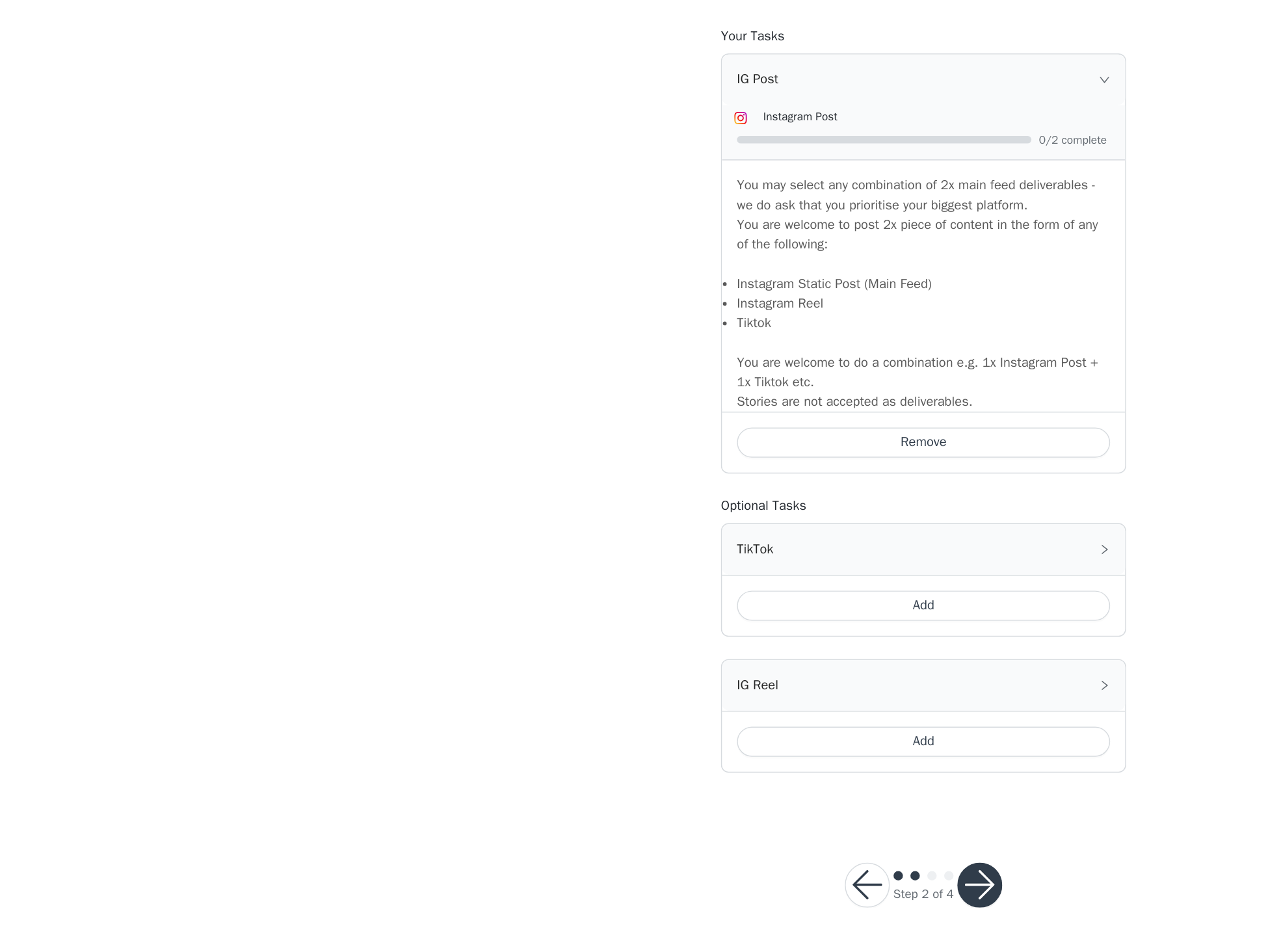 click at bounding box center (680, 905) 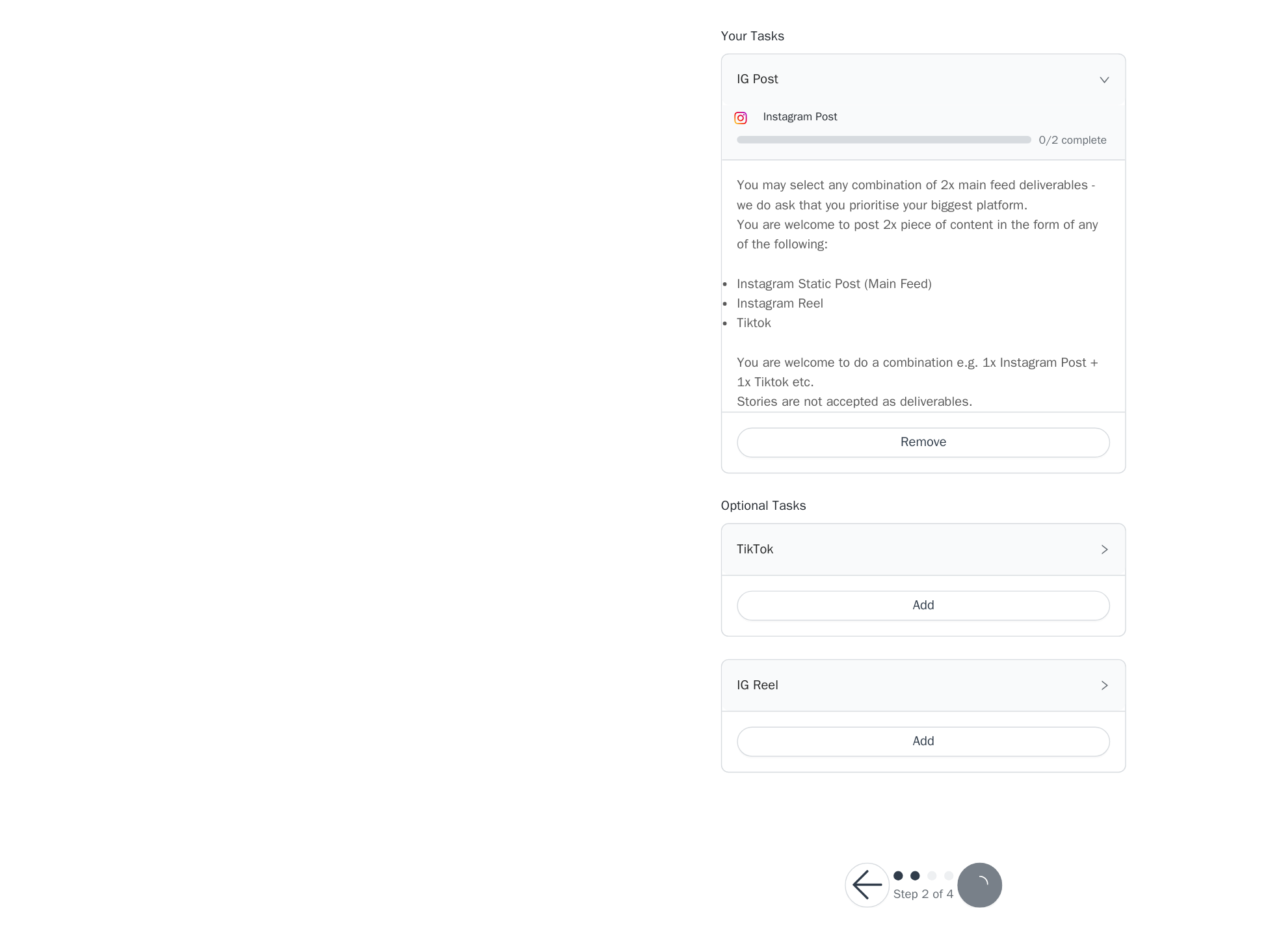 scroll, scrollTop: 0, scrollLeft: 0, axis: both 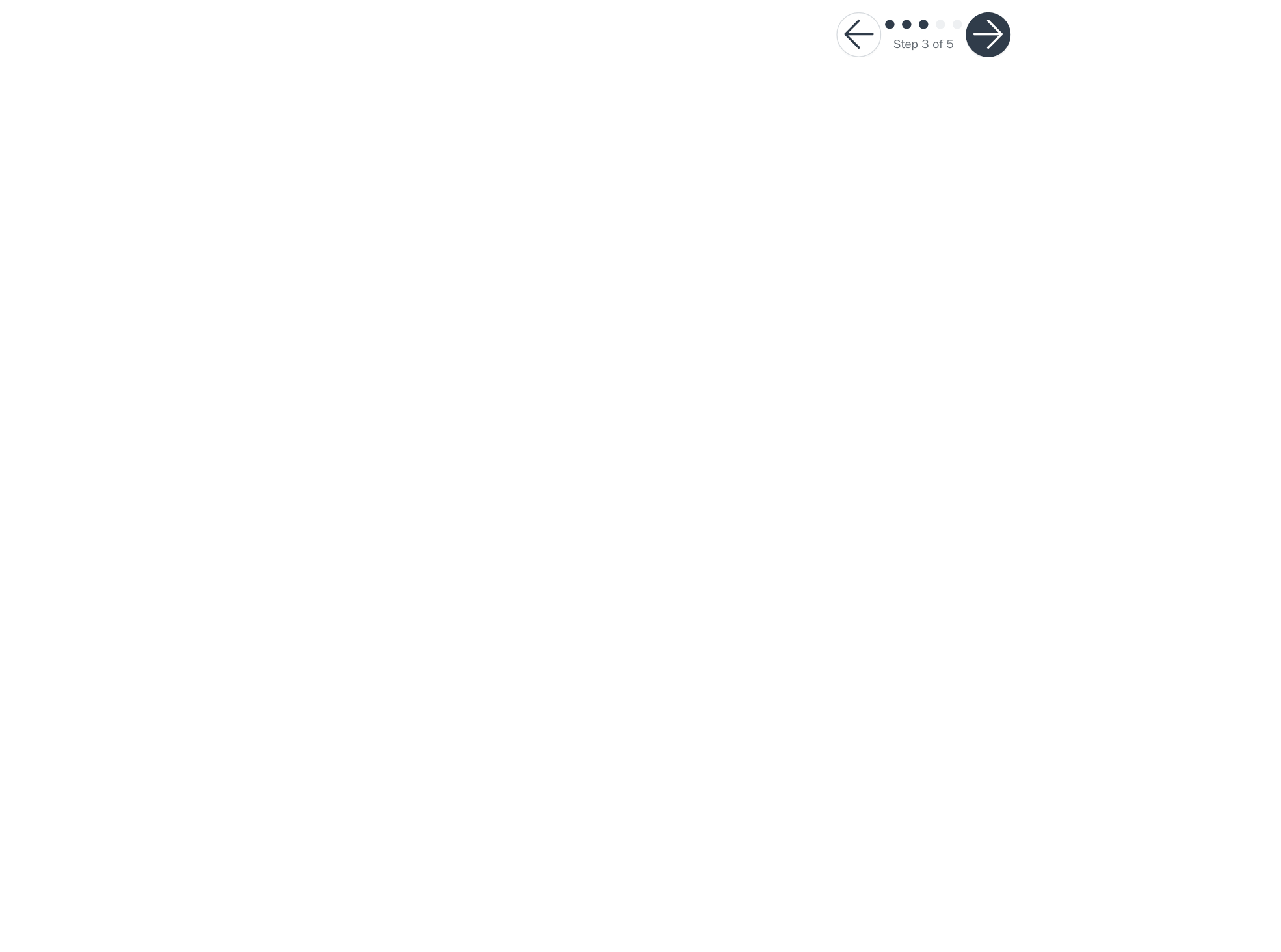 click at bounding box center (685, 315) 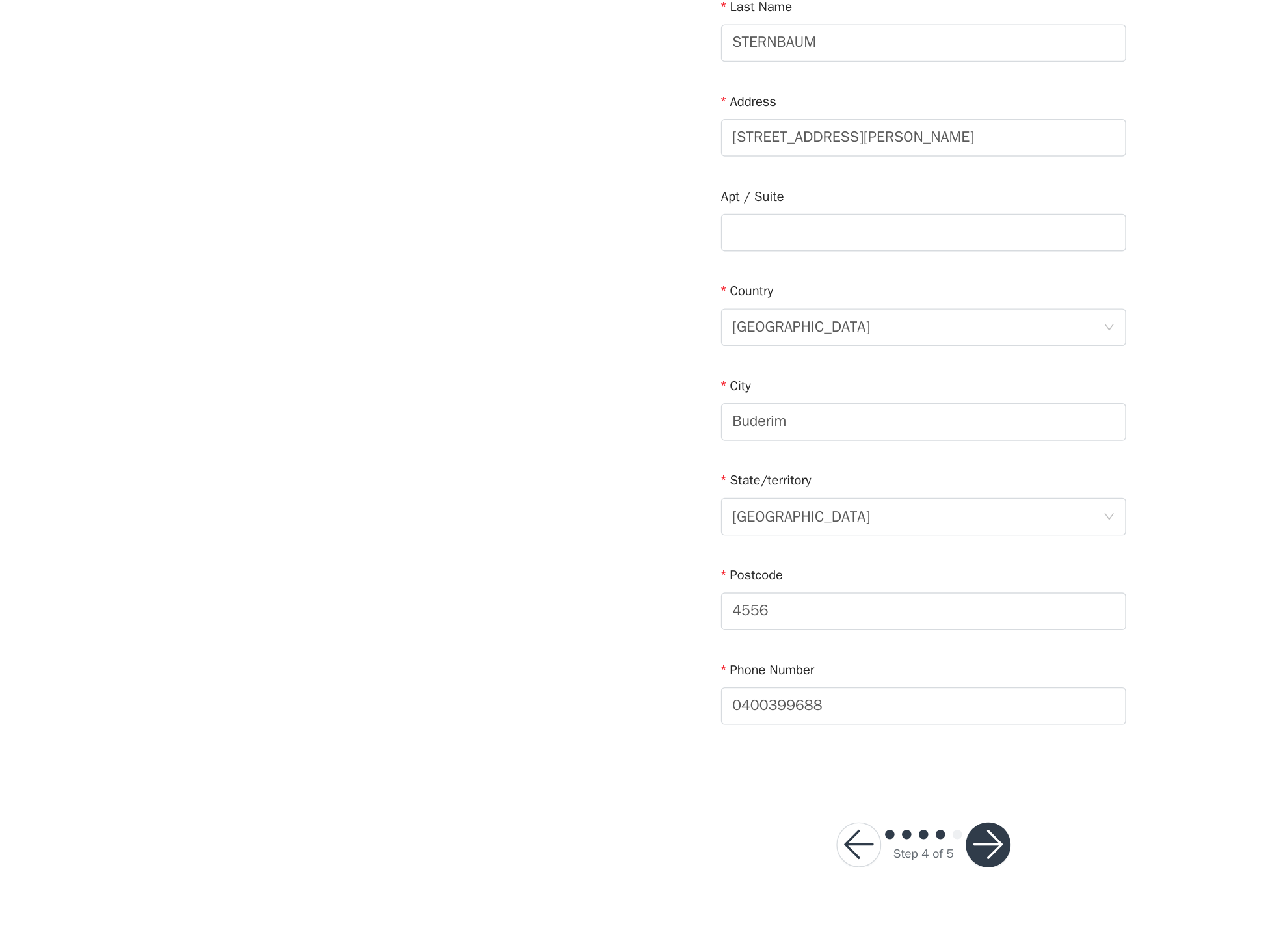 click at bounding box center (685, 867) 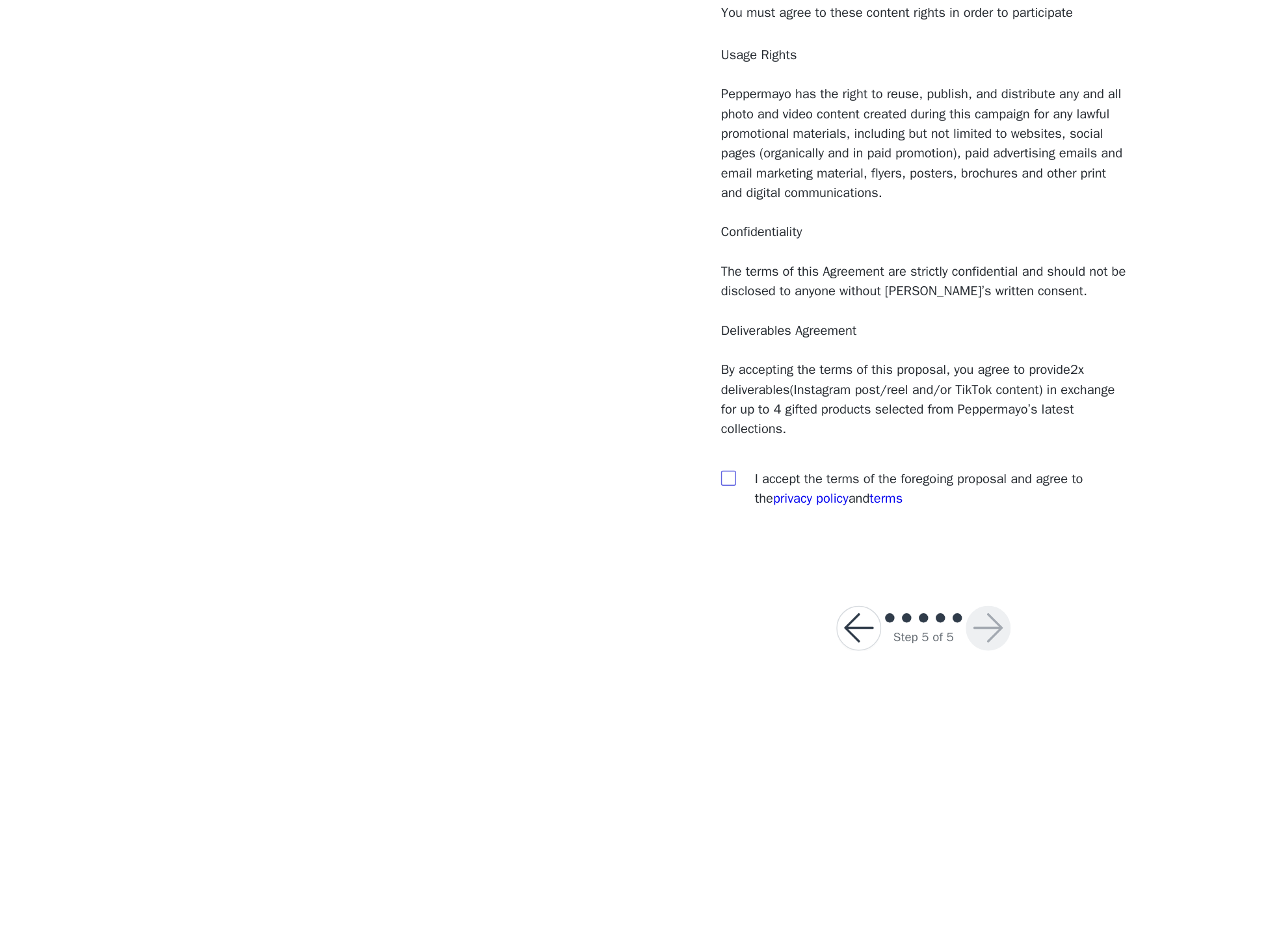 click at bounding box center [505, 450] 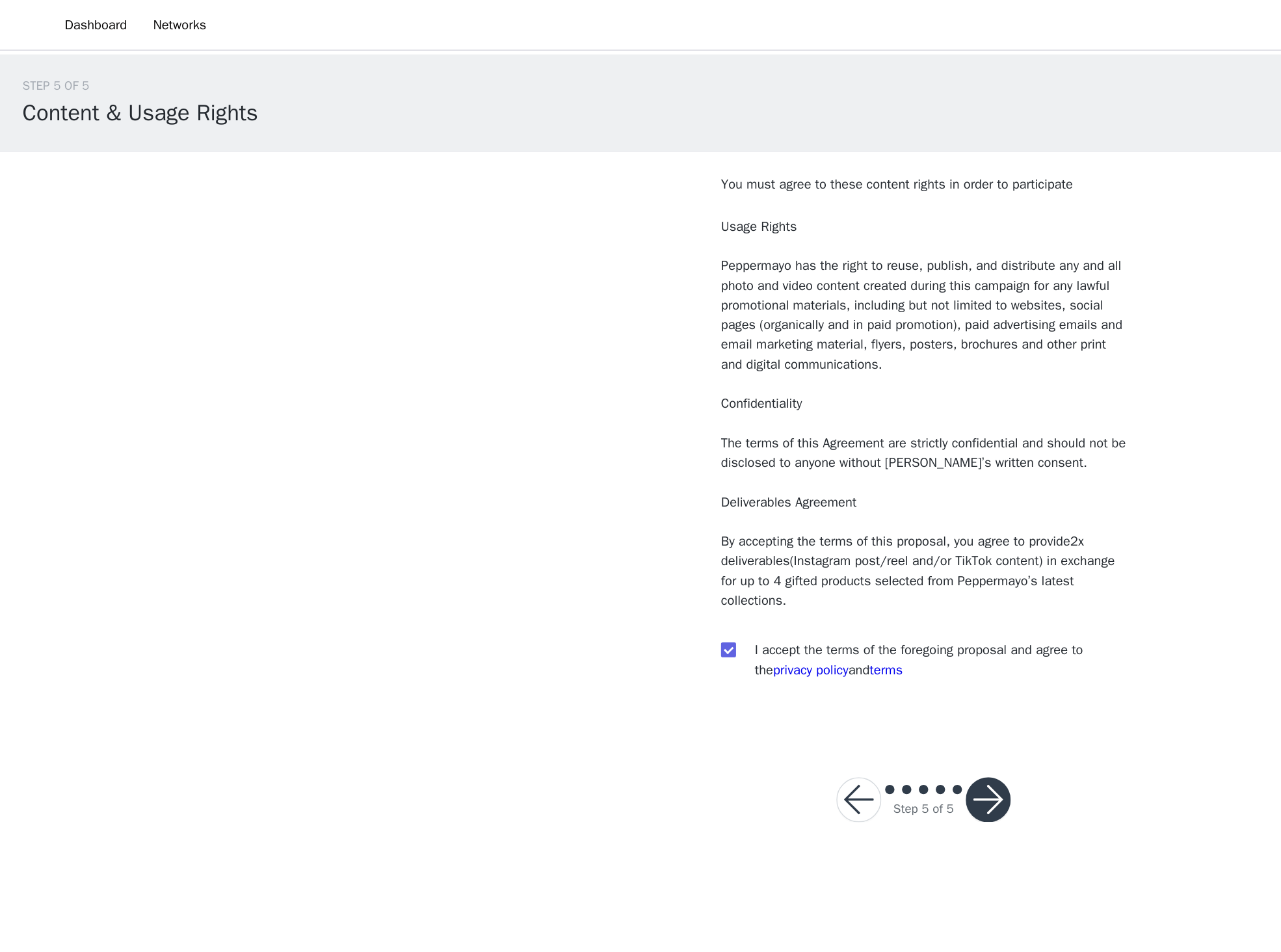 click at bounding box center (685, 555) 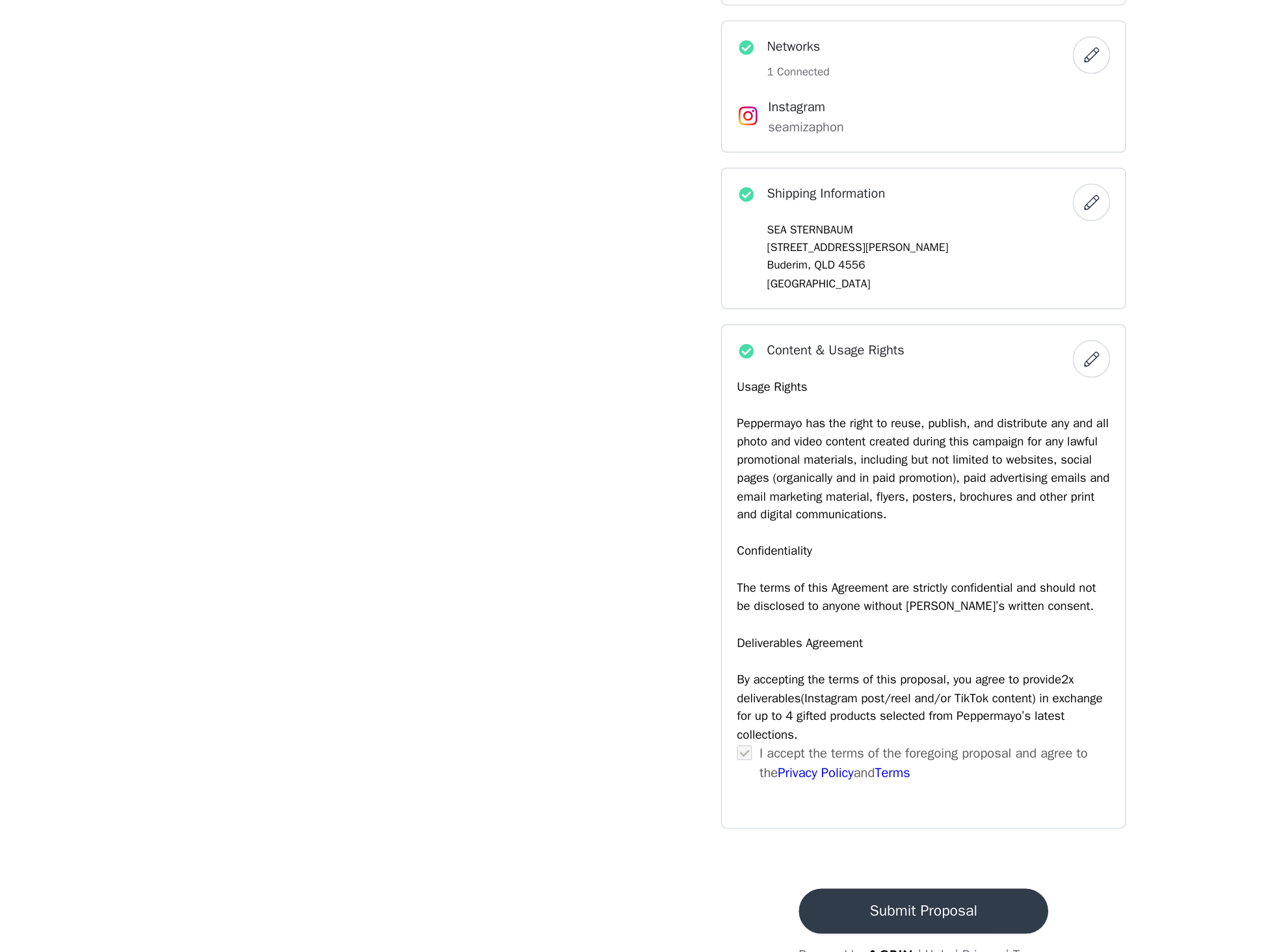 scroll, scrollTop: 634, scrollLeft: 0, axis: vertical 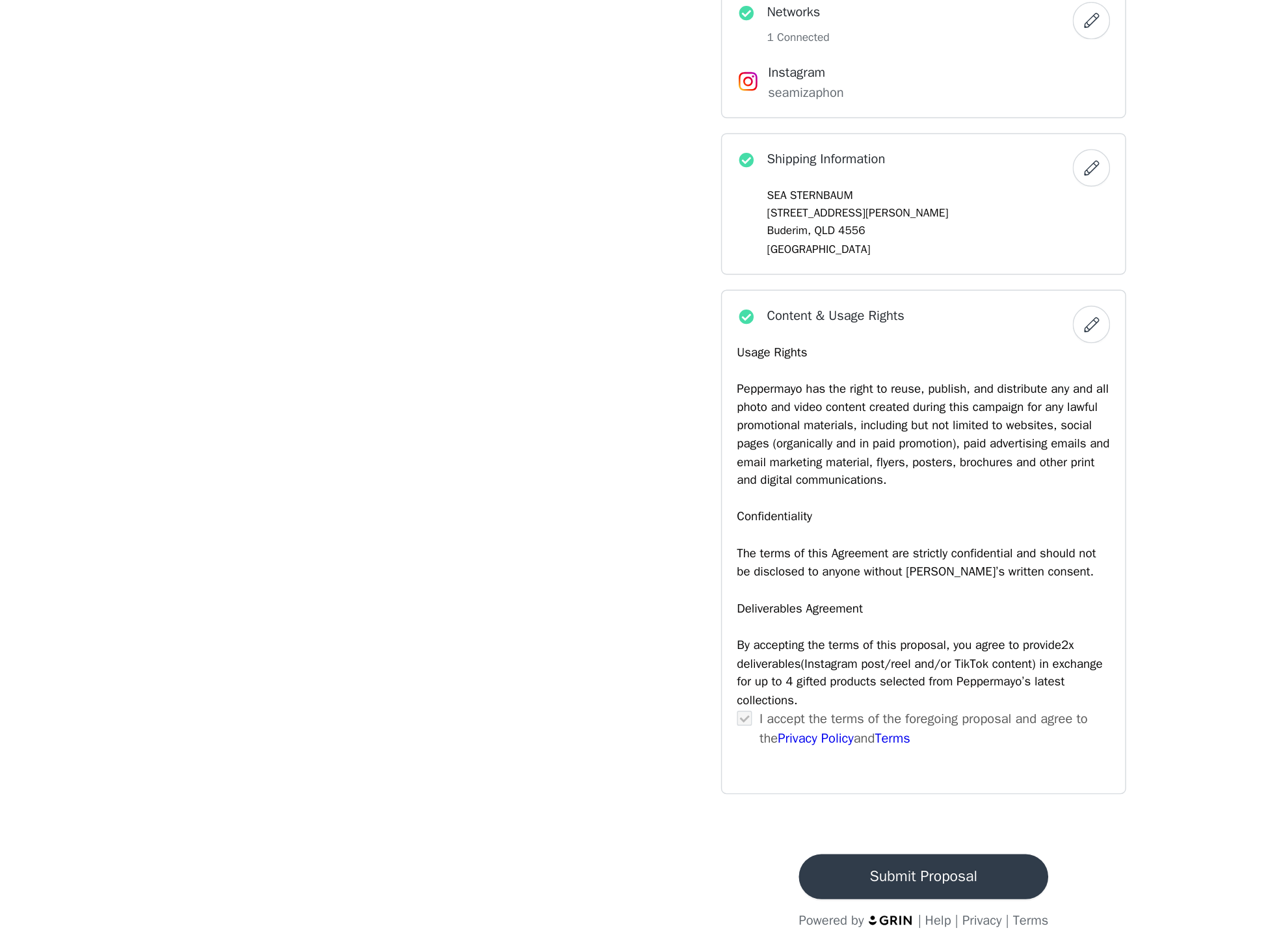 click on "Submit Proposal" at bounding box center (640, 899) 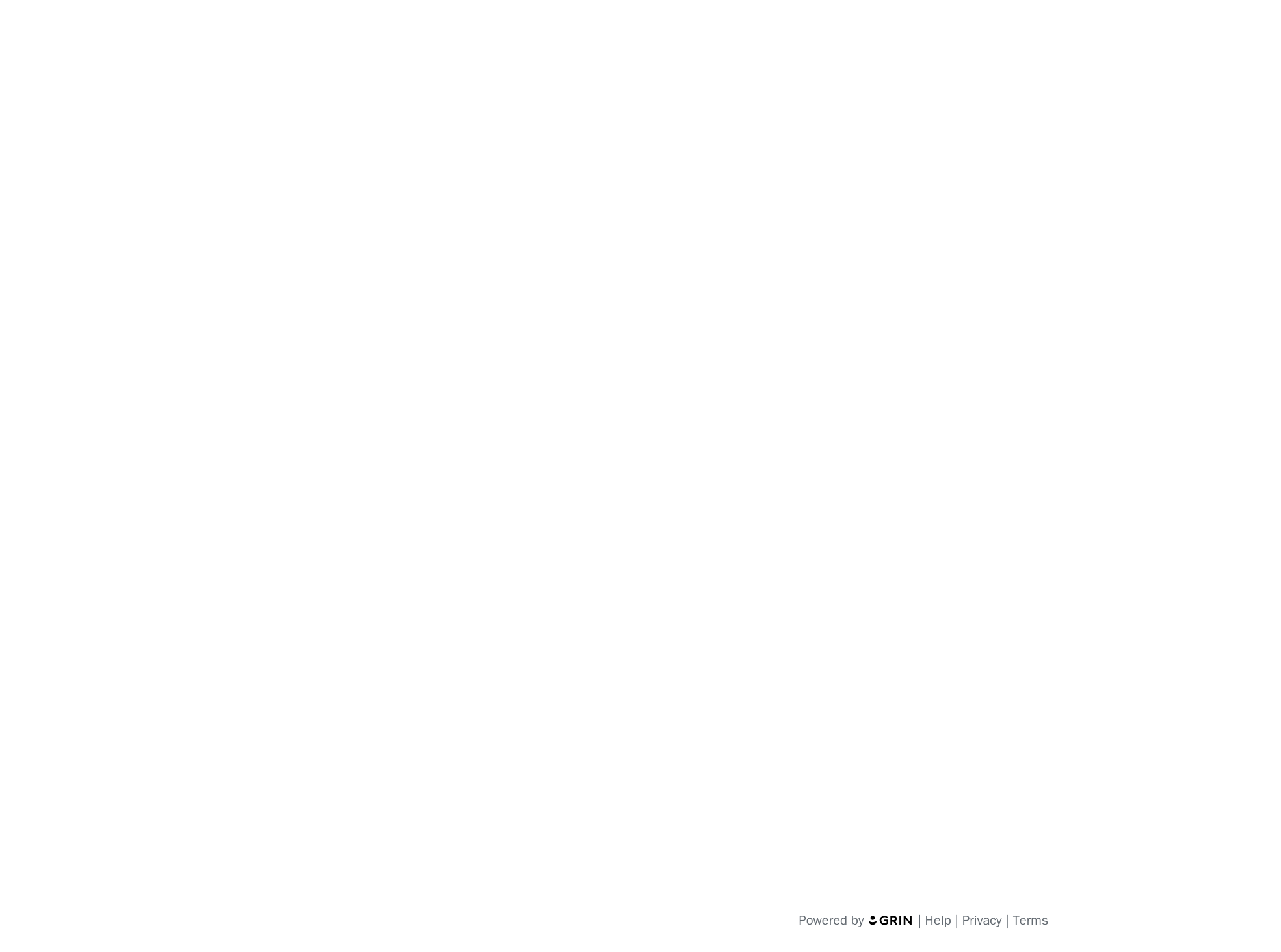 scroll, scrollTop: 0, scrollLeft: 0, axis: both 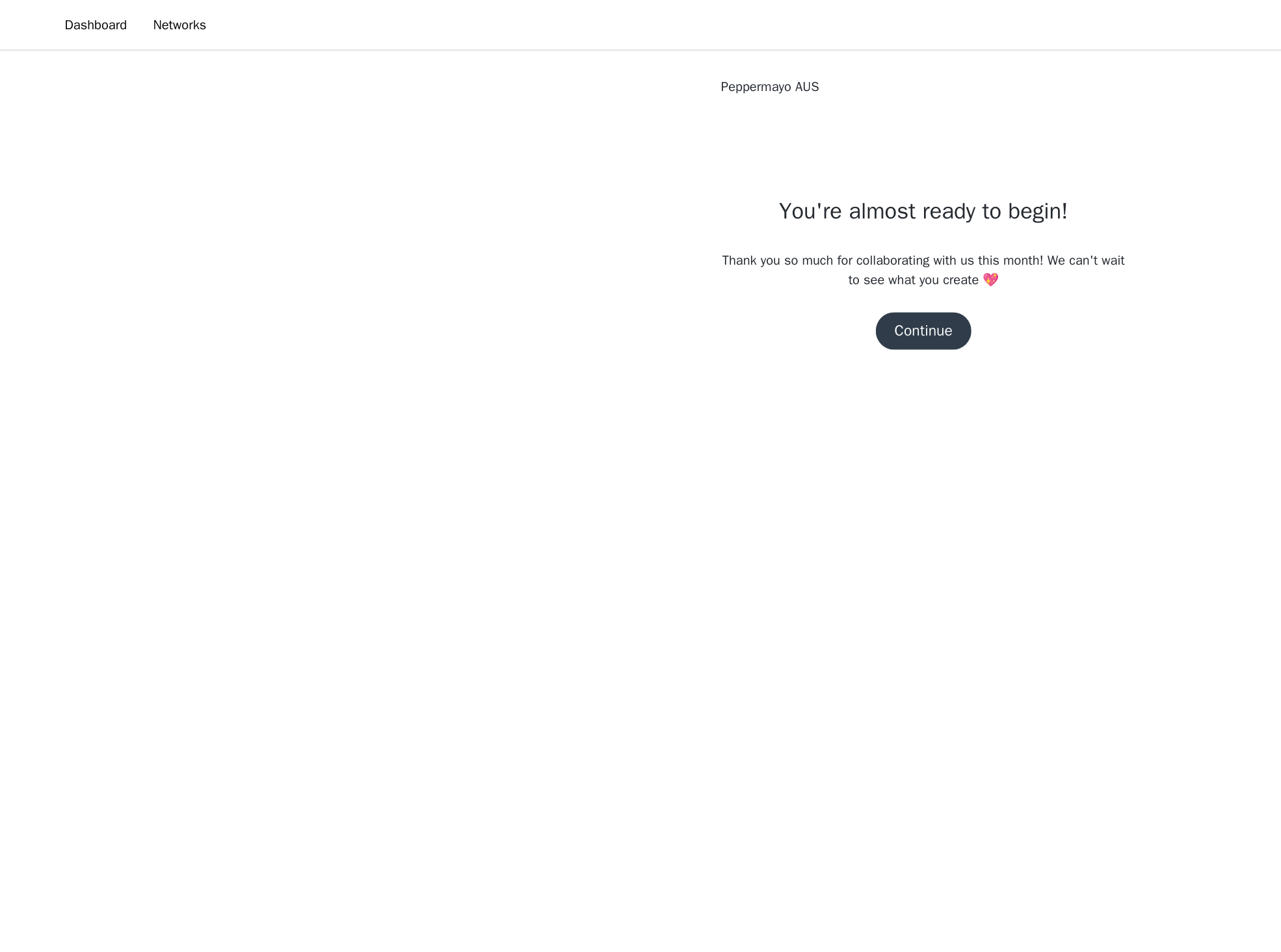 click on "Continue" at bounding box center [640, 230] 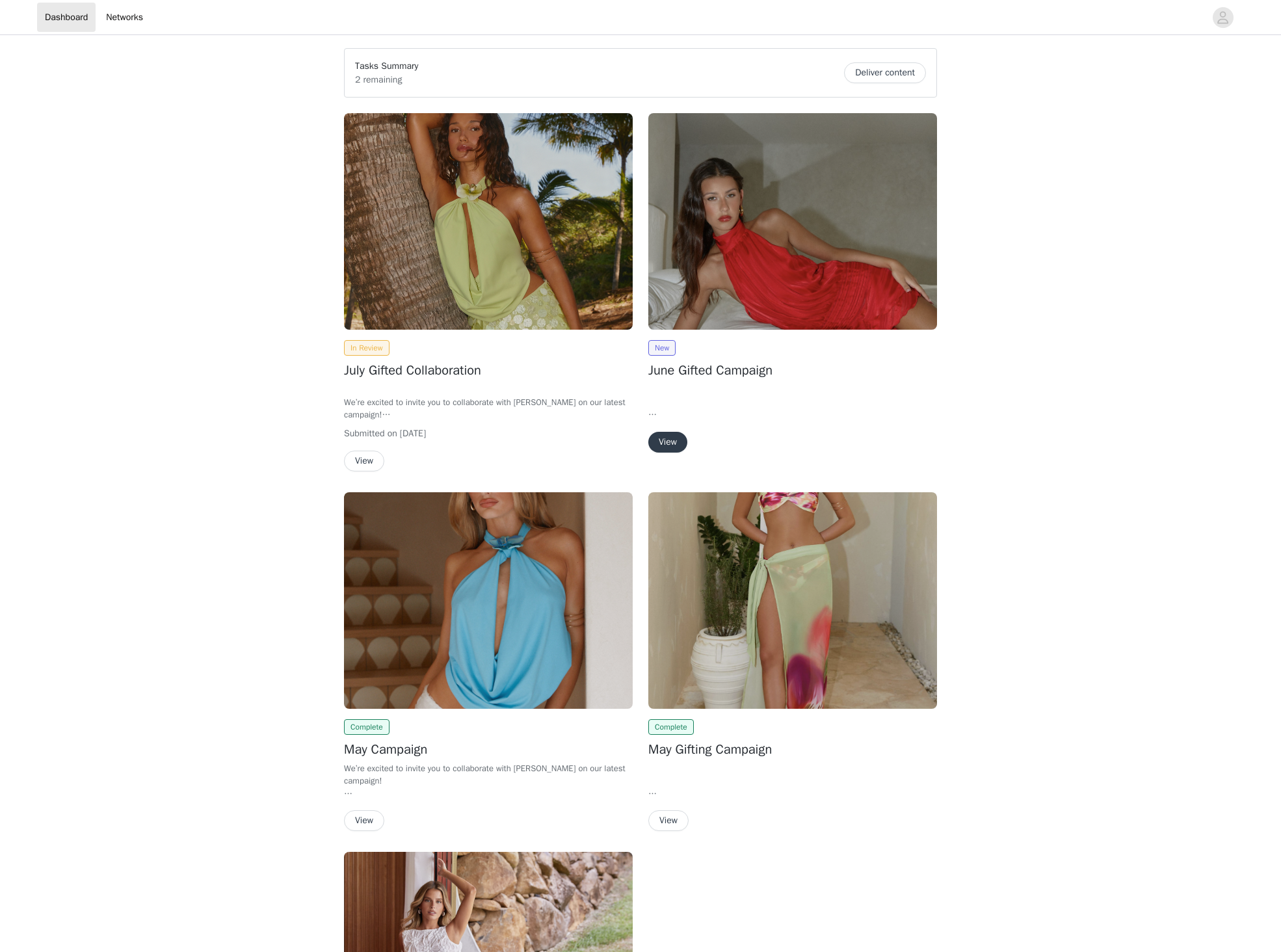 scroll, scrollTop: 0, scrollLeft: 0, axis: both 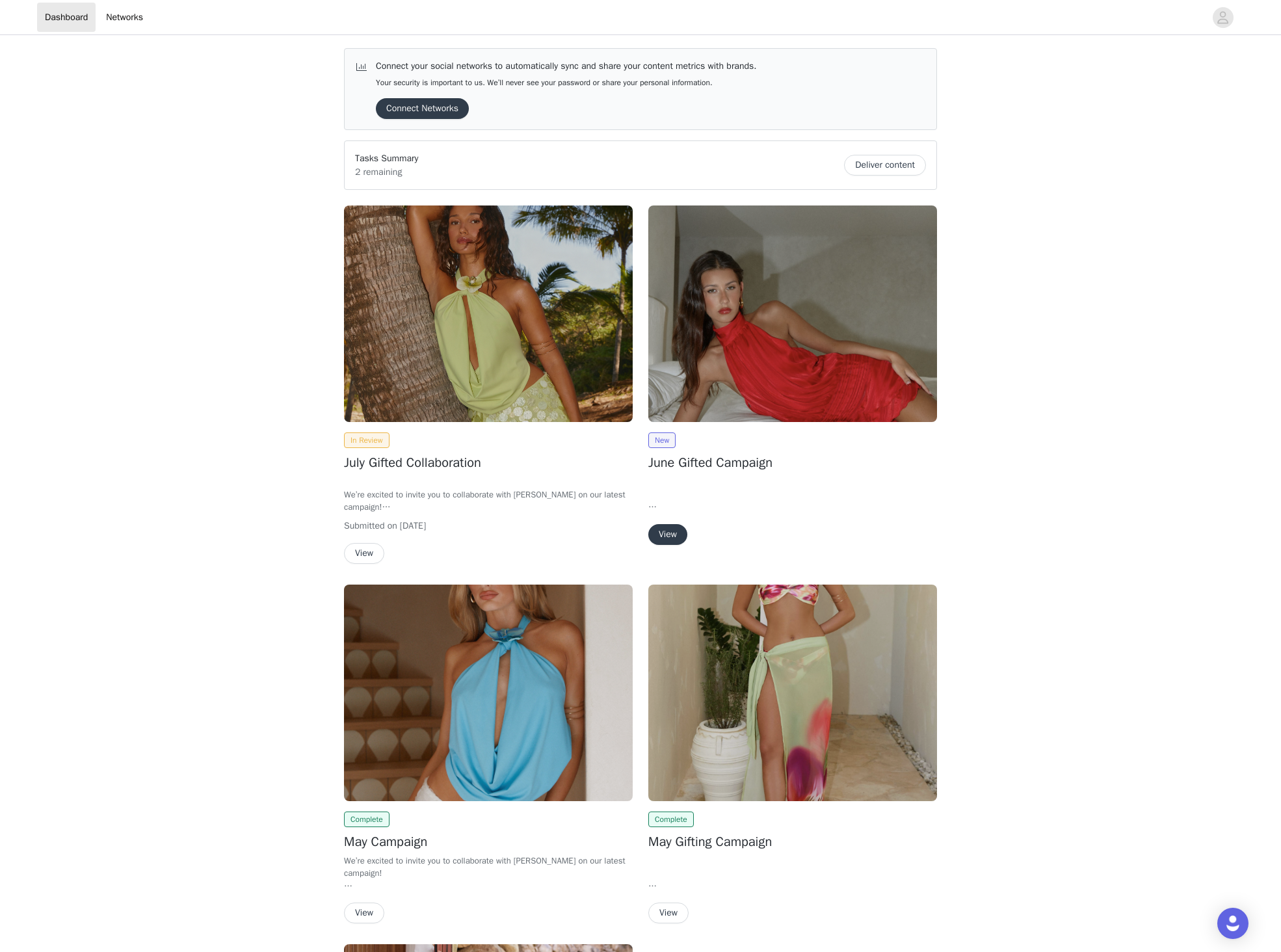 click on "View" at bounding box center [668, 535] 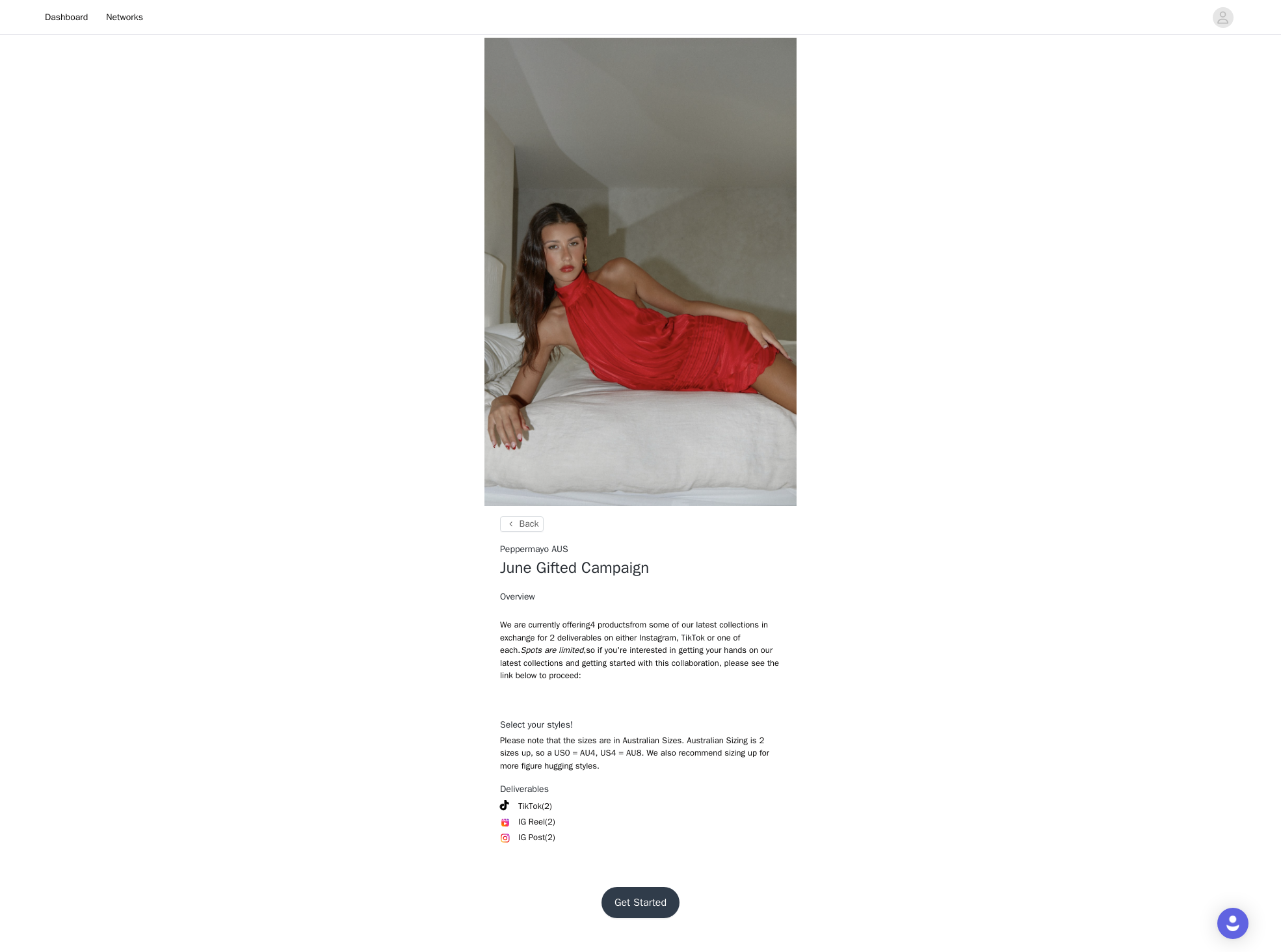 click on "Get Started" at bounding box center [640, 903] 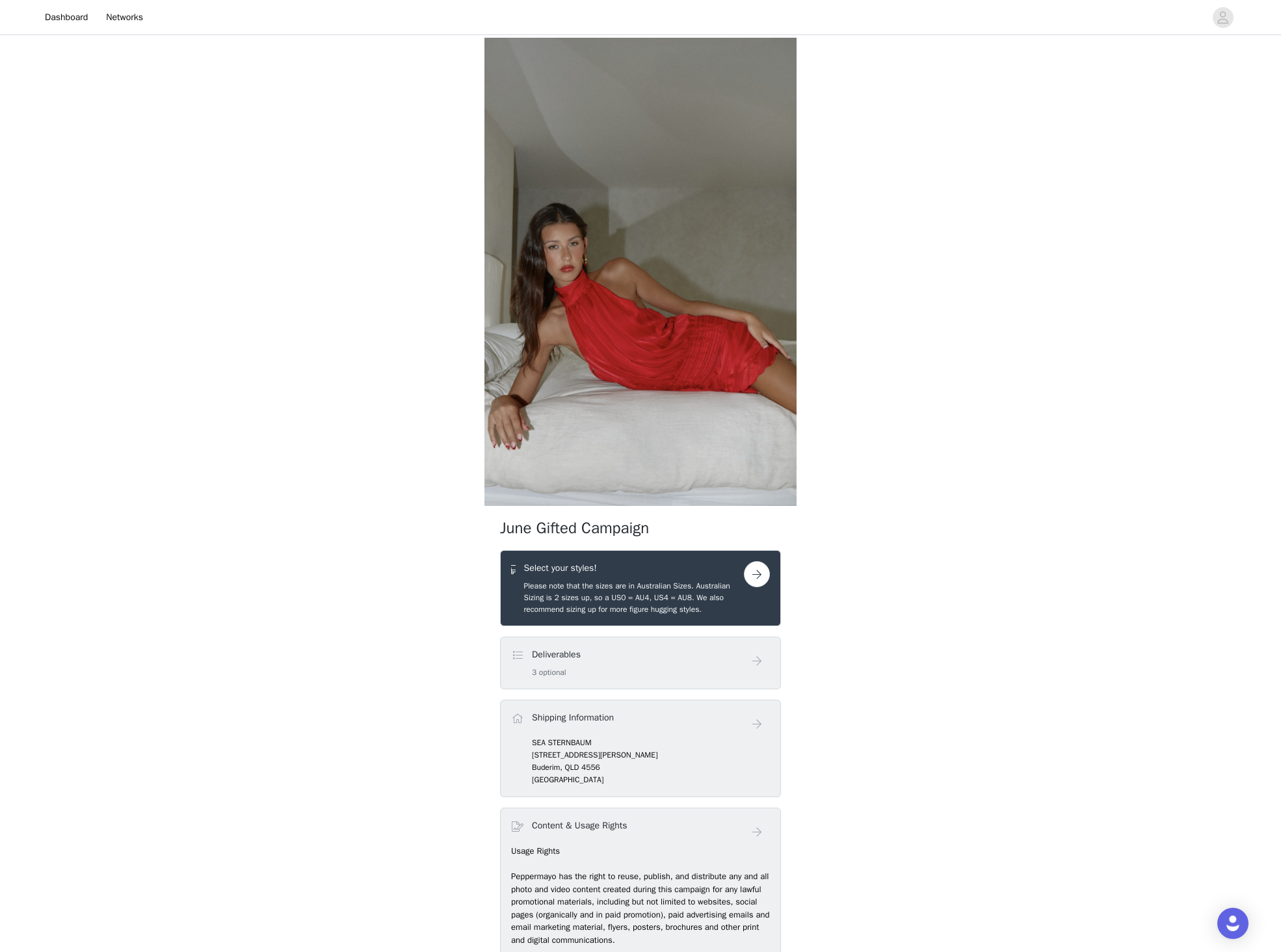 click on "Please note that the sizes are in Australian Sizes. Australian Sizing is 2 sizes up, so a US0 = AU4, US4 = AU8. We also recommend sizing up for more figure hugging styles." at bounding box center (633, 598) 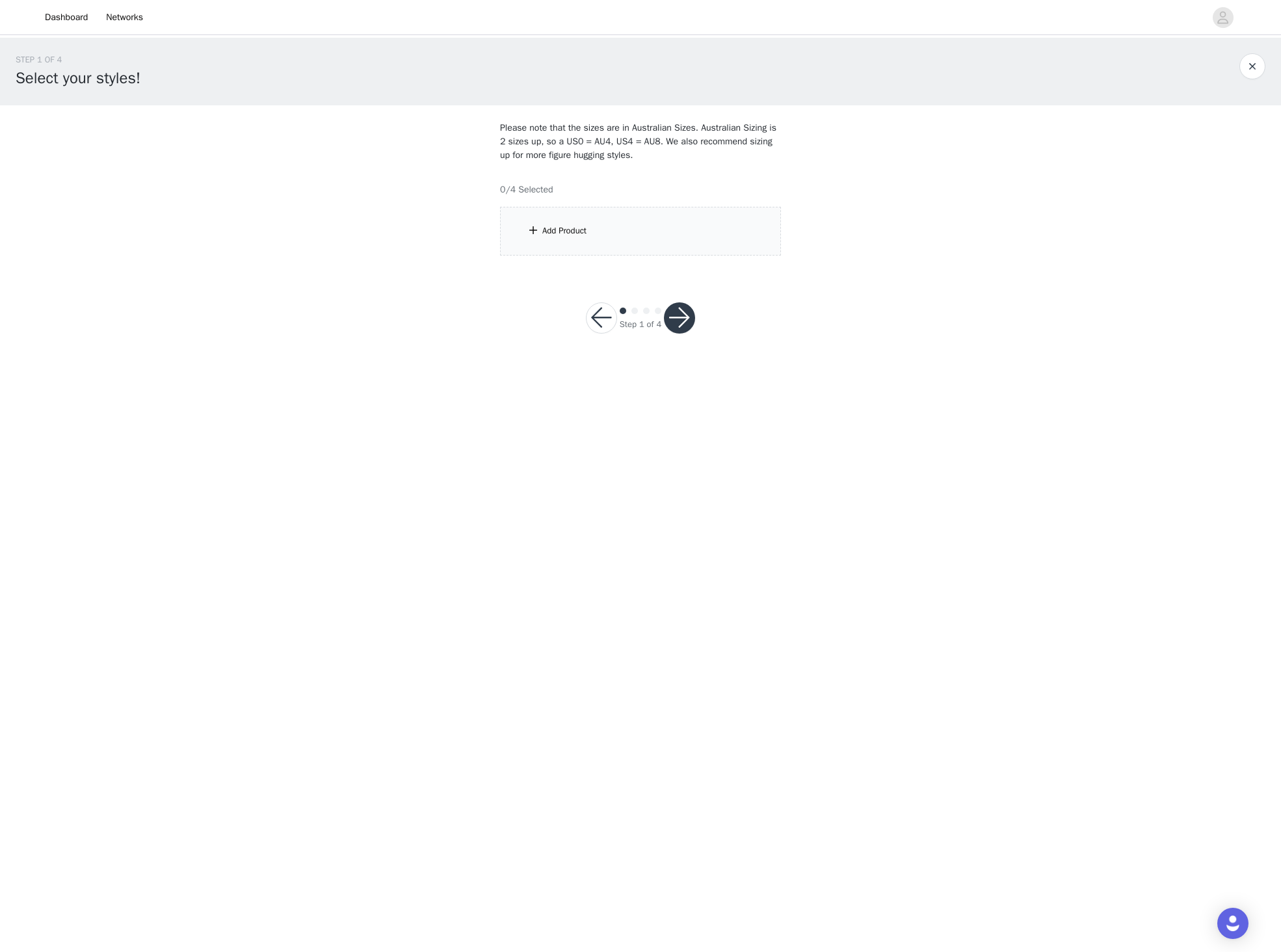 click on "Add Product" at bounding box center (640, 231) 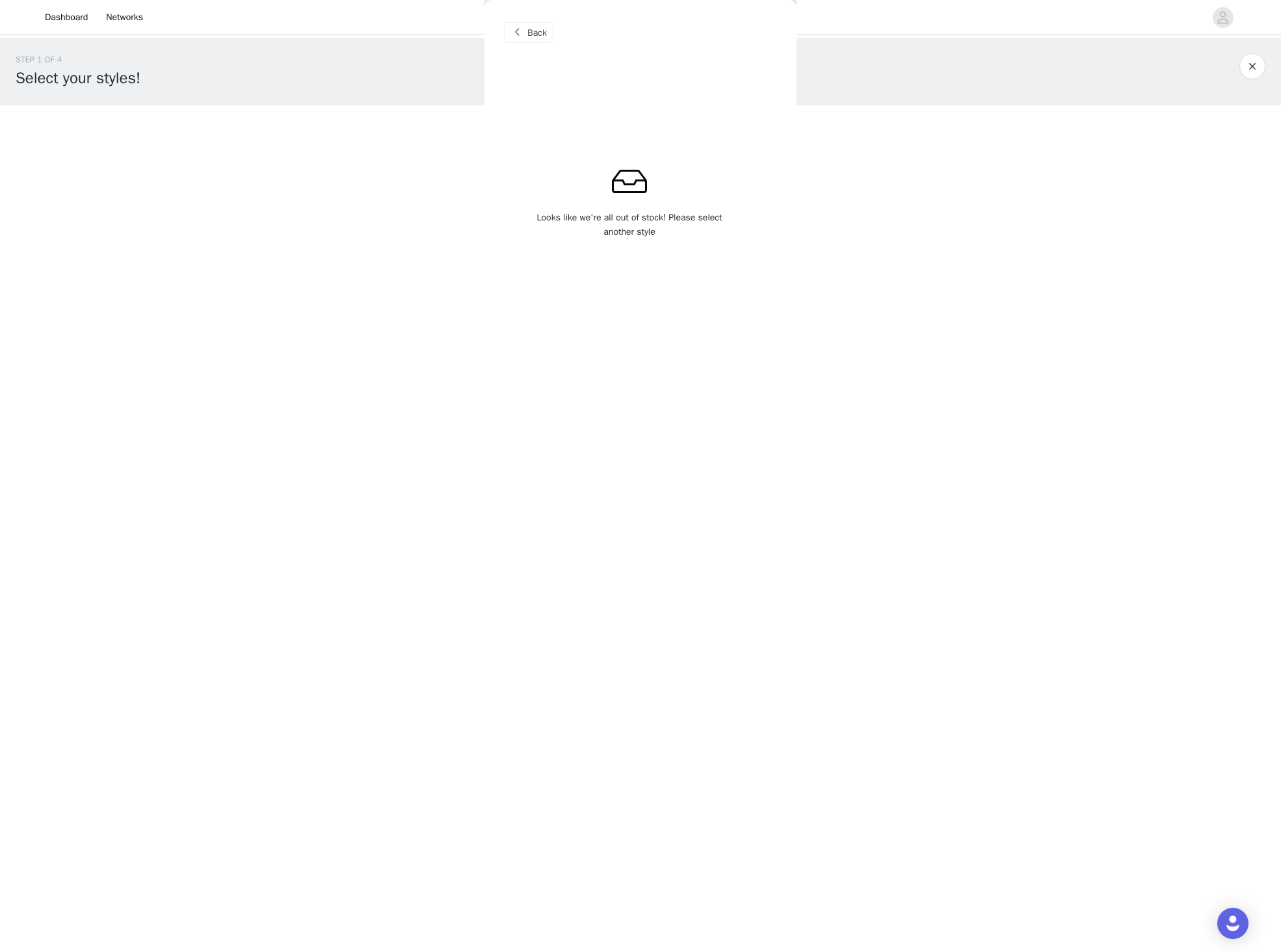 click on "Back" at bounding box center (640, 33) 